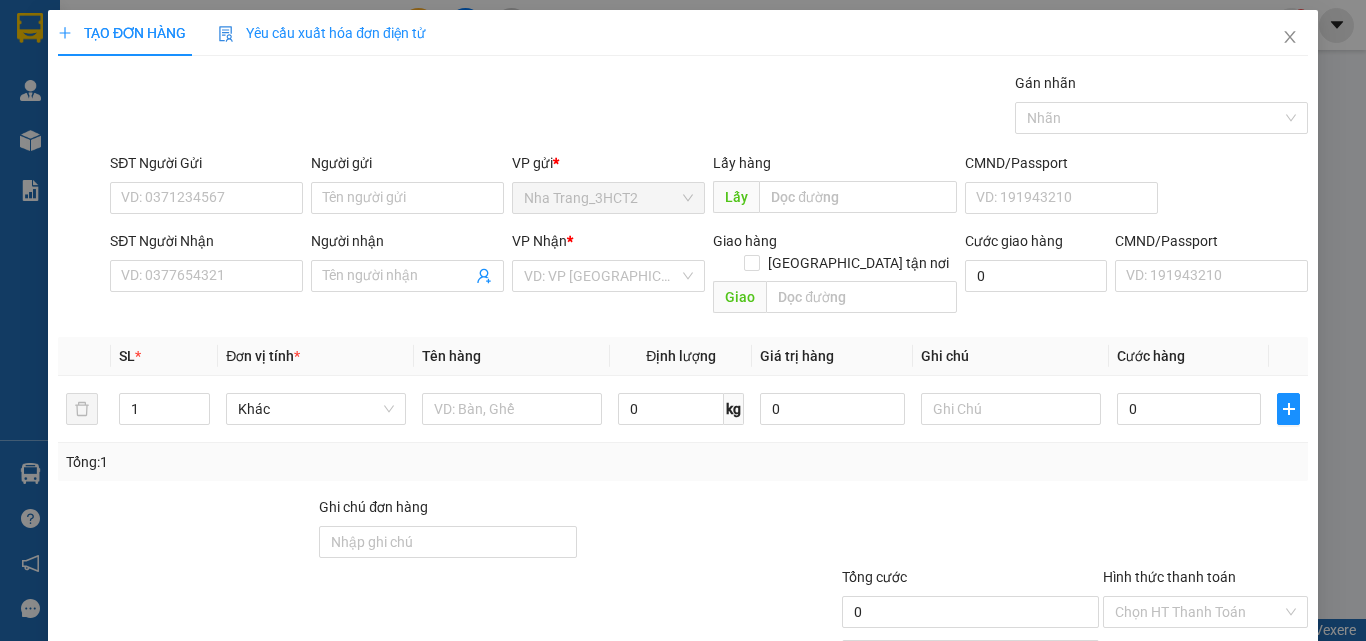 scroll, scrollTop: 0, scrollLeft: 0, axis: both 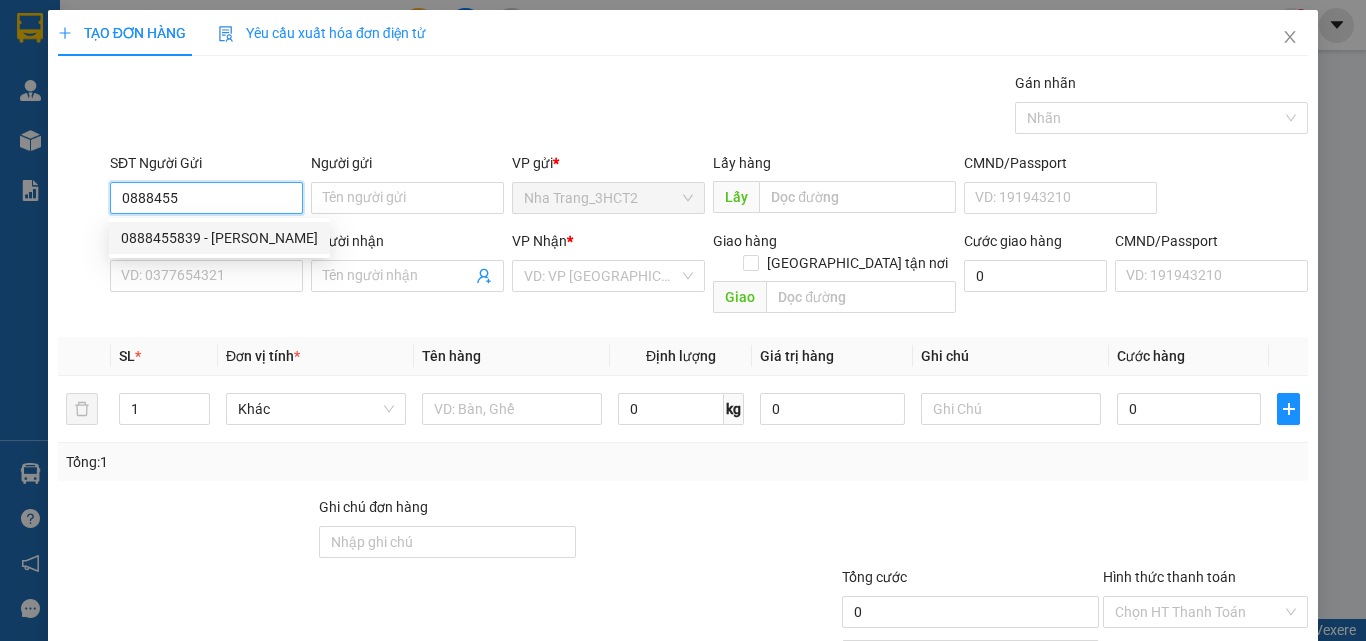 click on "0888455839 - [PERSON_NAME]" at bounding box center (219, 238) 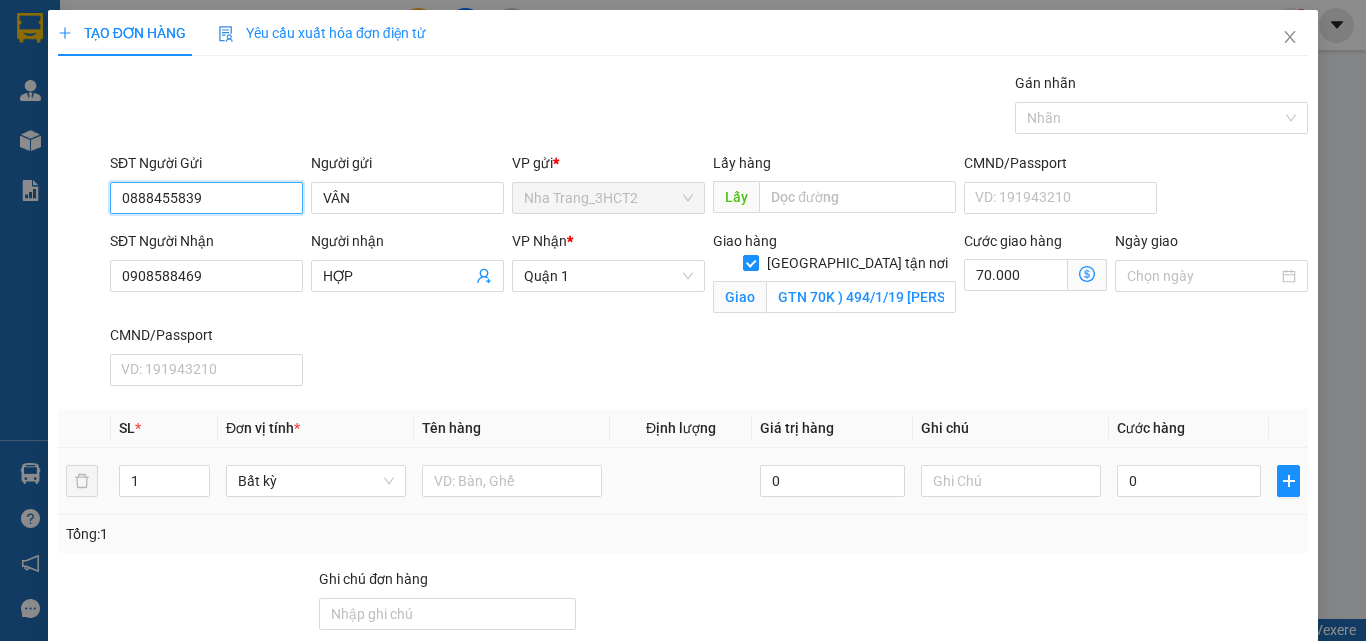 type on "0888455839" 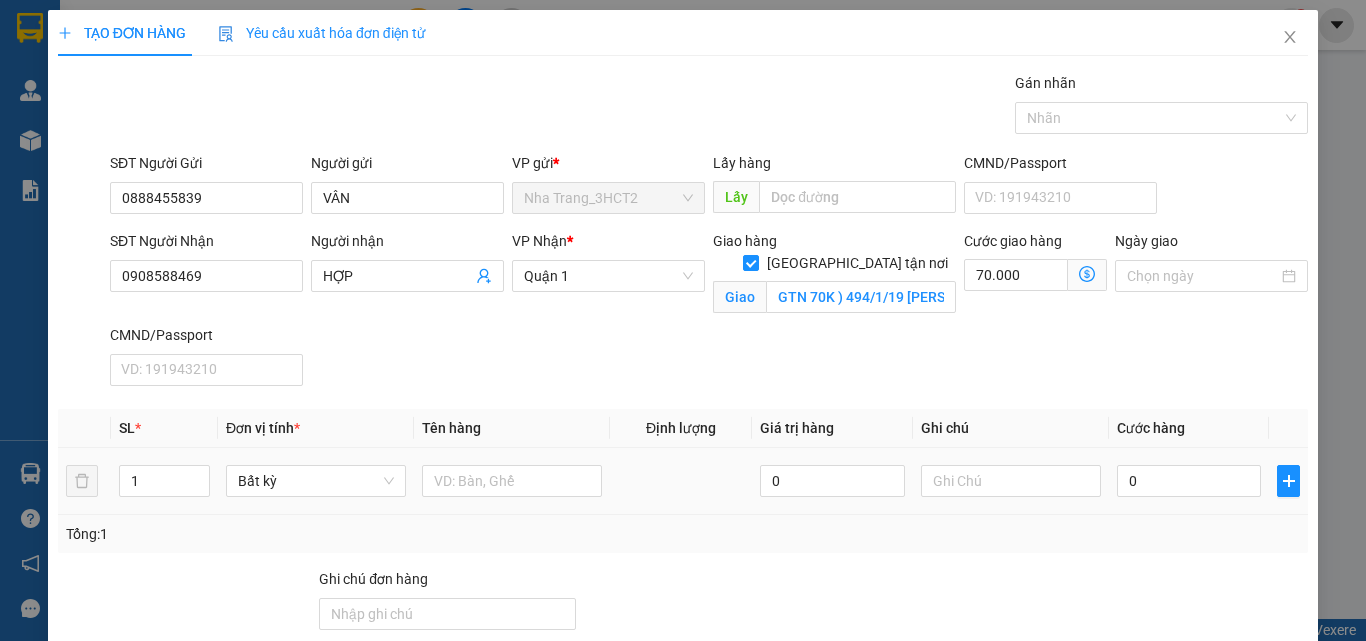click at bounding box center (512, 481) 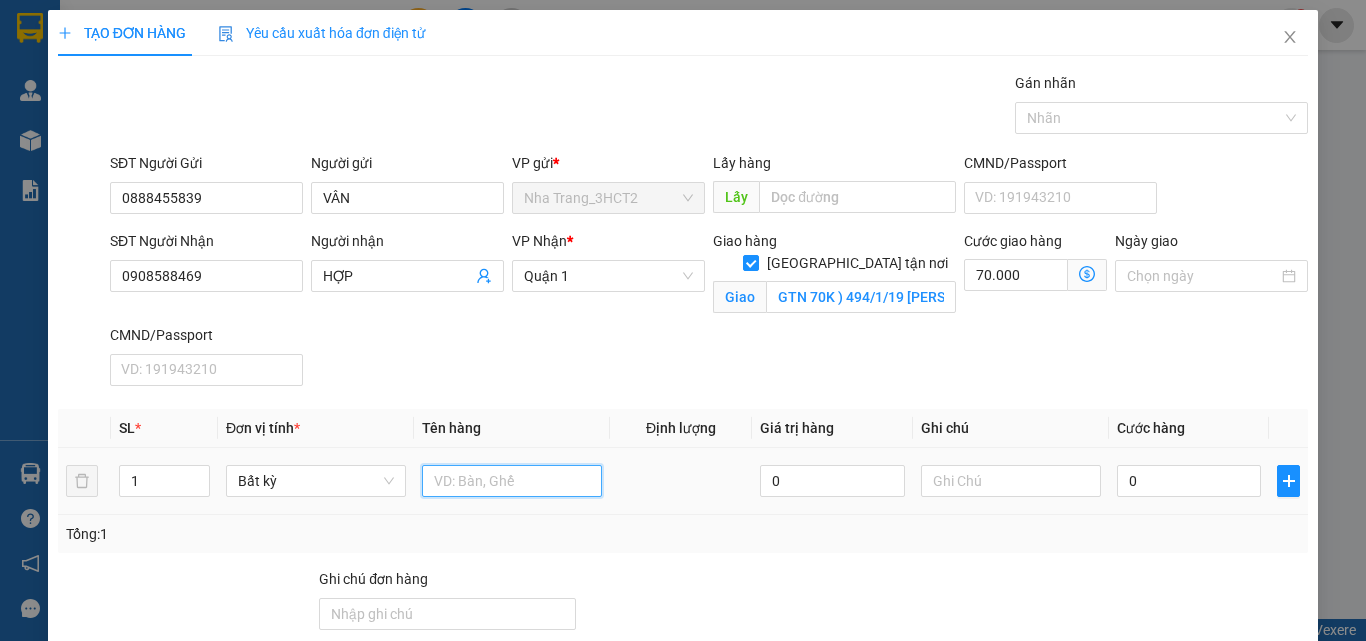 click at bounding box center (512, 481) 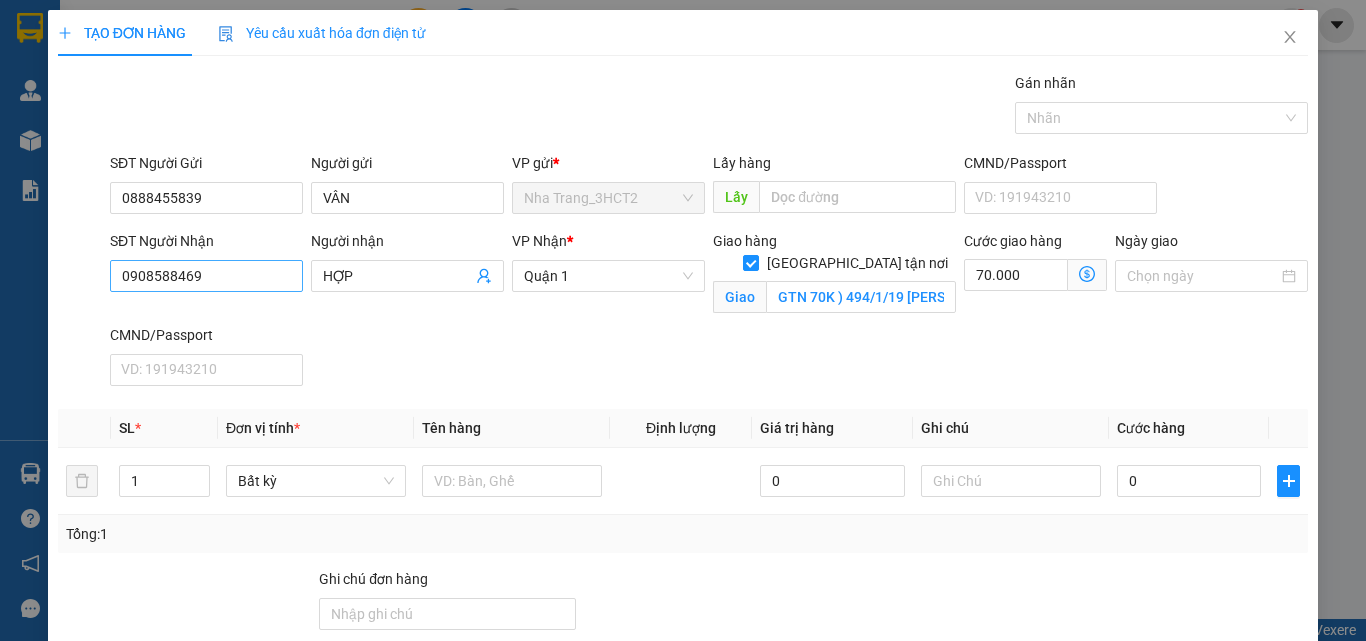 drag, startPoint x: 218, startPoint y: 293, endPoint x: 230, endPoint y: 282, distance: 16.27882 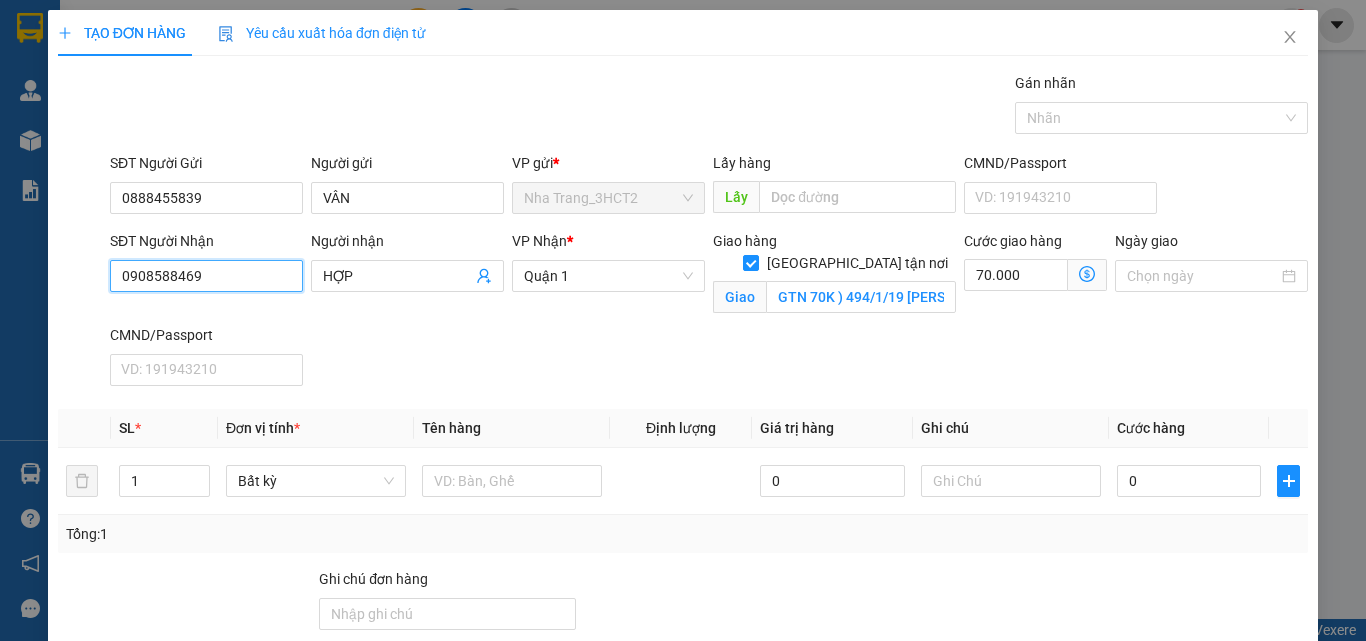 click on "0908588469" at bounding box center [206, 276] 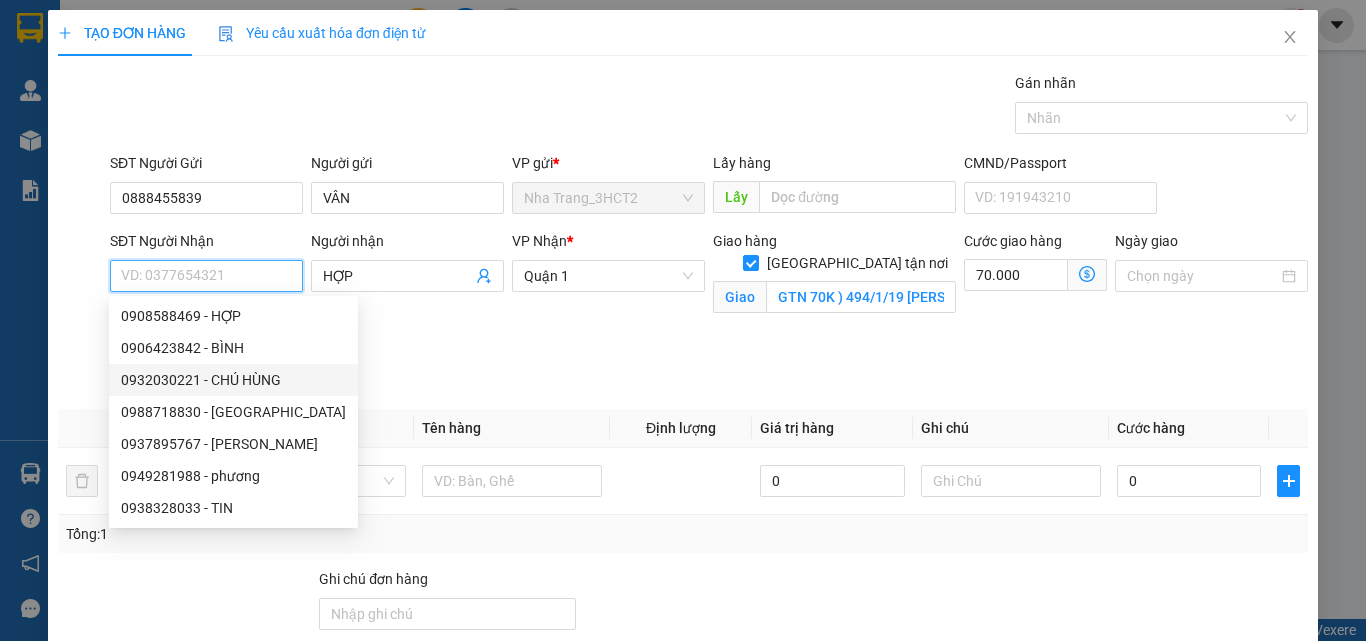 click on "0932030221 - CHÚ HÙNG" at bounding box center [233, 380] 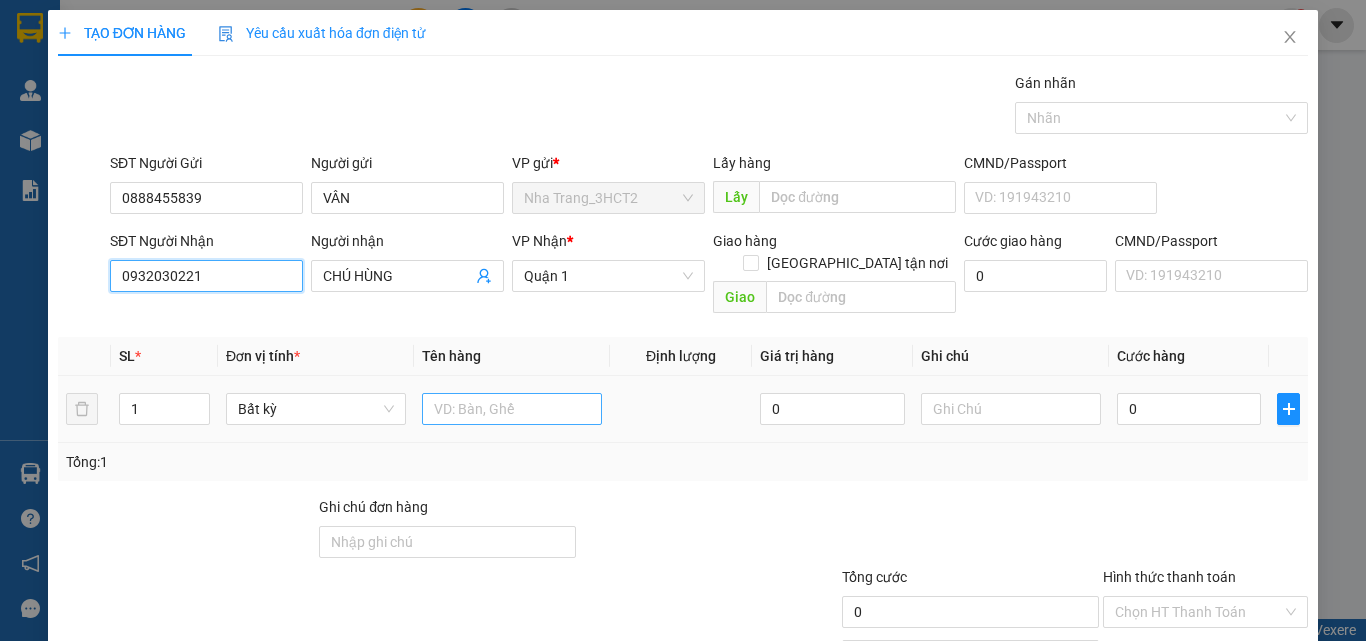 type on "0932030221" 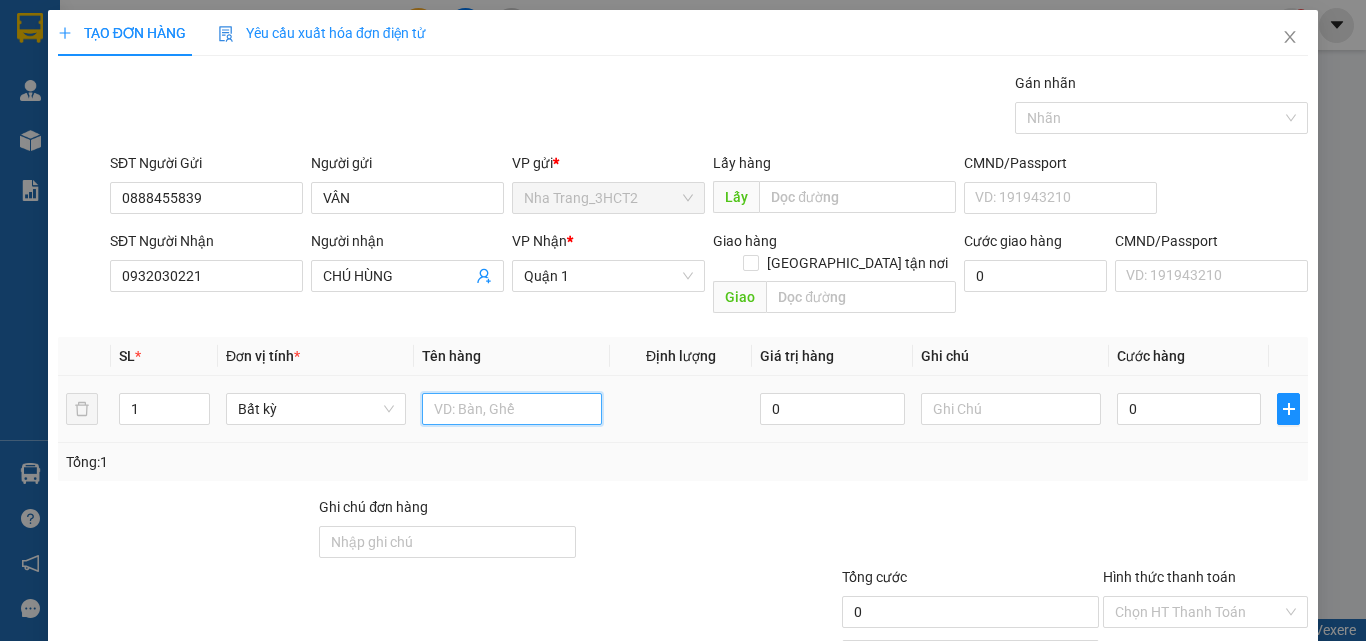 click at bounding box center [512, 409] 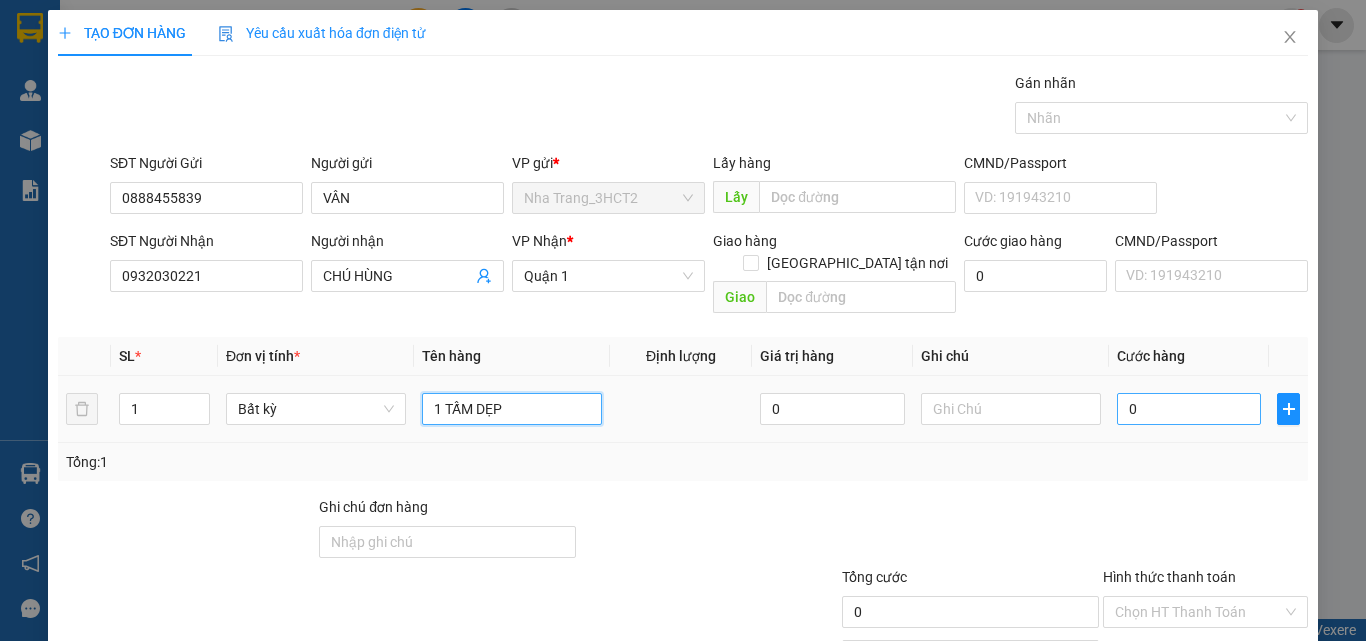 type on "1 TẤM DẸP" 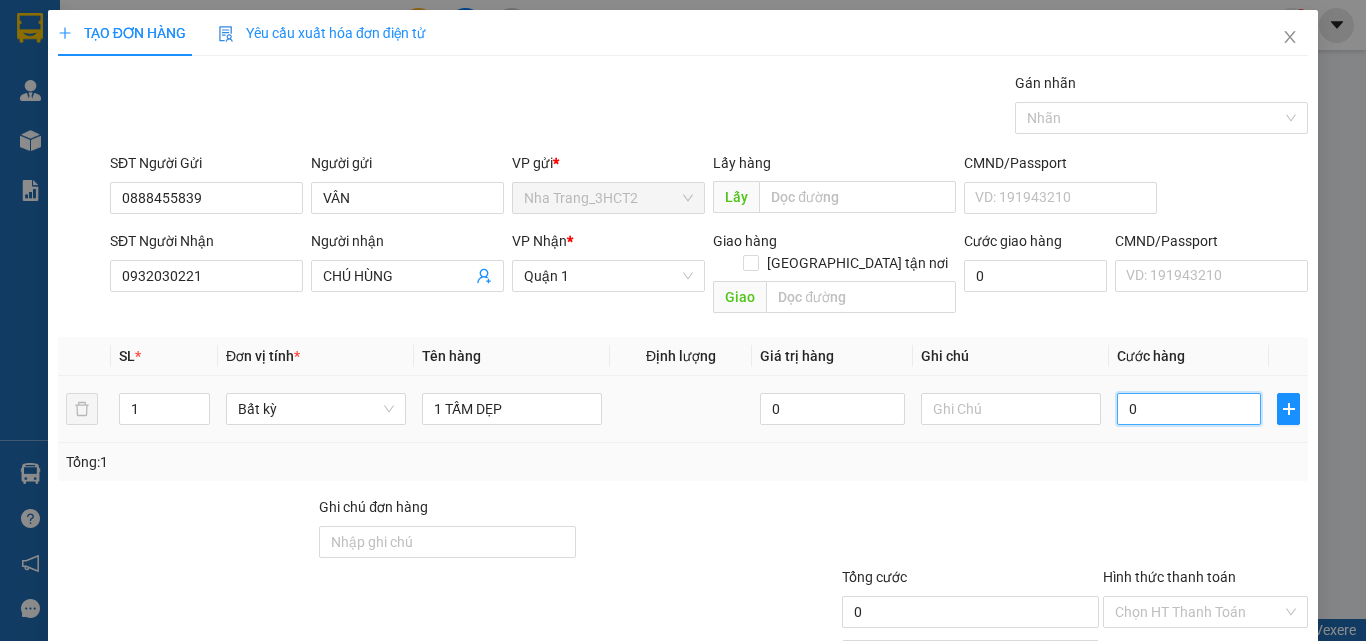 click on "0" at bounding box center [1189, 409] 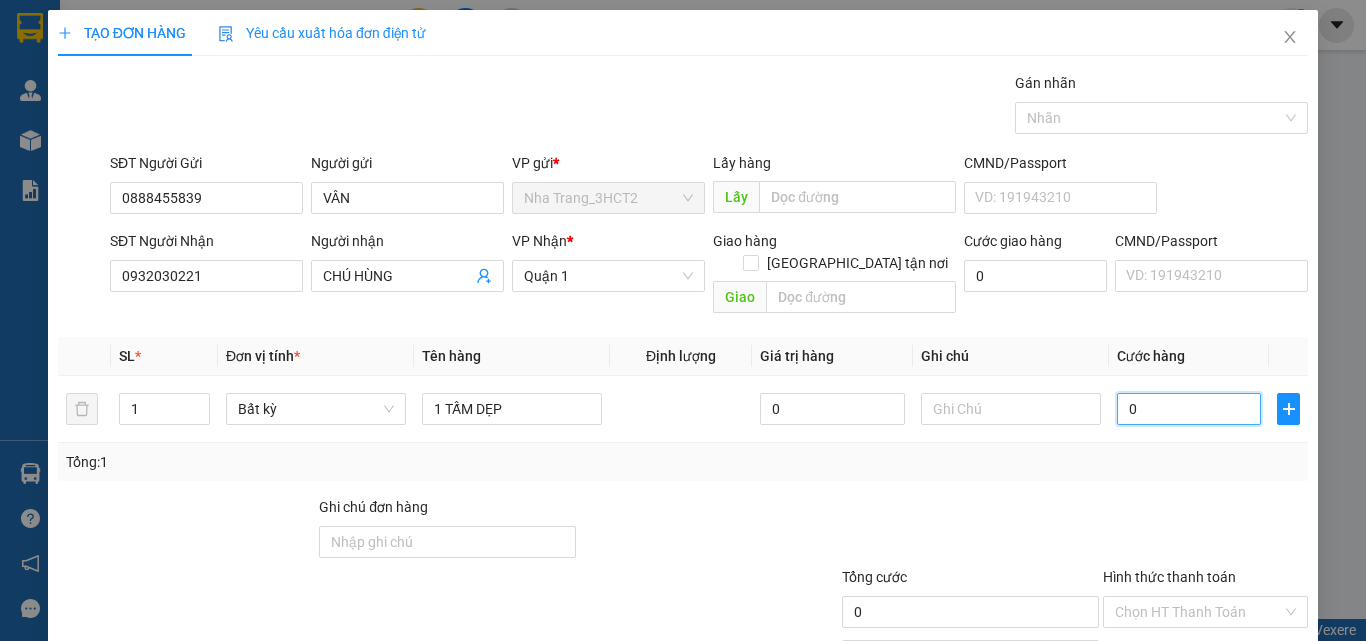 type on "2" 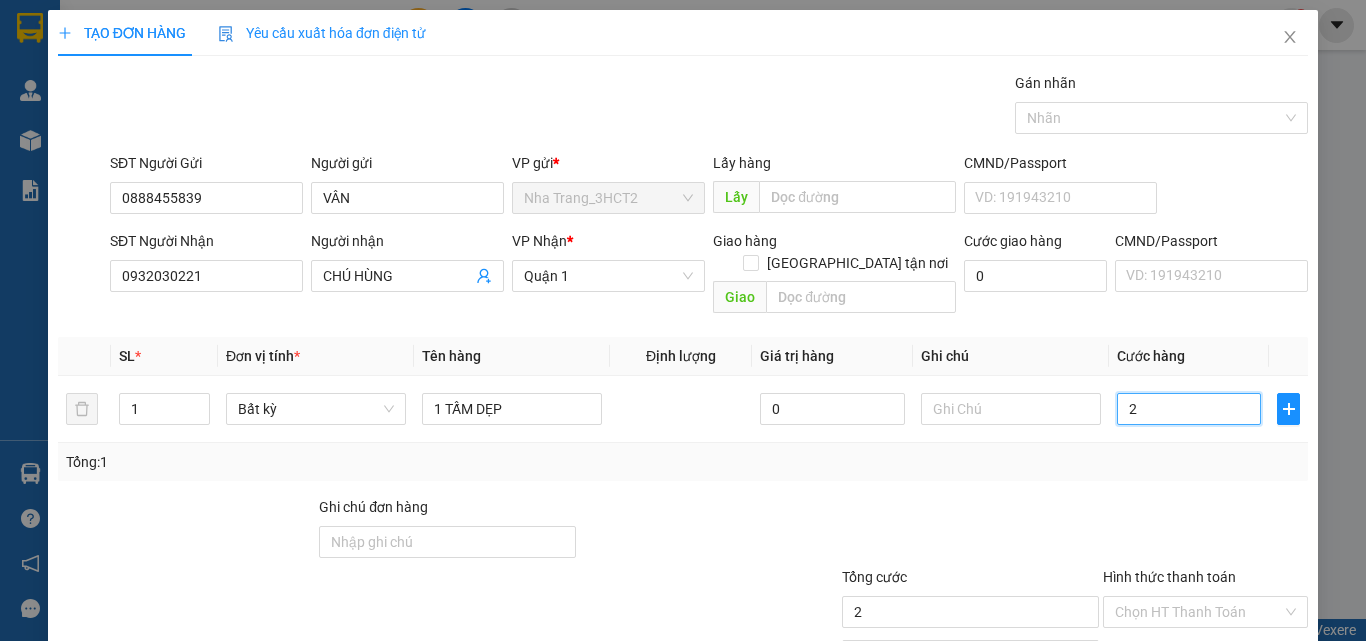 type on "20" 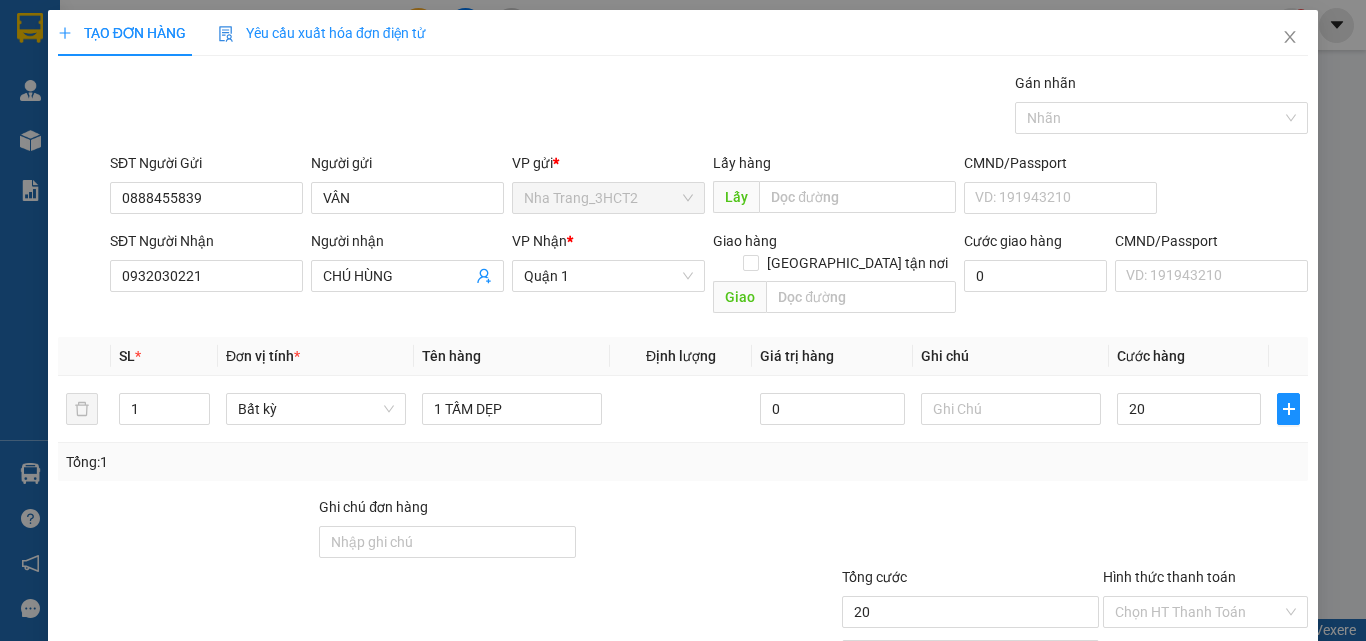 type on "20.000" 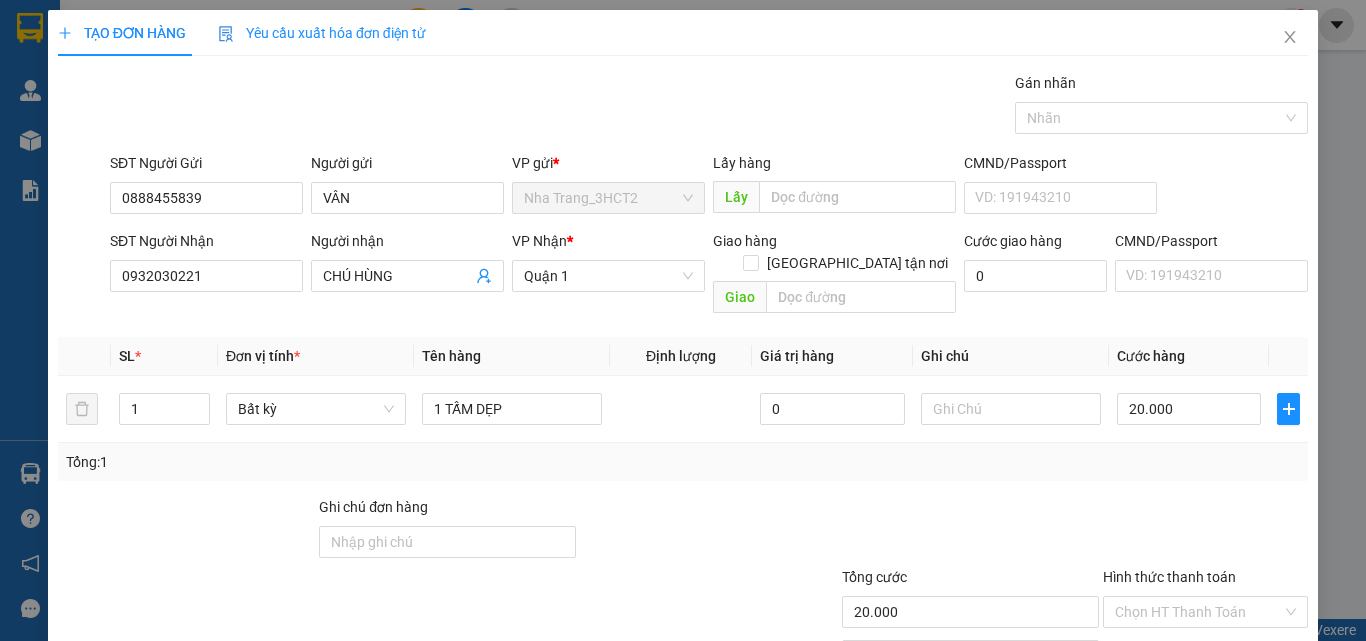 click on "Transit Pickup Surcharge Ids Transit Deliver Surcharge Ids Transit Deliver Surcharge Transit Deliver Surcharge Gói vận chuyển  * Tiêu chuẩn Gán nhãn   Nhãn SĐT Người Gửi 0888455839 Người gửi VÂN VP gửi  * [GEOGRAPHIC_DATA] Lấy hàng Lấy CMND/Passport VD: [PASSPORT] SĐT Người Nhận 0932030221 Người nhận CHÚ HÙNG VP Nhận  * [GEOGRAPHIC_DATA] Giao hàng Giao tận nơi Giao Cước giao hàng 0 CMND/Passport VD: [PASSPORT] SL  * Đơn vị tính  * Tên hàng  Định lượng Giá trị hàng Ghi chú Cước hàng                   1 Bất kỳ 1 TẤM DẸP 0 20.000 Tổng:  1 Ghi chú đơn hàng Tổng cước 20.000 Hình thức thanh toán Chọn HT Thanh Toán Số tiền thu trước 0 Chưa thanh toán 20.000 Chọn HT Thanh Toán Lưu nháp Xóa Thông tin [PERSON_NAME] và In" at bounding box center (683, 397) 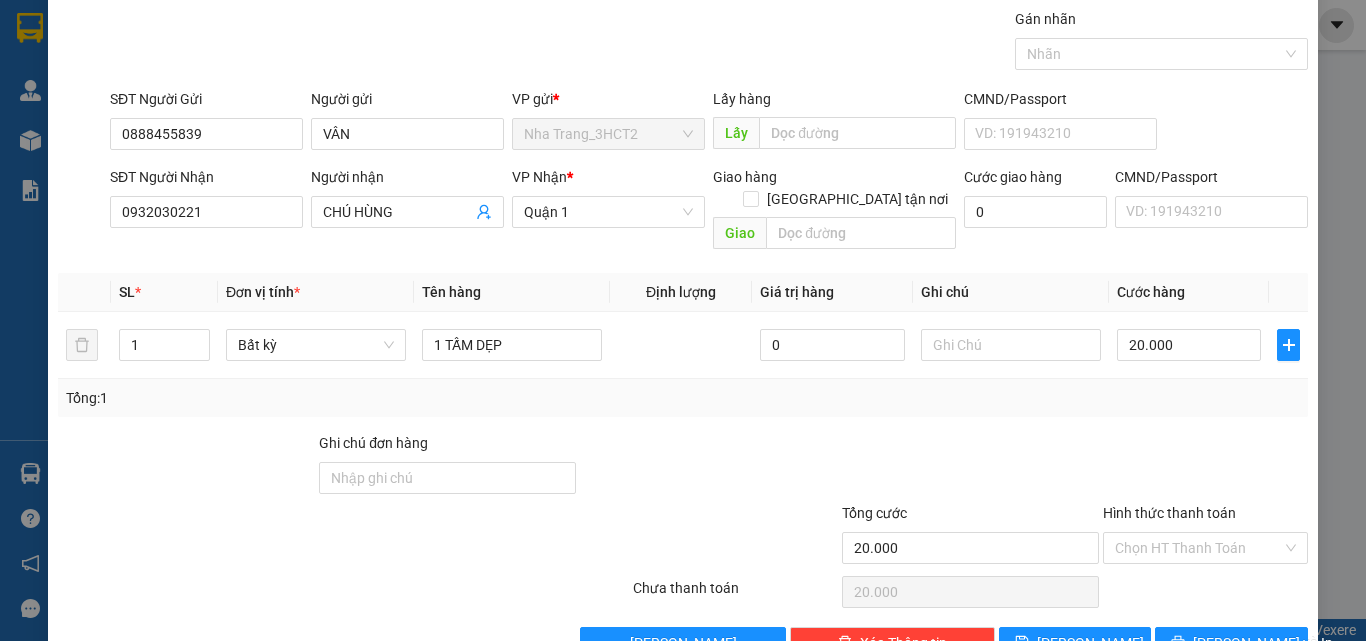 scroll, scrollTop: 99, scrollLeft: 0, axis: vertical 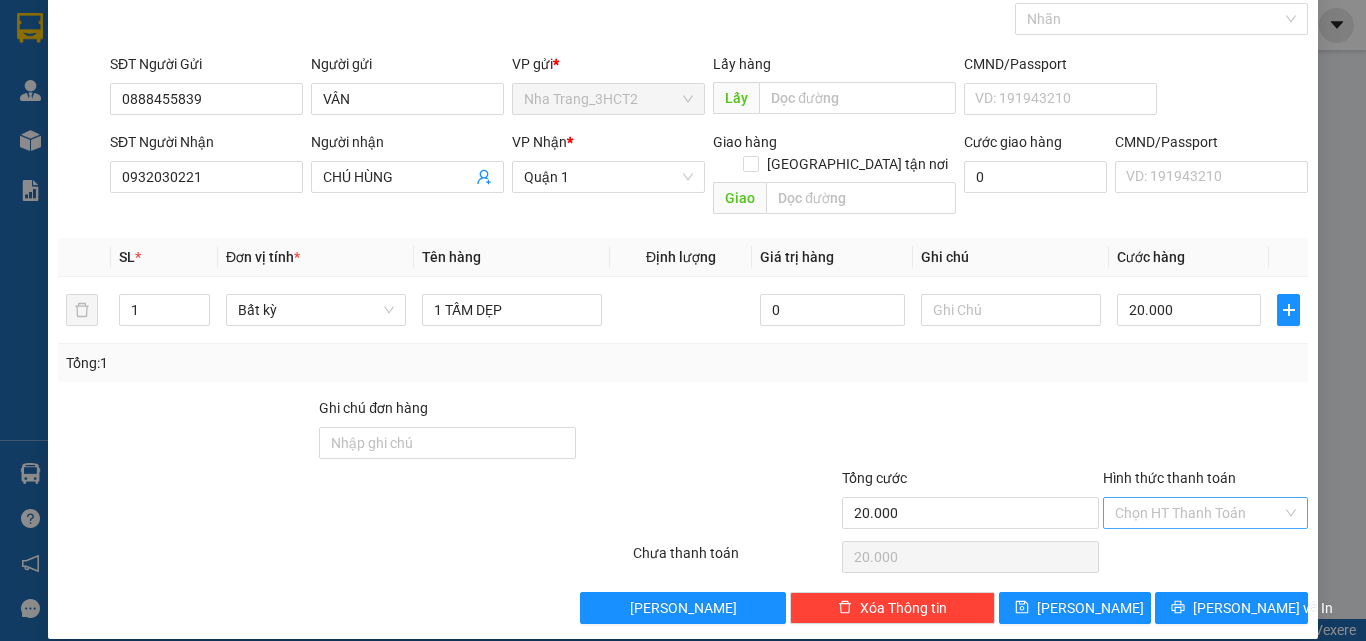 click on "Hình thức thanh toán" at bounding box center (1198, 513) 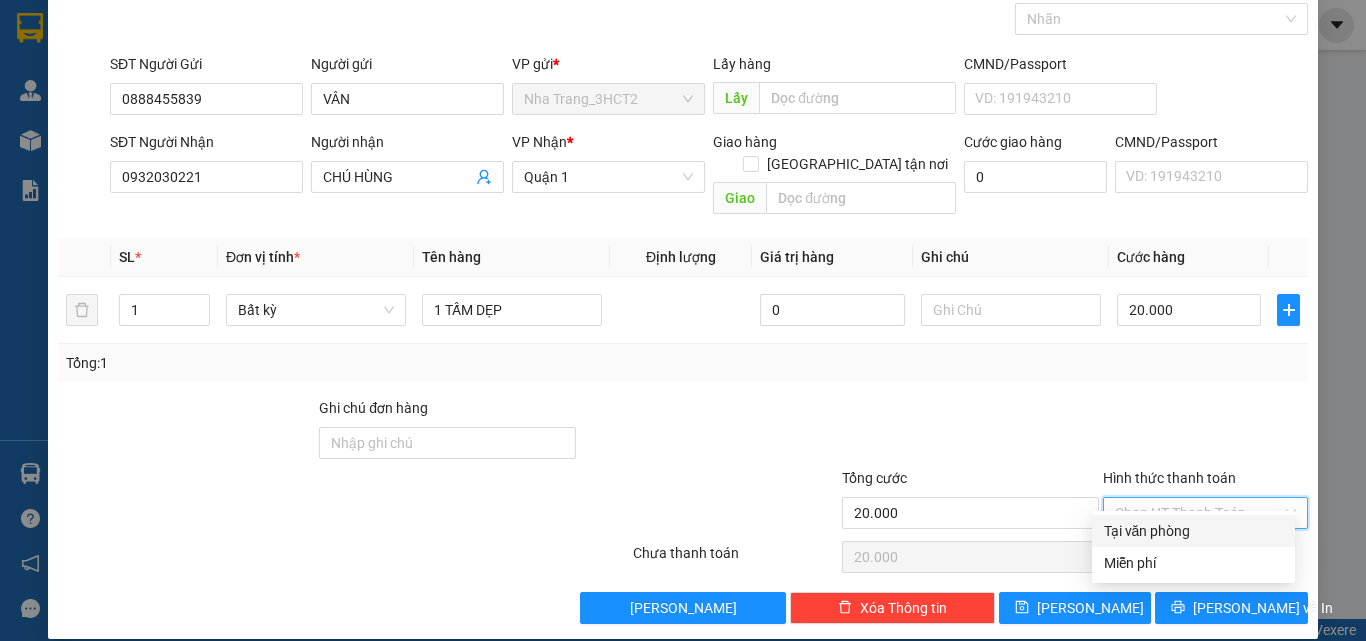 click on "Tại văn phòng" at bounding box center (1193, 531) 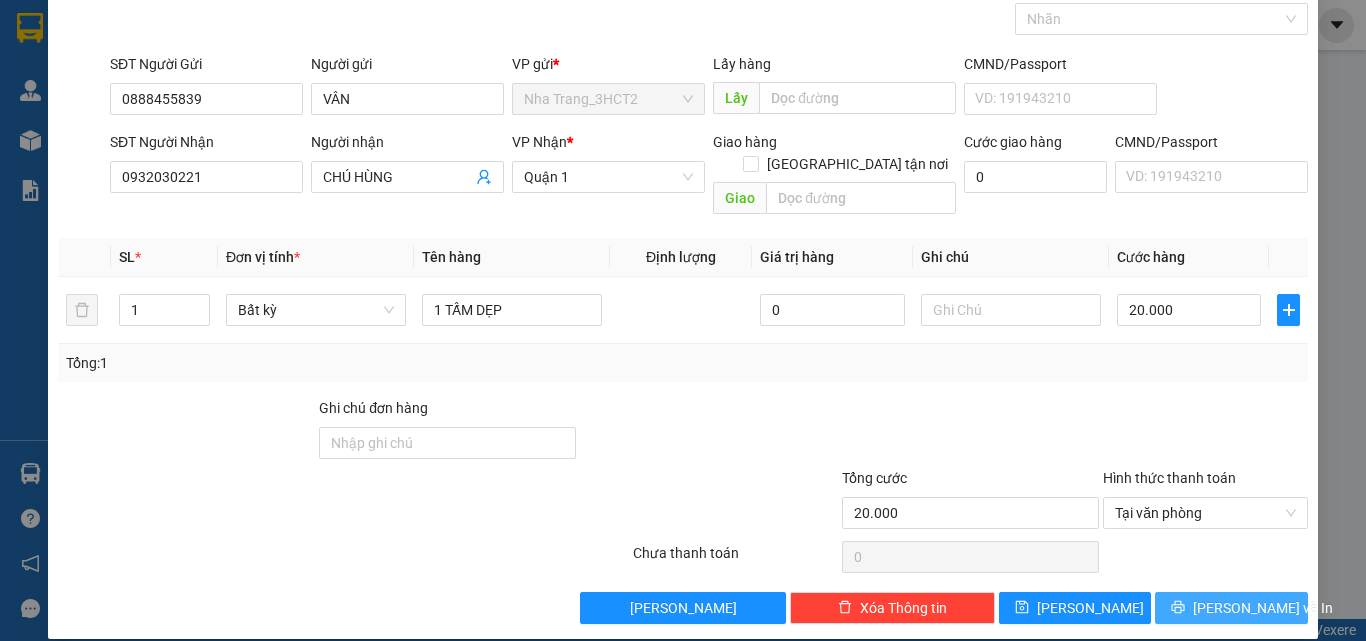 click on "[PERSON_NAME] và In" at bounding box center (1263, 608) 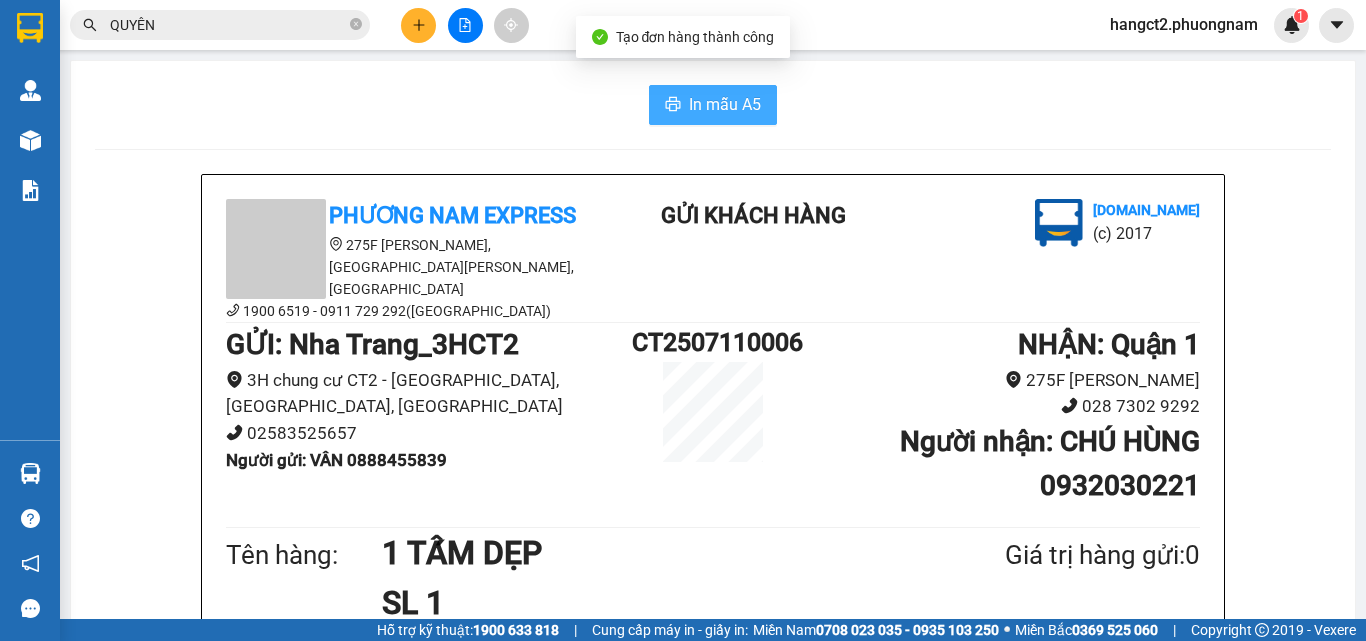 click on "In mẫu A5" at bounding box center (725, 104) 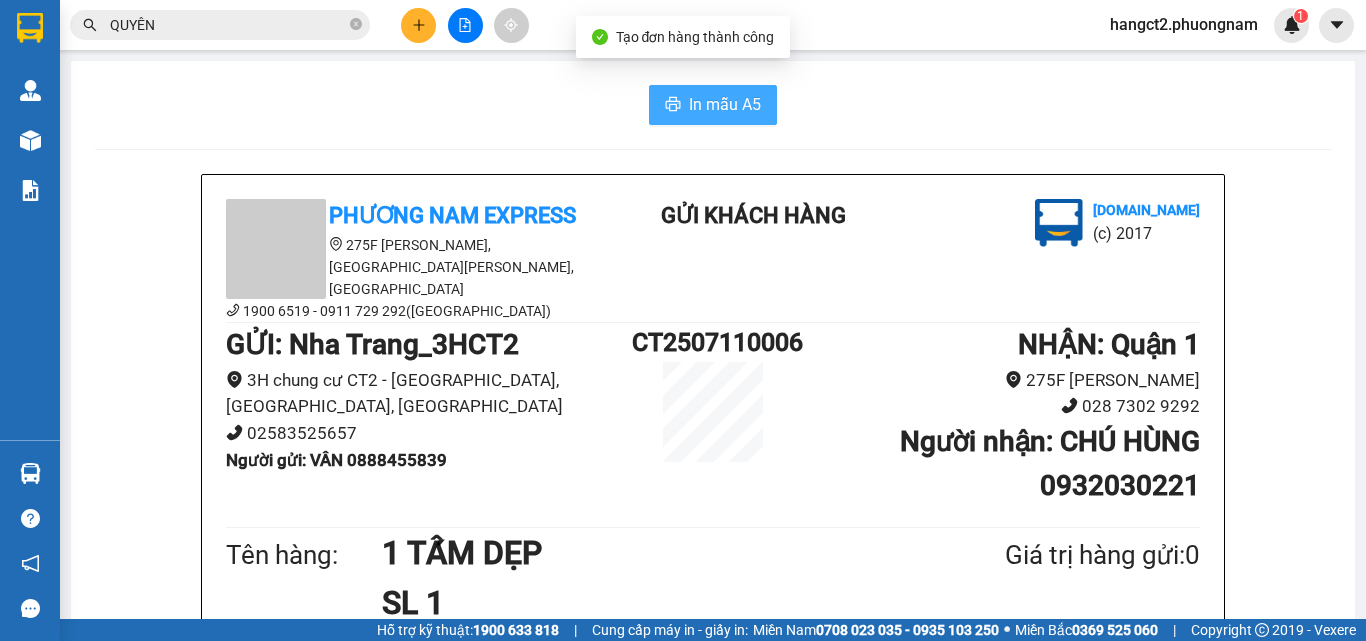 scroll, scrollTop: 0, scrollLeft: 0, axis: both 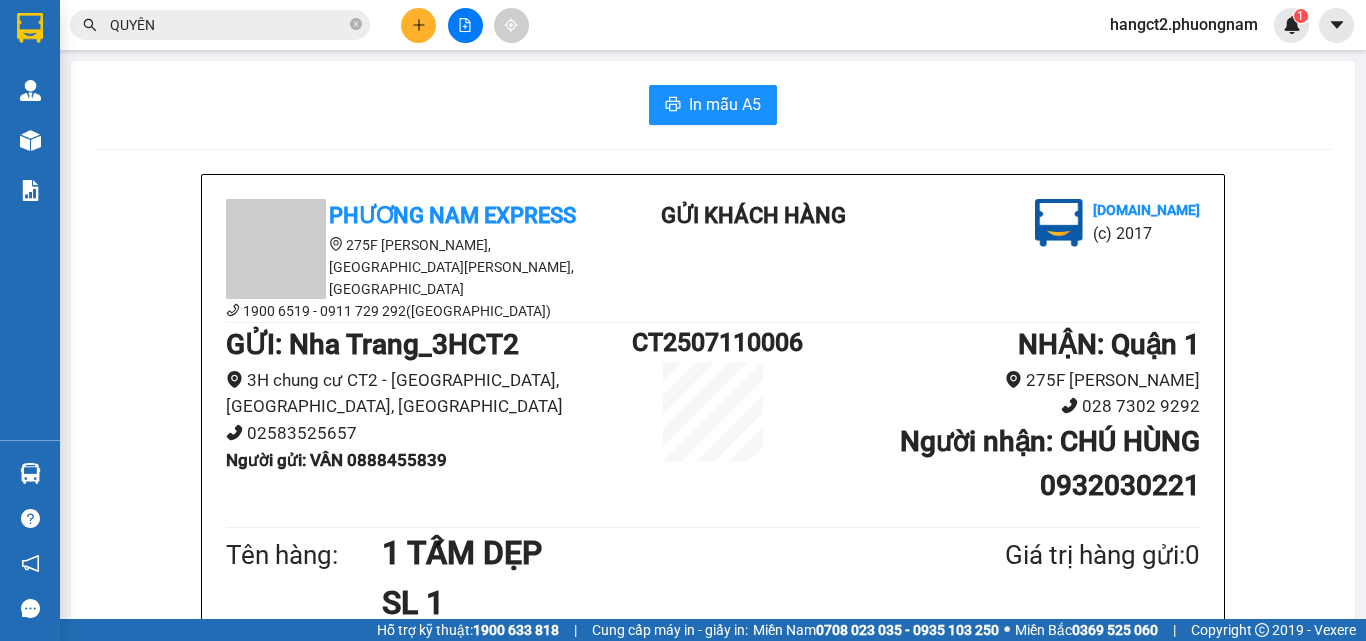 click 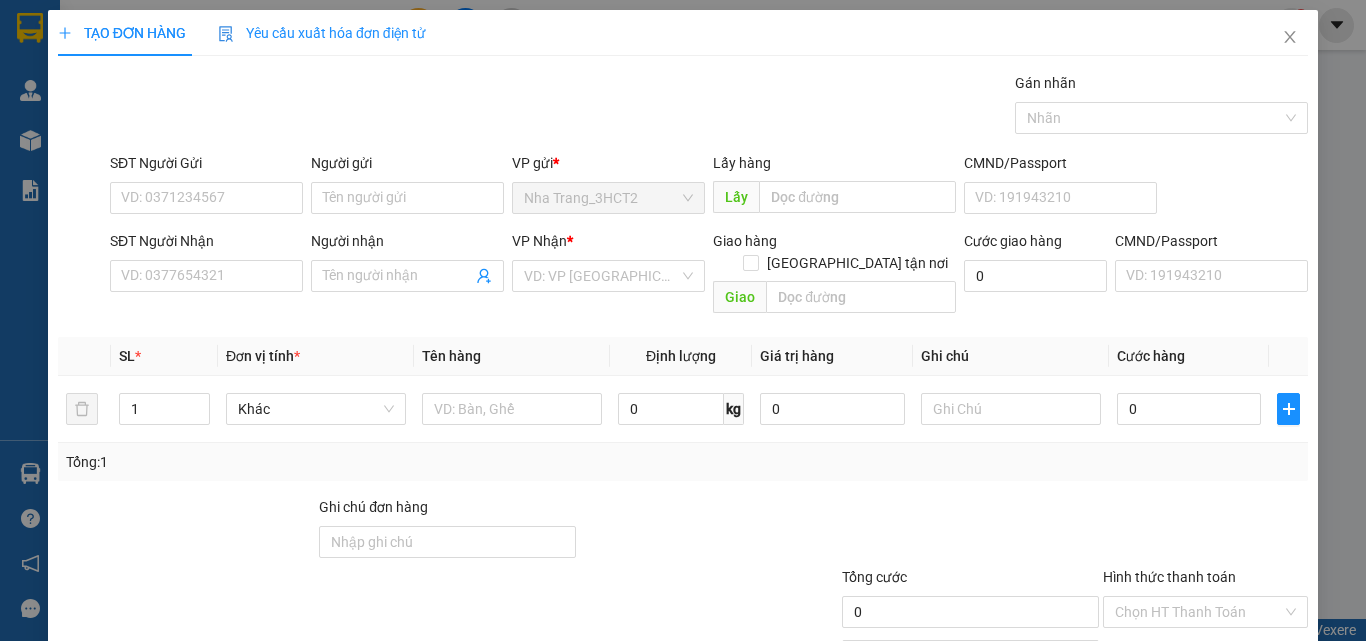 click on "SĐT Người Gửi VD: 0371234567" at bounding box center (206, 187) 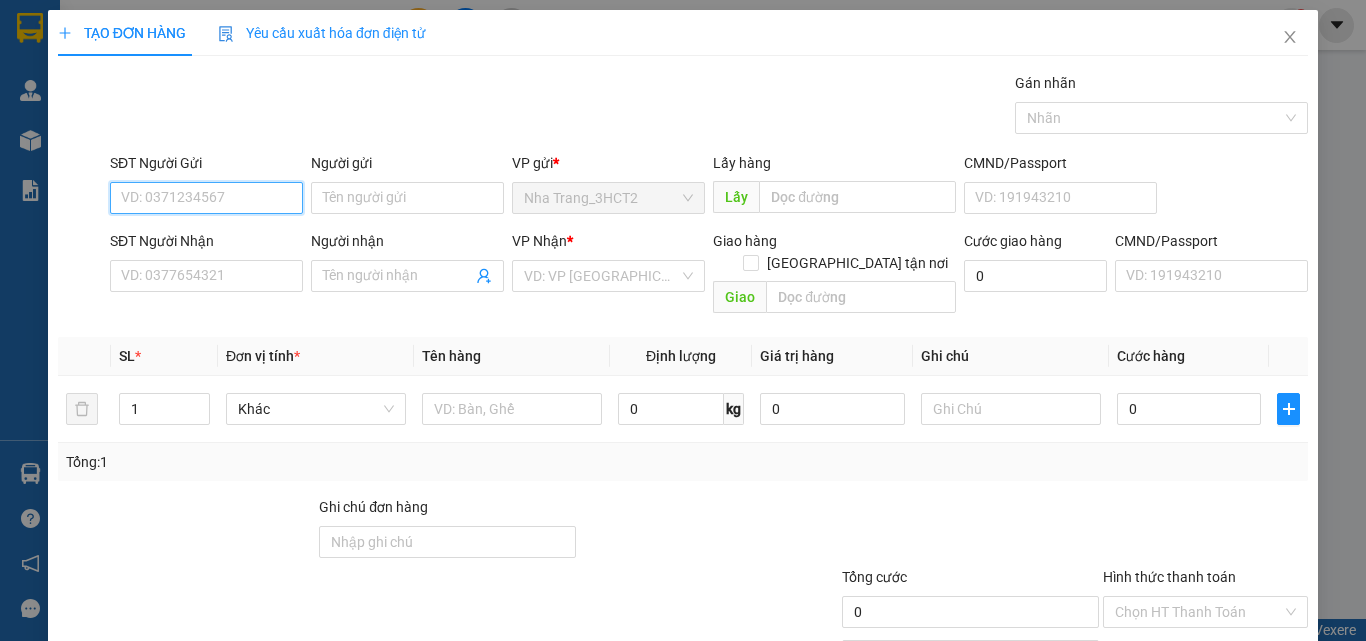 click on "SĐT Người Gửi" at bounding box center (206, 198) 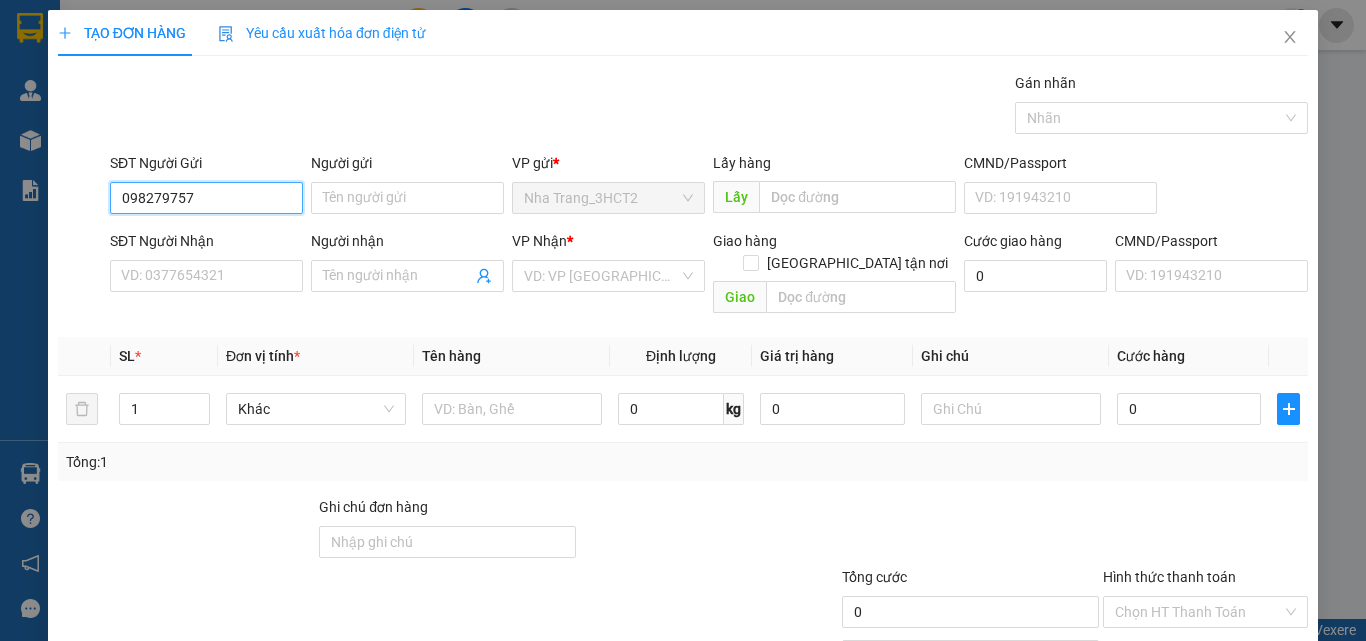 type on "0982797571" 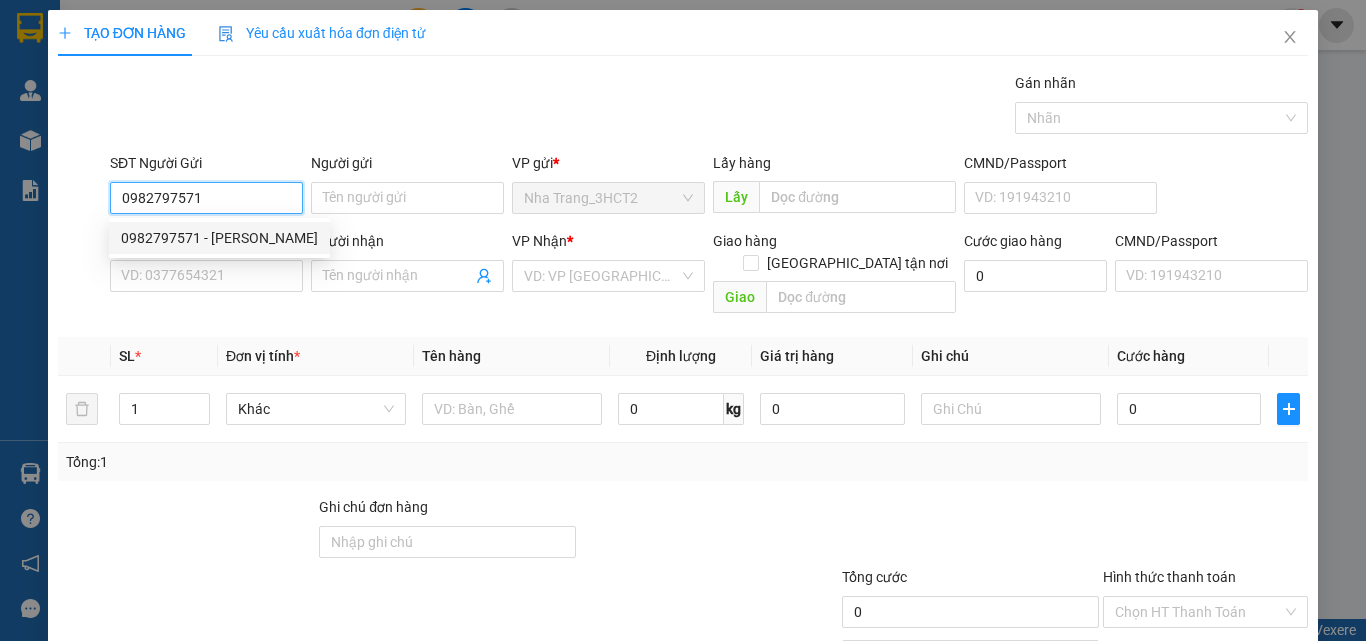 click on "0982797571 - [PERSON_NAME]" at bounding box center [219, 238] 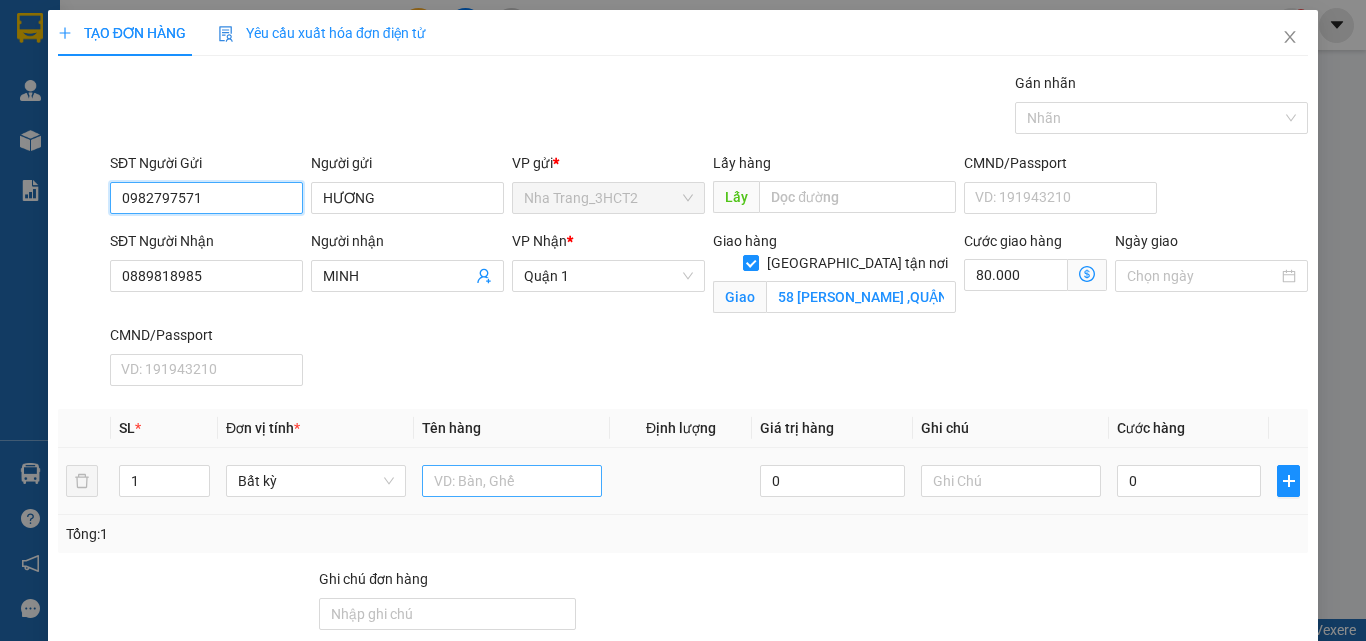 type on "0982797571" 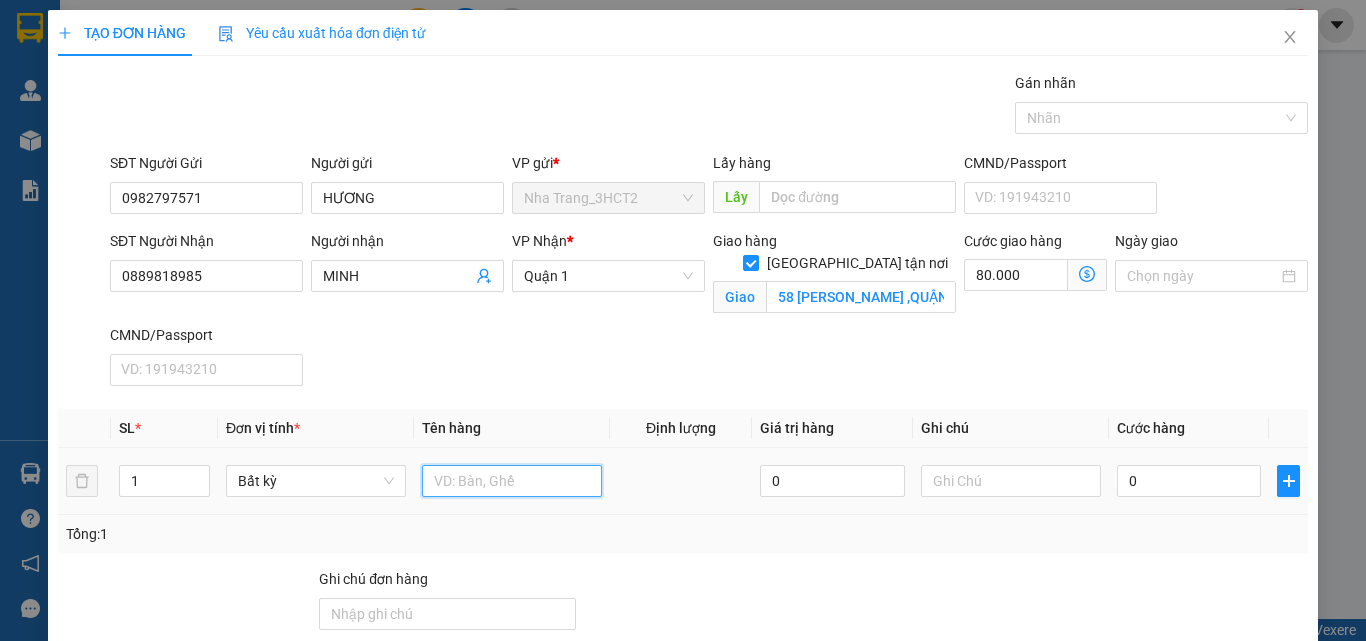 click at bounding box center (512, 481) 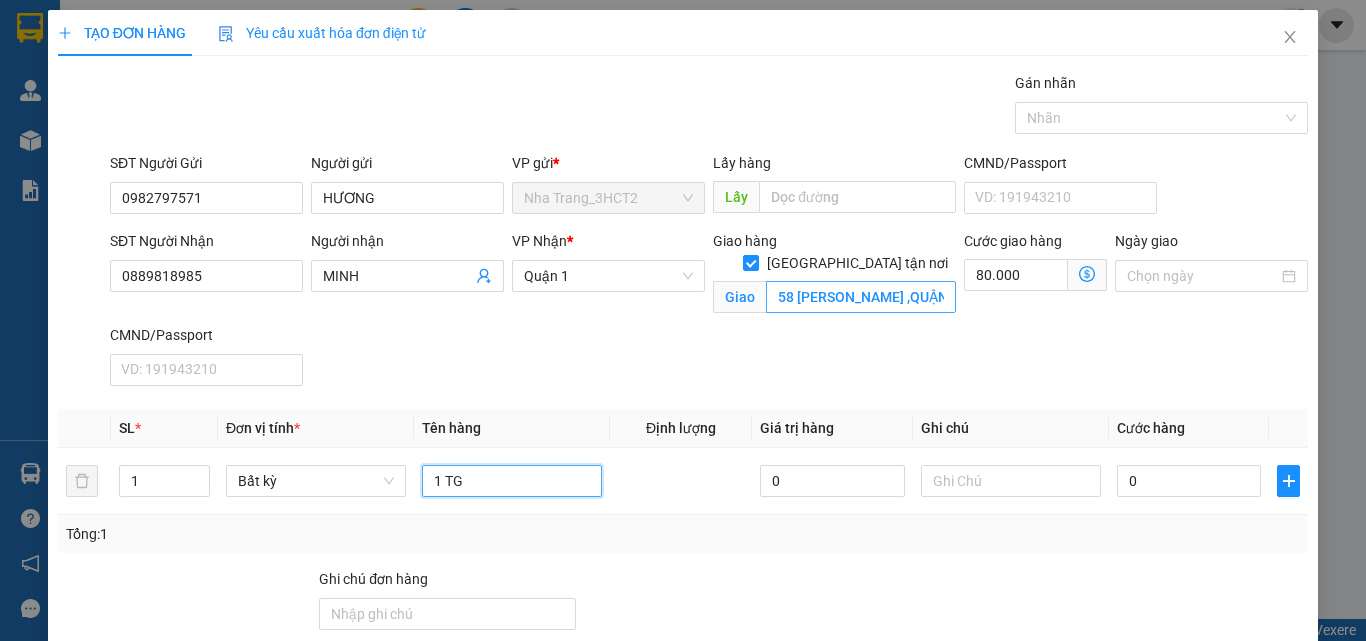 type on "1 TG" 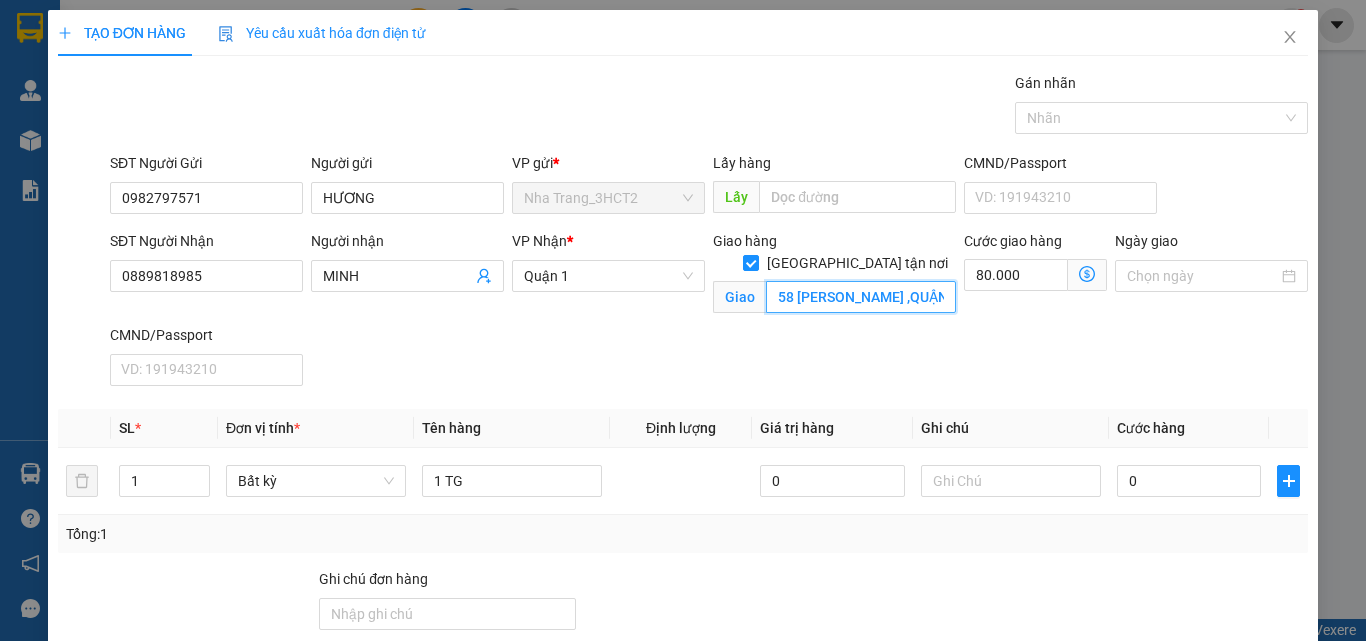 click on "58 [PERSON_NAME] ,QUẬN PHÚ NHUẬN ,HCM (GTN:80)" at bounding box center (861, 297) 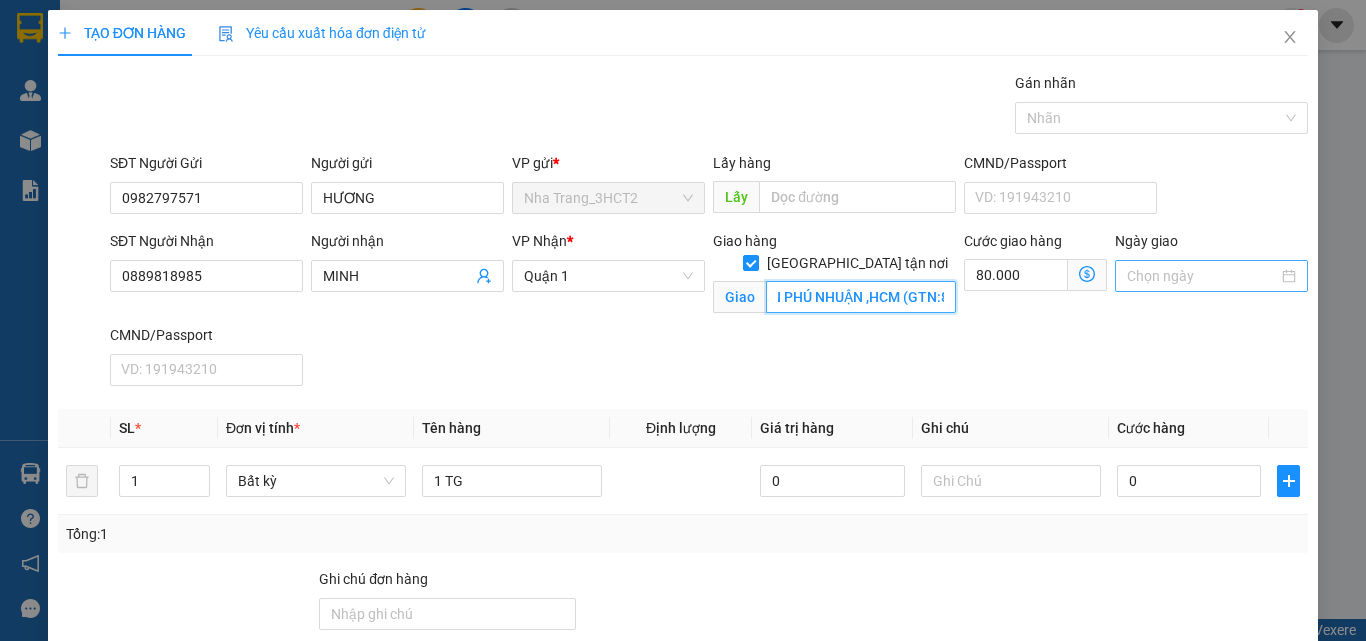 scroll, scrollTop: 0, scrollLeft: 189, axis: horizontal 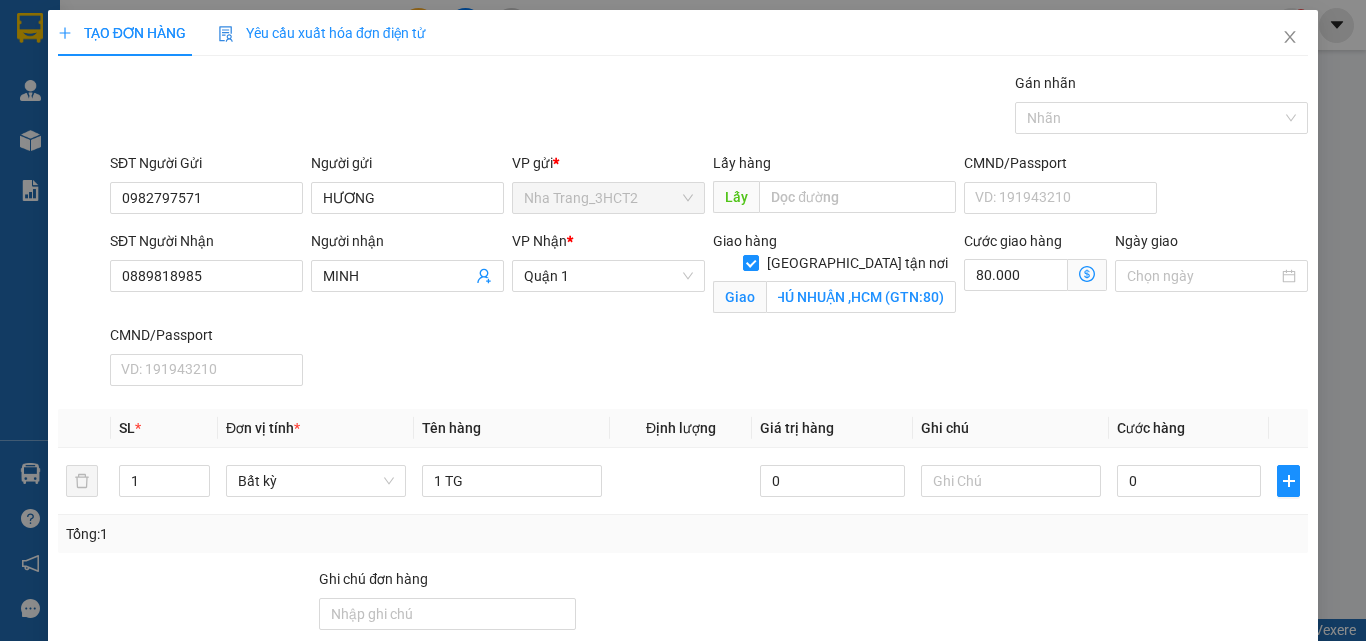 click 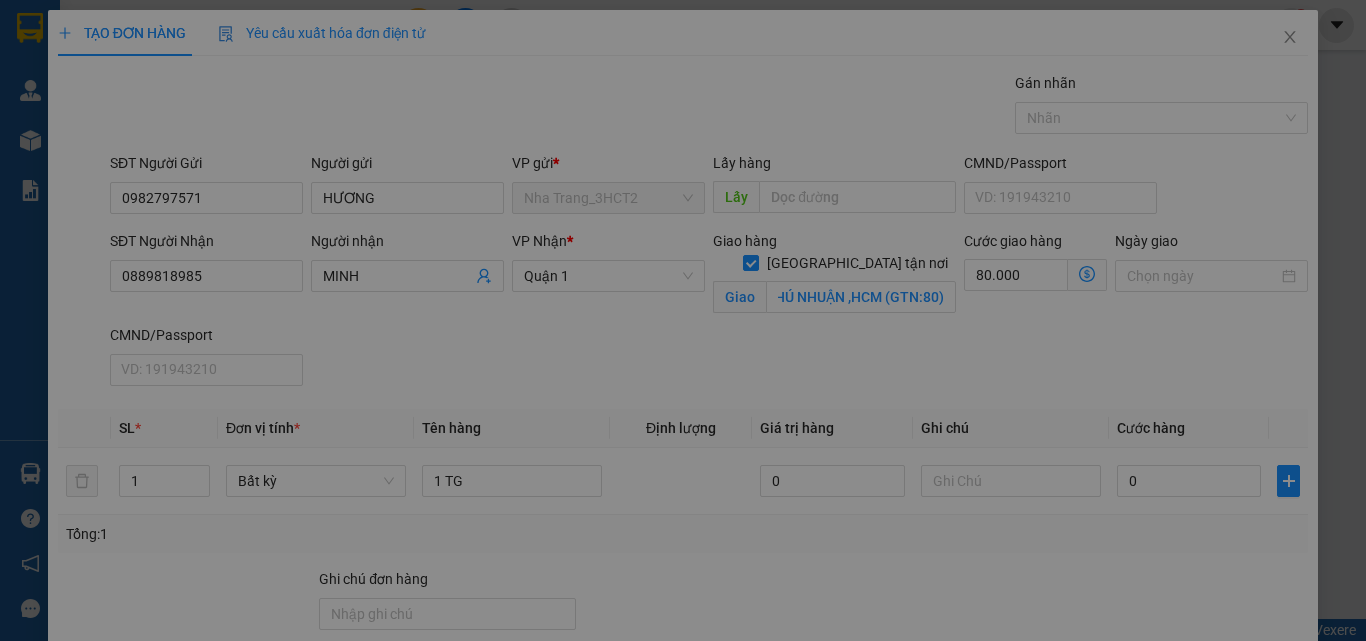 scroll, scrollTop: 0, scrollLeft: 0, axis: both 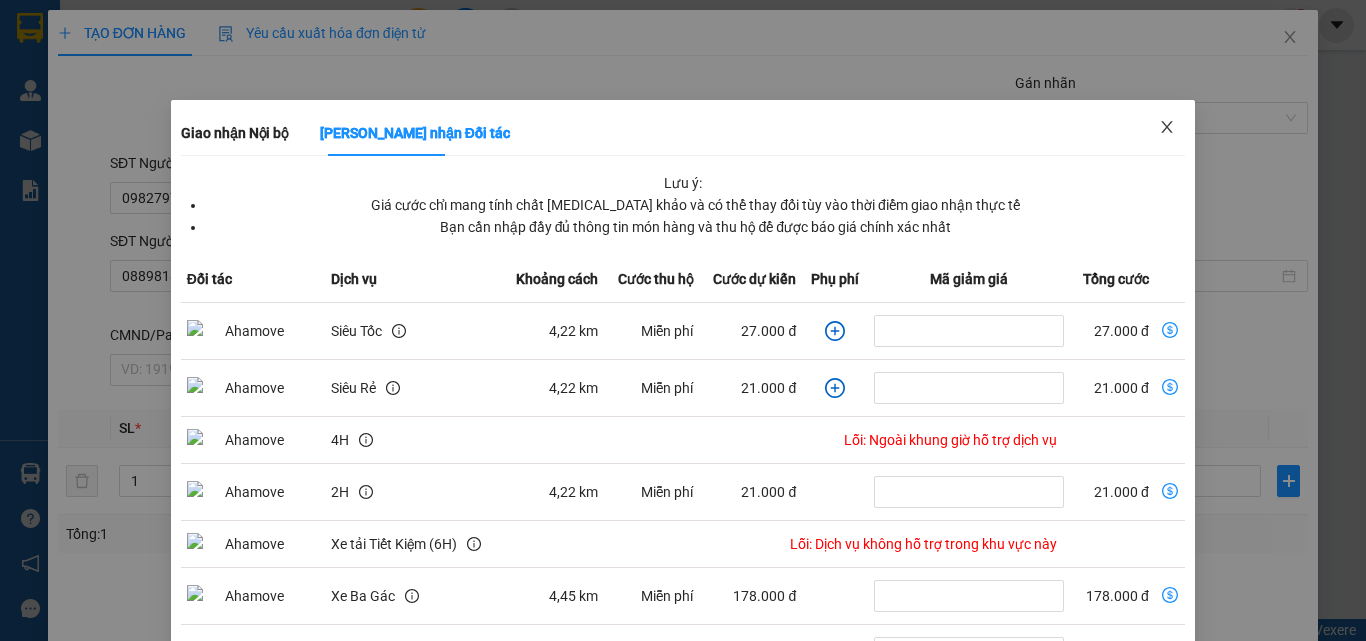 click at bounding box center (1167, 128) 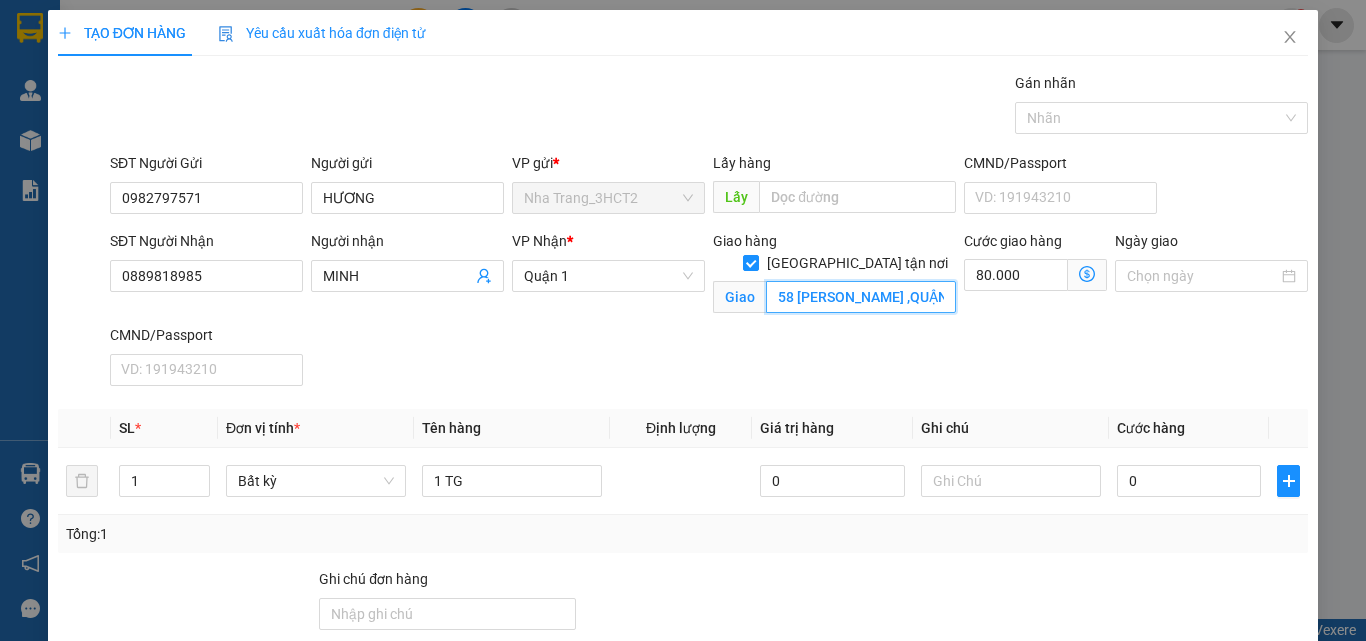 click on "58 [PERSON_NAME] ,QUẬN PHÚ NHUẬN ,HCM (GTN:80)" at bounding box center (861, 297) 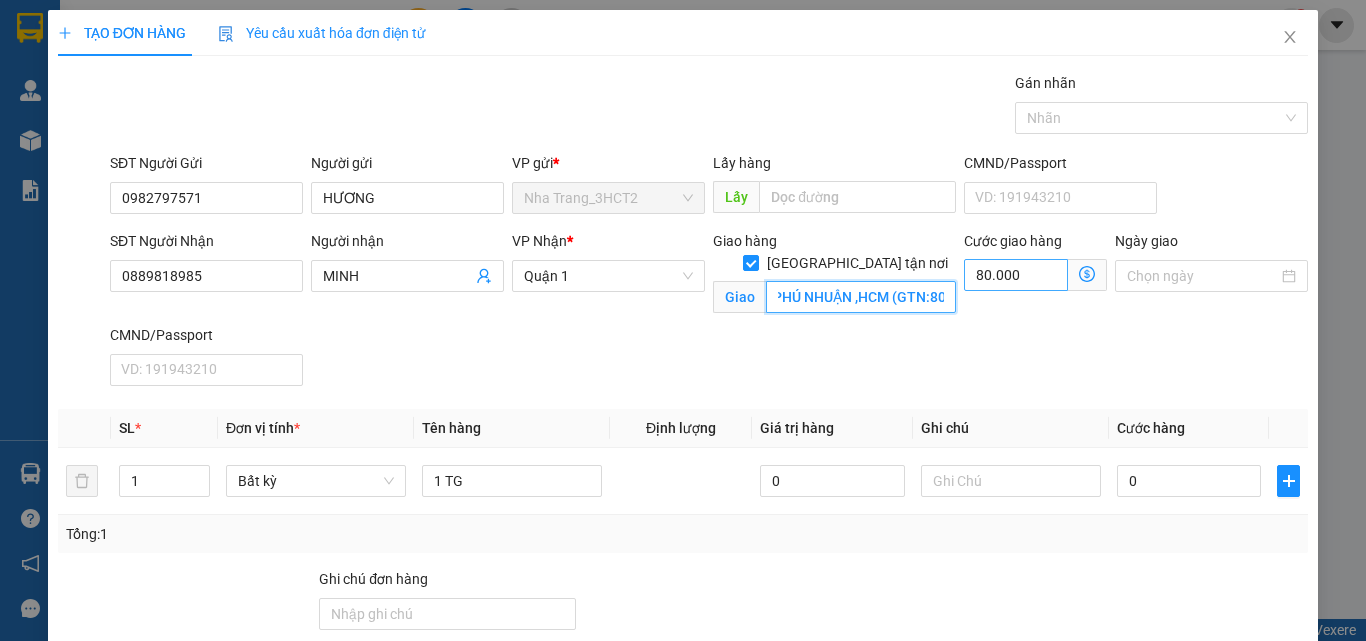 scroll, scrollTop: 0, scrollLeft: 189, axis: horizontal 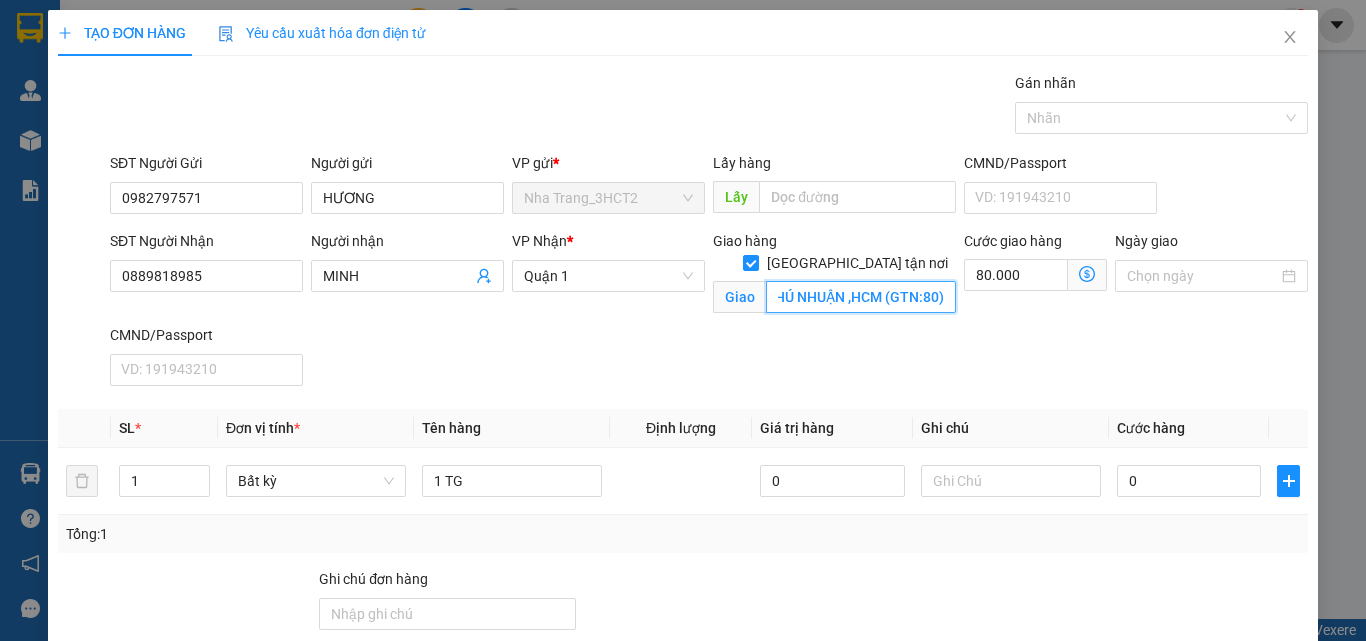 drag, startPoint x: 836, startPoint y: 268, endPoint x: 873, endPoint y: 269, distance: 37.01351 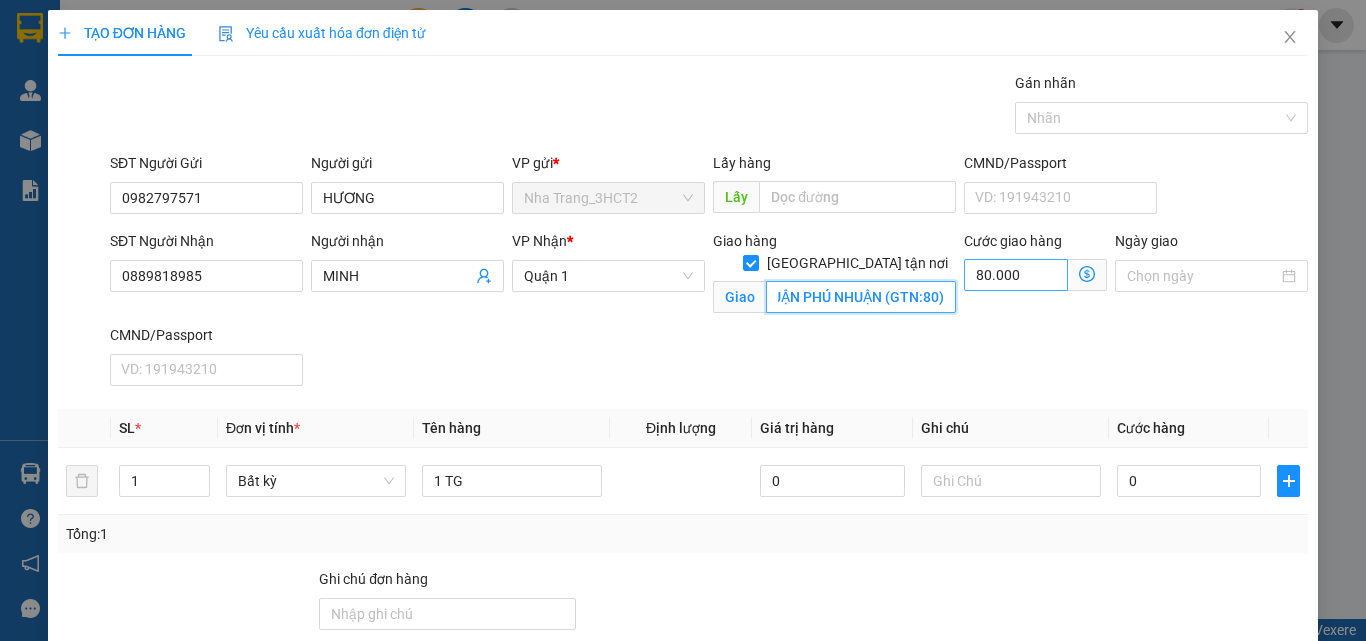 scroll, scrollTop: 0, scrollLeft: 151, axis: horizontal 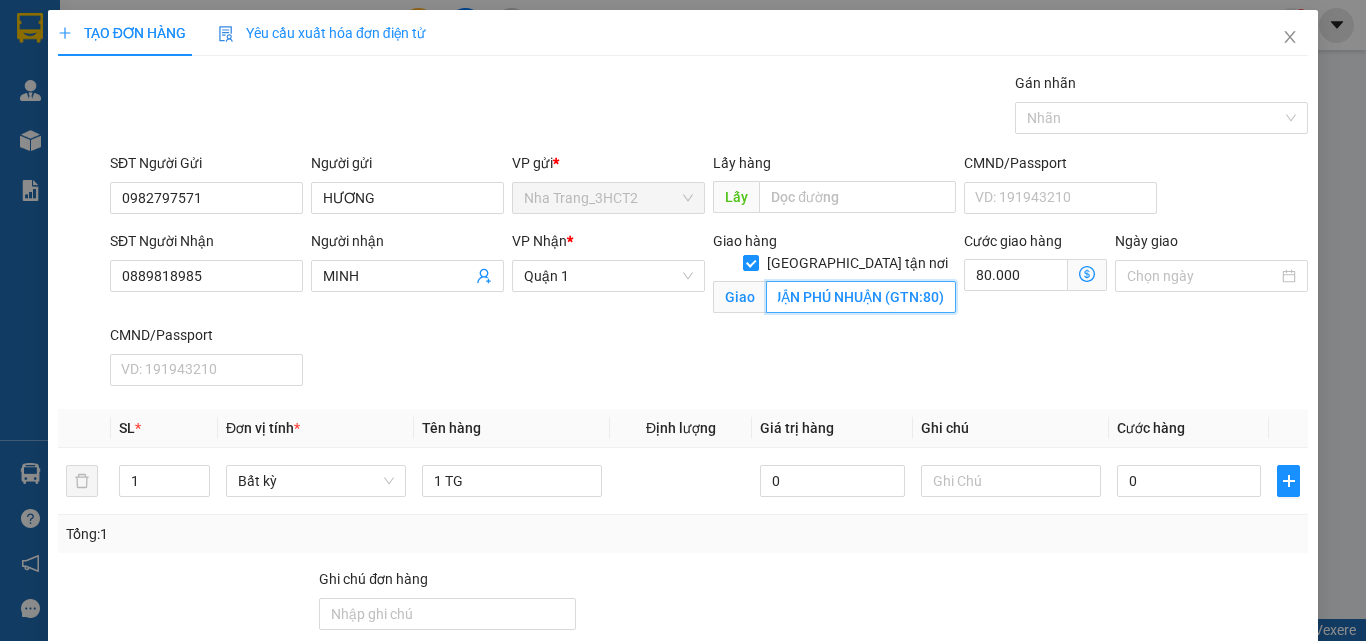 click on "58 [PERSON_NAME] ,QUẬN PHÚ NHUẬN (GTN:80)" at bounding box center [861, 297] 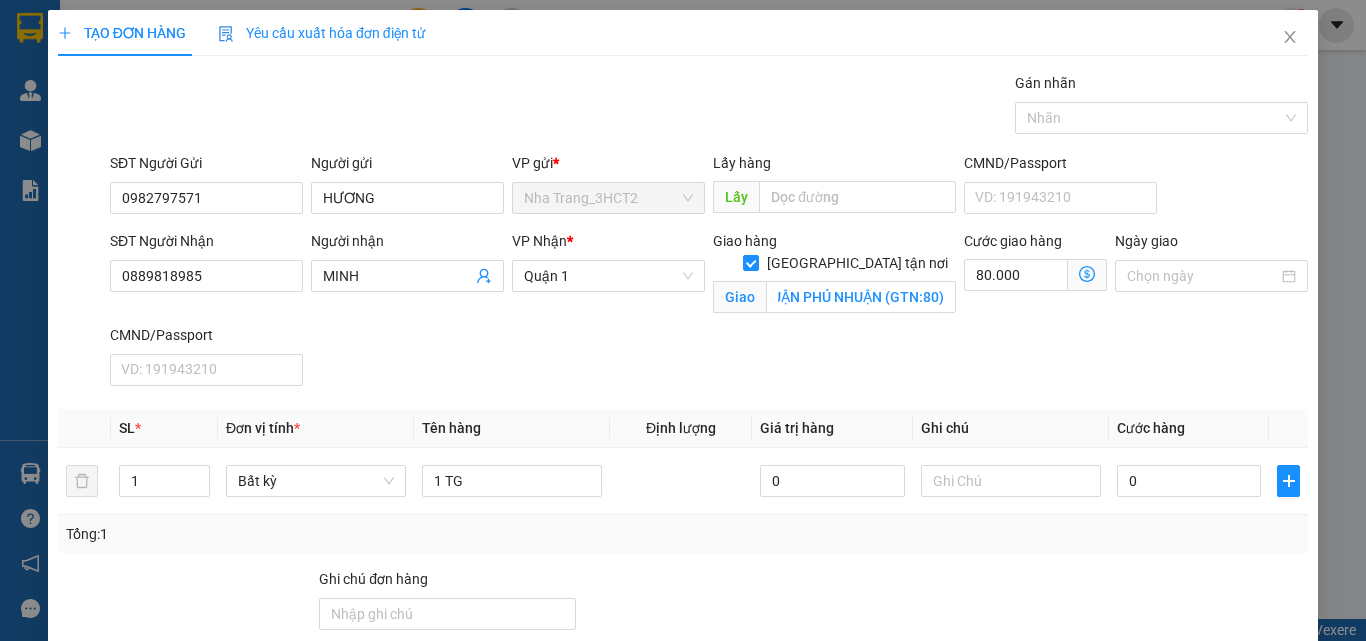 scroll, scrollTop: 0, scrollLeft: 0, axis: both 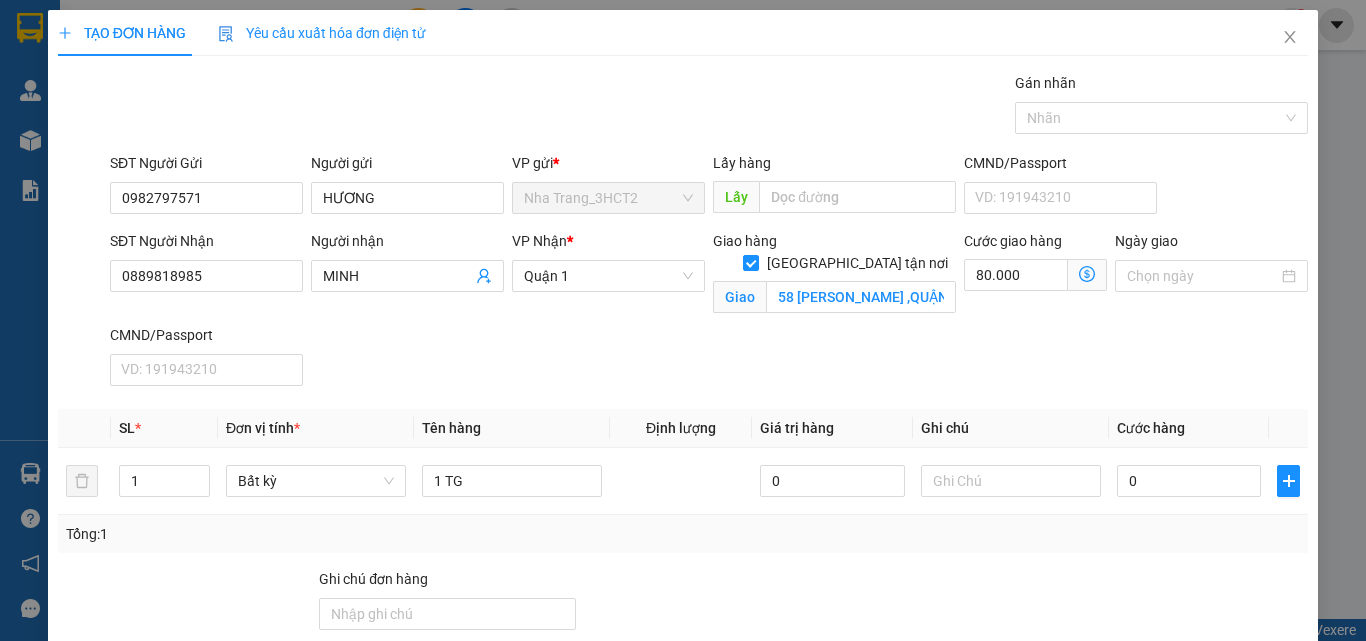 click 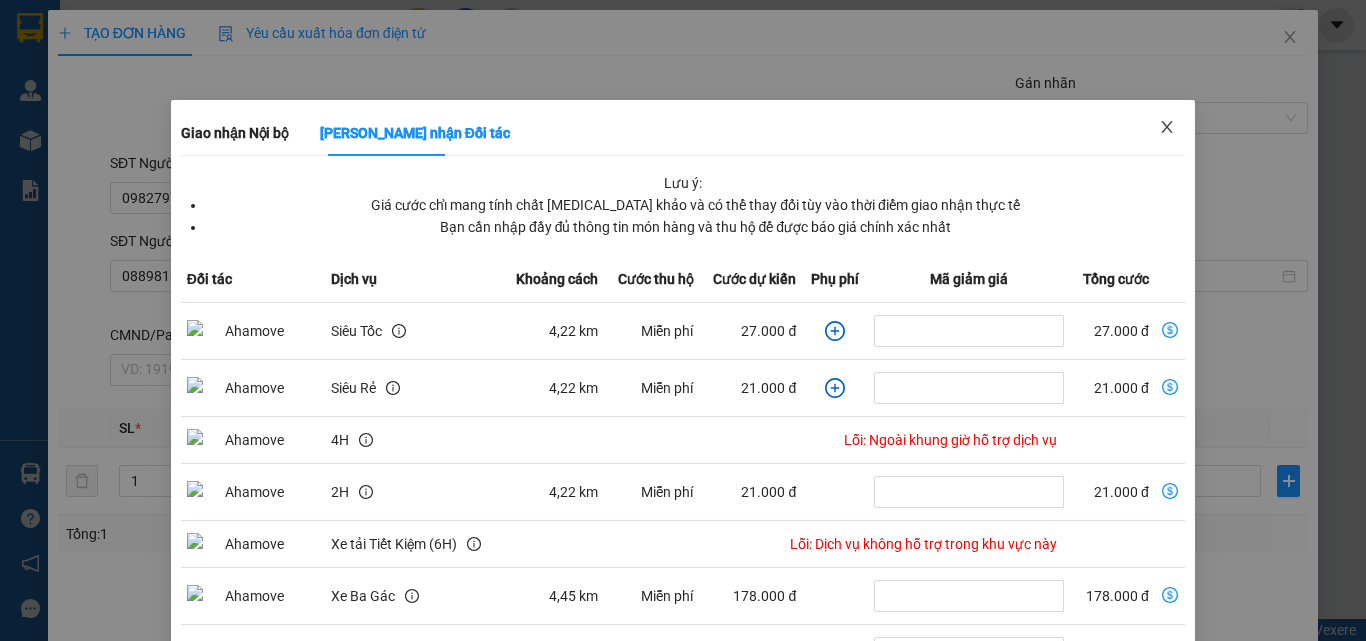 click at bounding box center (1167, 128) 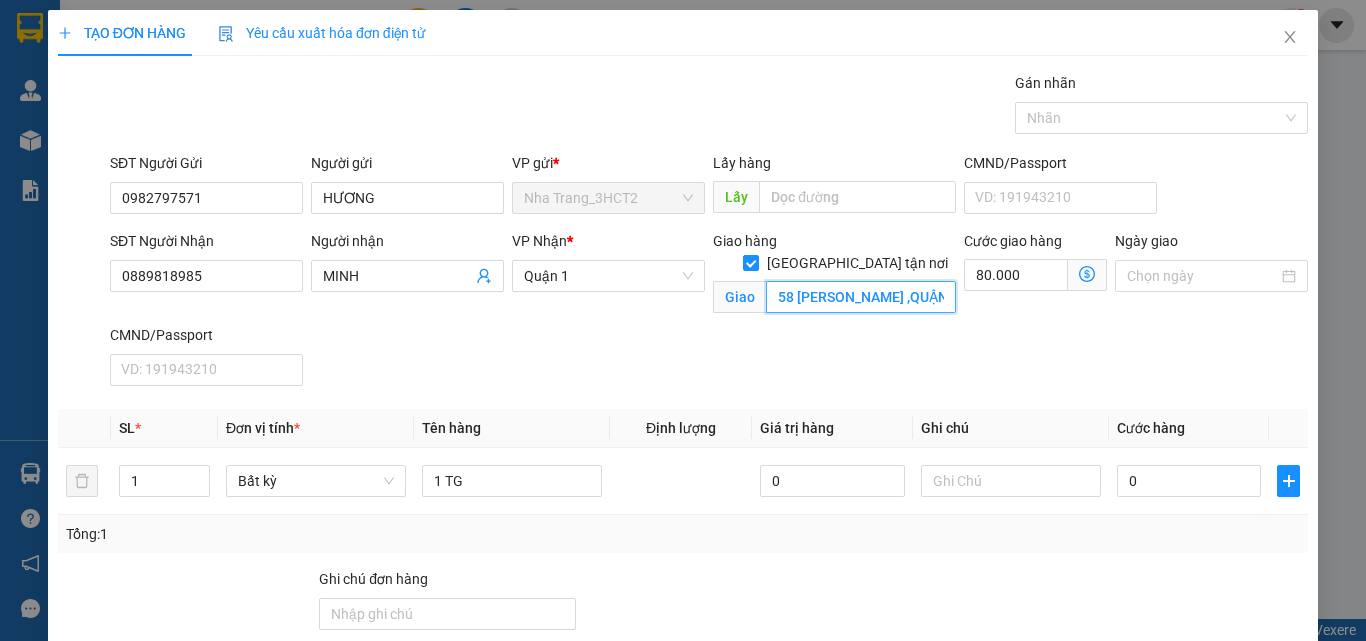 click on "58 [PERSON_NAME] ,QUẬN PHÚ NHUẬN (GTN:80)" at bounding box center (861, 297) 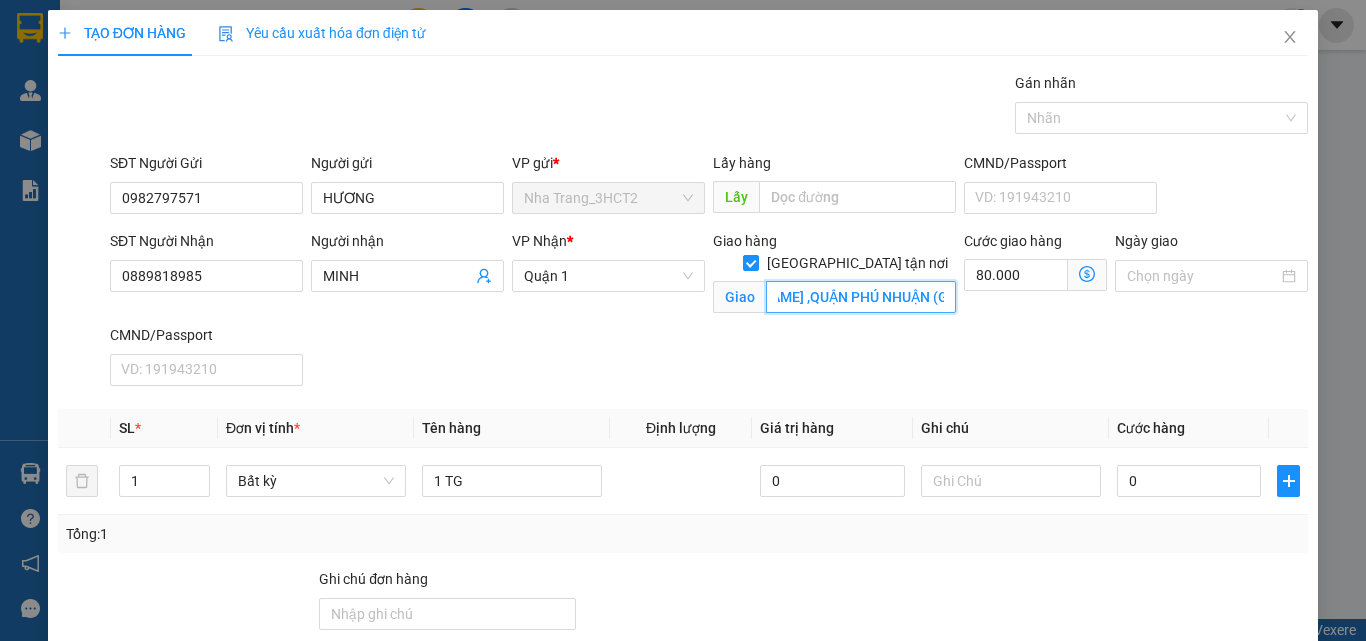scroll, scrollTop: 0, scrollLeft: 150, axis: horizontal 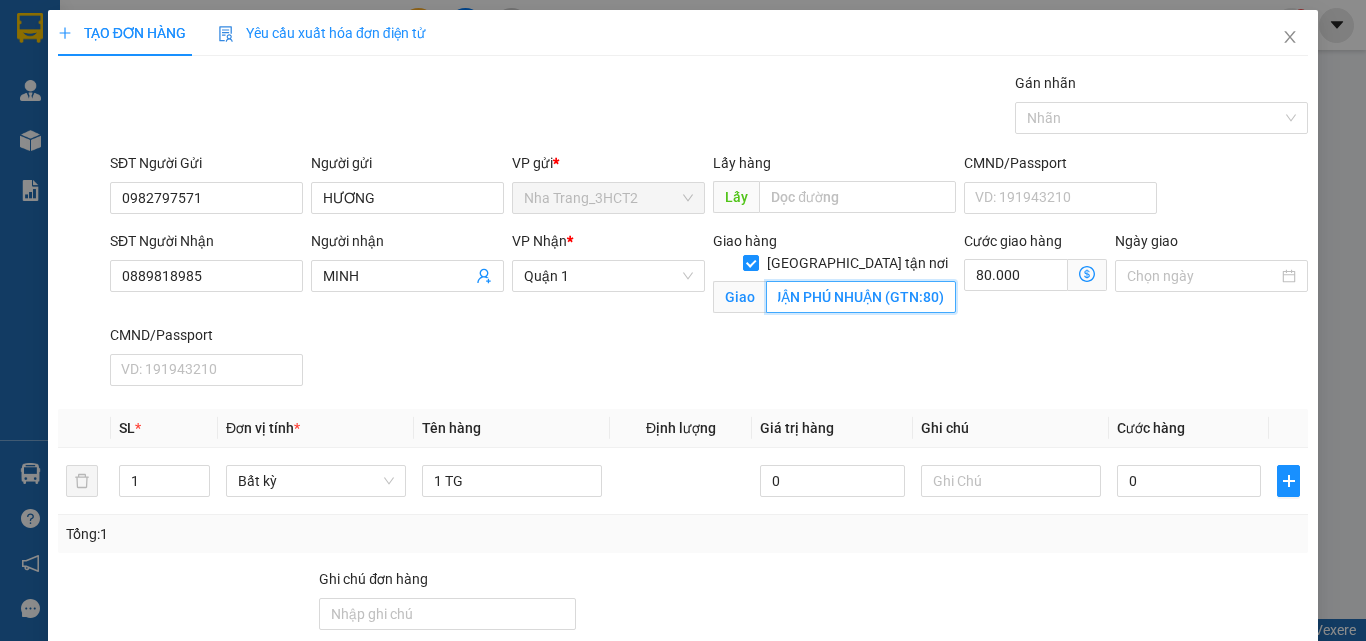 click on "58 [PERSON_NAME] ,QUẬN PHÚ NHUẬN (GTN:80)" at bounding box center [861, 297] 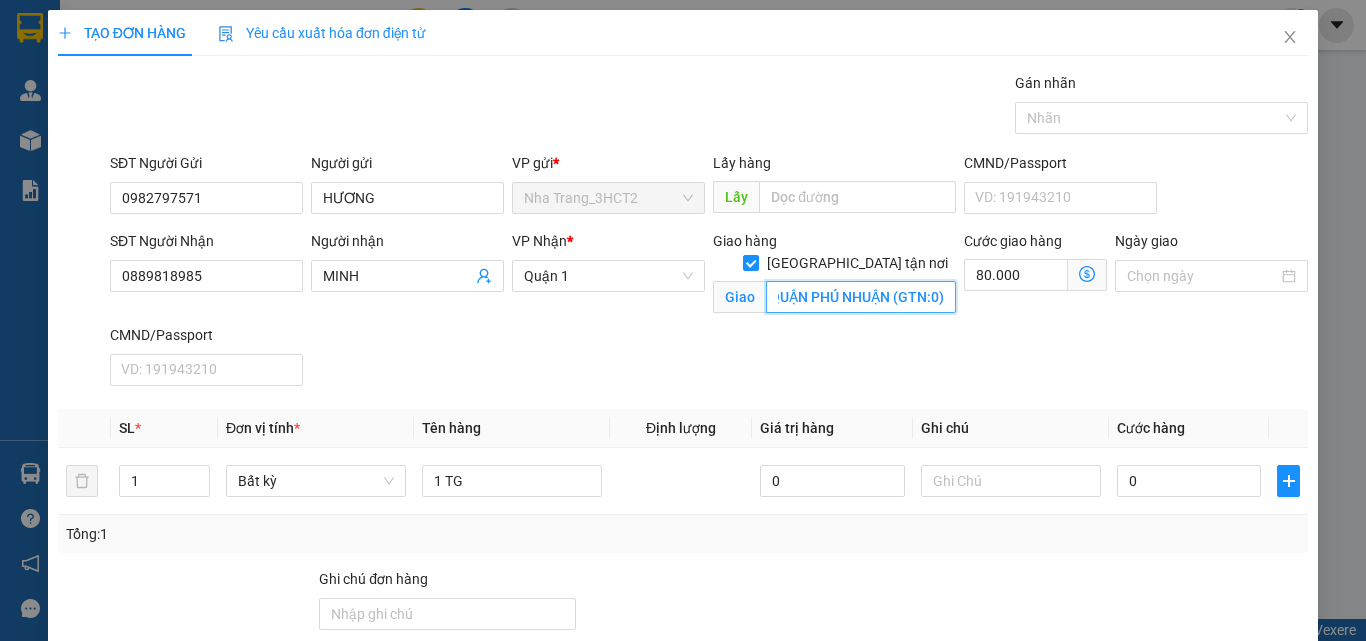 scroll, scrollTop: 0, scrollLeft: 143, axis: horizontal 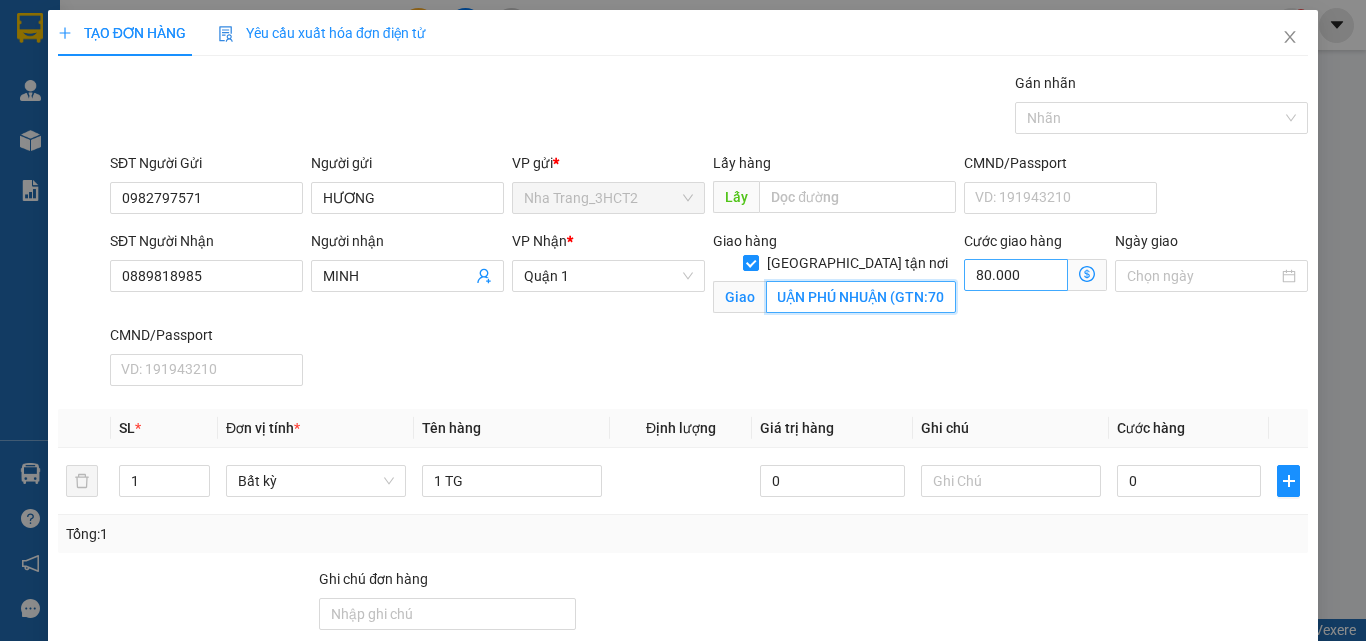 type on "58 [PERSON_NAME] ,QUẬN PHÚ NHUẬN (GTN:70)" 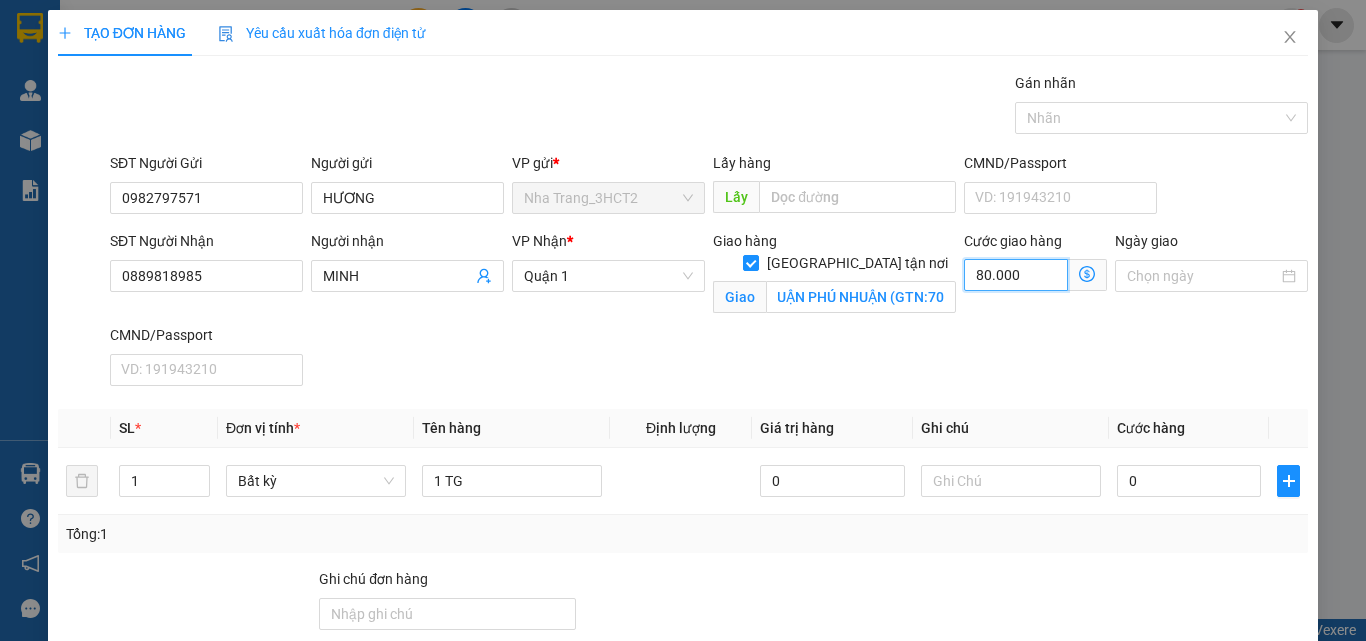 click on "80.000" at bounding box center (1016, 275) 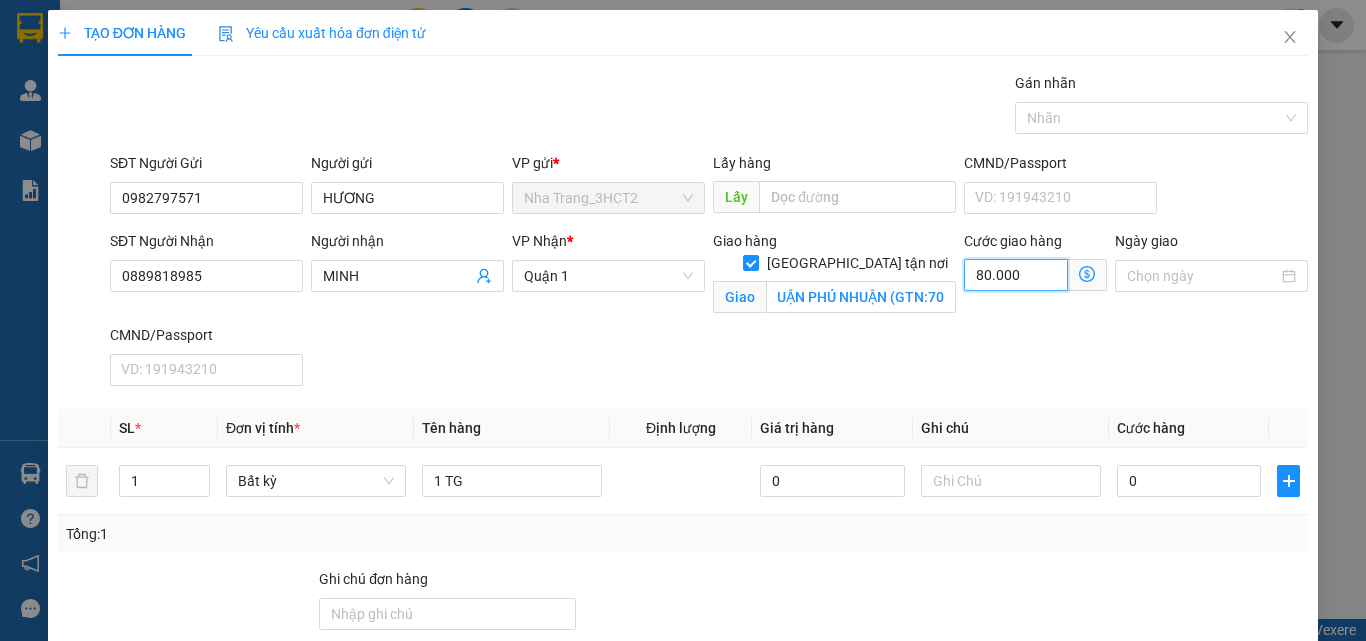 scroll, scrollTop: 0, scrollLeft: 0, axis: both 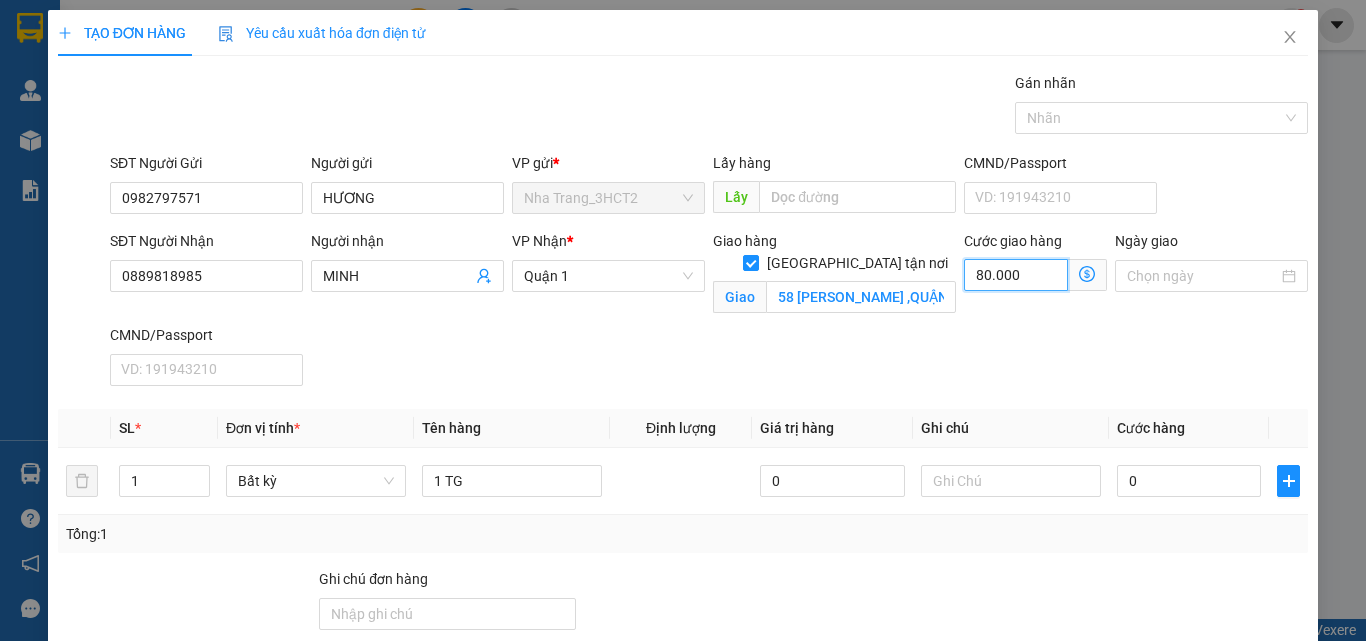 type on "7" 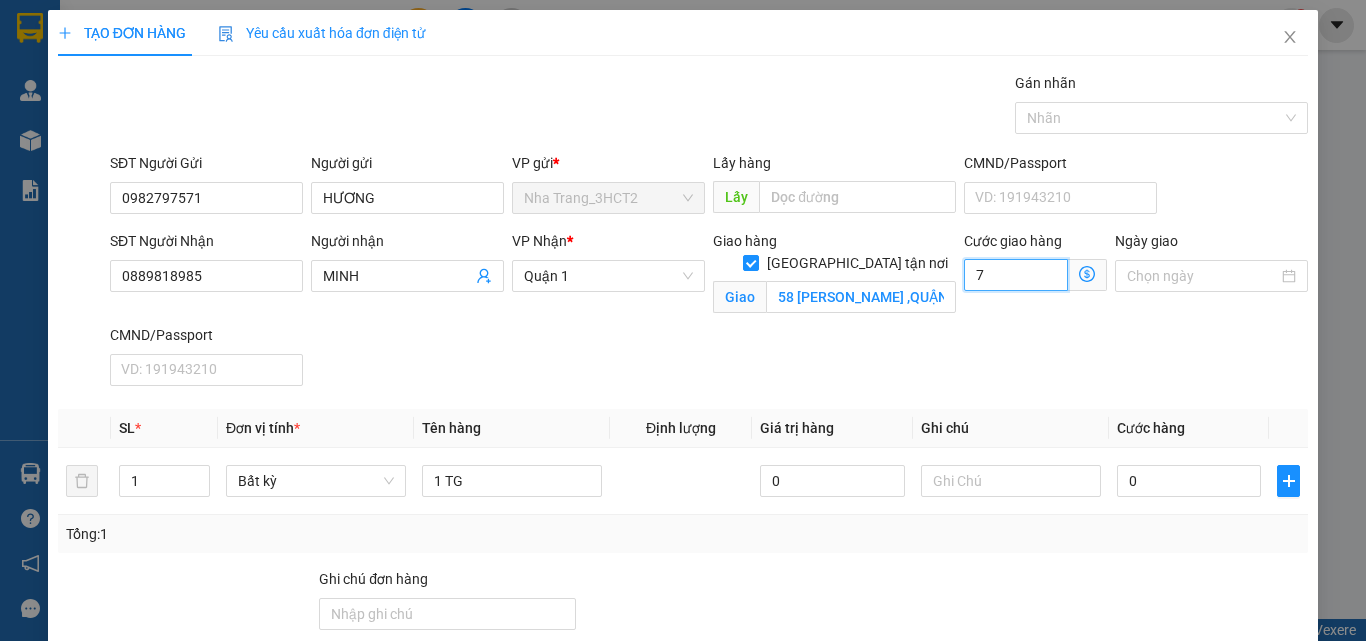 type on "70" 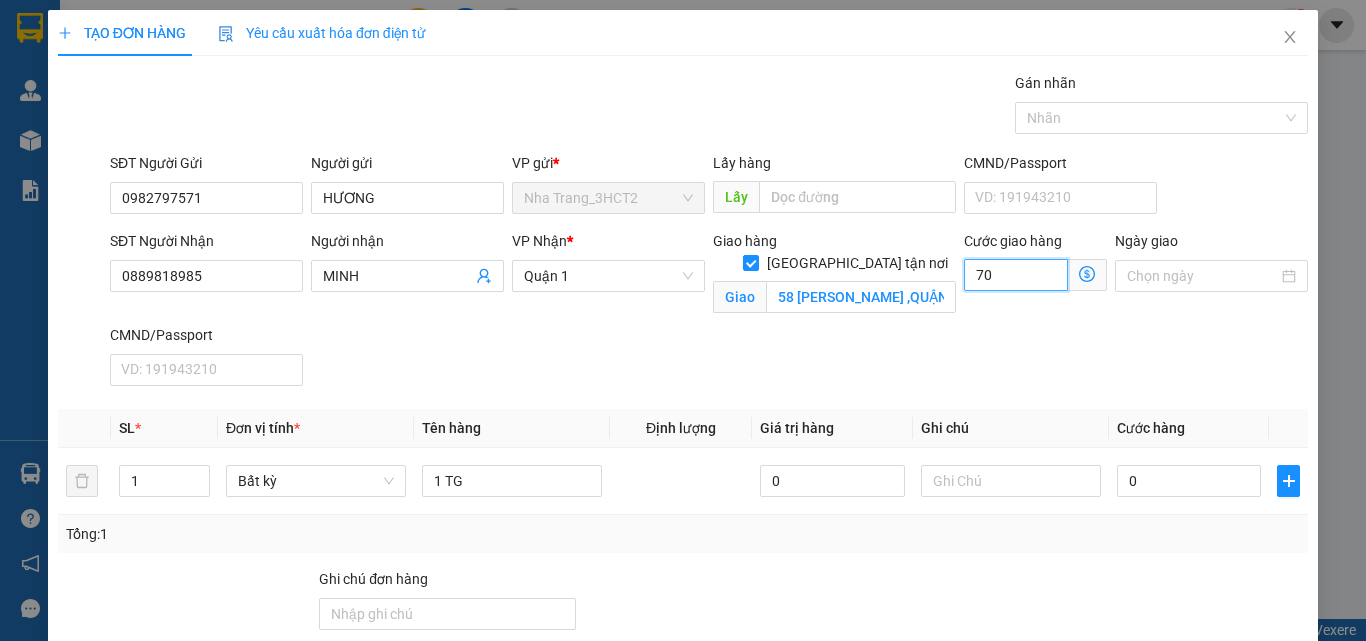 type on "70" 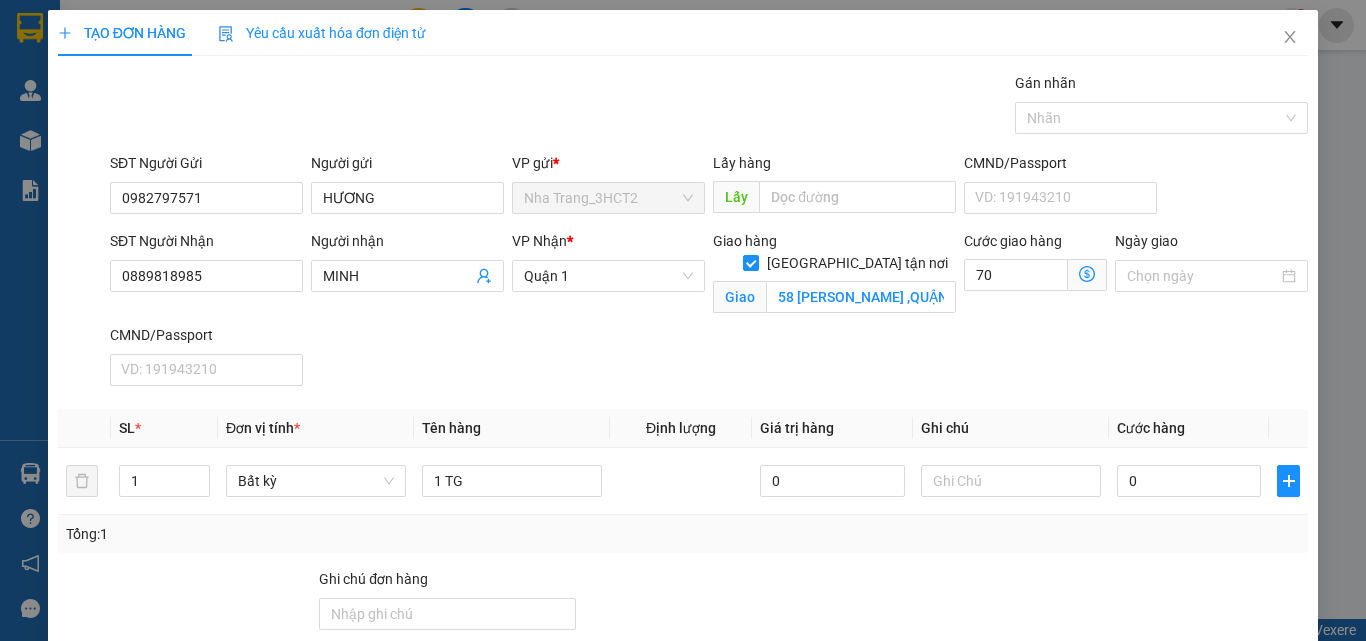 click on "Giao hàng Giao tận nơi Giao 58 [PERSON_NAME] ,QUẬN PHÚ NHUẬN (GTN:70)" at bounding box center [834, 277] 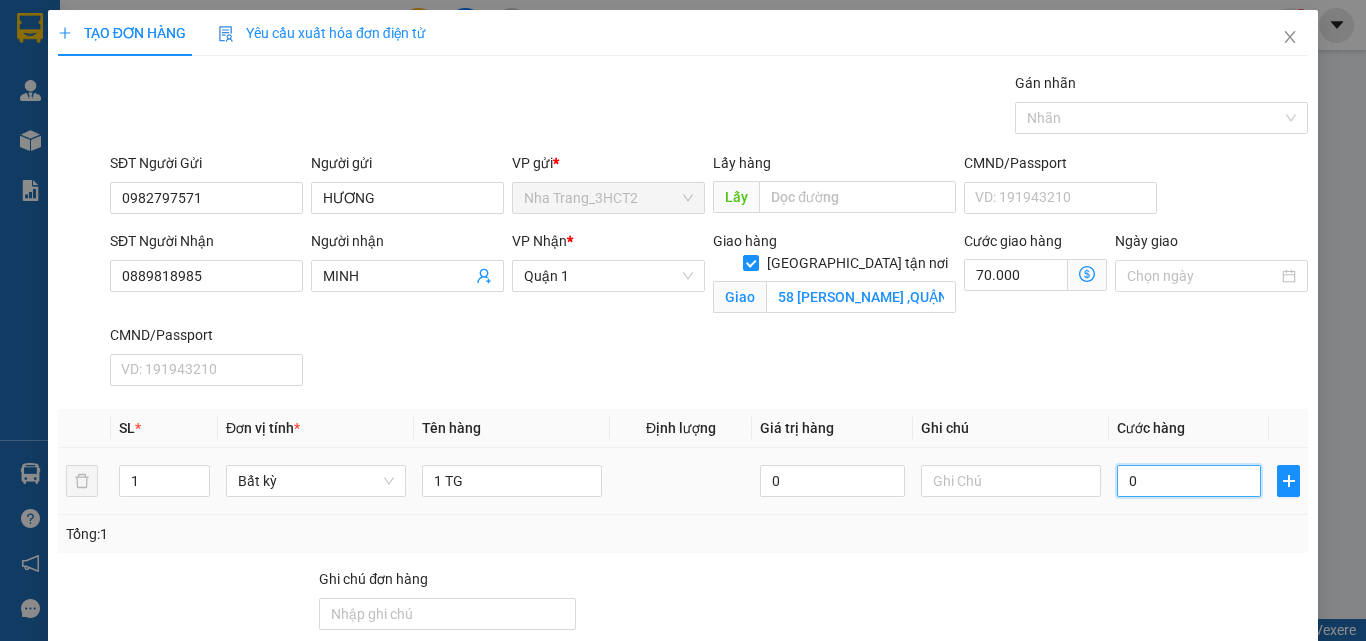 click on "0" at bounding box center (1189, 481) 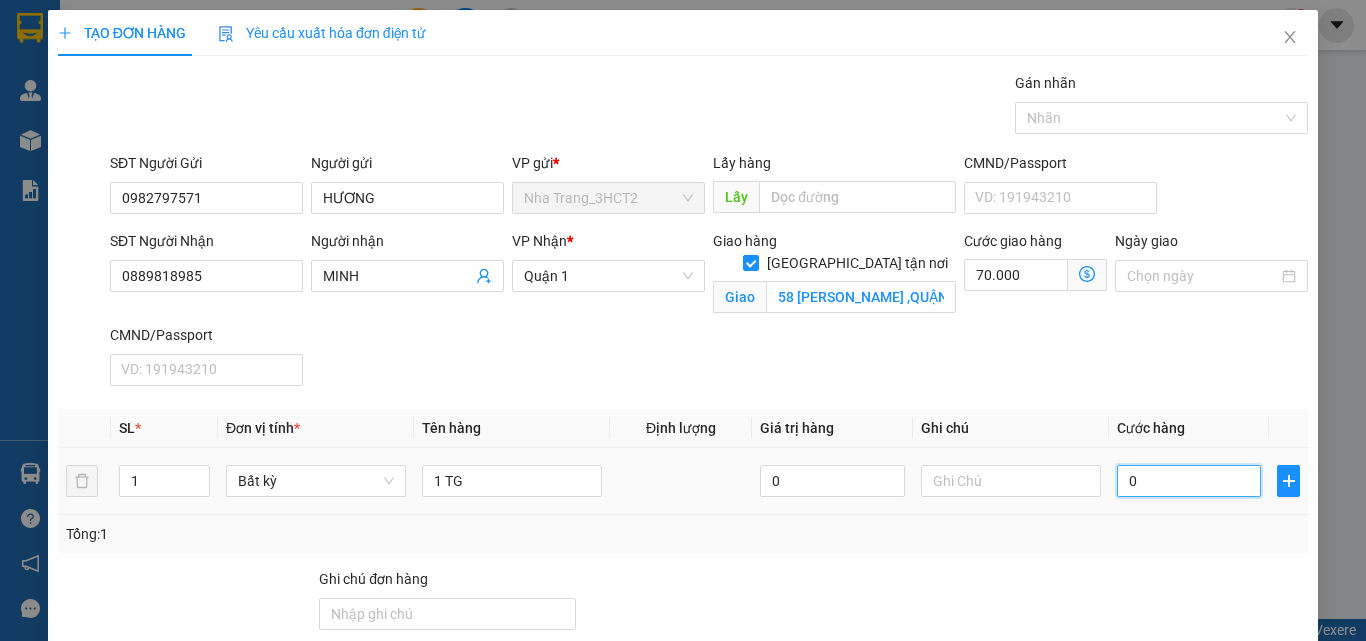 type on "3" 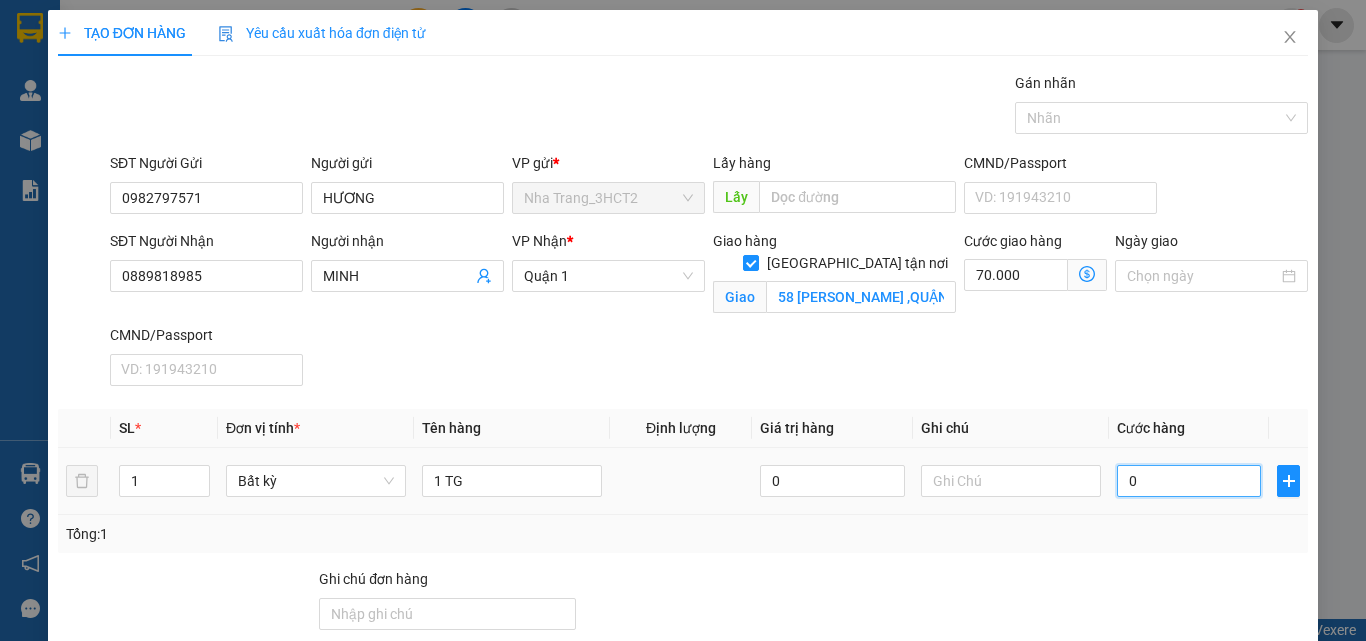 type on "70.003" 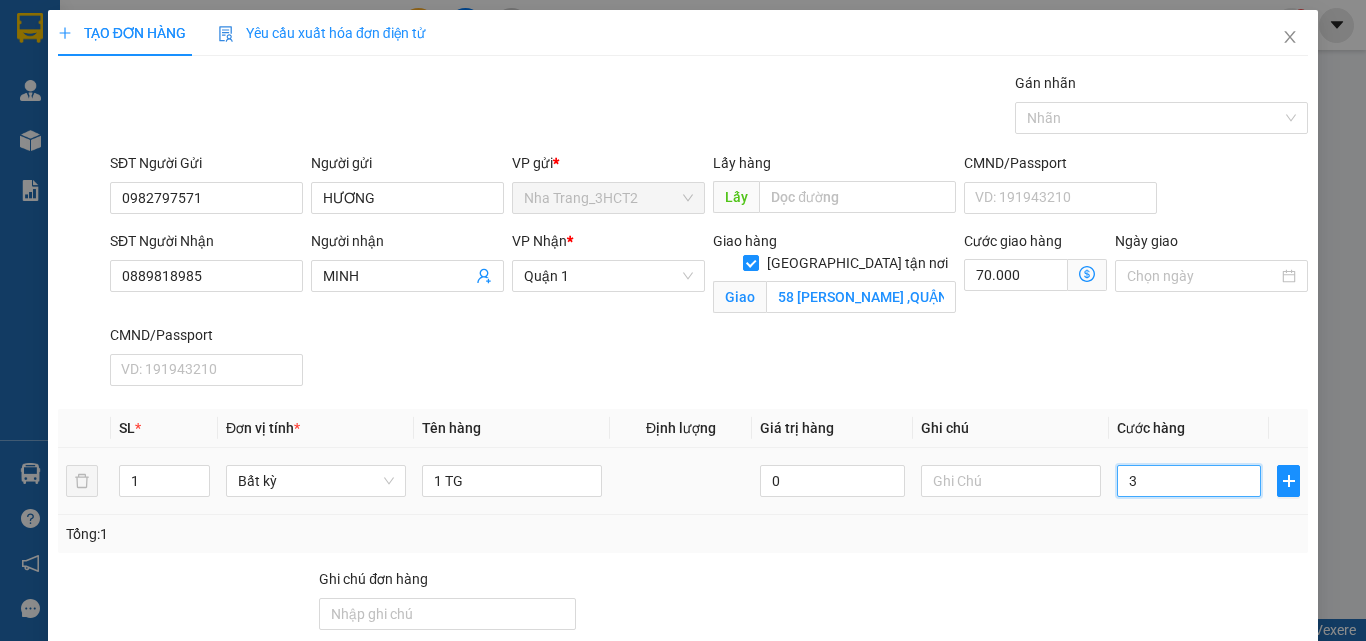 type on "30" 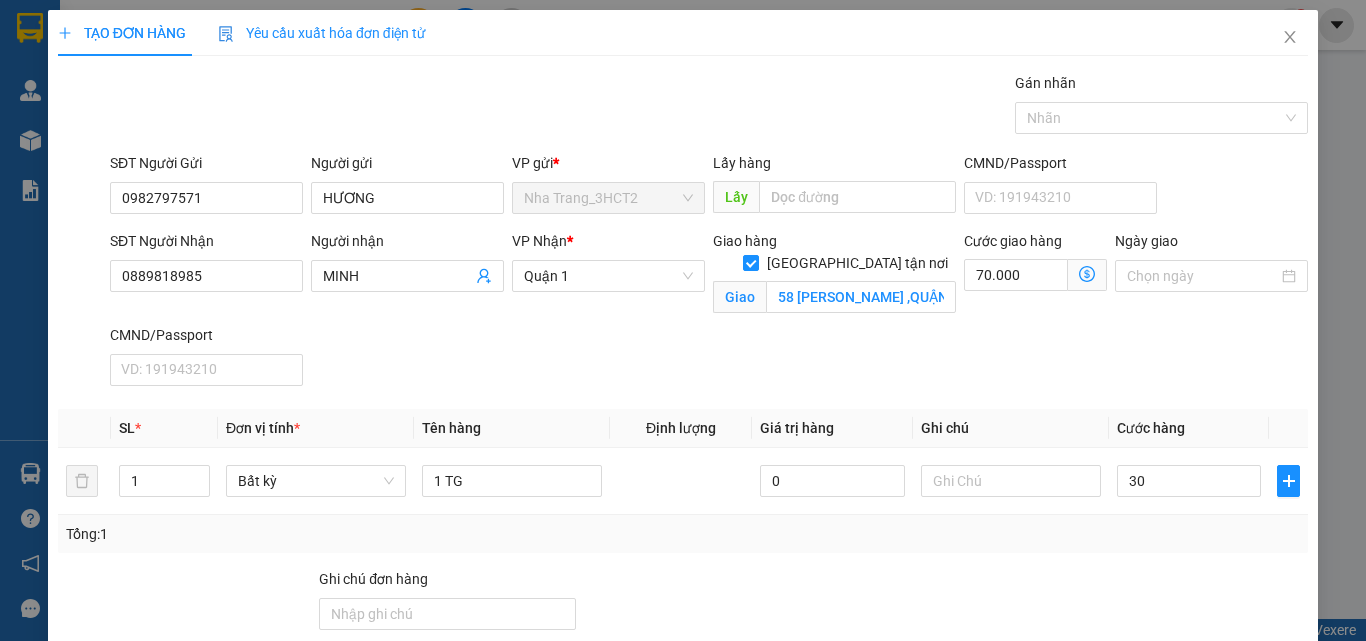 type on "30.000" 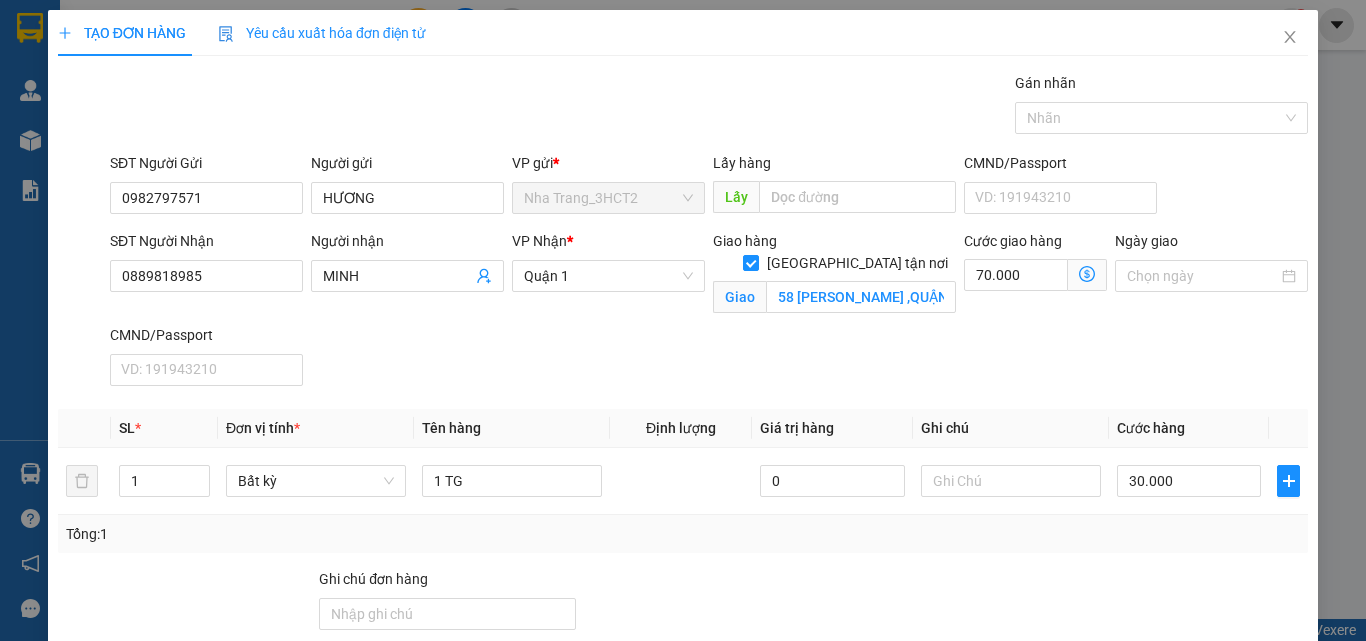 click on "Transit Pickup Surcharge Ids Transit Deliver Surcharge Ids Transit Deliver Surcharge Transit Deliver Surcharge Gói vận chuyển  * Tiêu chuẩn Gán nhãn   Nhãn SĐT Người Gửi 0982797571 Người gửi HƯƠNG VP gửi  * [GEOGRAPHIC_DATA] Lấy hàng Lấy CMND/Passport VD: [PASSPORT] SĐT Người Nhận 0889818985 Người nhận MINH VP Nhận  * [GEOGRAPHIC_DATA] tận nơi Giao 58 [PERSON_NAME] ,QUẬN PHÚ NHUẬN (GTN:70) Cước giao hàng 70.000 Giao nhận Nội bộ Giao nhận Đối tác Lưu ý: Giá cước chỉ mang tính chất [MEDICAL_DATA] khảo và có thể thay đổi tùy vào thời điểm giao nhận thực tế Bạn cần nhập đầy đủ thông tin món hàng và thu hộ để được báo giá chính xác nhất Đối tác Dịch vụ Khoảng cách Cước thu hộ Cước dự kiến Phụ phí Mã giảm giá Tổng cước Siêu Tốc 4,22 km Miễn phí 27.000 đ 27.000 đ Siêu Rẻ 4,22 km Miễn phí 21.000 đ 21.000 đ 4H 2H 4,22 km Miễn phí SL" at bounding box center [683, 433] 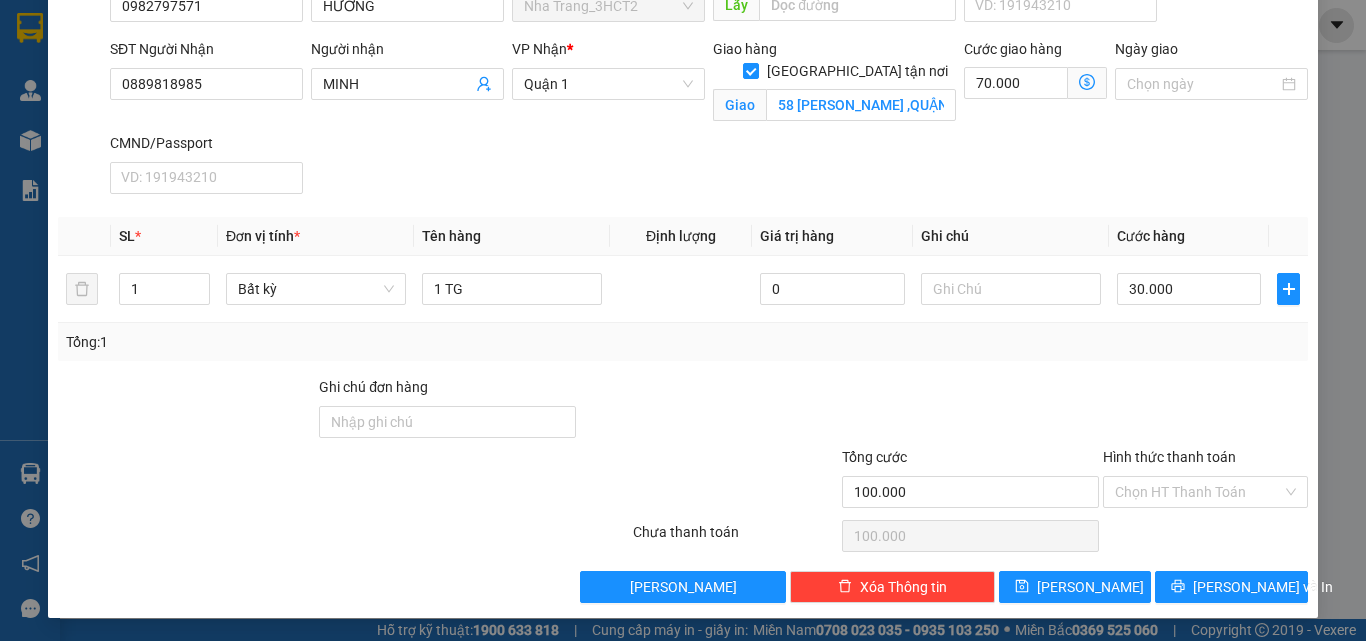 scroll, scrollTop: 193, scrollLeft: 0, axis: vertical 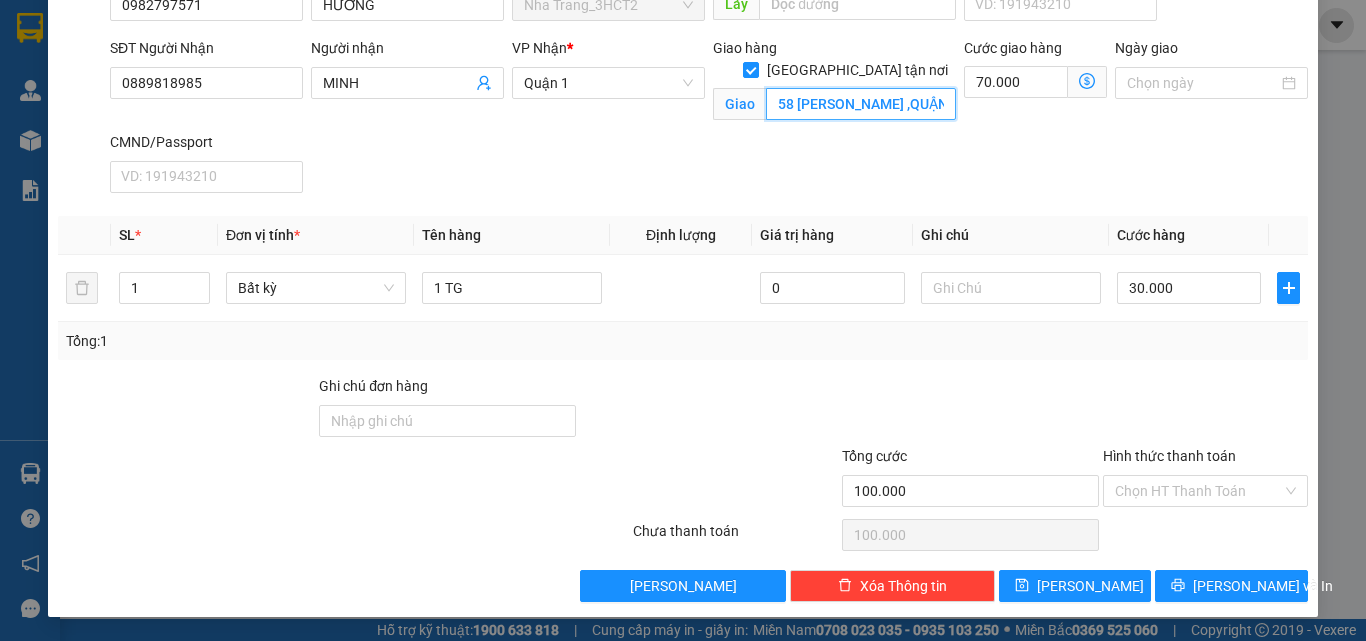 click on "58 [PERSON_NAME] ,QUẬN PHÚ NHUẬN (GTN:70)" at bounding box center [861, 104] 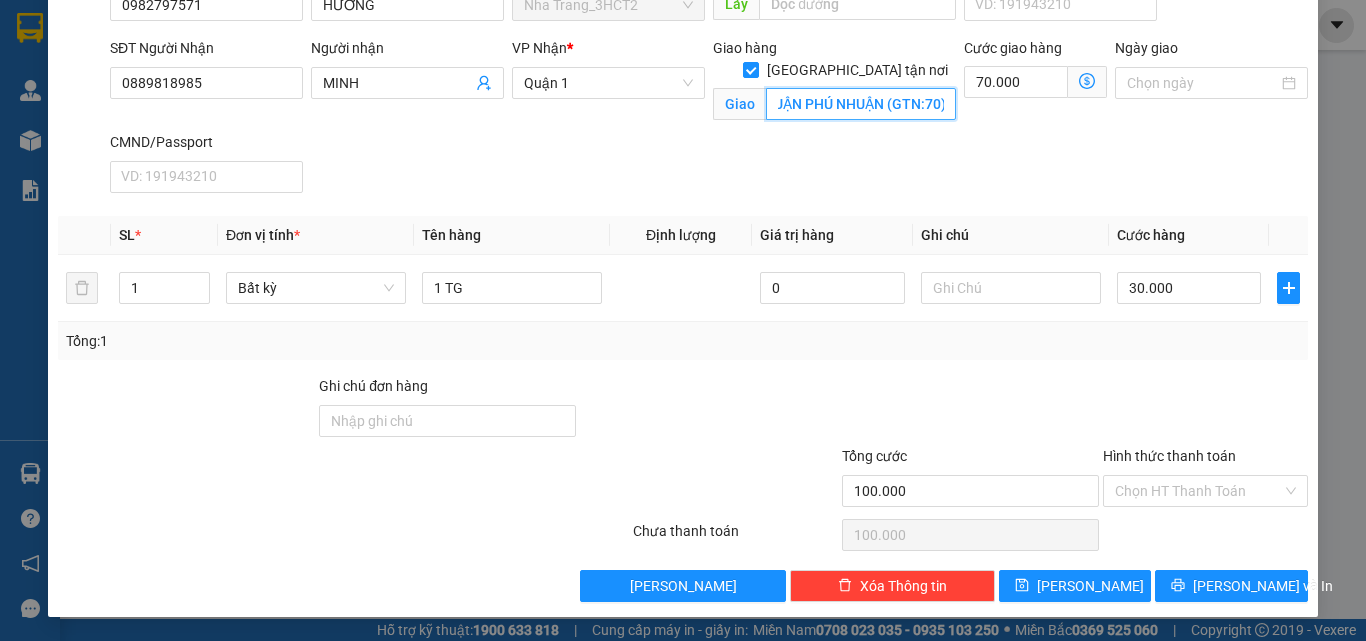 scroll, scrollTop: 0, scrollLeft: 150, axis: horizontal 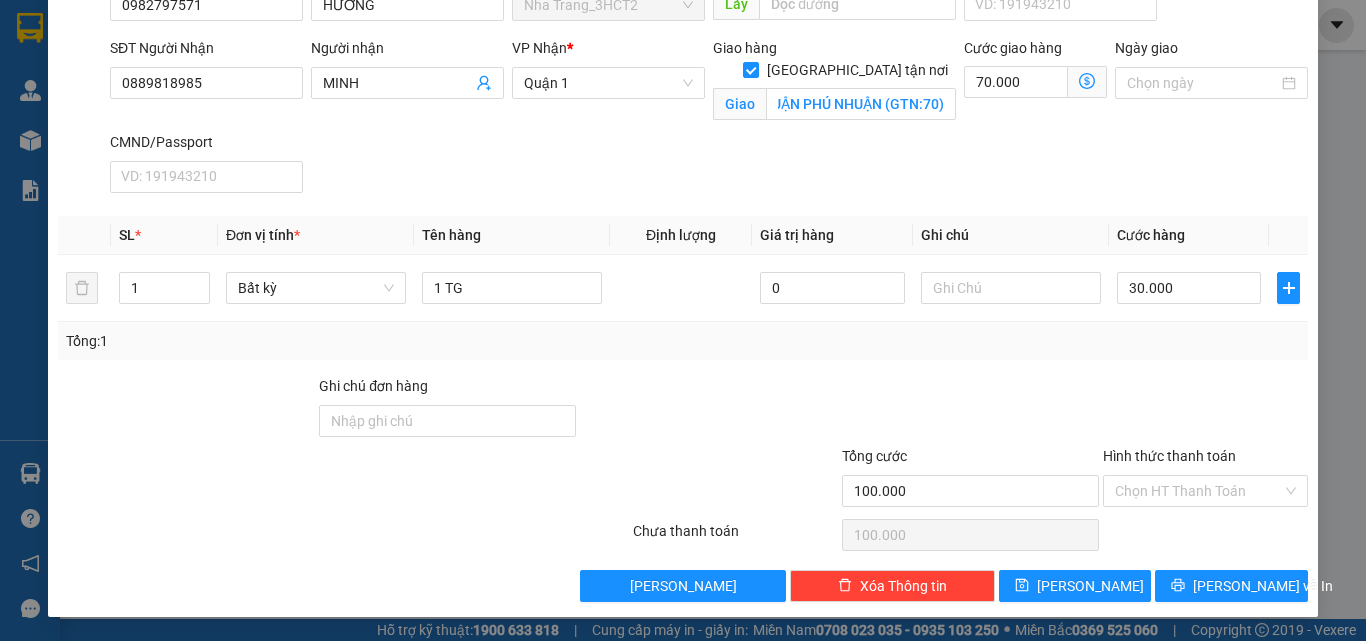 click 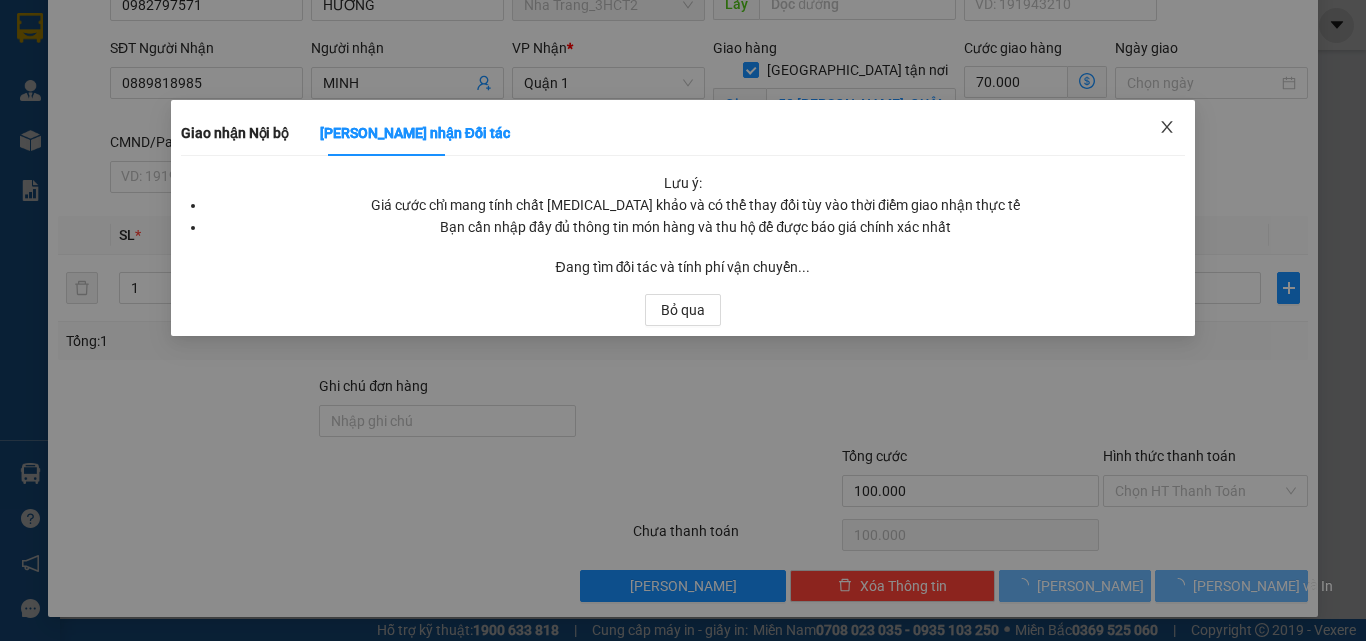 click 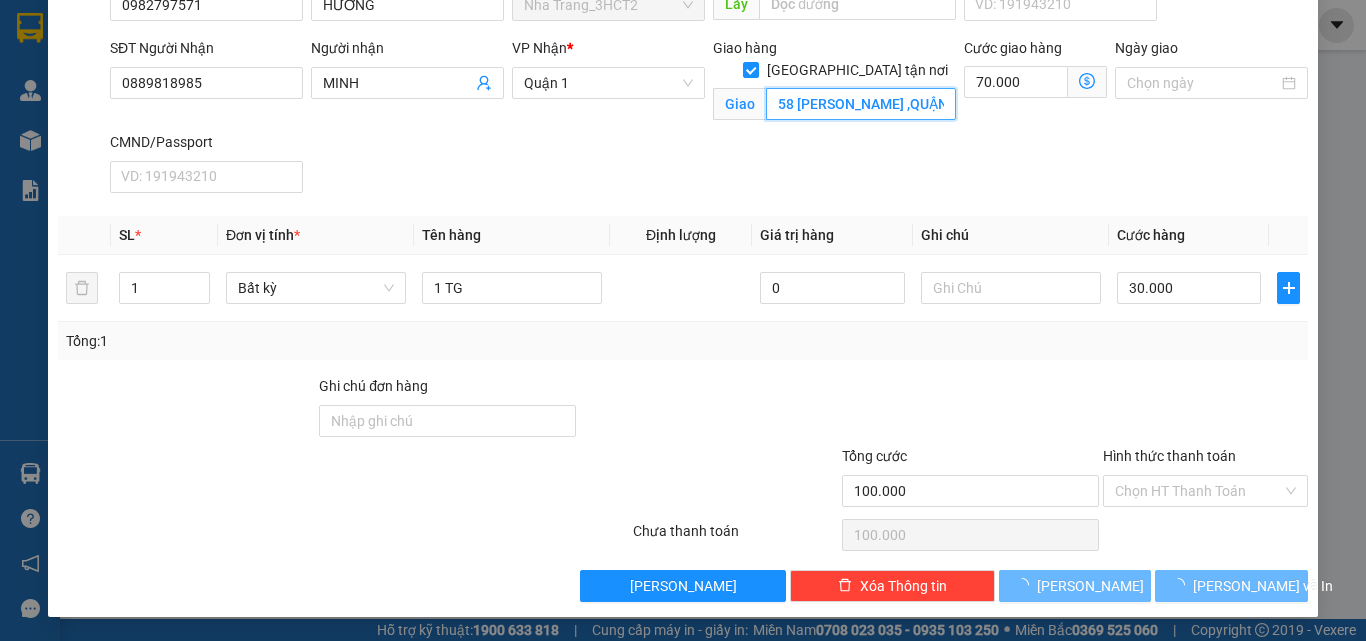 click on "58 [PERSON_NAME] ,QUẬN PHÚ NHUẬN (GTN:70)" at bounding box center [861, 104] 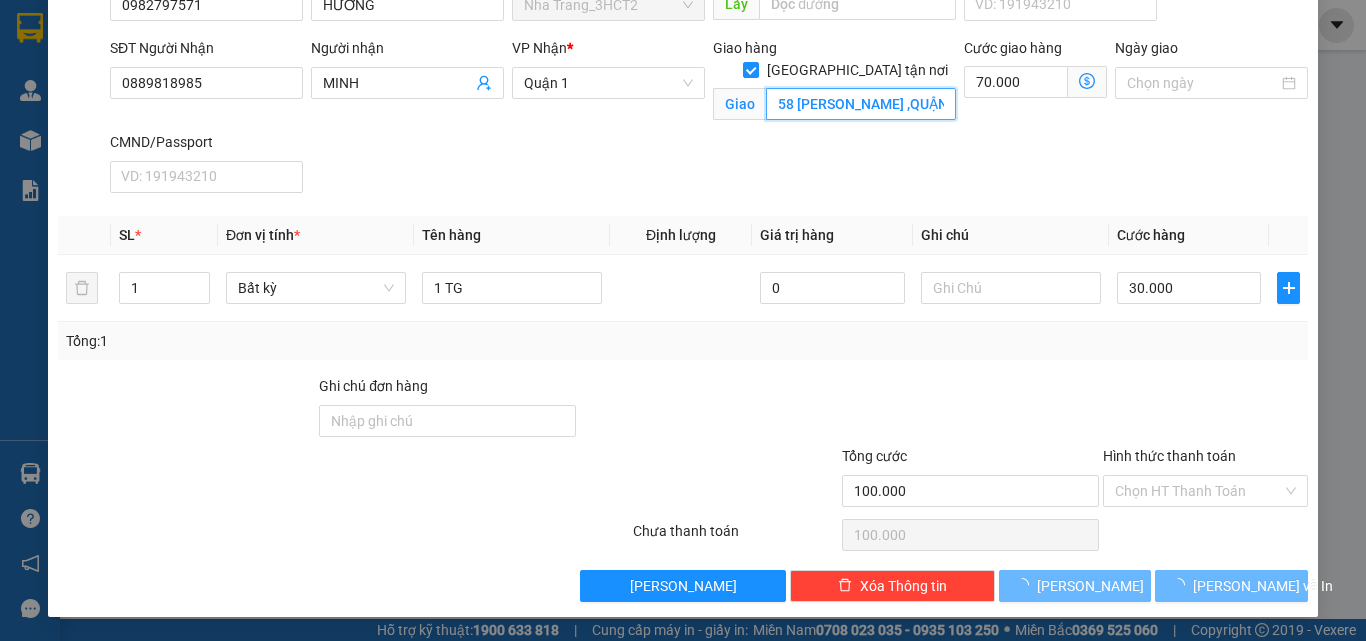 click on "58 [PERSON_NAME] ,QUẬN PHÚ NHUẬN (GTN:70)" at bounding box center [861, 104] 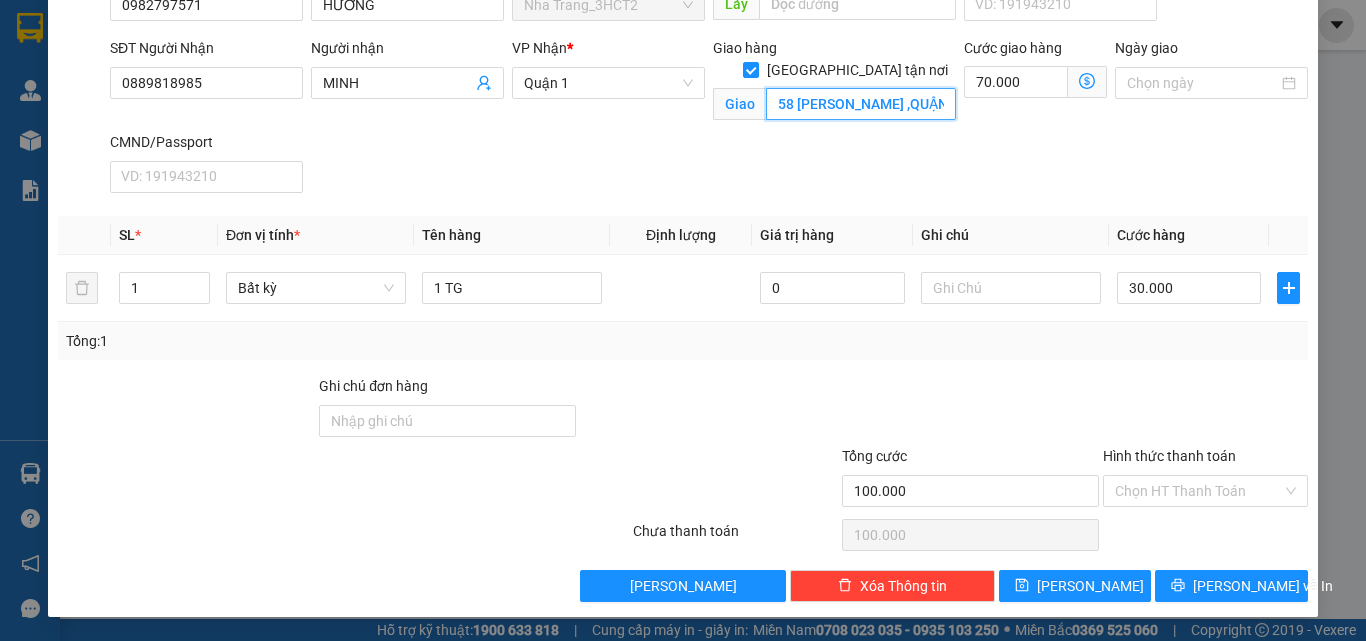 scroll, scrollTop: 0, scrollLeft: 4, axis: horizontal 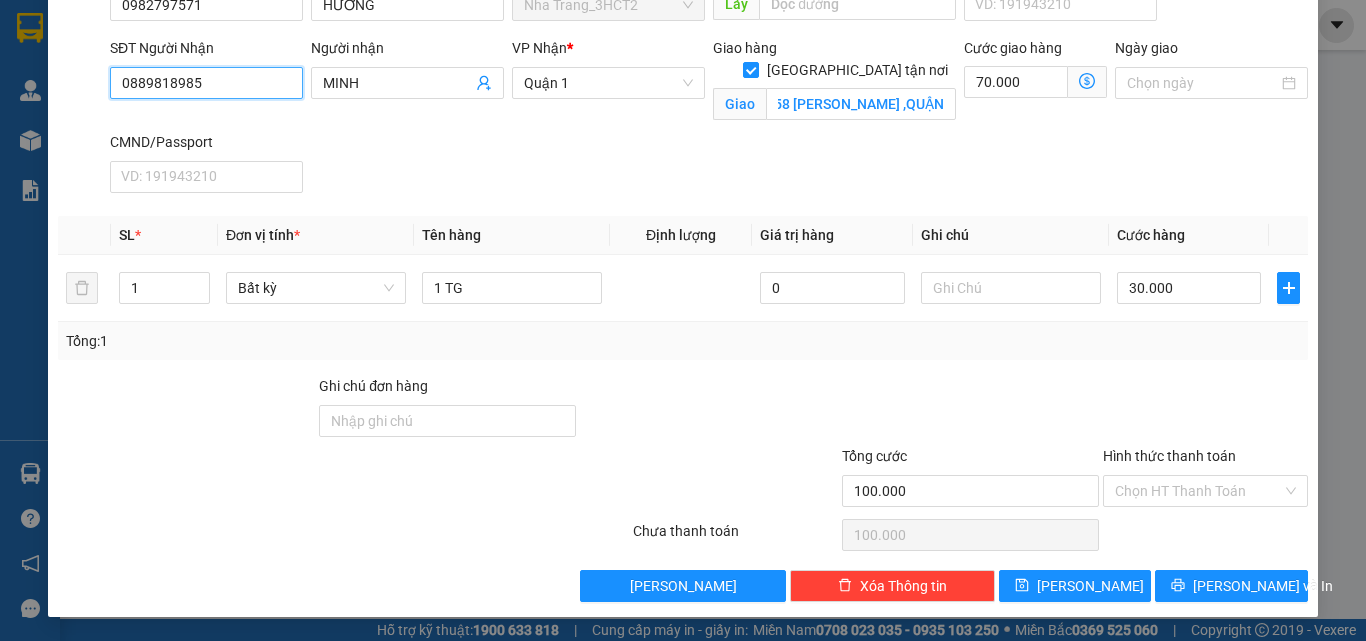 click on "0889818985" at bounding box center (206, 83) 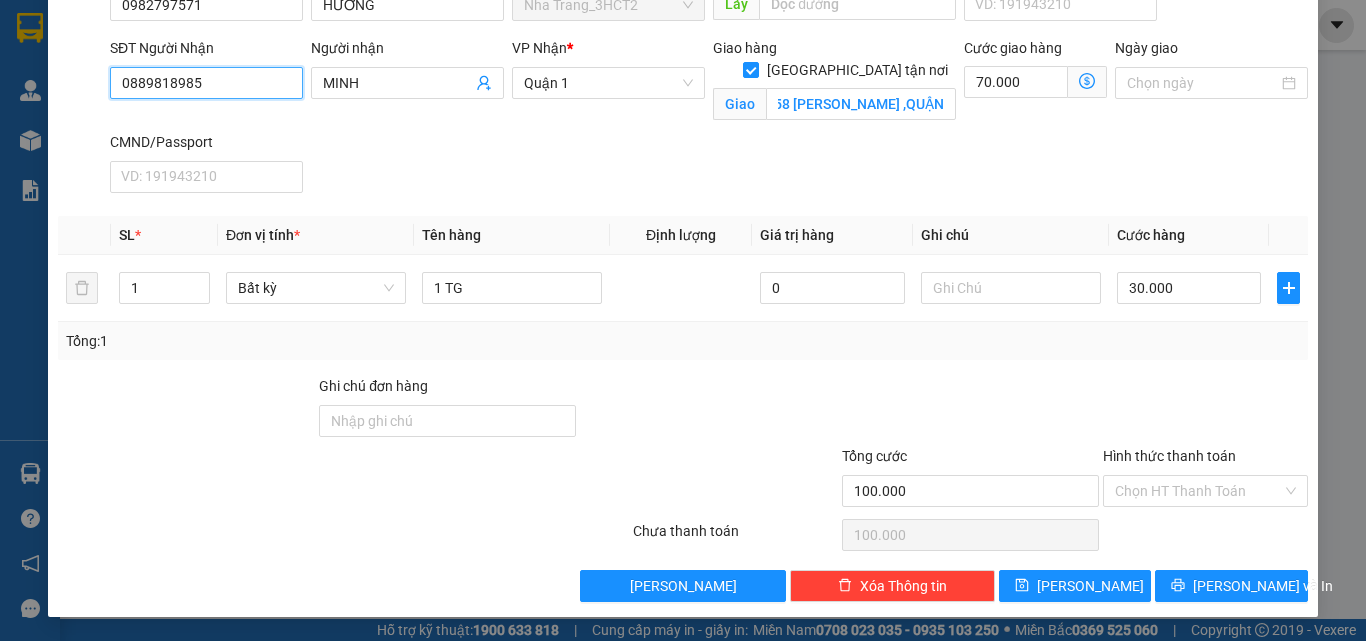 scroll, scrollTop: 0, scrollLeft: 0, axis: both 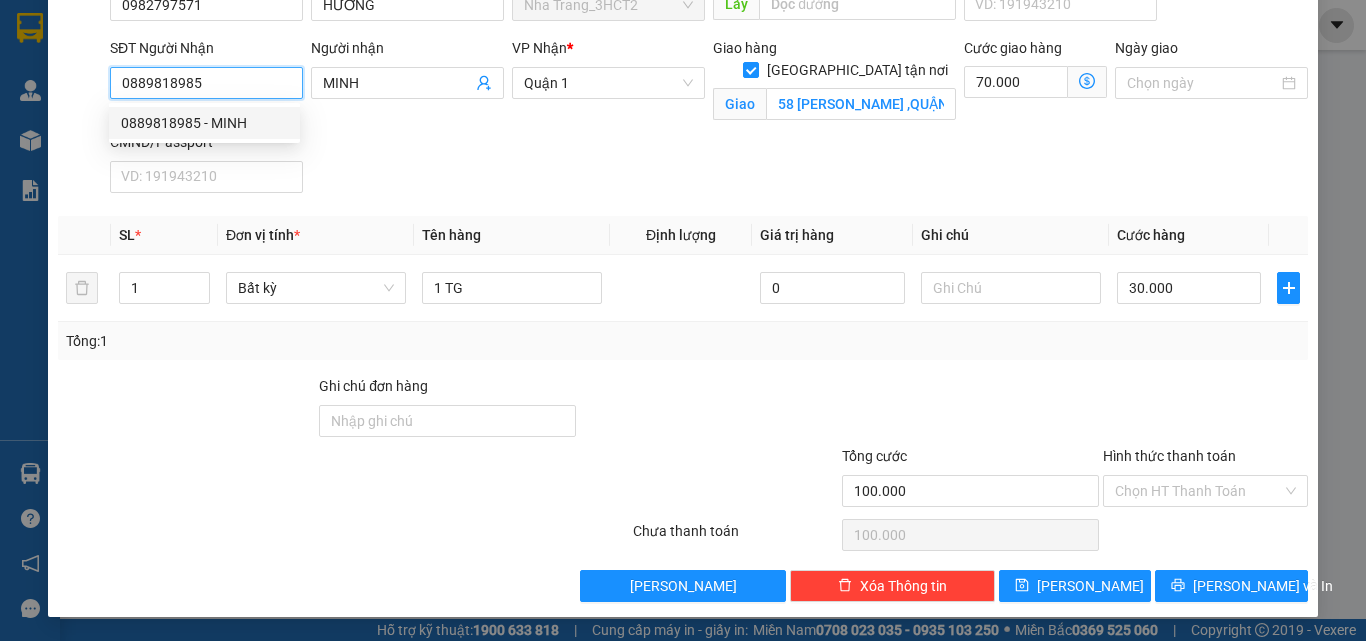 click on "0889818985" at bounding box center (206, 83) 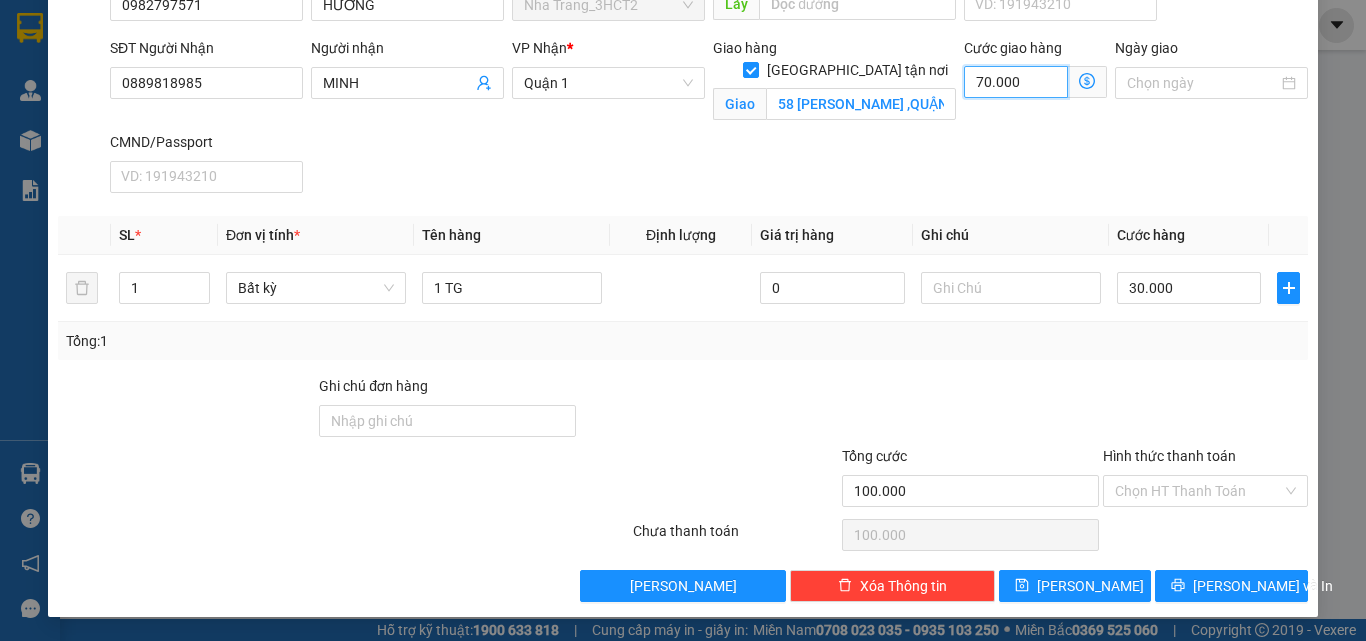 click on "70.000" at bounding box center [1016, 82] 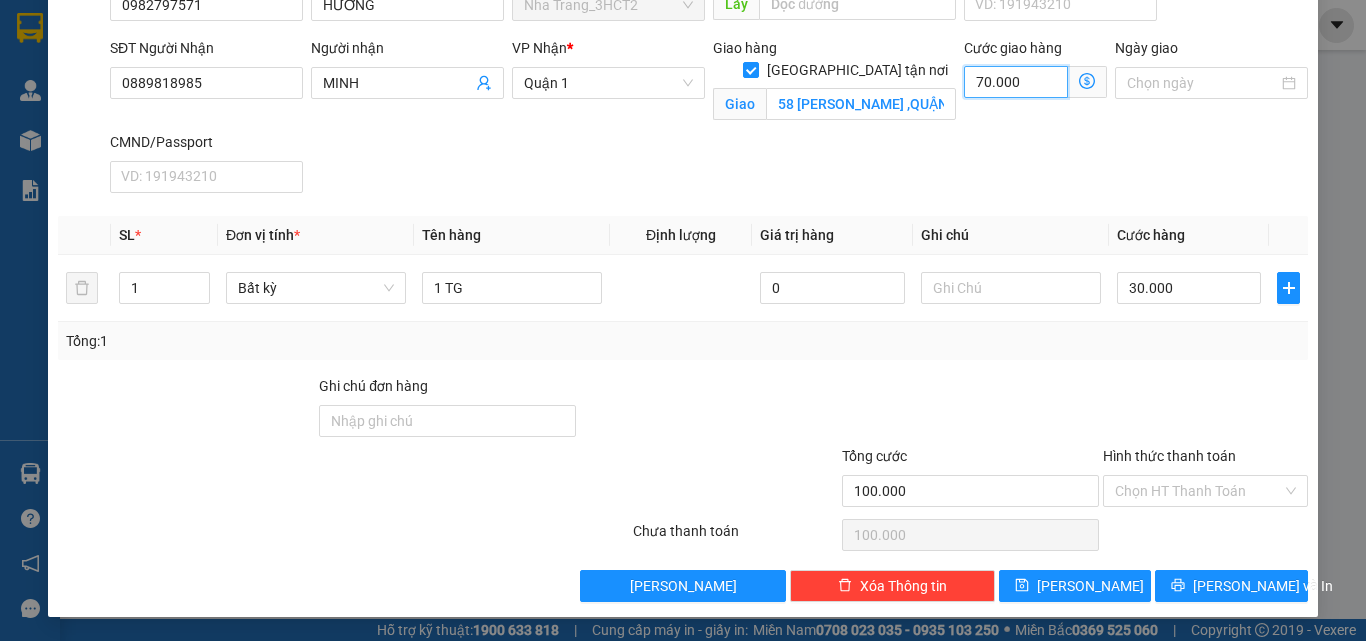 type on "30.006" 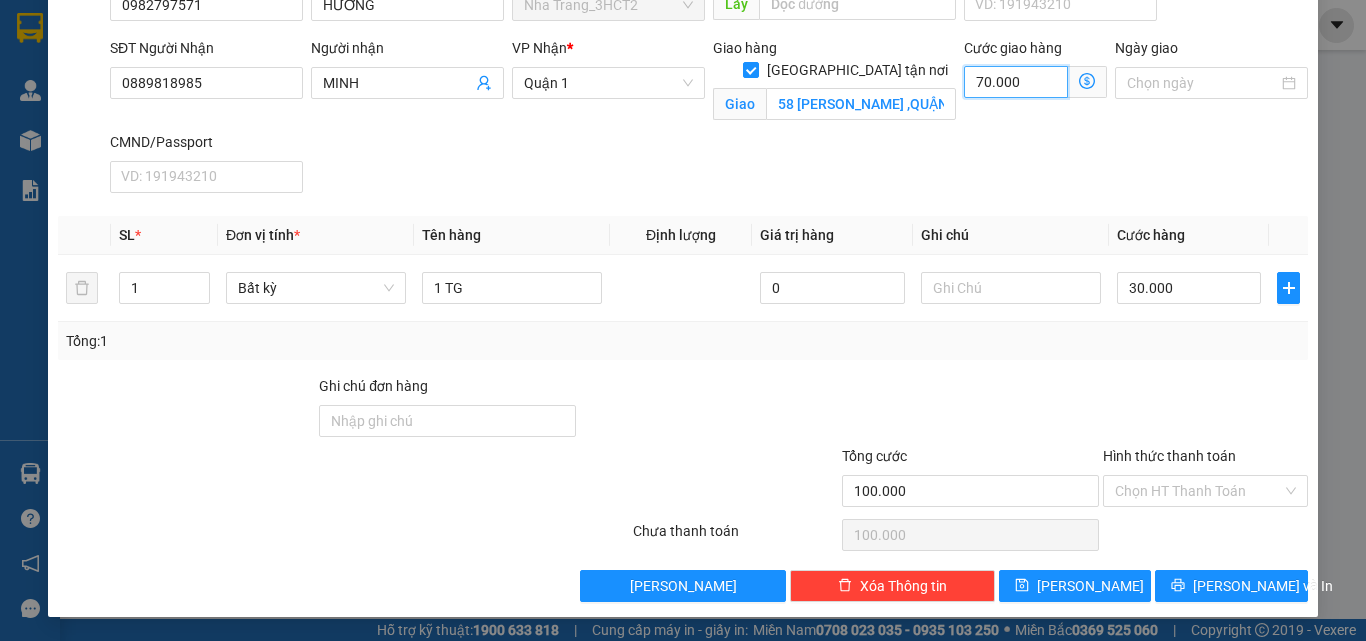 type on "30.006" 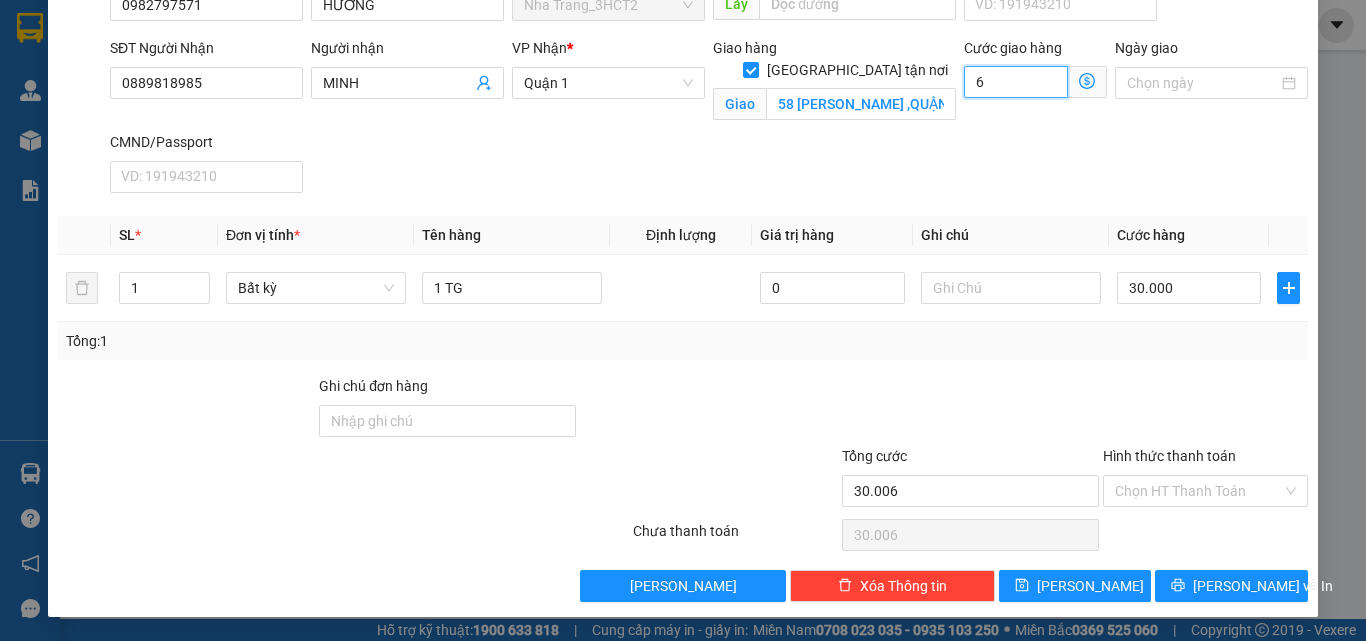 type on "30.060" 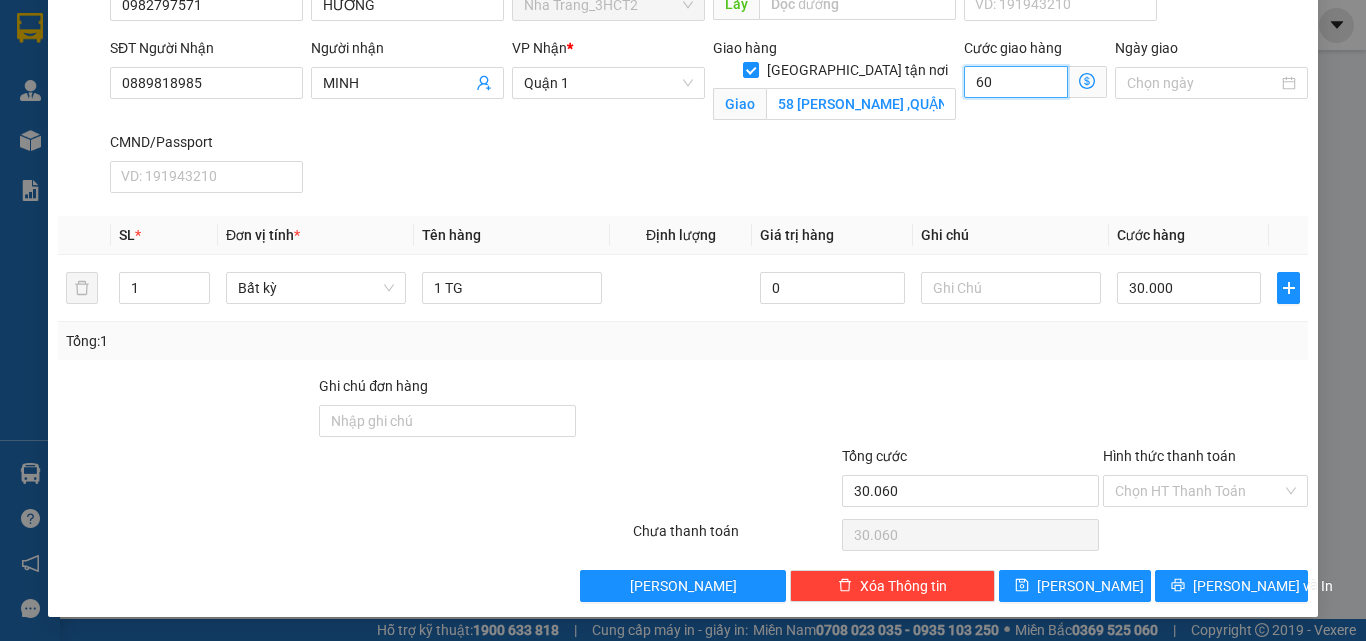 type on "60" 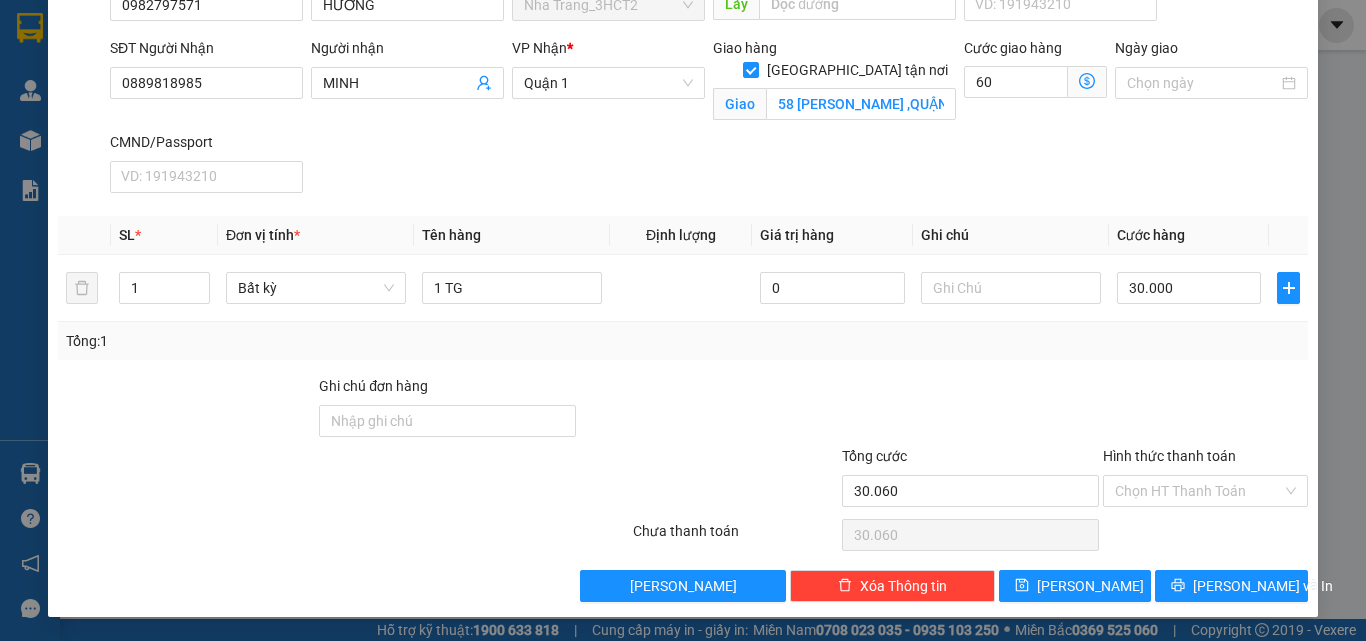 click on "SĐT Người Nhận 0889818985 Người nhận MINH VP Nhận  * Quận 1 Giao hàng Giao tận nơi Giao 58 [PERSON_NAME] ,QUẬN PHÚ NHUẬN (GTN:70) Cước giao hàng 60 Giao nhận Nội bộ Giao nhận Đối tác Lưu ý: Giá cước chỉ mang tính chất [MEDICAL_DATA] khảo và có thể thay đổi tùy vào thời điểm giao nhận thực tế Bạn cần nhập đầy đủ thông tin món hàng và thu hộ để được báo giá chính xác nhất Đang tìm đối tác và tính phí vận chuyển... Bỏ qua Ngày giao CMND/Passport VD: [PASSPORT]" at bounding box center (709, 119) 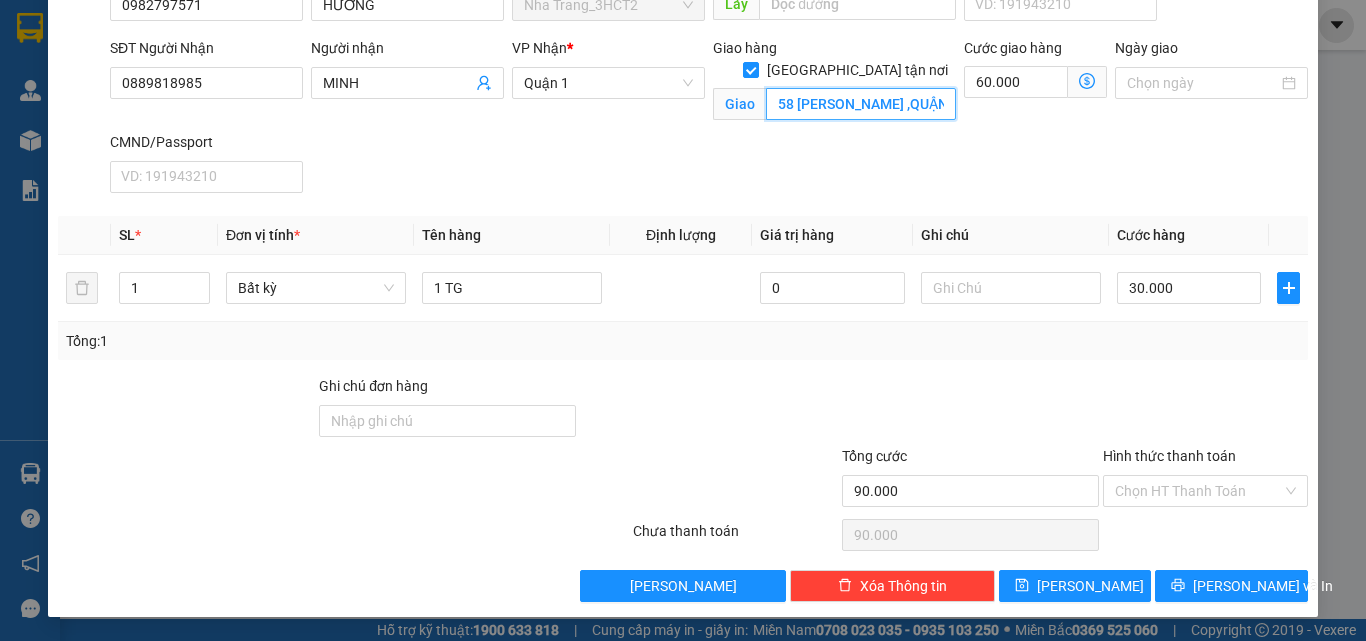 click on "58 [PERSON_NAME] ,QUẬN PHÚ NHUẬN (GTN:70)" at bounding box center [861, 104] 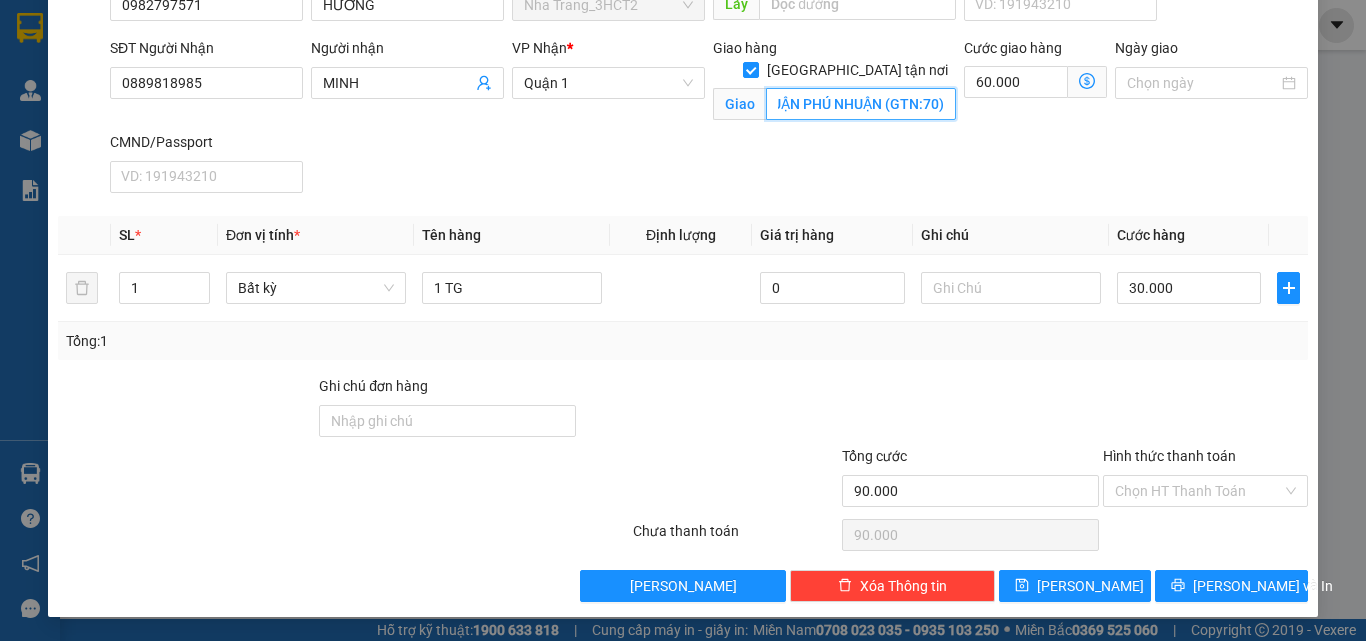 click on "58 [PERSON_NAME] ,QUẬN PHÚ NHUẬN (GTN:70)" at bounding box center (861, 104) 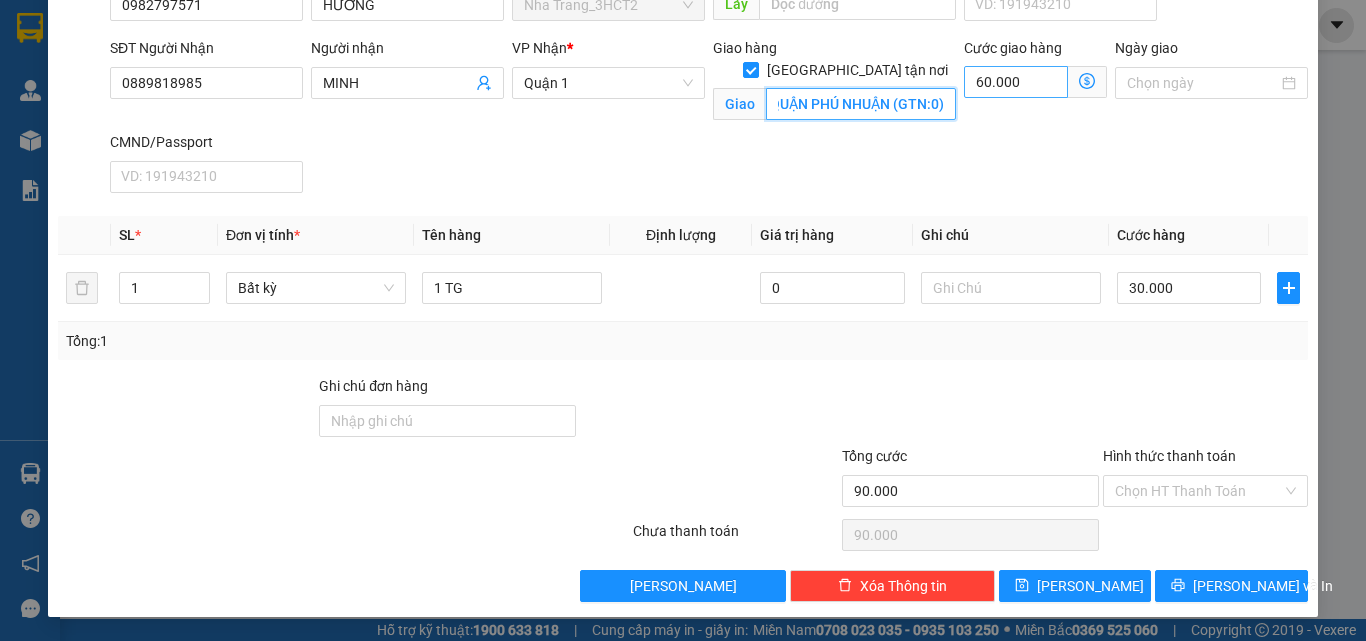 scroll, scrollTop: 0, scrollLeft: 143, axis: horizontal 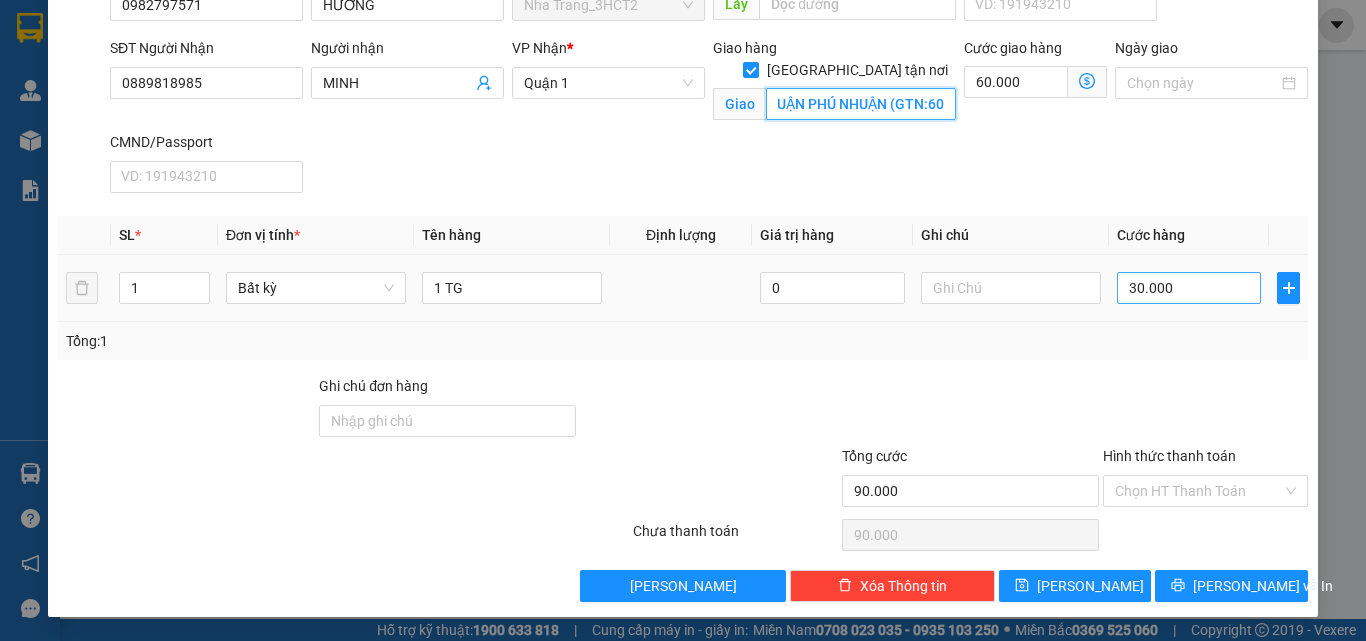 type on "58 [PERSON_NAME] ,QUẬN PHÚ NHUẬN (GTN:60)" 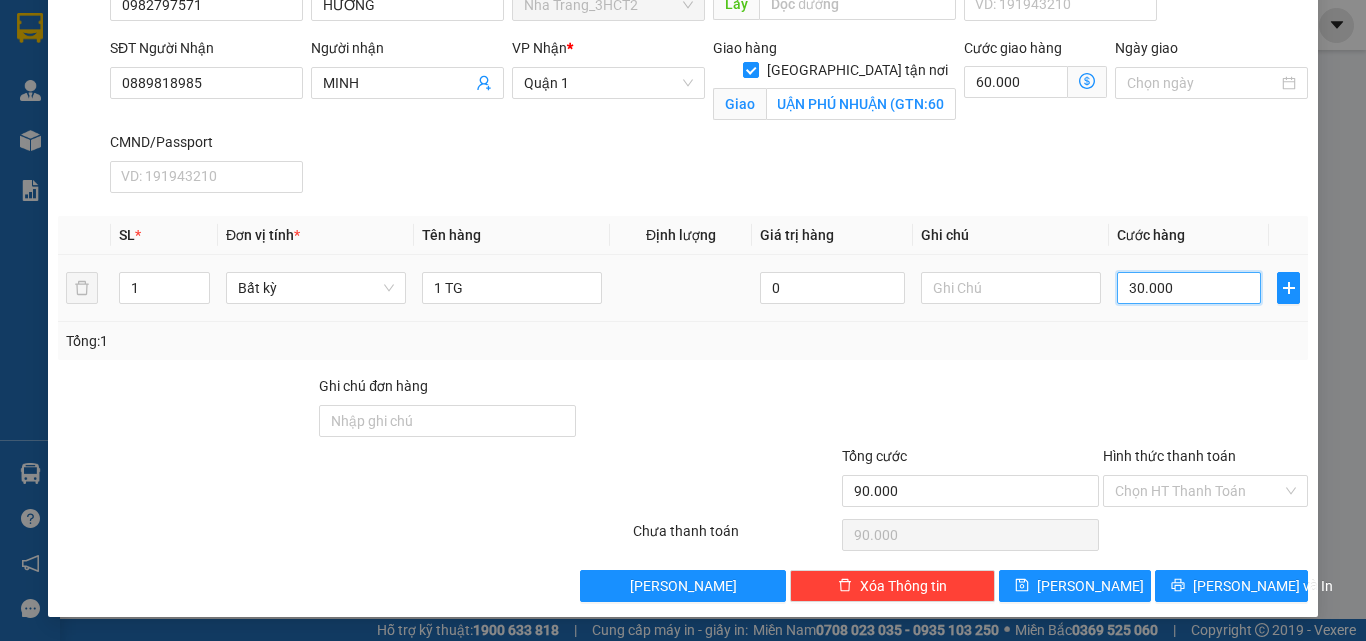 click on "30.000" at bounding box center [1189, 288] 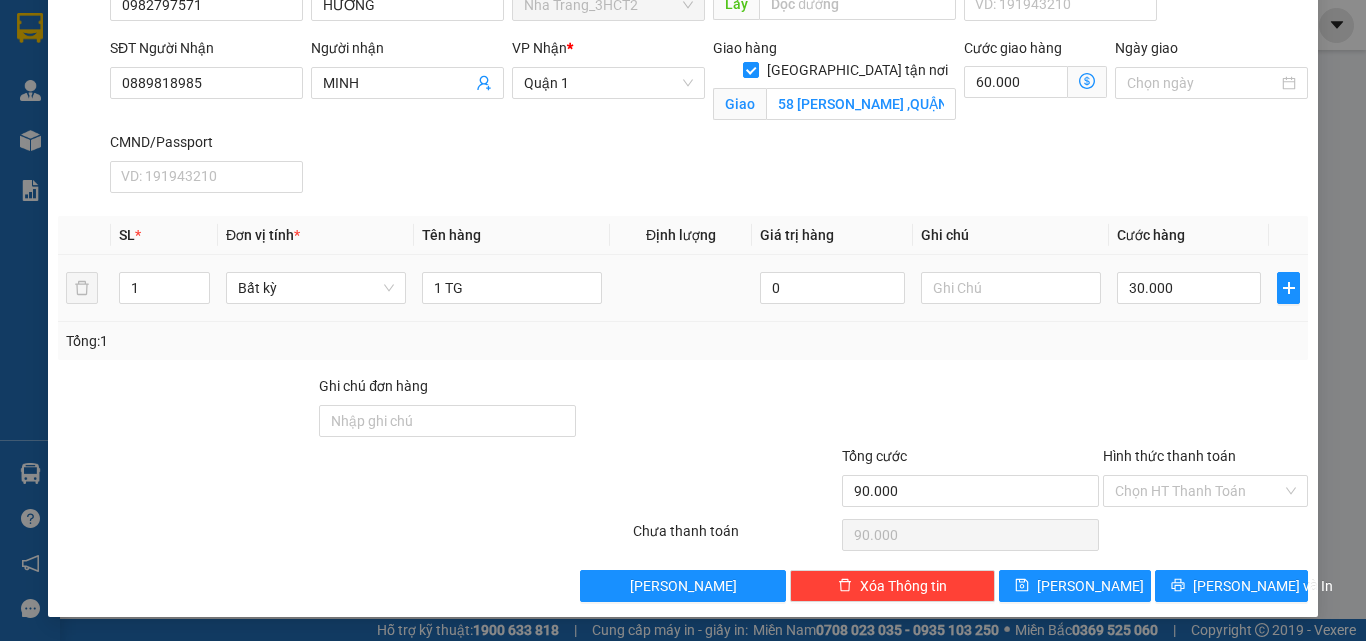 click at bounding box center (970, 410) 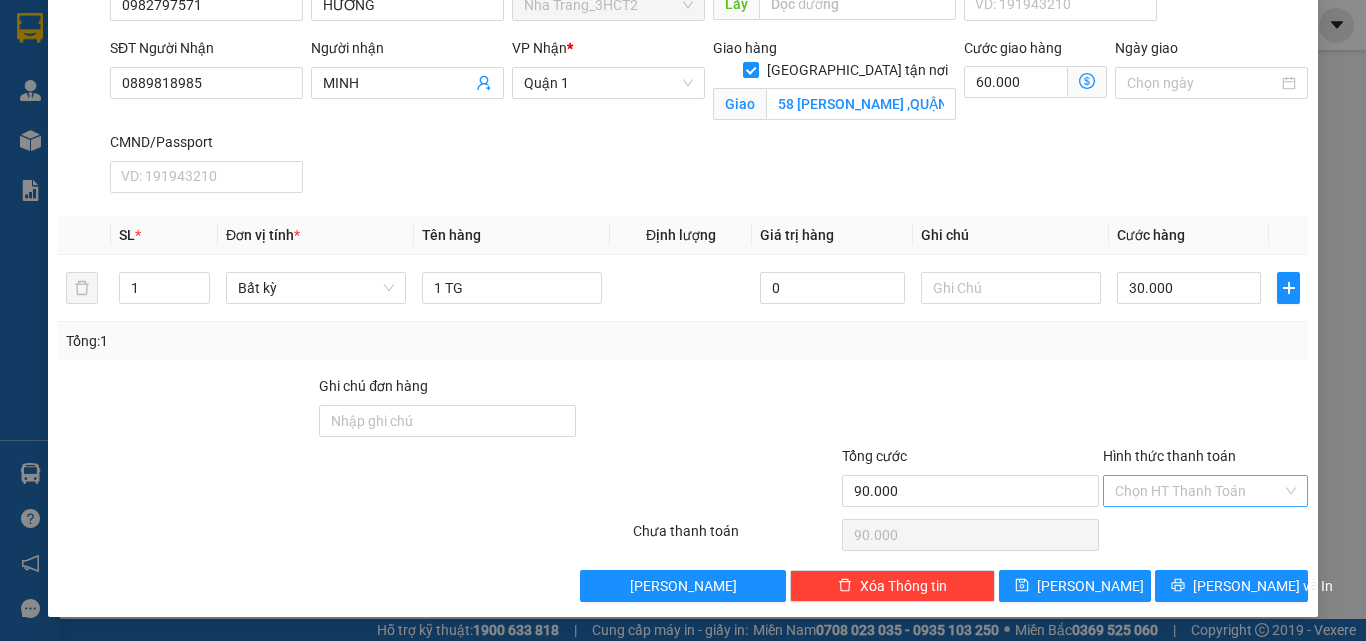 click on "Hình thức thanh toán" at bounding box center (1198, 491) 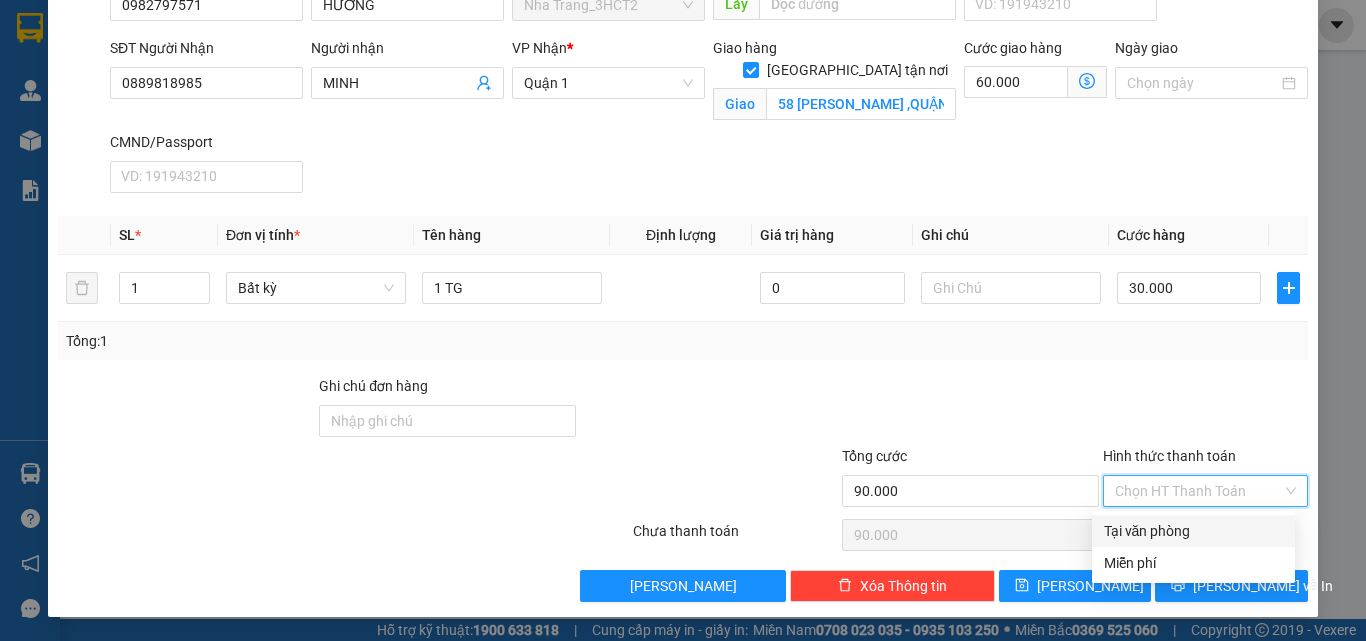 click on "Tại văn phòng" at bounding box center (1193, 531) 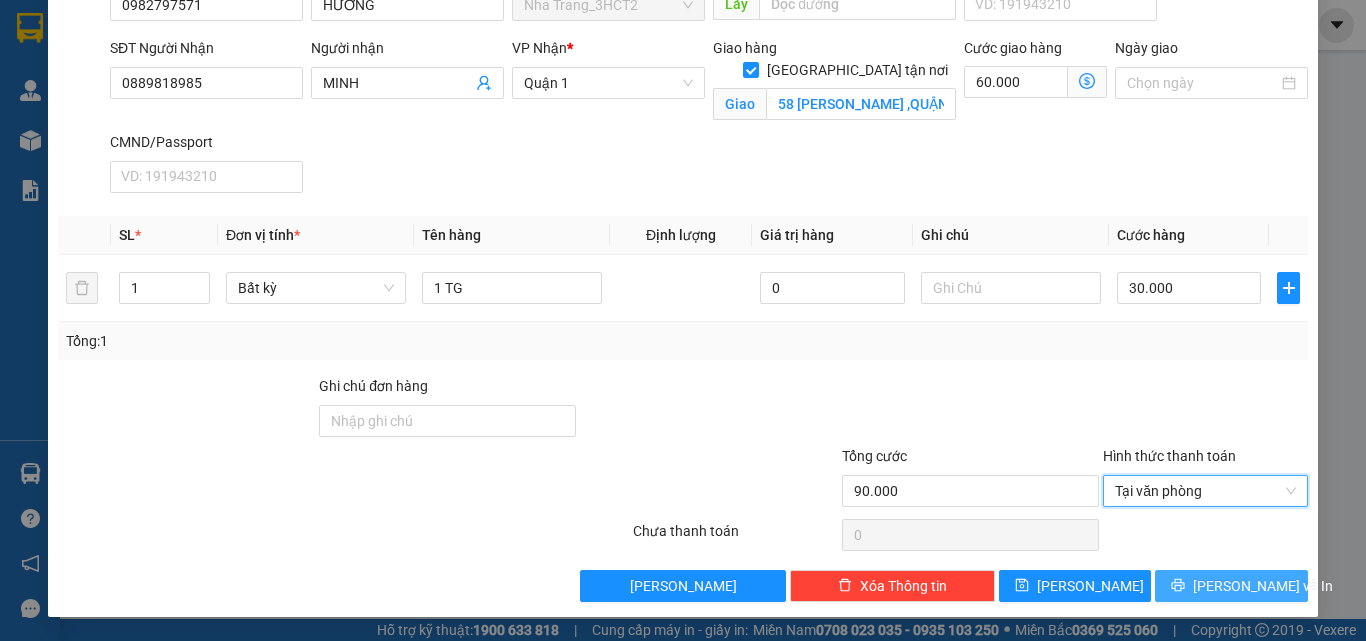 click on "[PERSON_NAME] và In" at bounding box center (1263, 586) 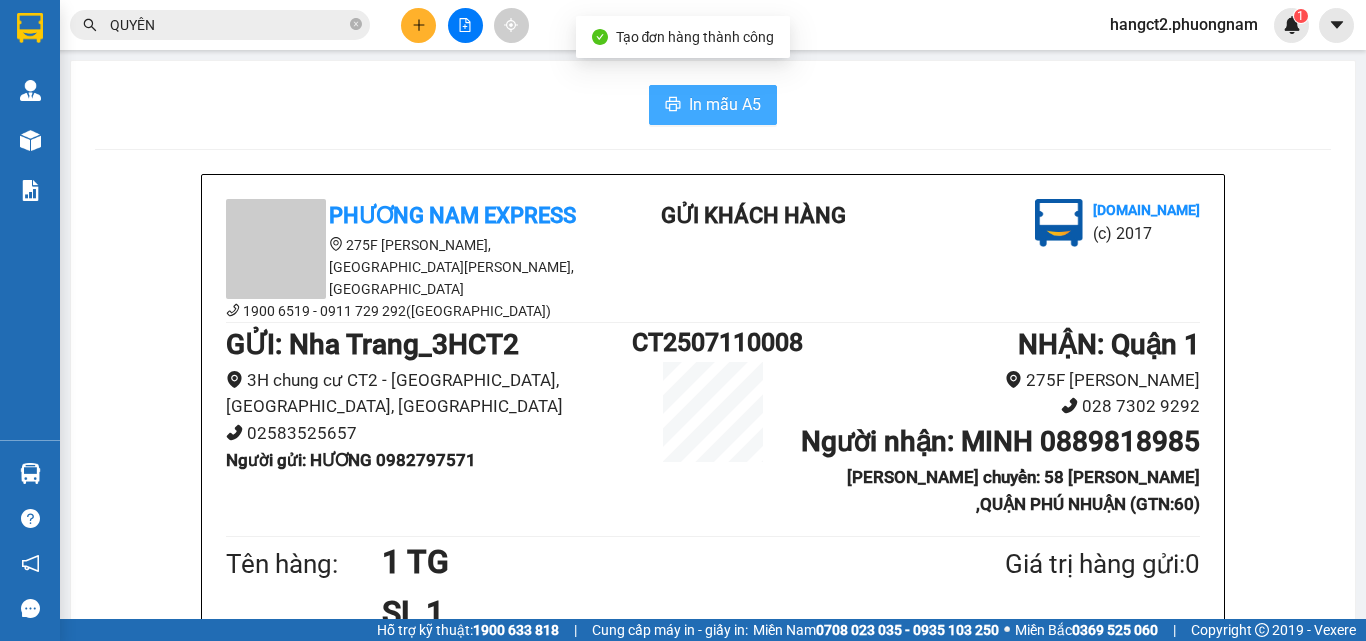 click on "In mẫu A5" at bounding box center (725, 104) 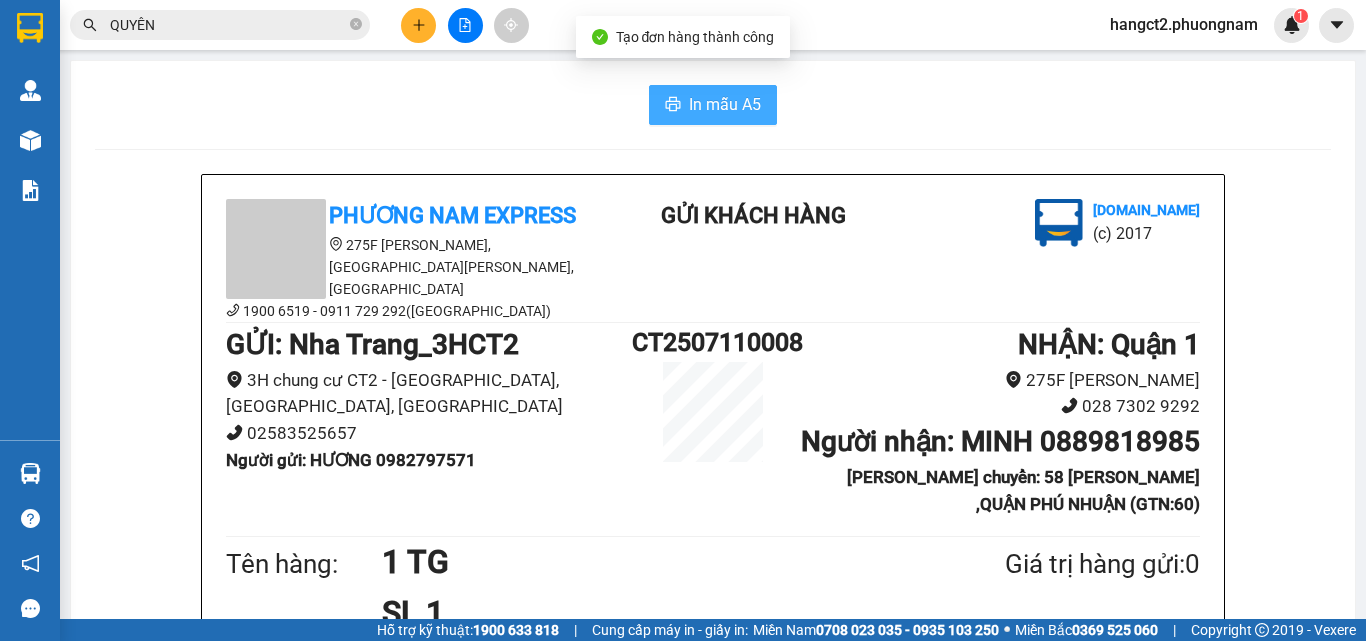 scroll, scrollTop: 0, scrollLeft: 0, axis: both 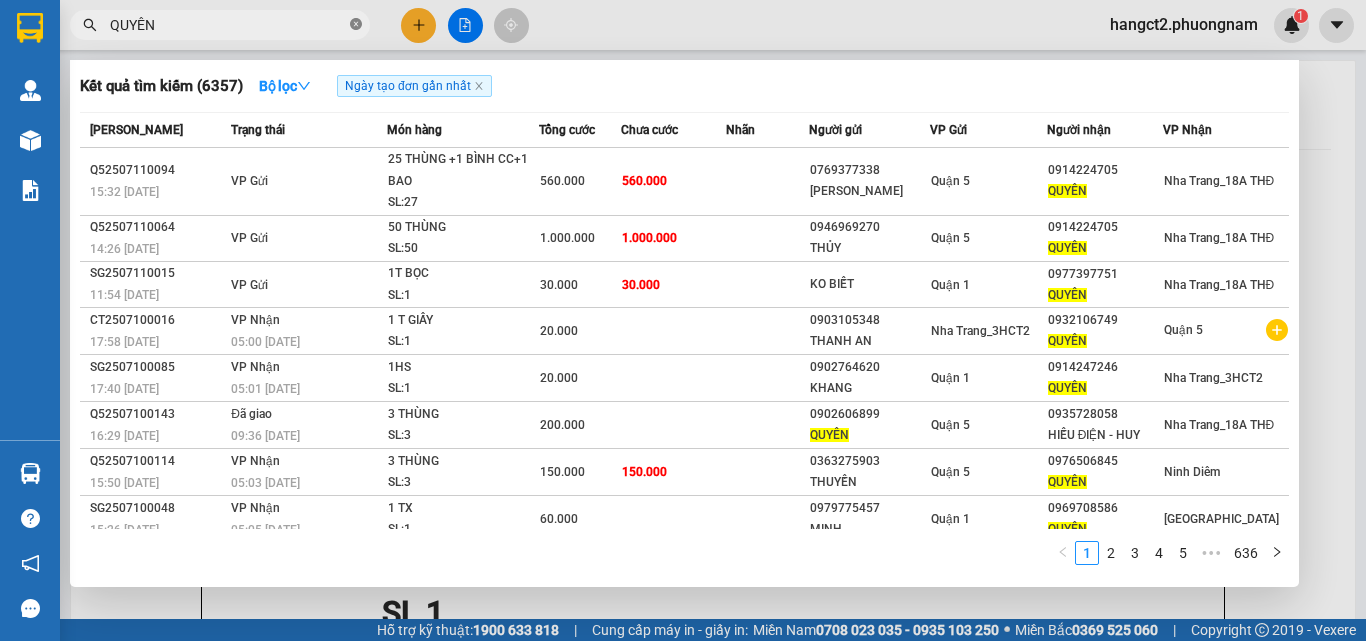 click 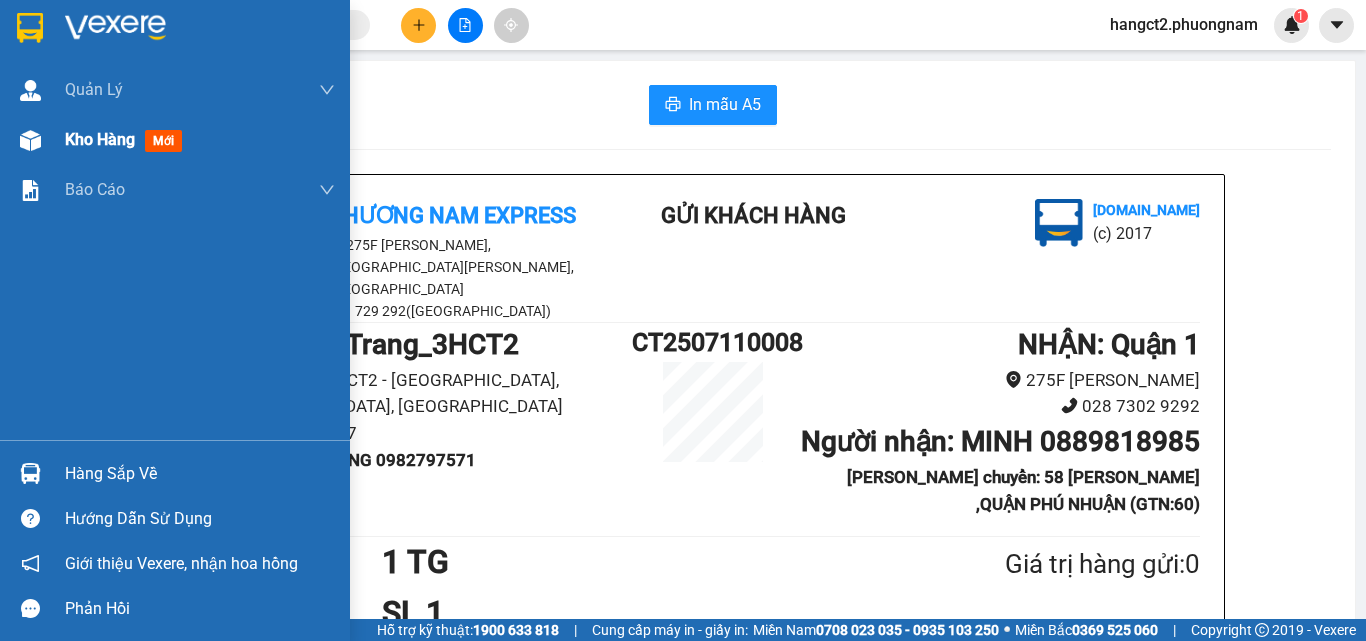 click on "Kho hàng" at bounding box center (100, 139) 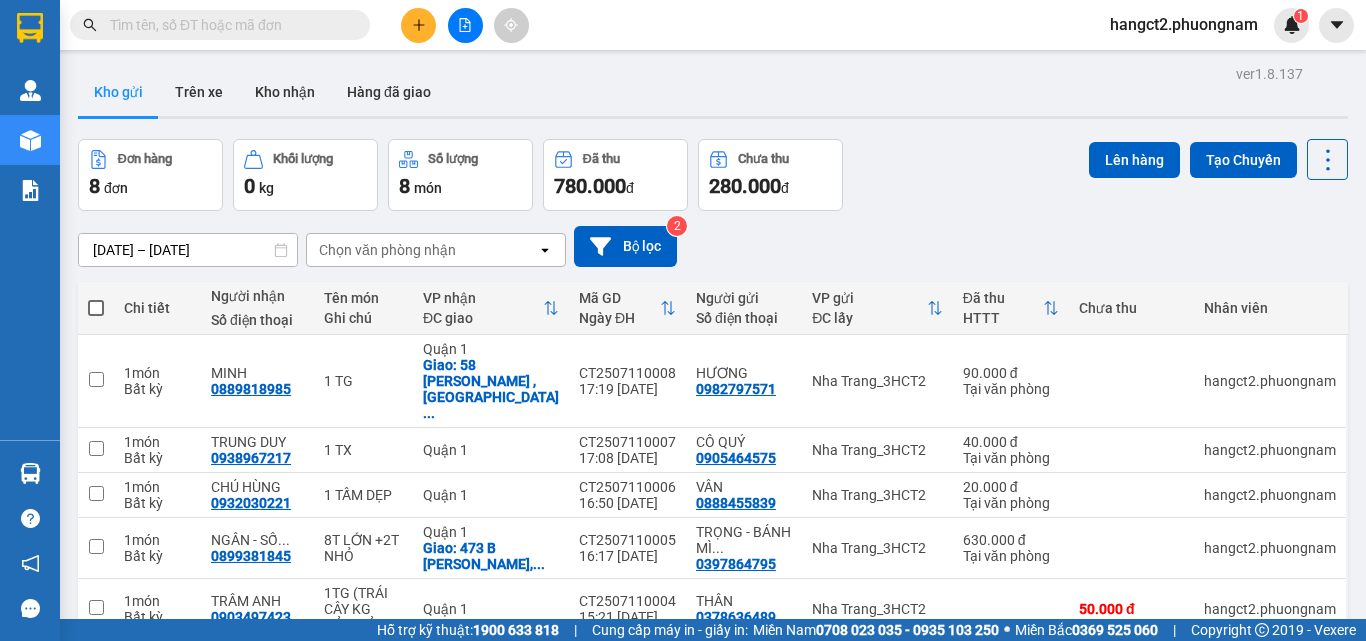 click at bounding box center [418, 25] 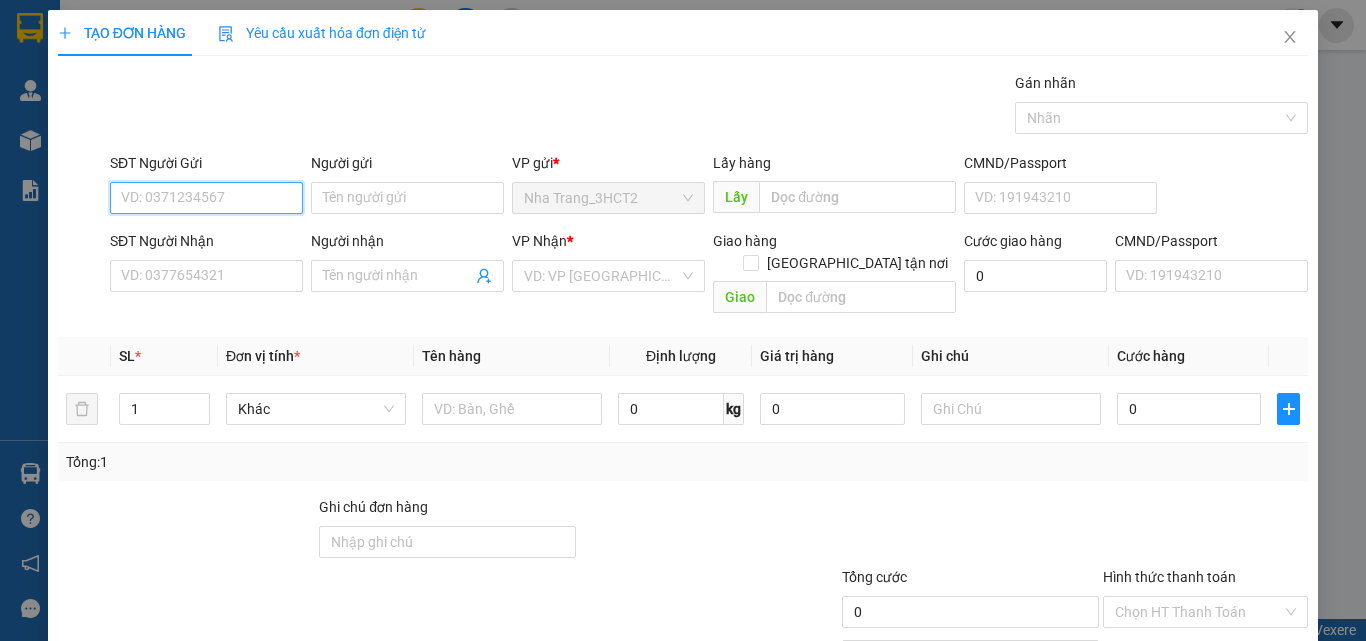 click on "SĐT Người Gửi" at bounding box center [206, 198] 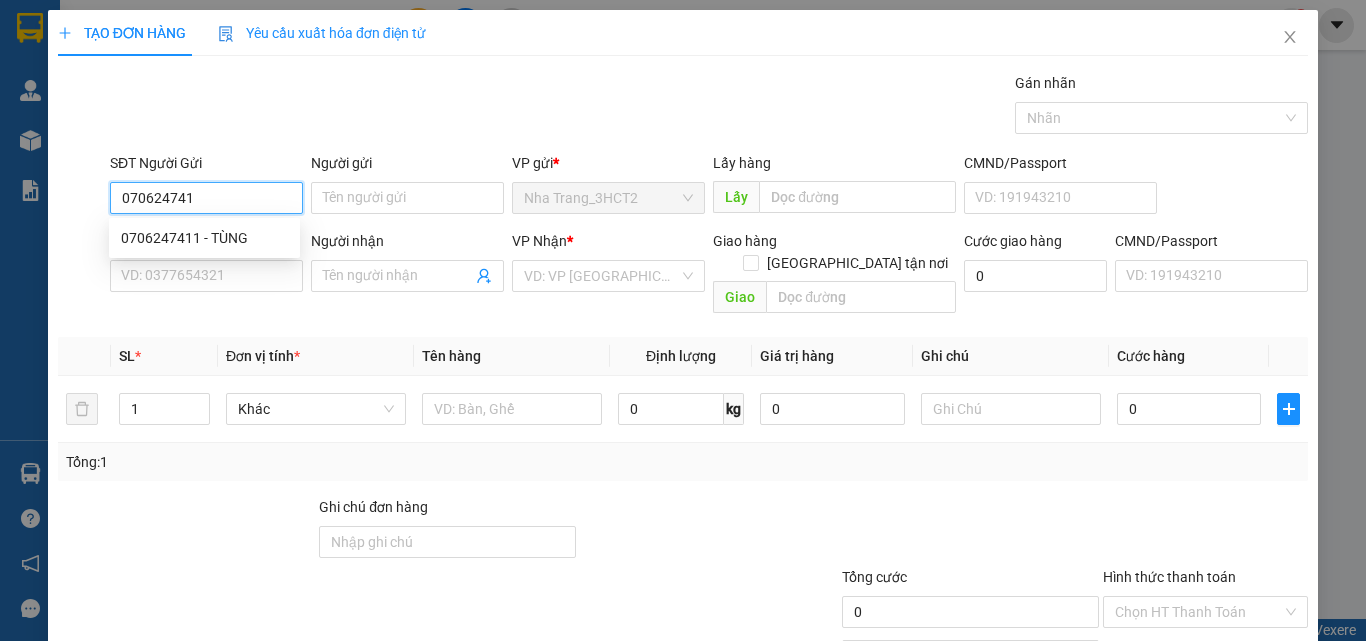 type on "0706247411" 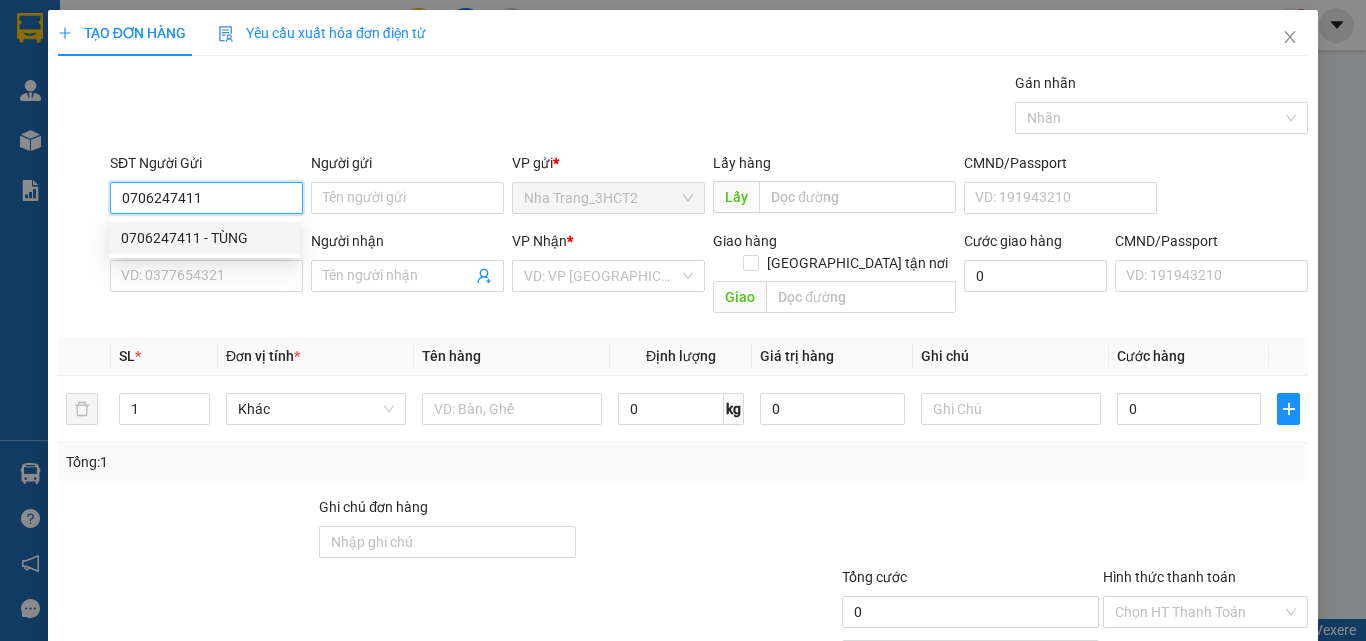 click on "0706247411 - TÙNG" at bounding box center [204, 238] 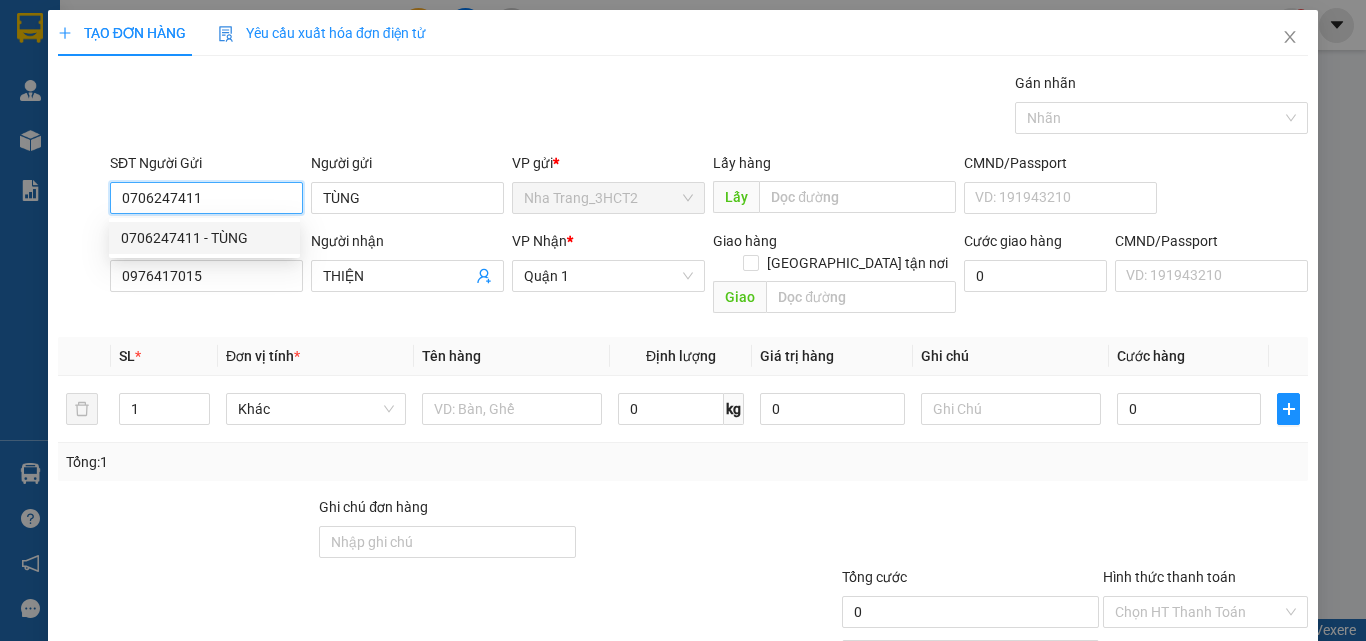 type on "TÙNG" 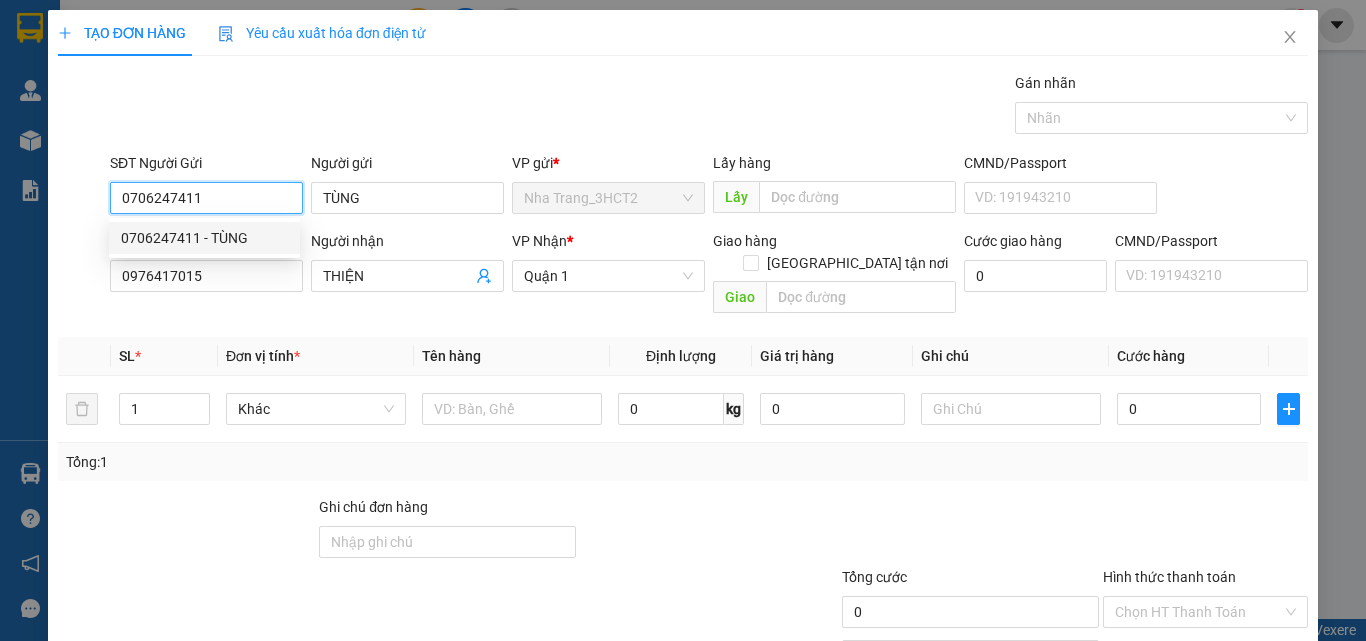 type on "0976417015" 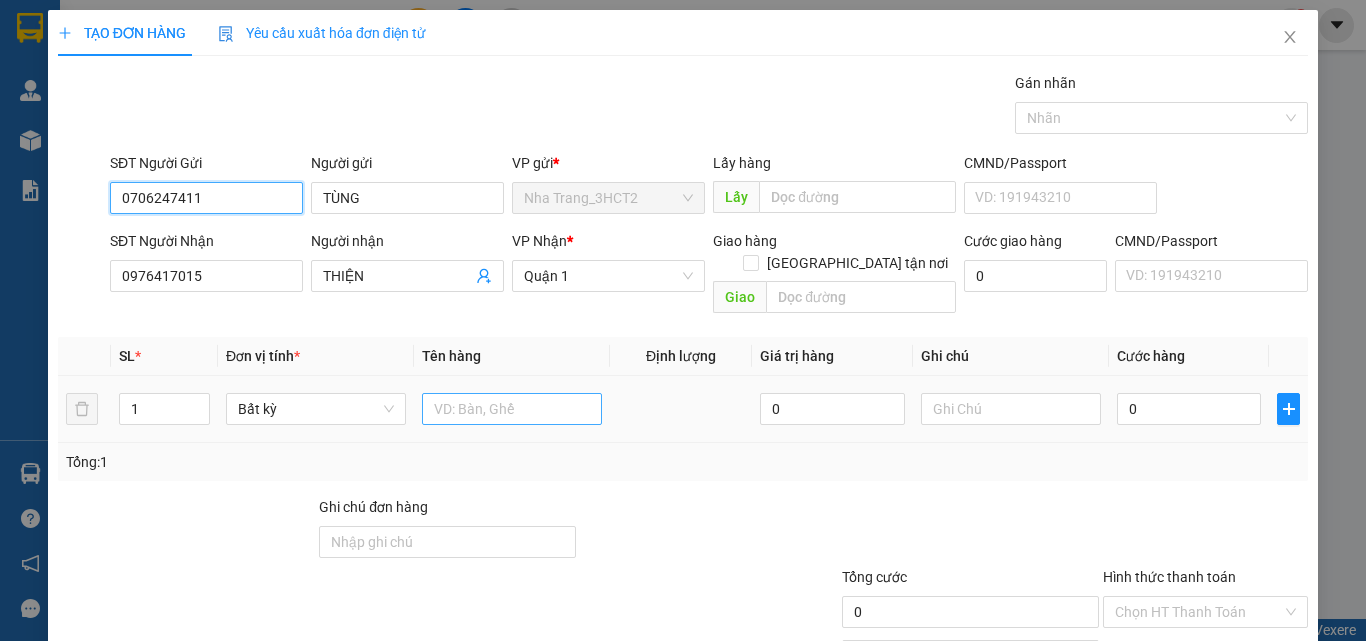 type on "0706247411" 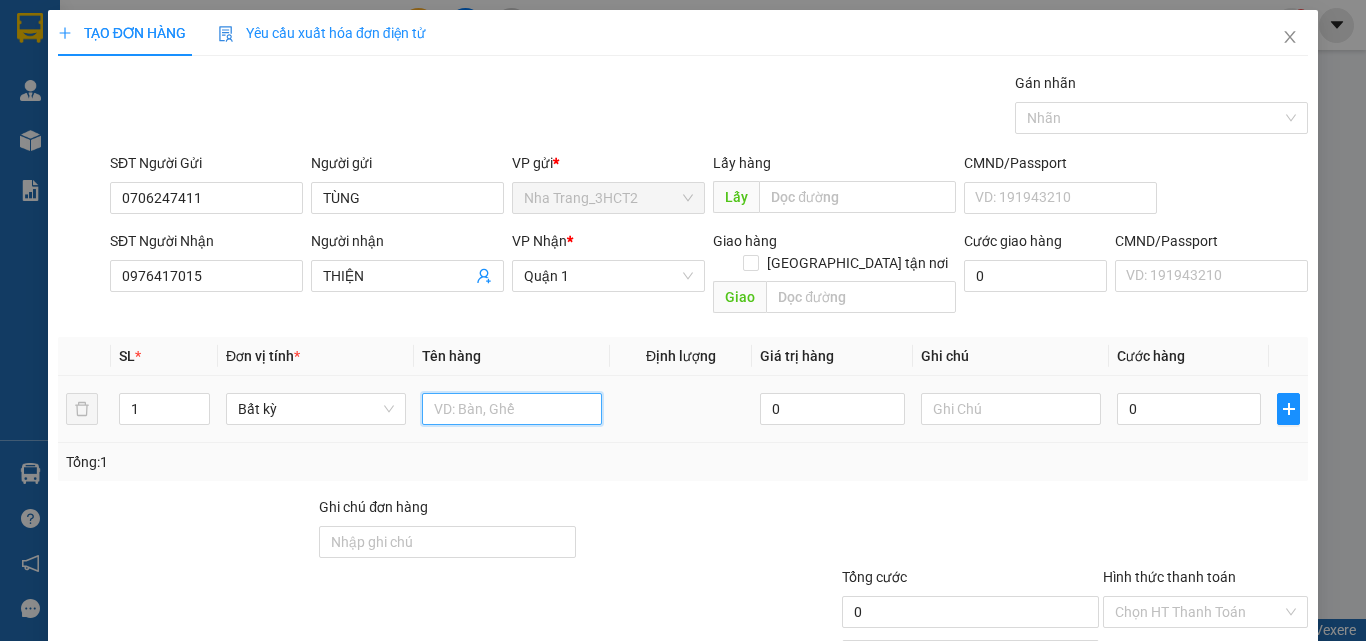 click at bounding box center [512, 409] 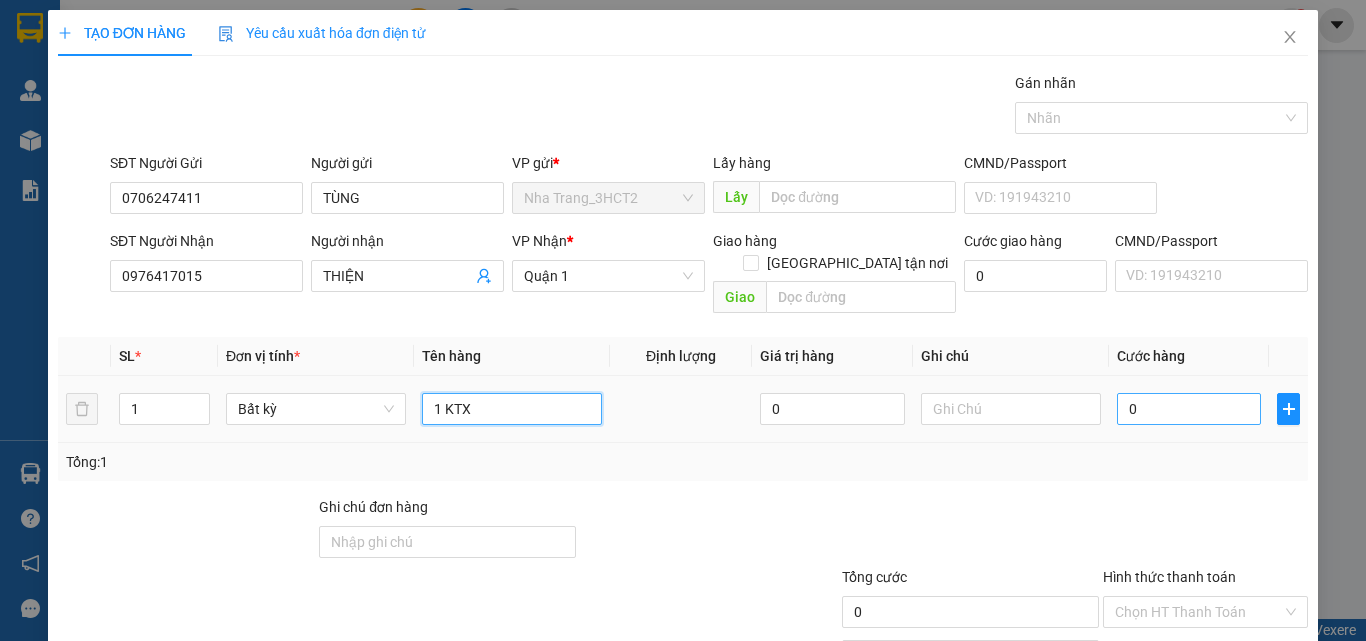 type on "1 KTX" 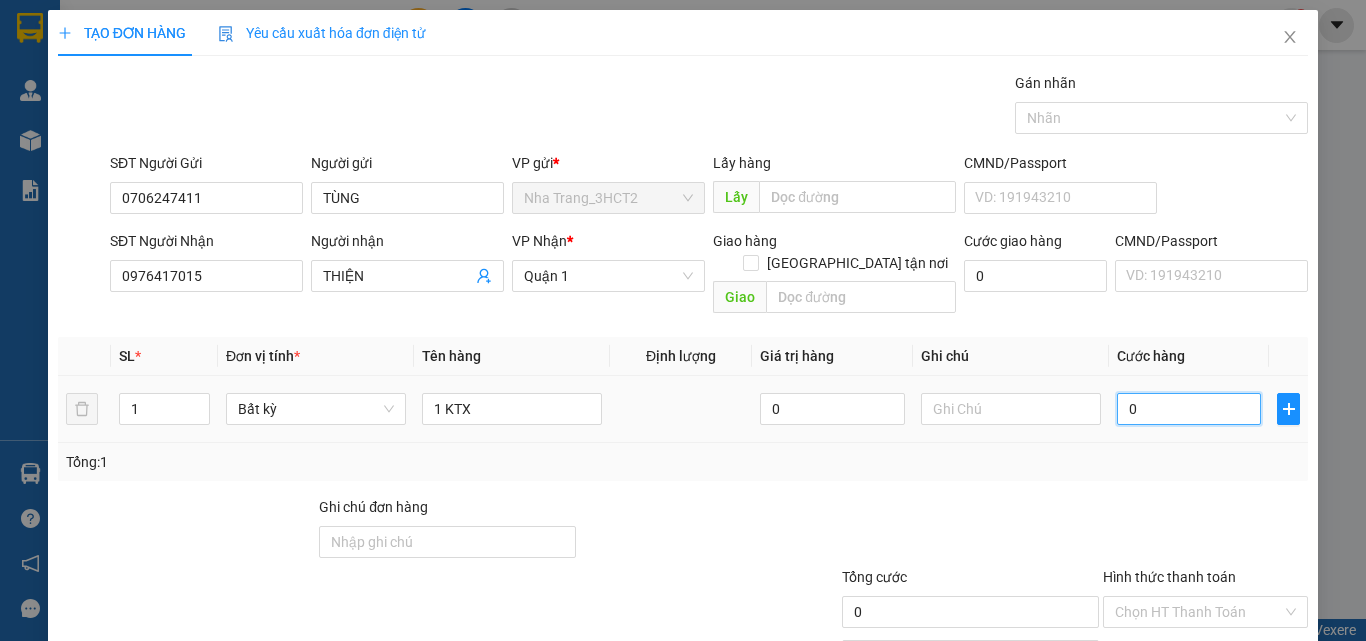 click on "0" at bounding box center [1189, 409] 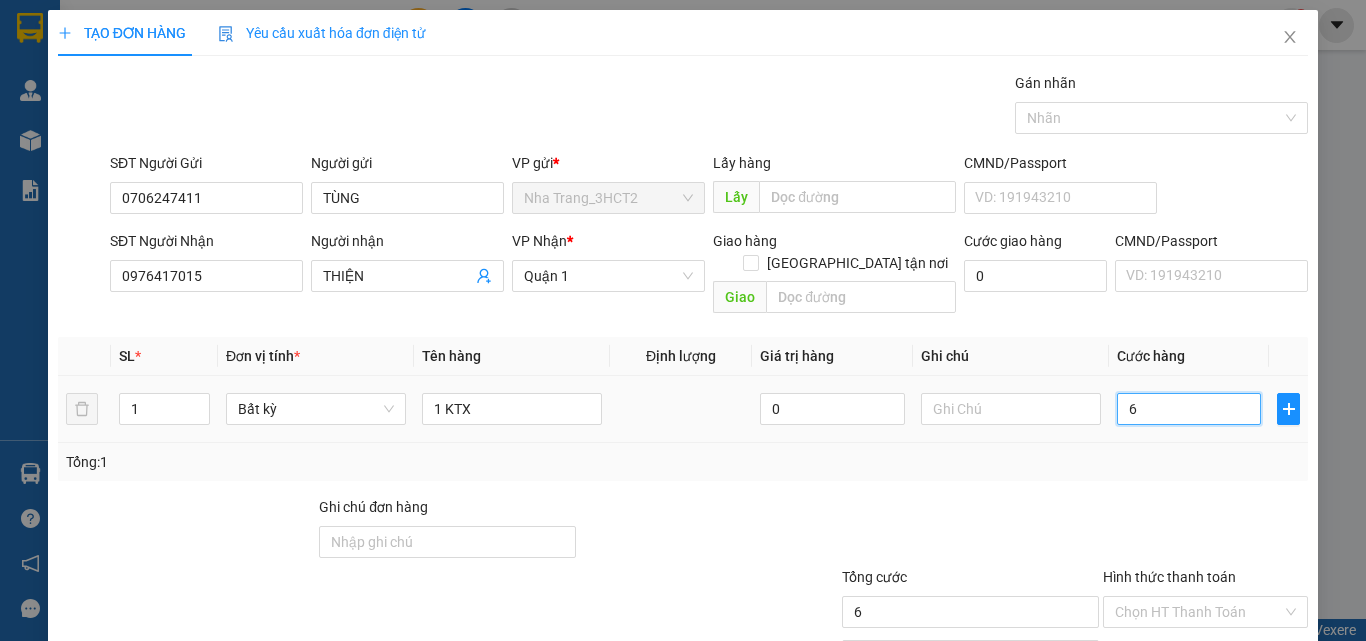 type on "60" 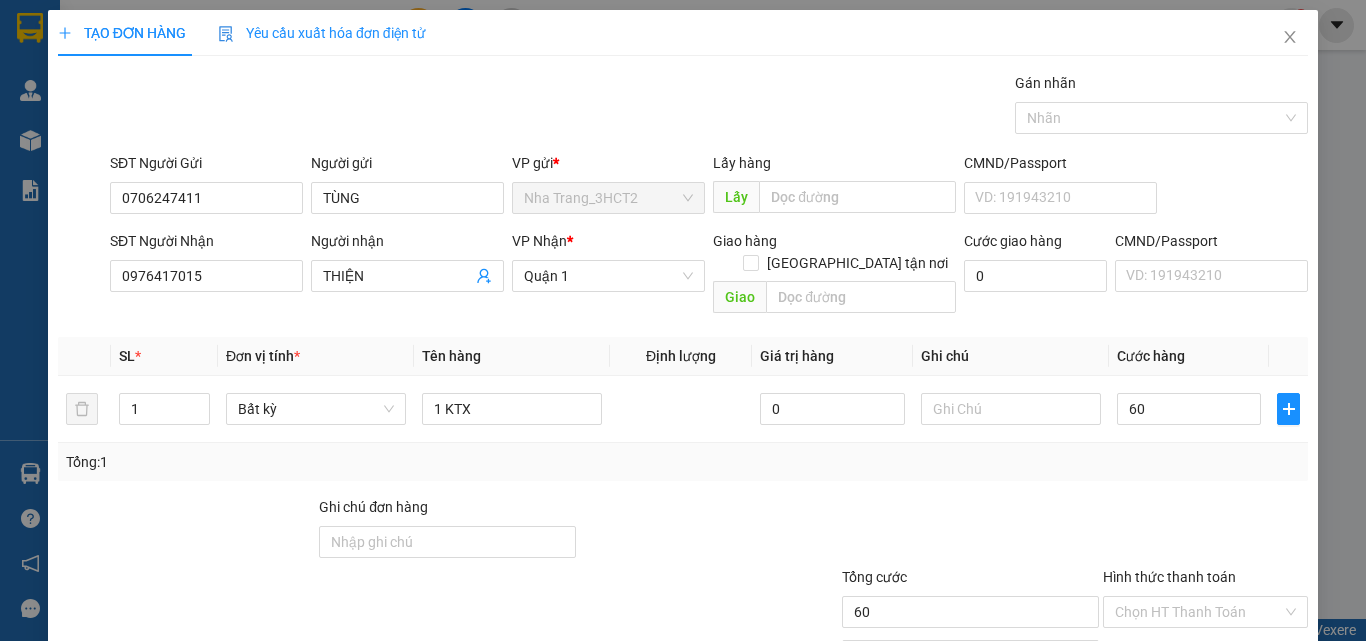 type on "60.000" 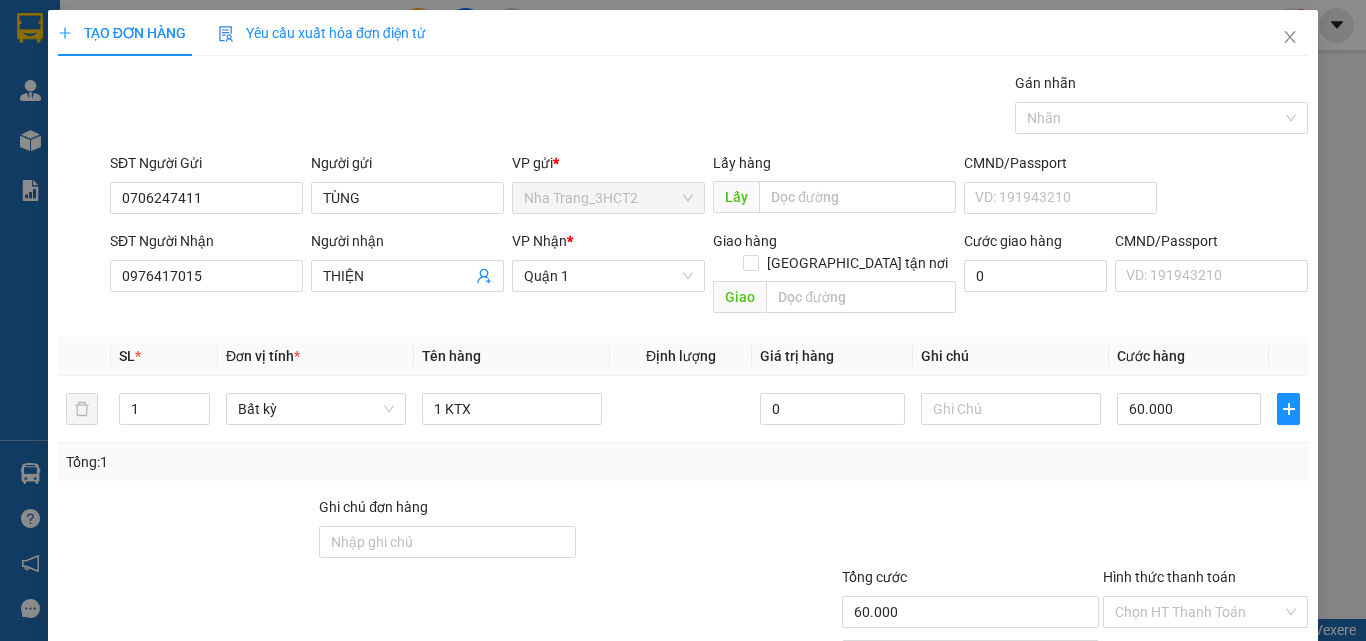 click at bounding box center [1205, 531] 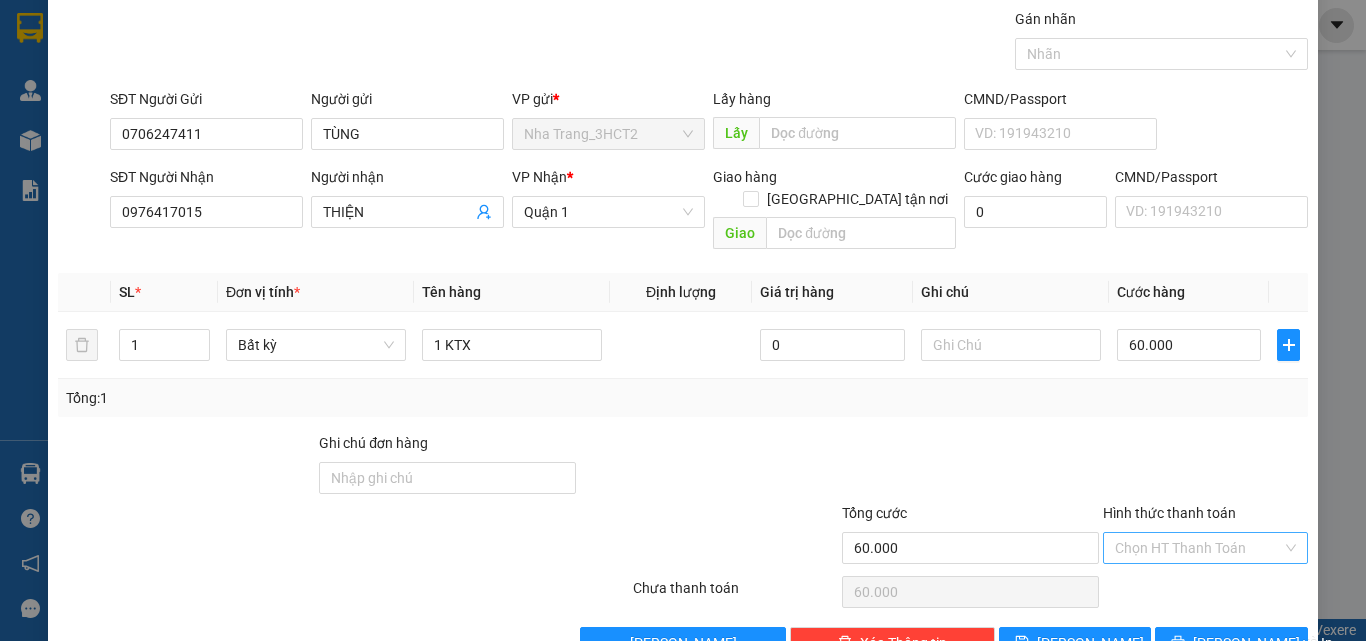 scroll, scrollTop: 99, scrollLeft: 0, axis: vertical 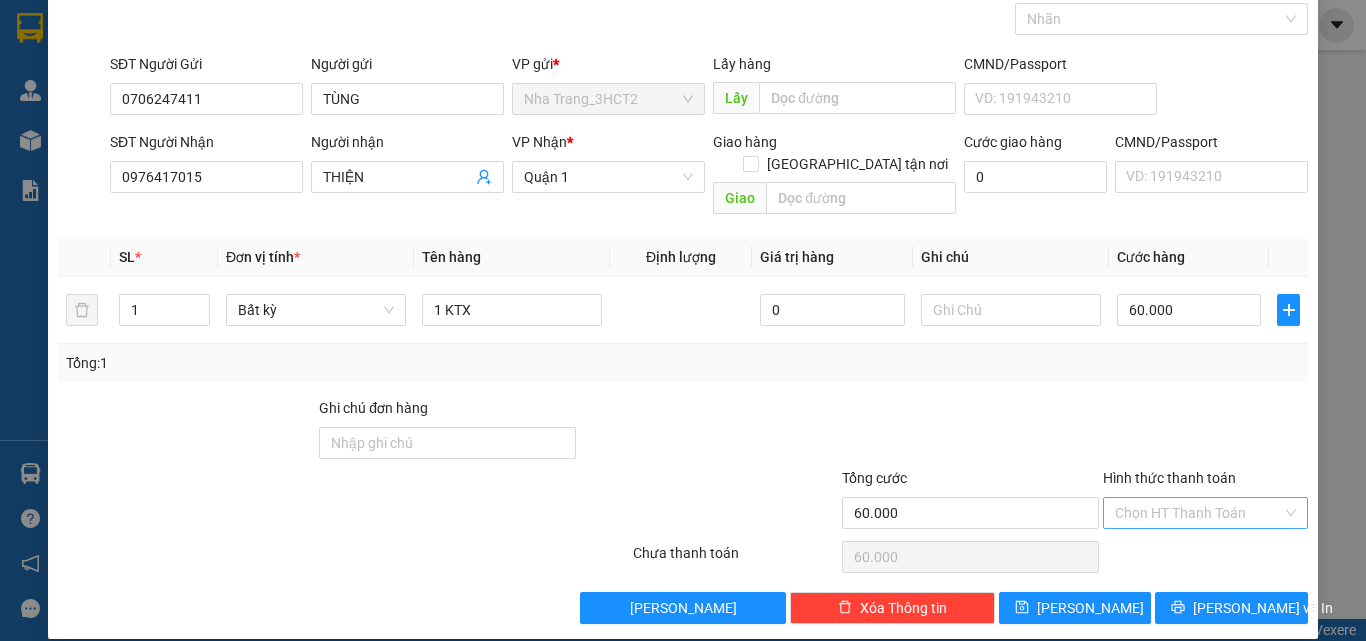 click on "Hình thức thanh toán" at bounding box center [1198, 513] 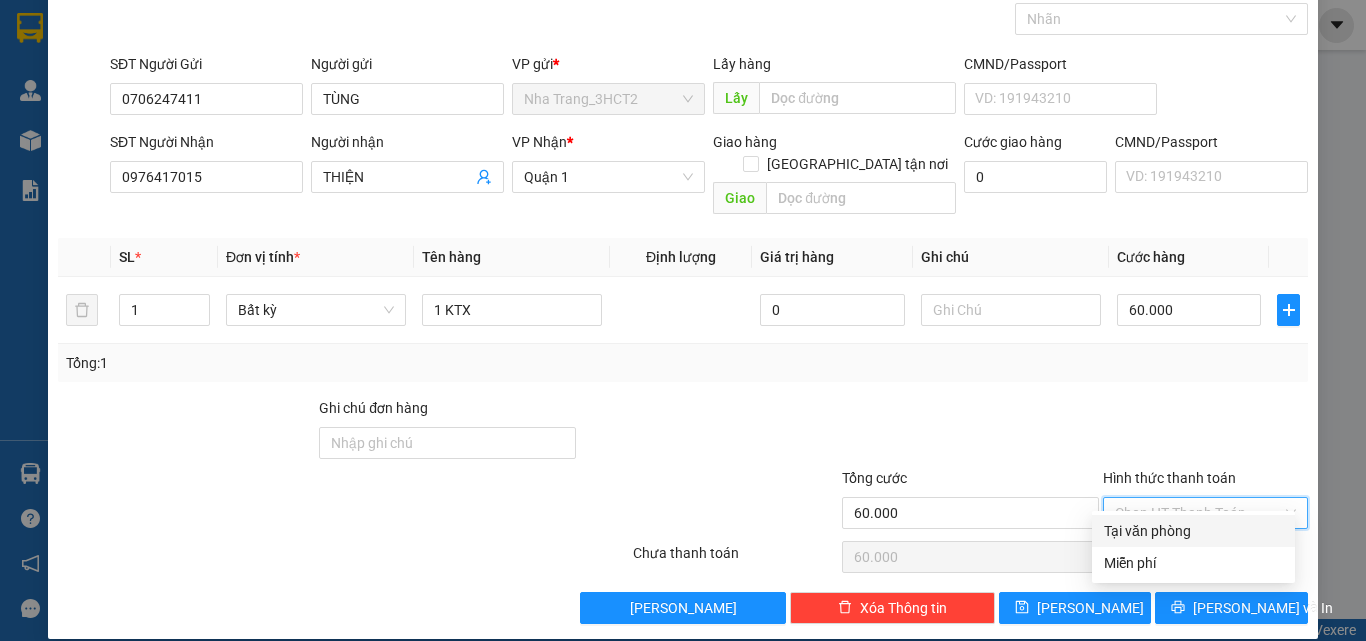 click on "Tại văn phòng" at bounding box center [1193, 531] 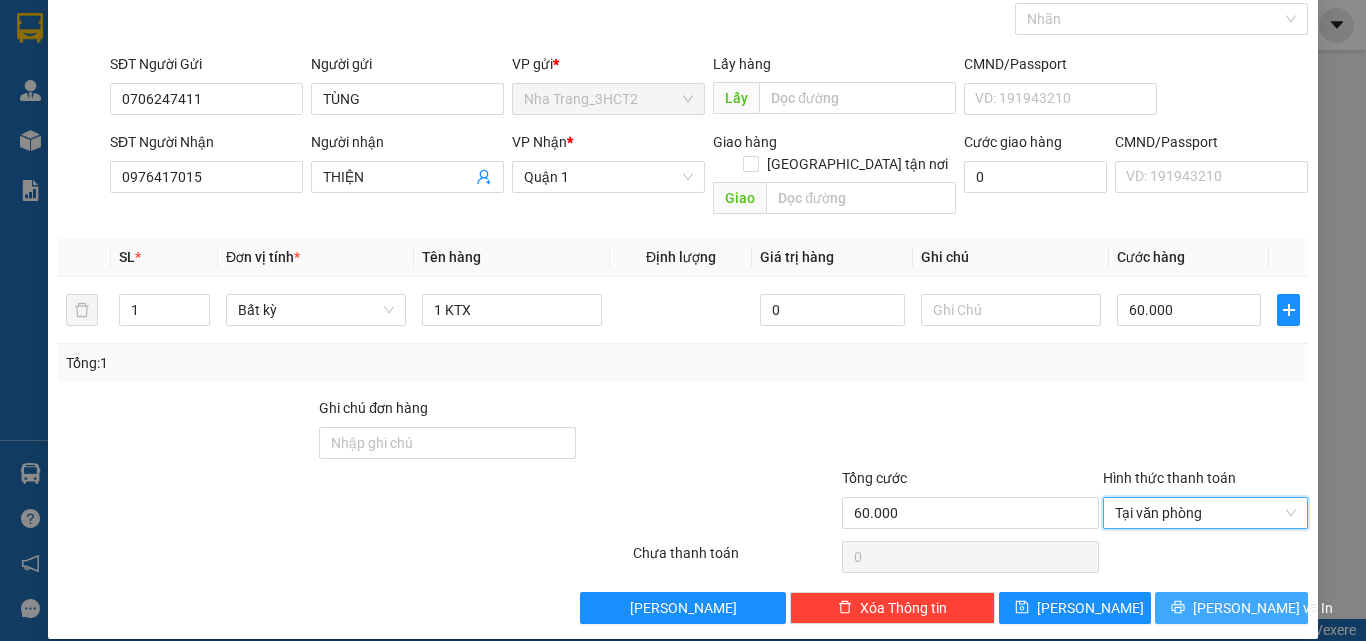 click on "[PERSON_NAME] và In" at bounding box center (1231, 608) 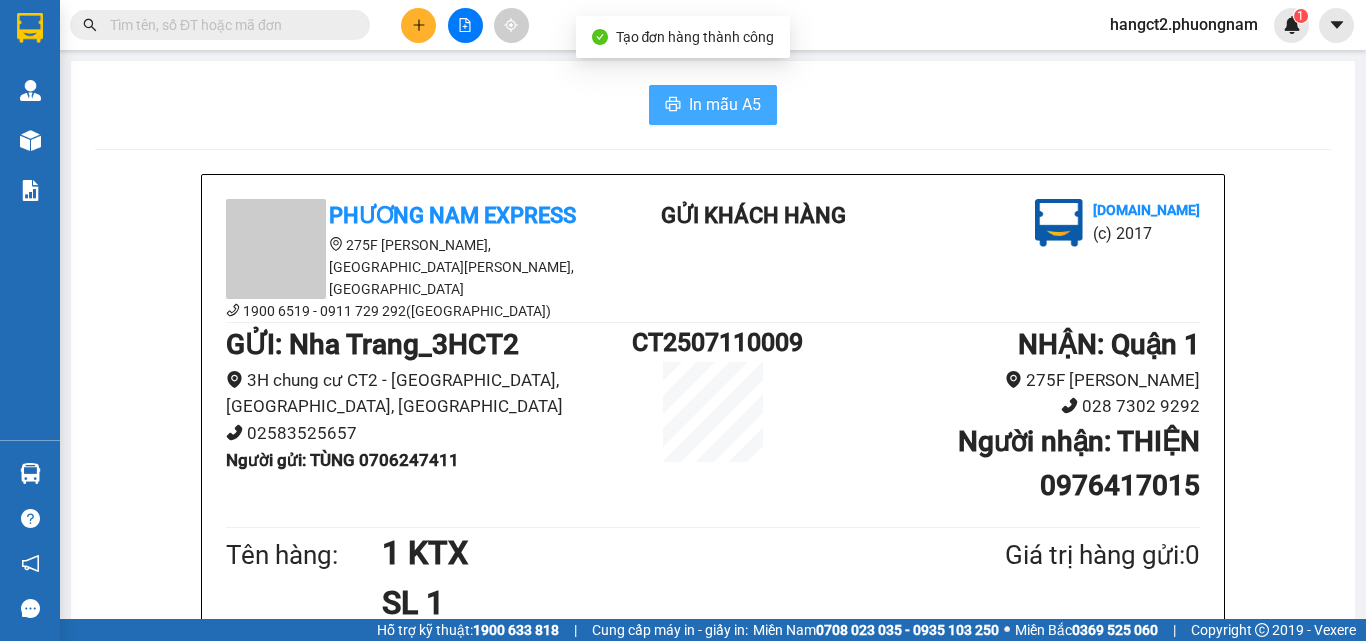 click on "In mẫu A5" at bounding box center [725, 104] 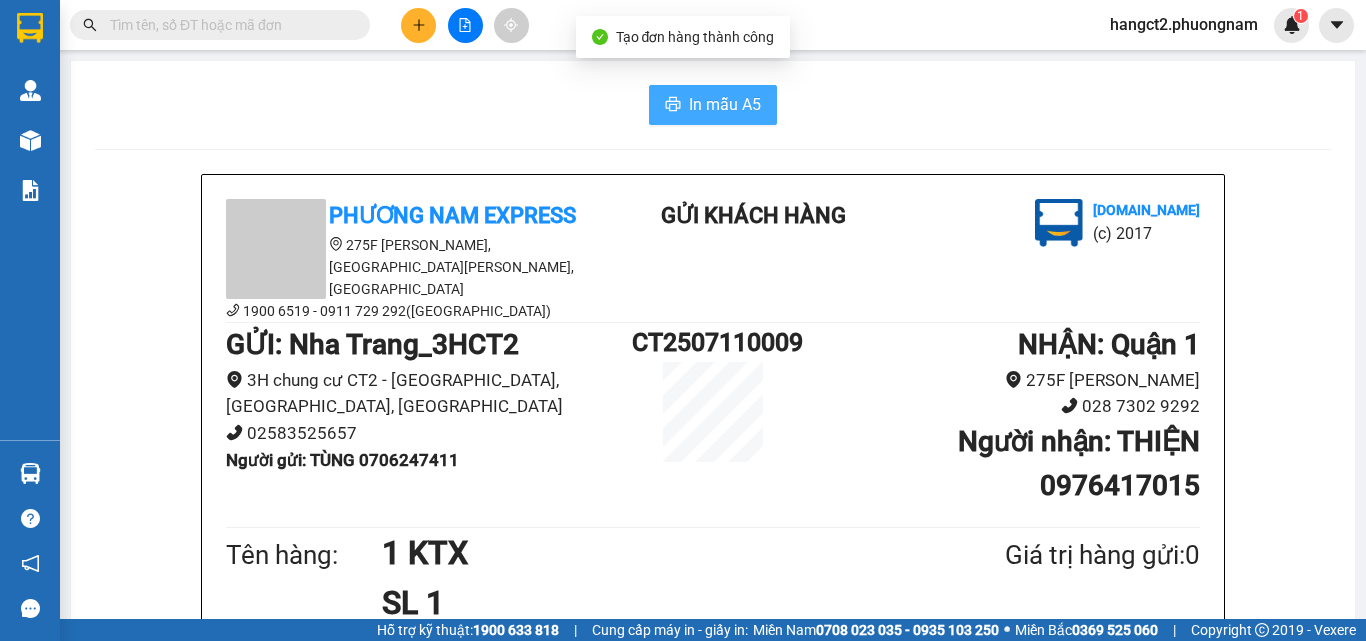 scroll, scrollTop: 0, scrollLeft: 0, axis: both 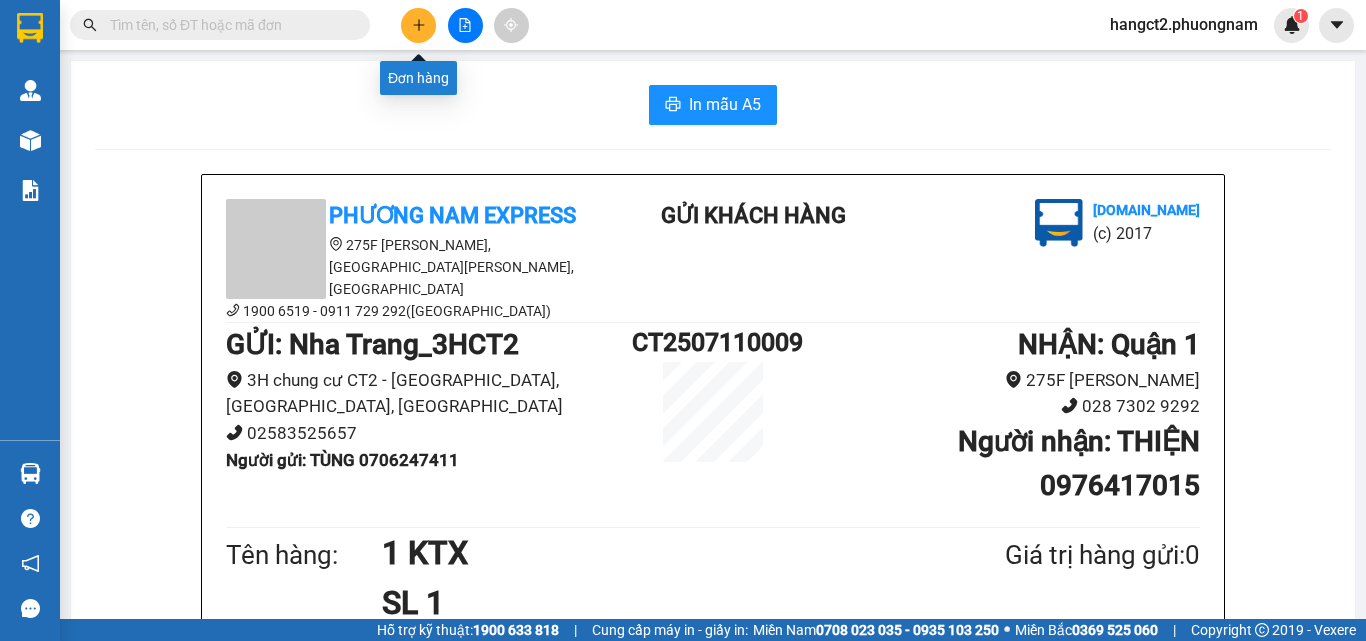 click 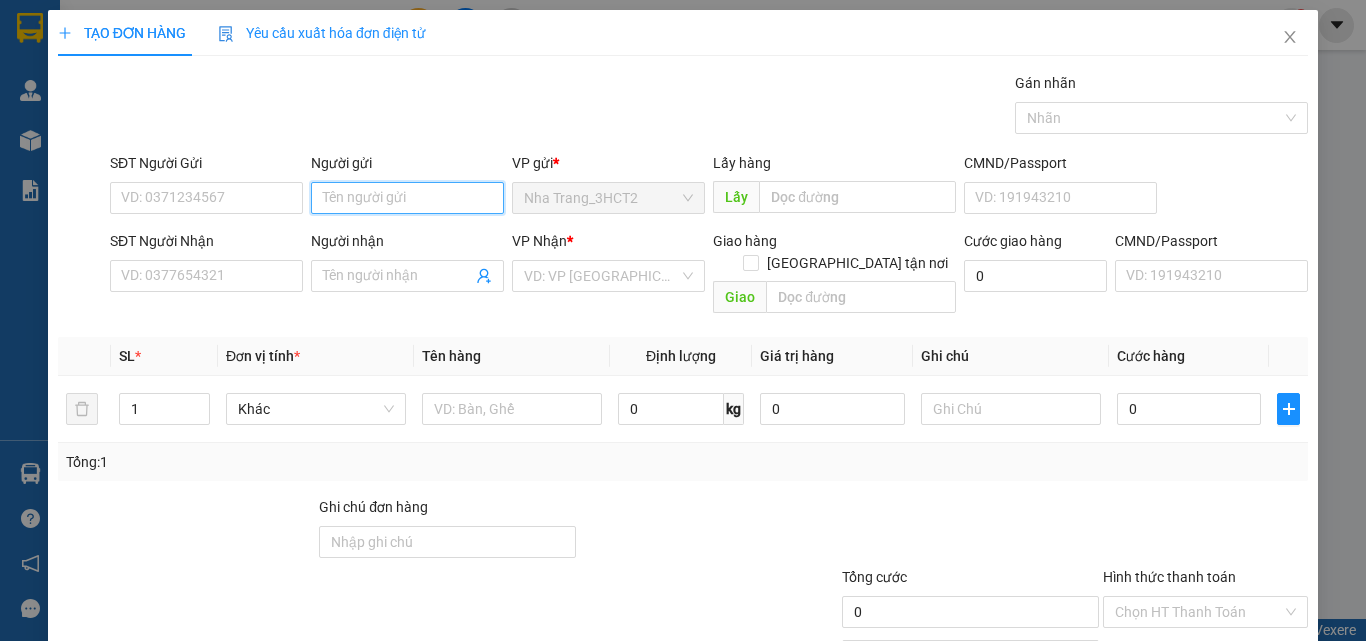 click on "Người gửi" at bounding box center (407, 198) 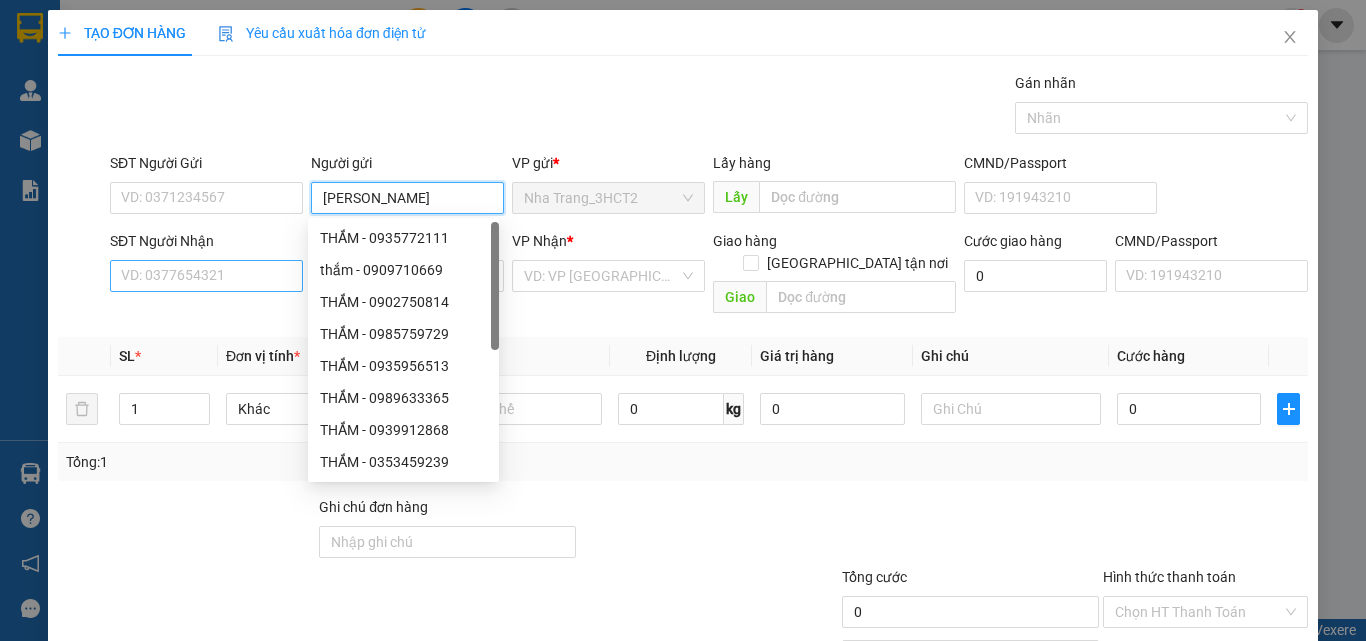 type on "[PERSON_NAME]" 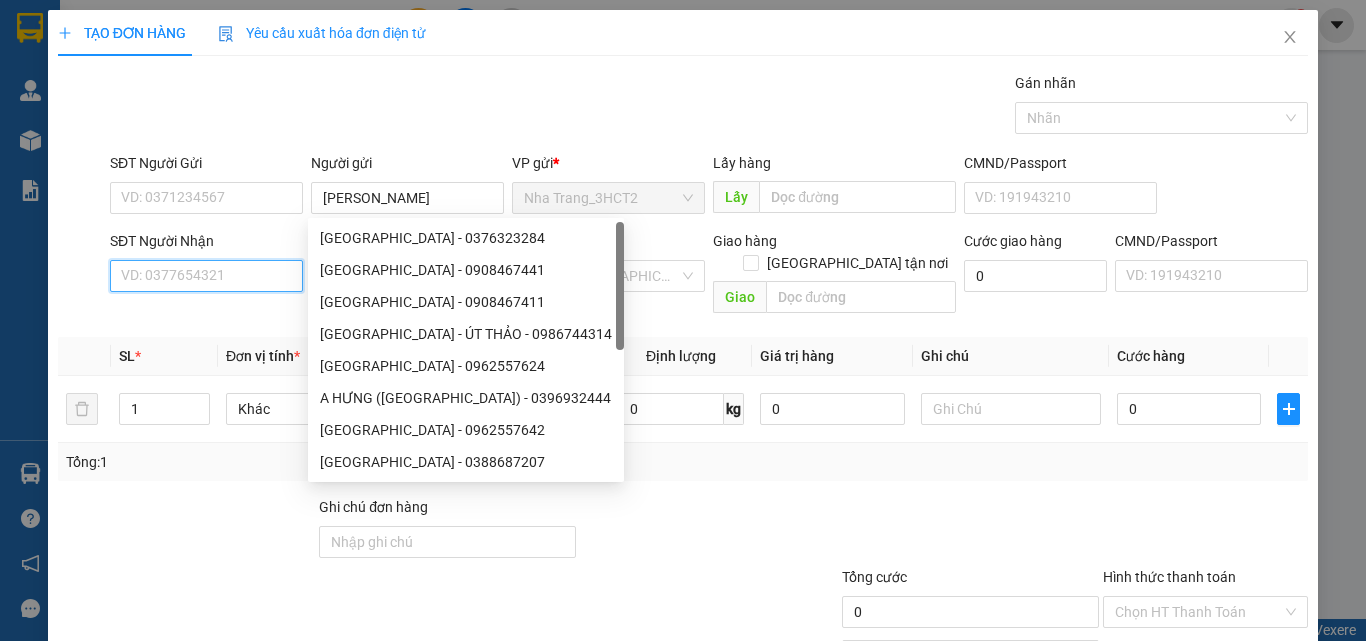 click on "SĐT Người Nhận" at bounding box center [206, 276] 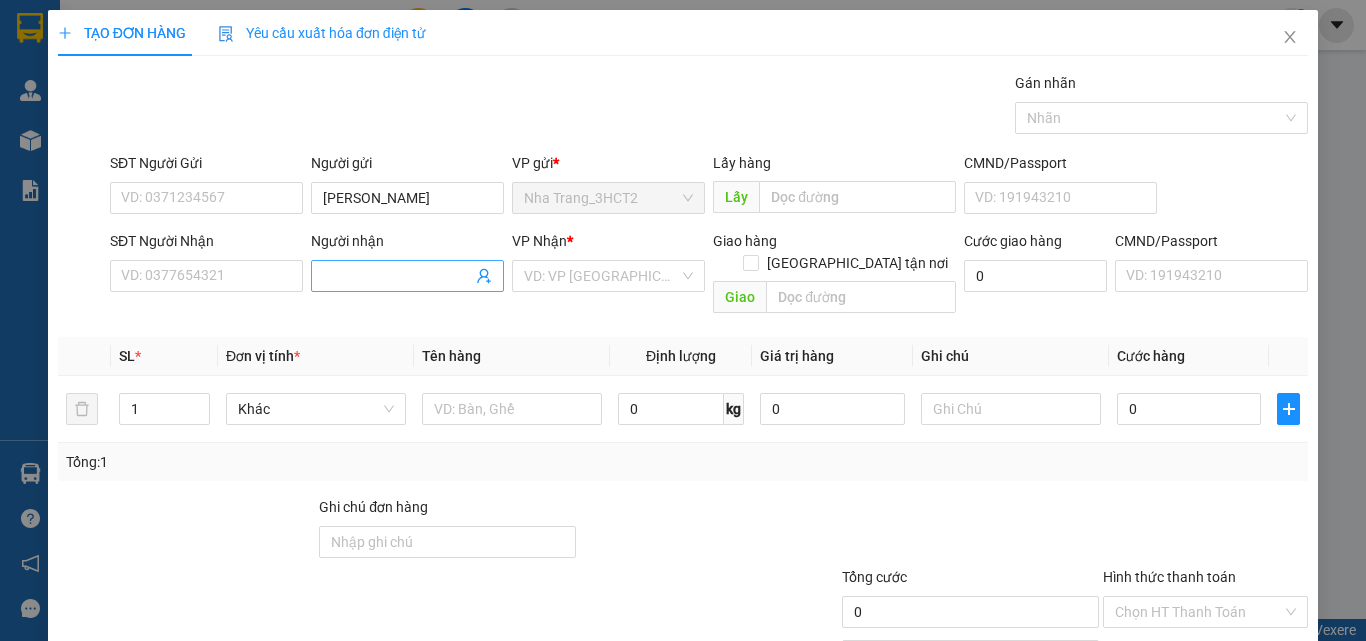 click on "Người nhận" at bounding box center (397, 276) 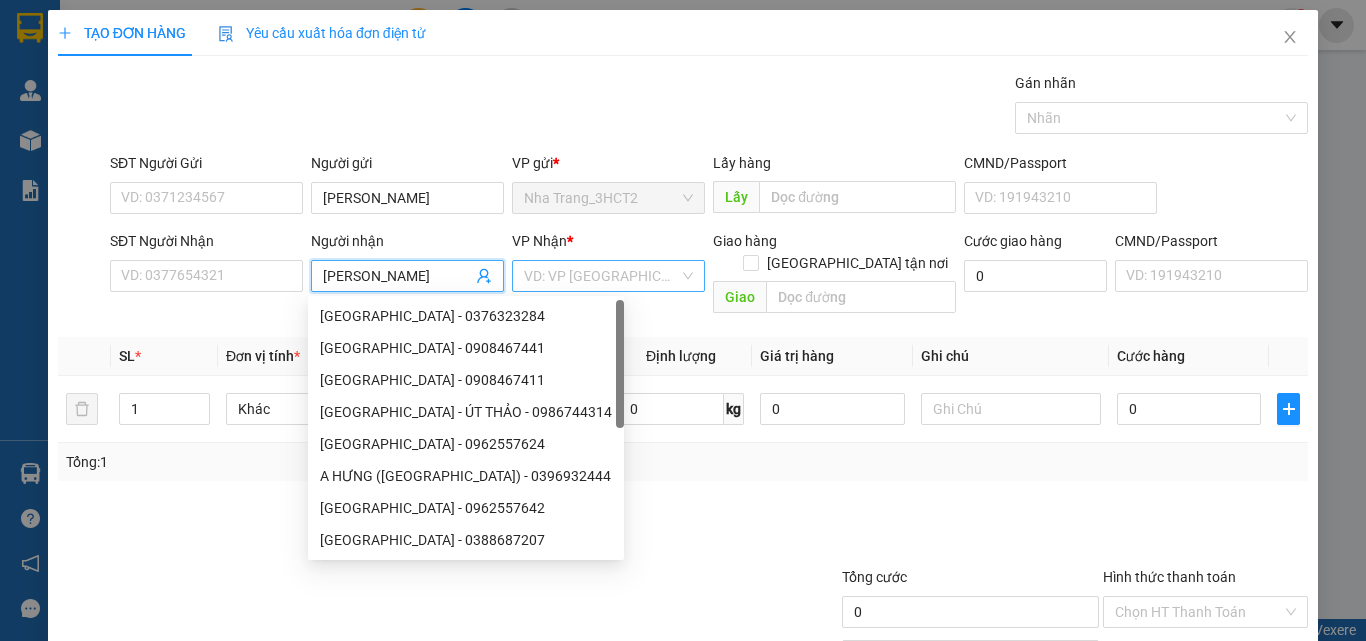 type on "[PERSON_NAME]" 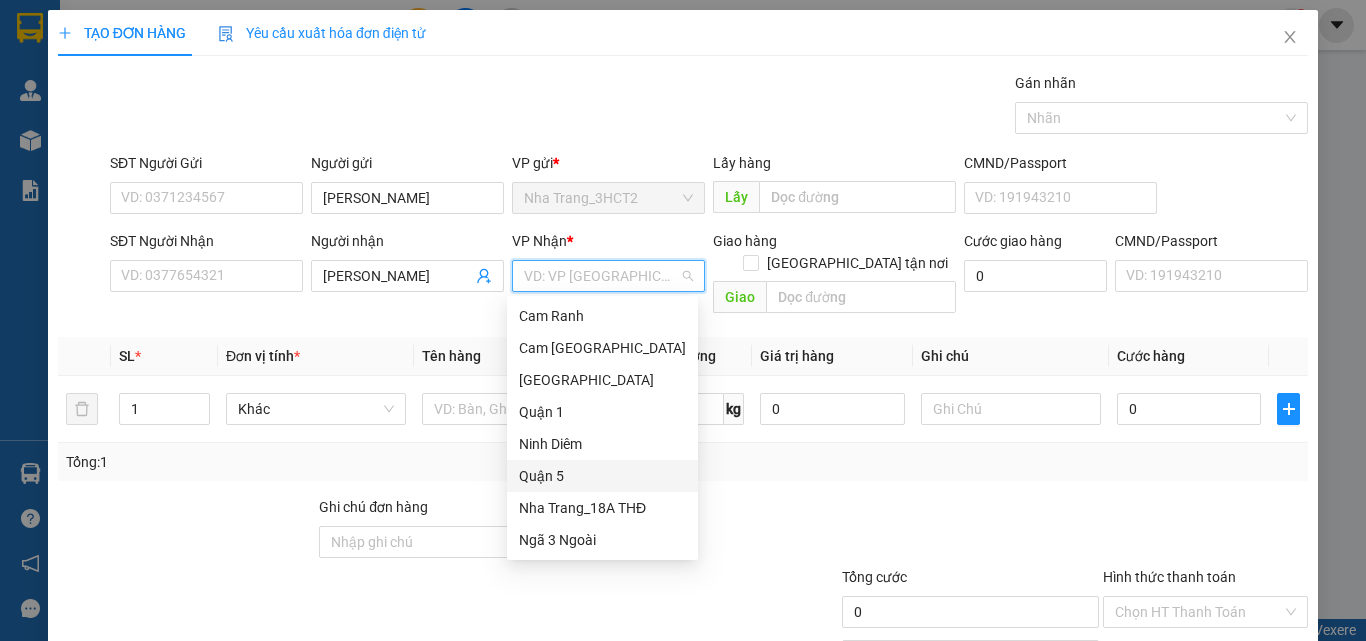 click on "Quận 5" at bounding box center [602, 476] 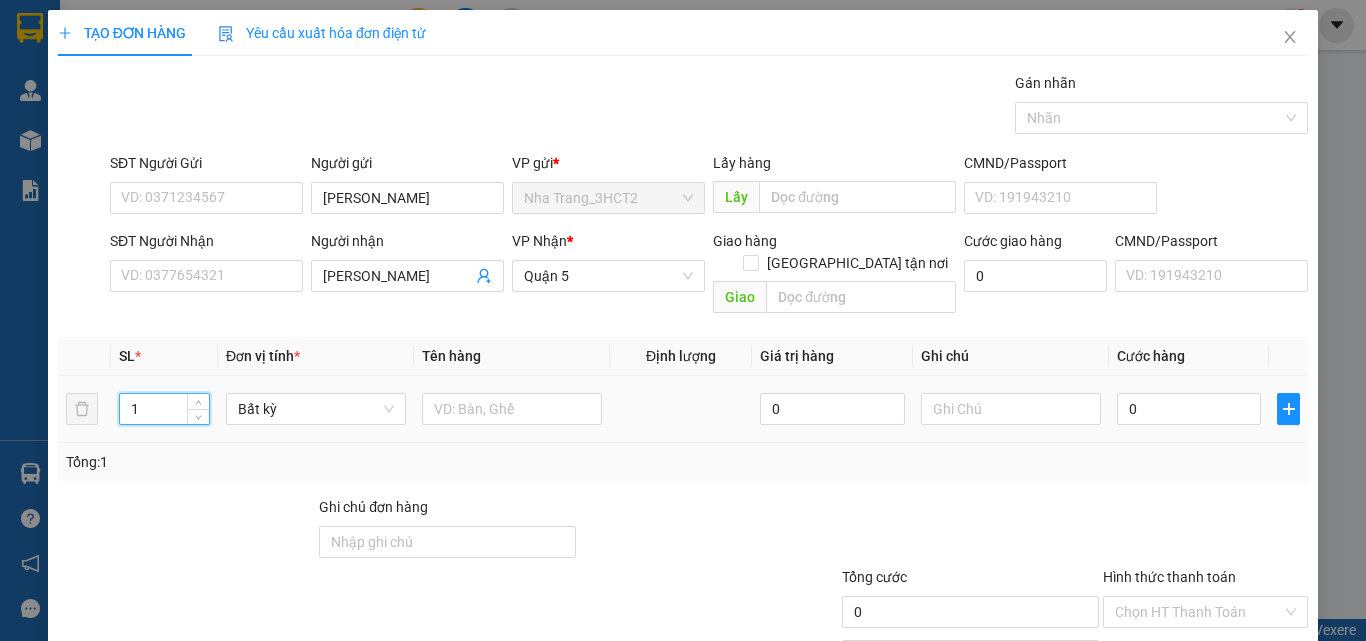 click on "1" at bounding box center [164, 409] 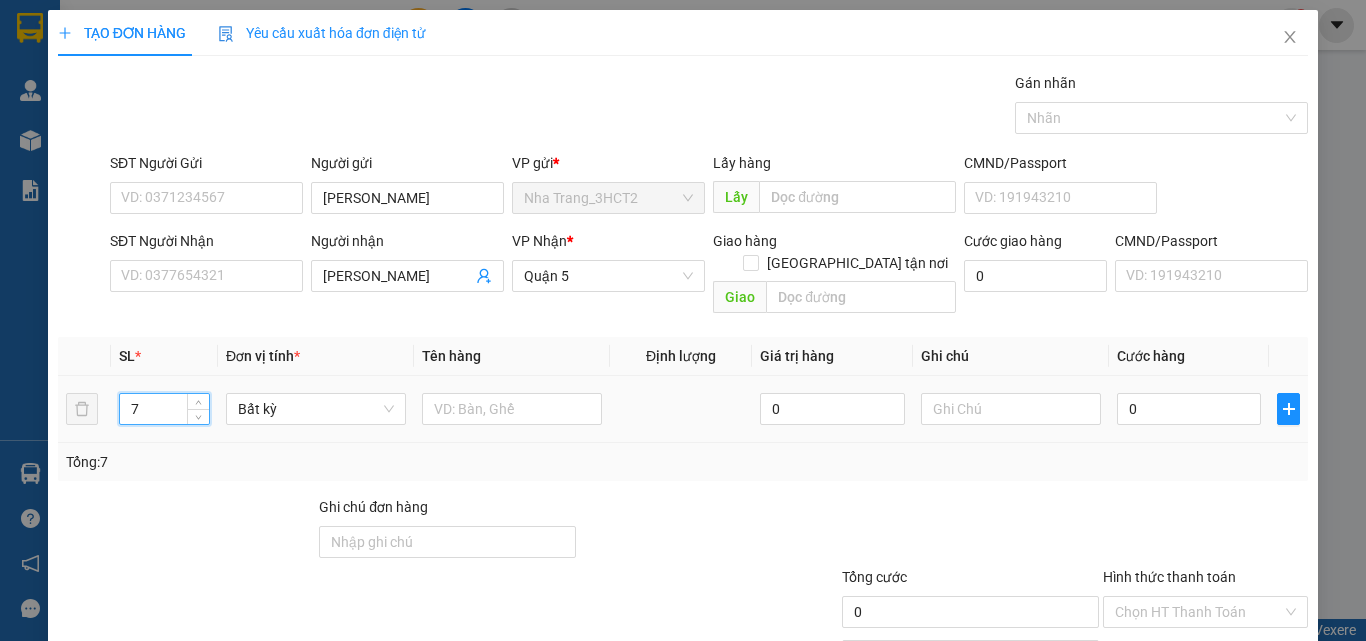 type on "7" 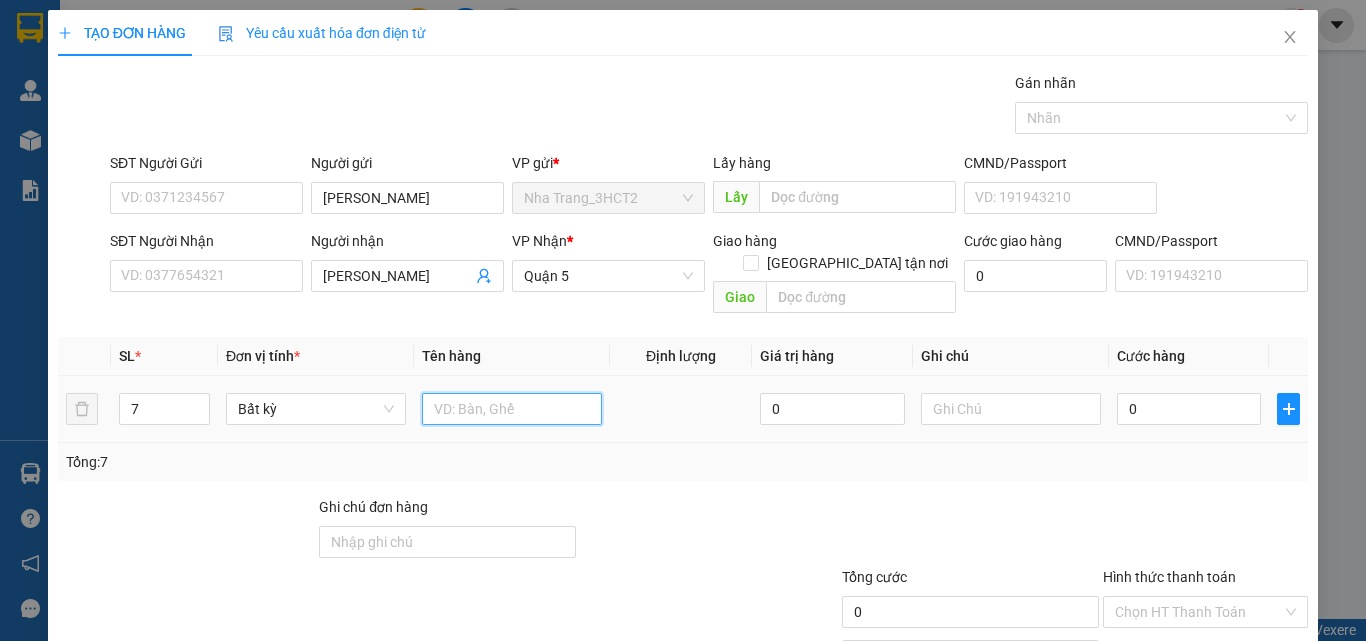 click at bounding box center [512, 409] 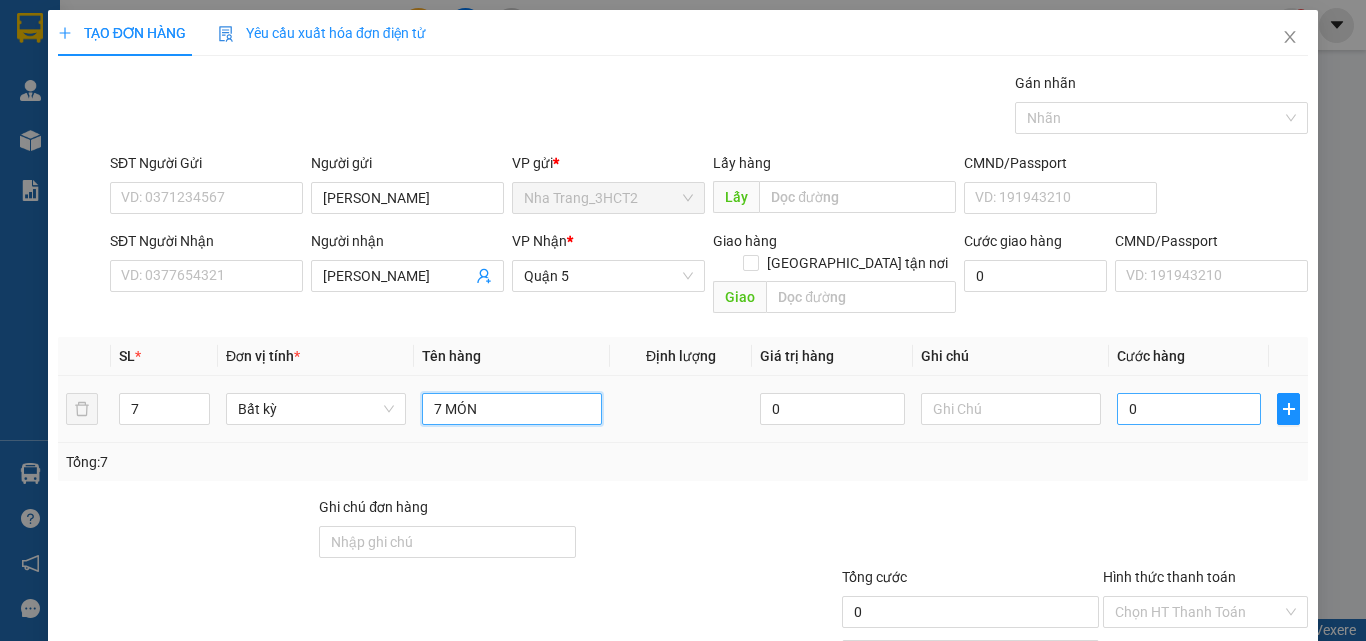 type on "7 MÓN" 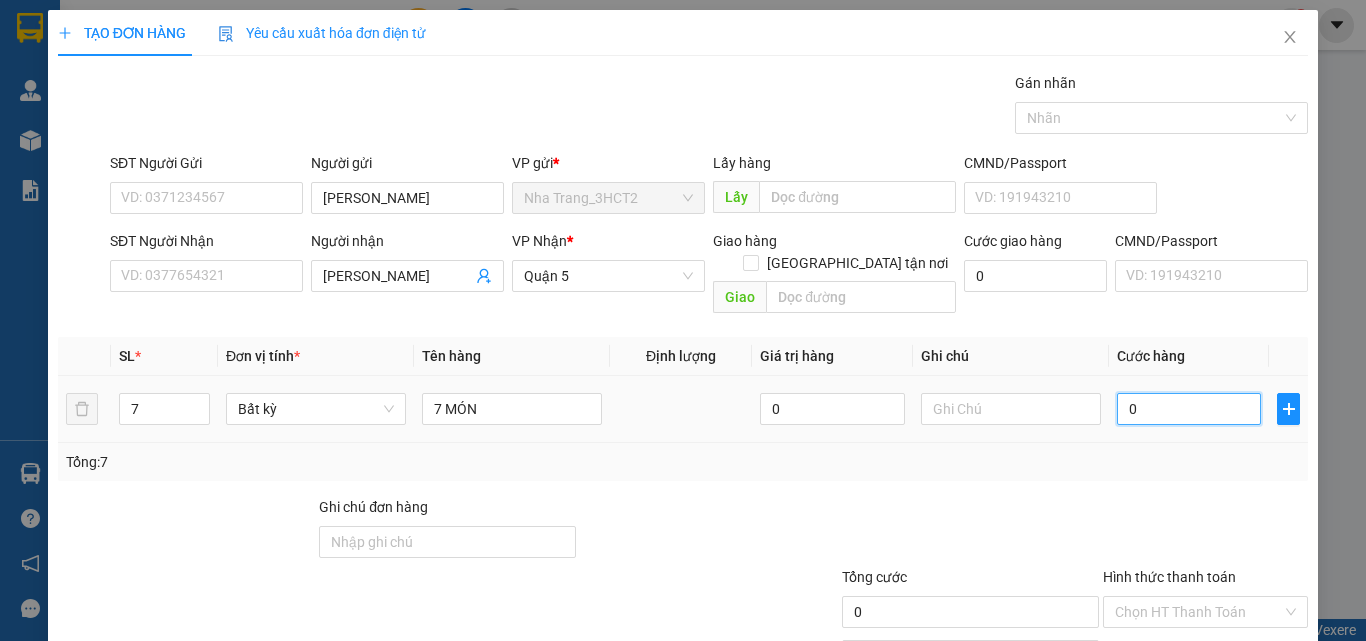 click on "0" at bounding box center [1189, 409] 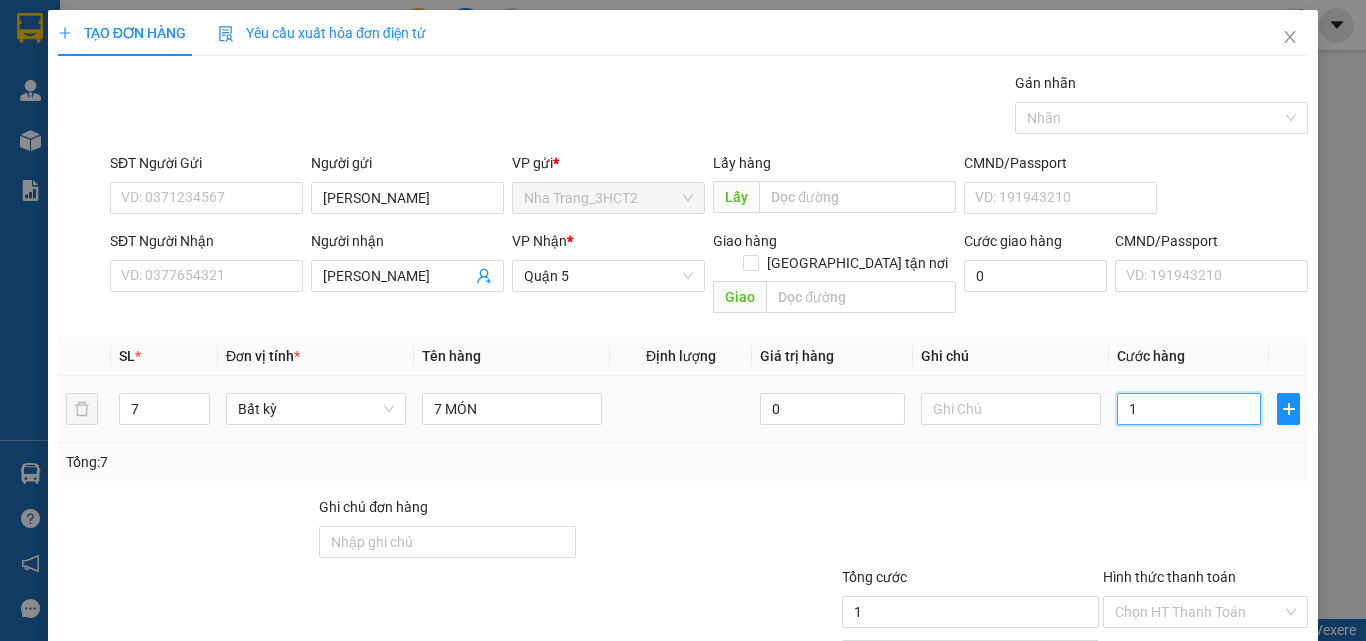 type on "11" 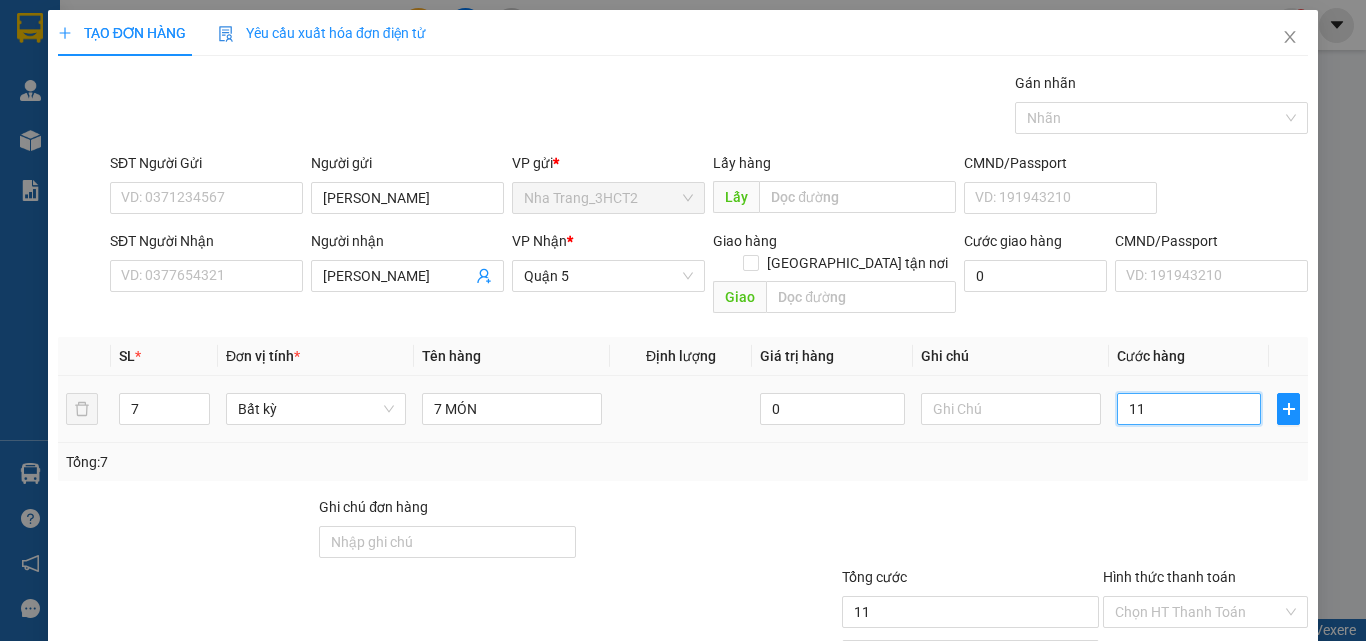 type on "110" 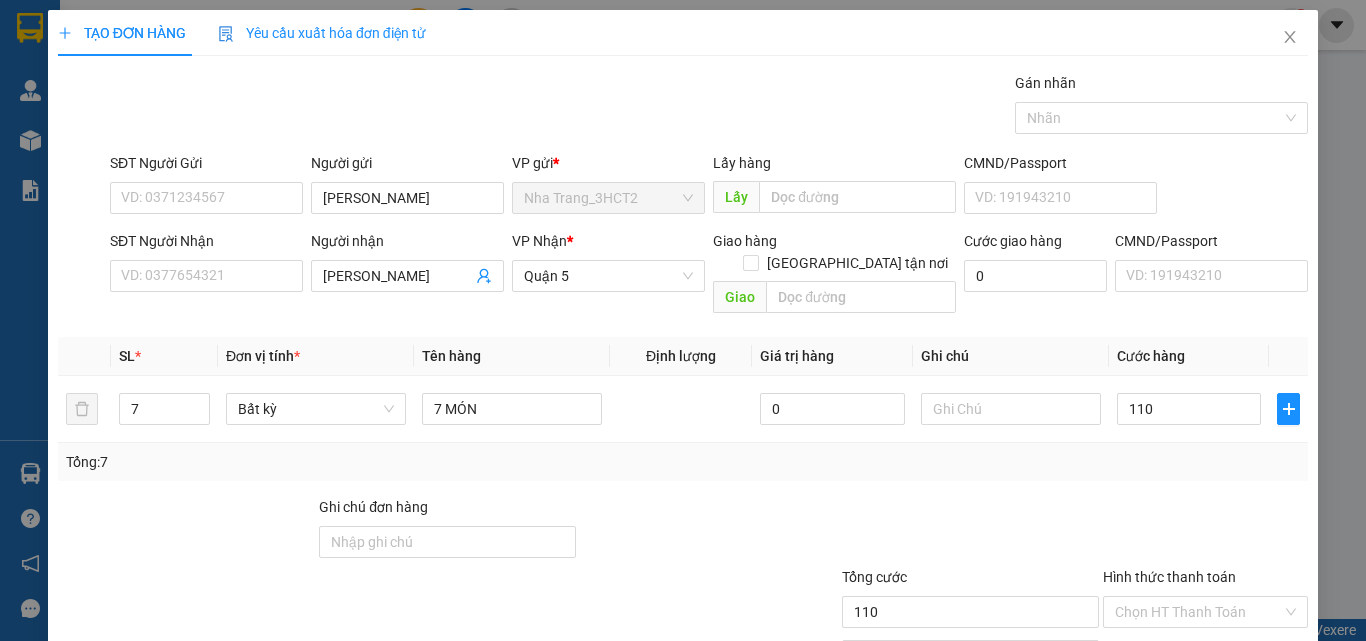 type on "110.000" 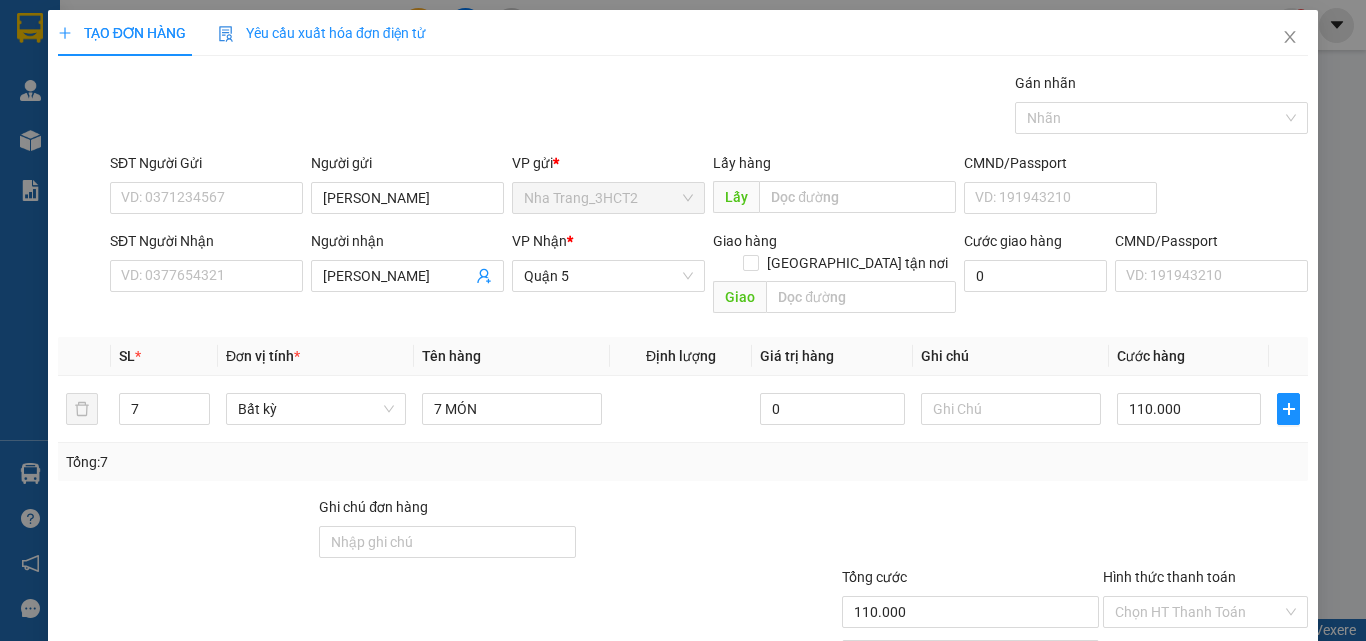 click on "Tổng:  7" at bounding box center [683, 462] 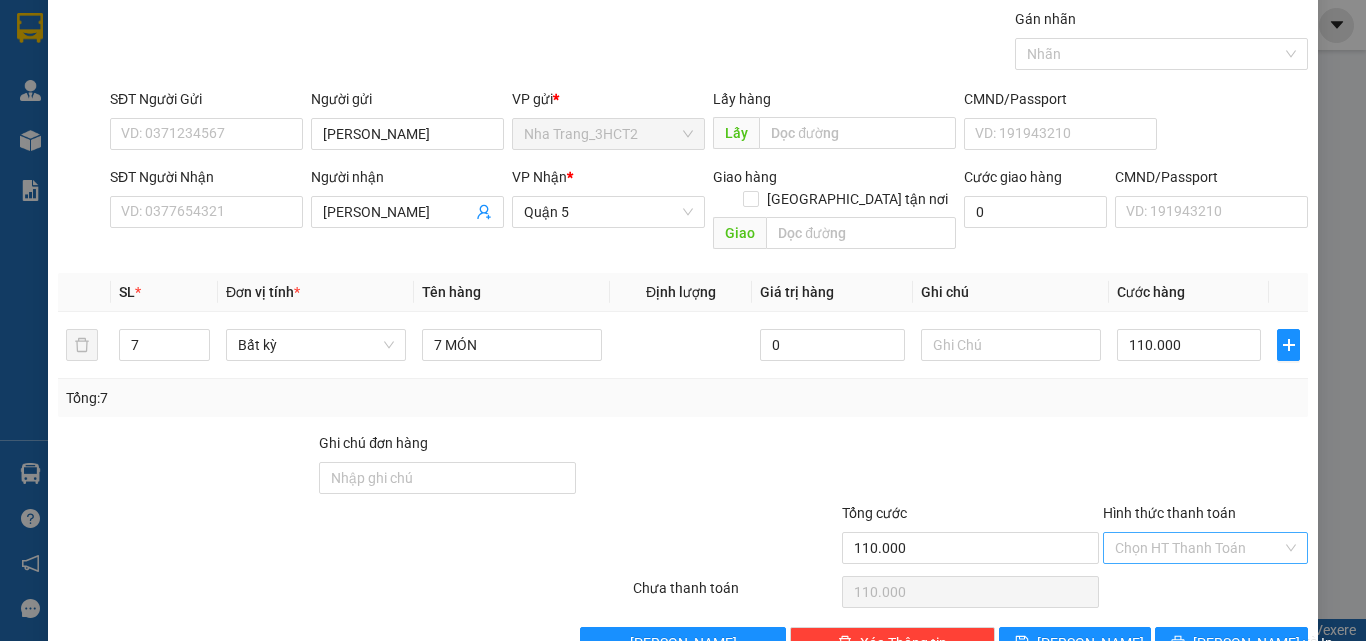 scroll, scrollTop: 99, scrollLeft: 0, axis: vertical 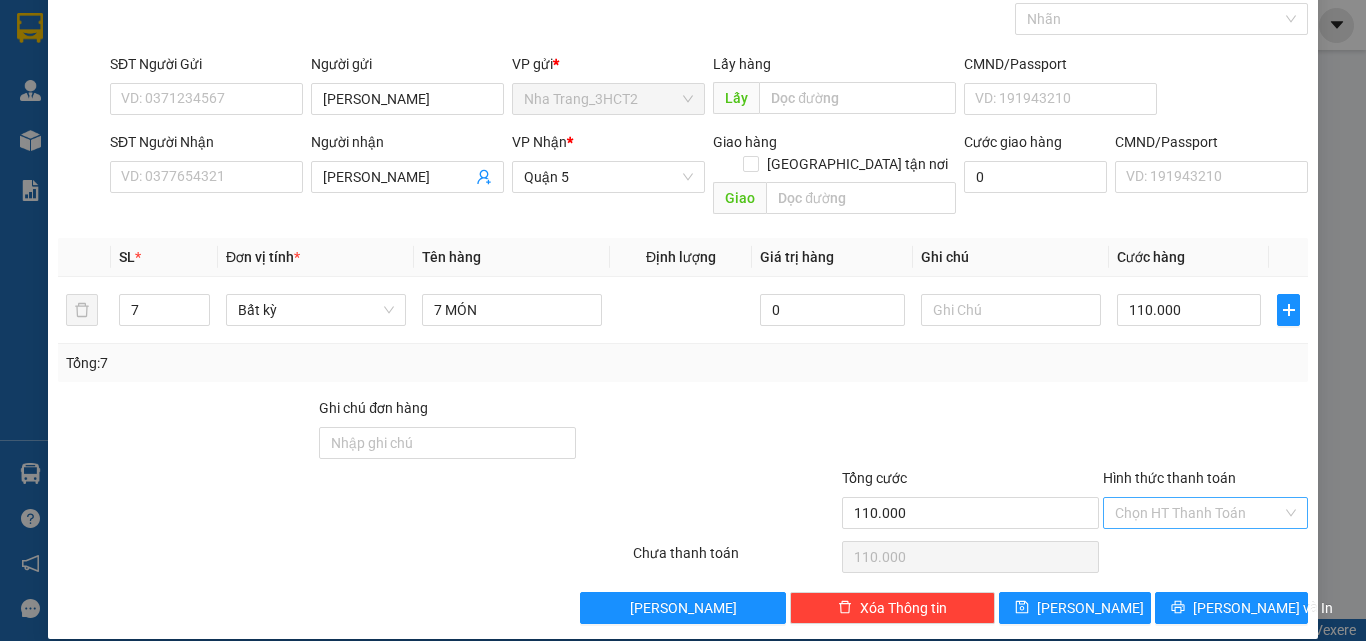 click on "Hình thức thanh toán" at bounding box center [1198, 513] 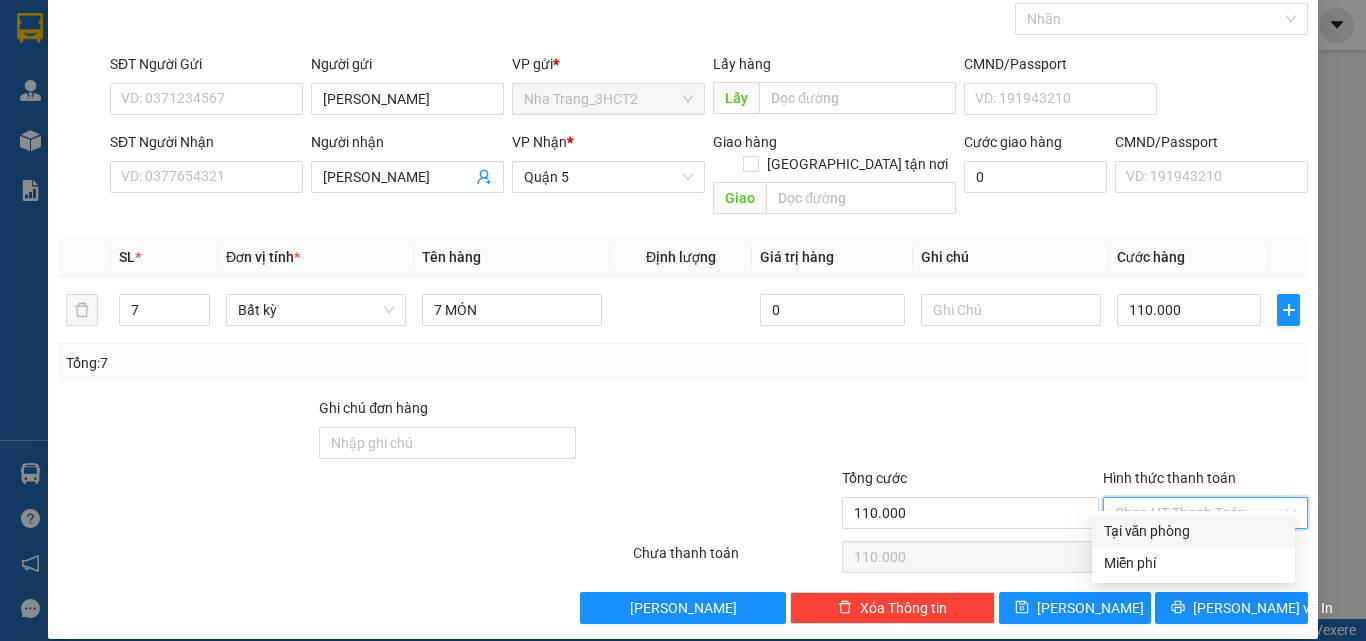 click on "Tại văn phòng" at bounding box center [1193, 531] 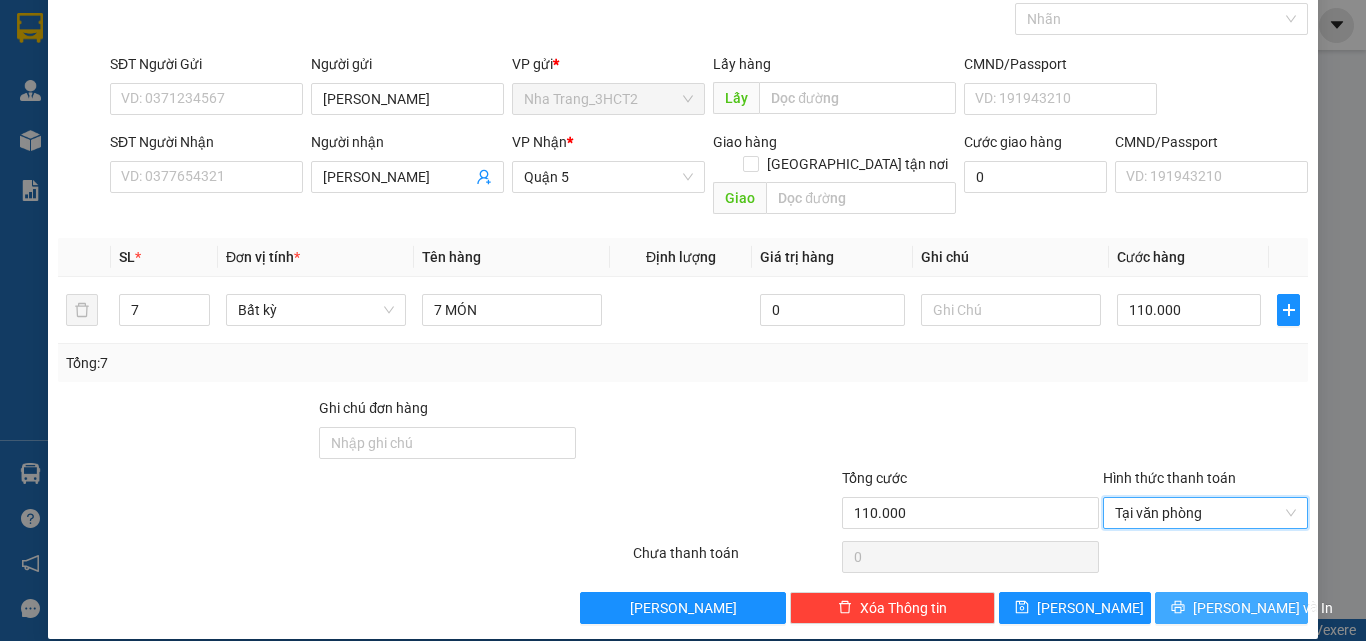click on "[PERSON_NAME] và In" at bounding box center (1263, 608) 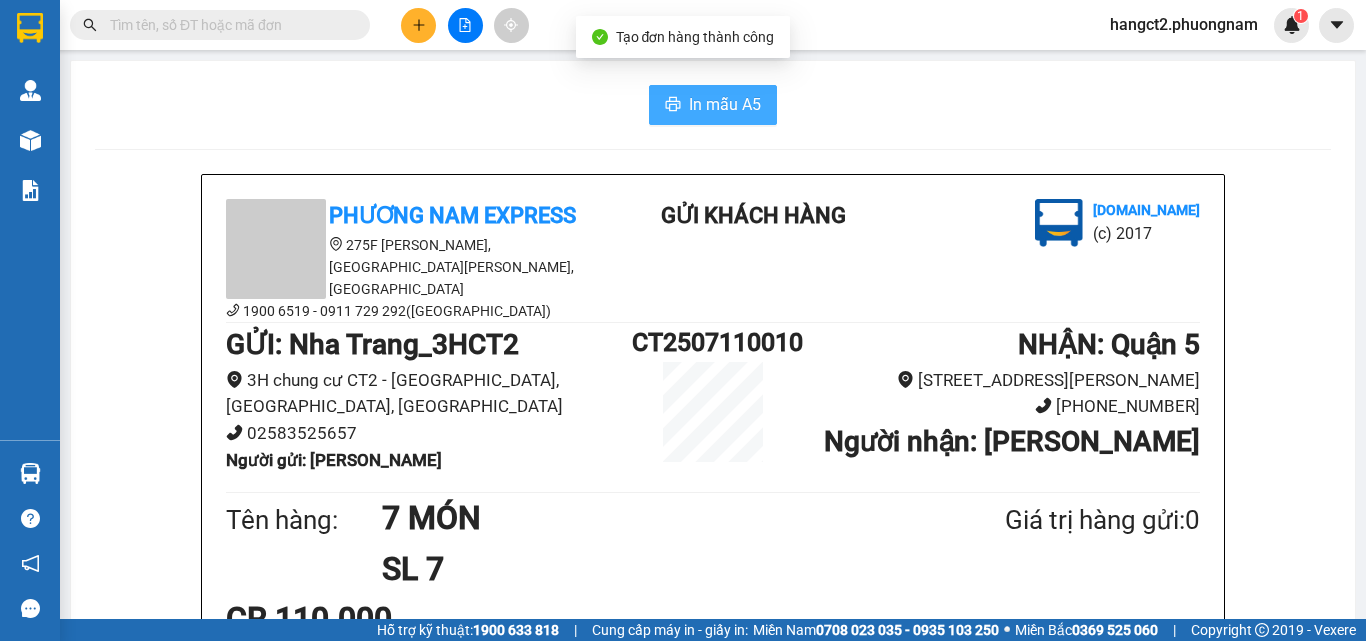 click on "In mẫu A5" at bounding box center (725, 104) 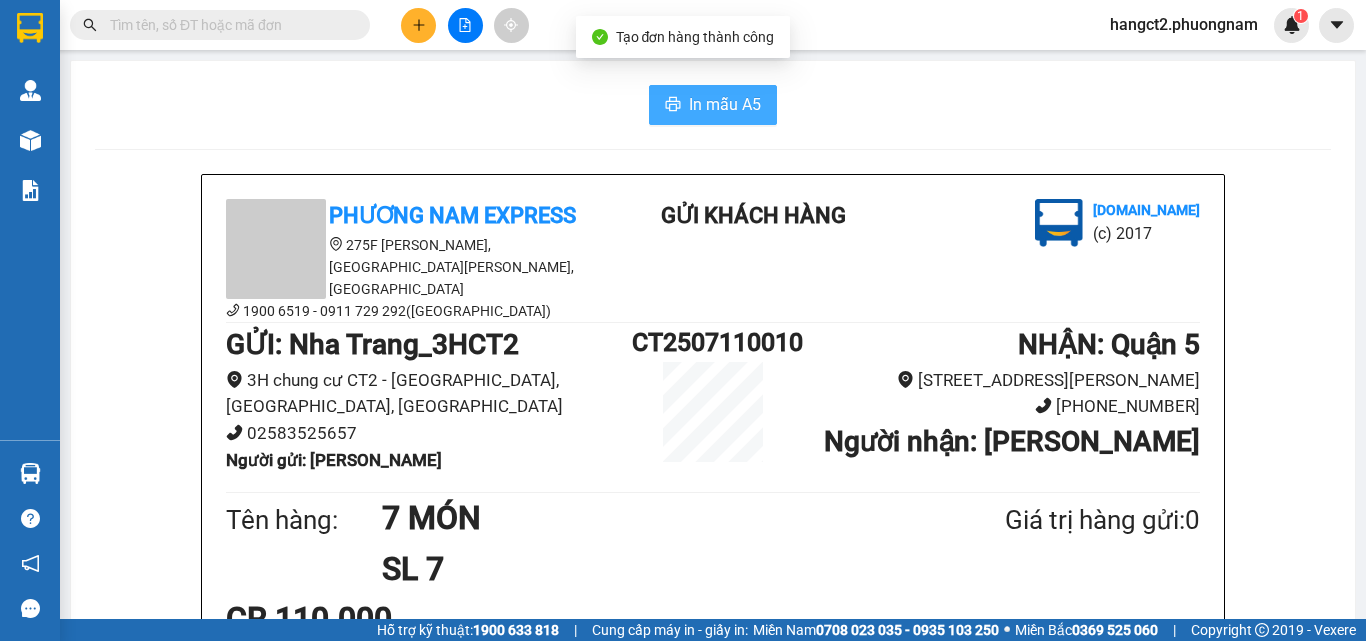 scroll, scrollTop: 0, scrollLeft: 0, axis: both 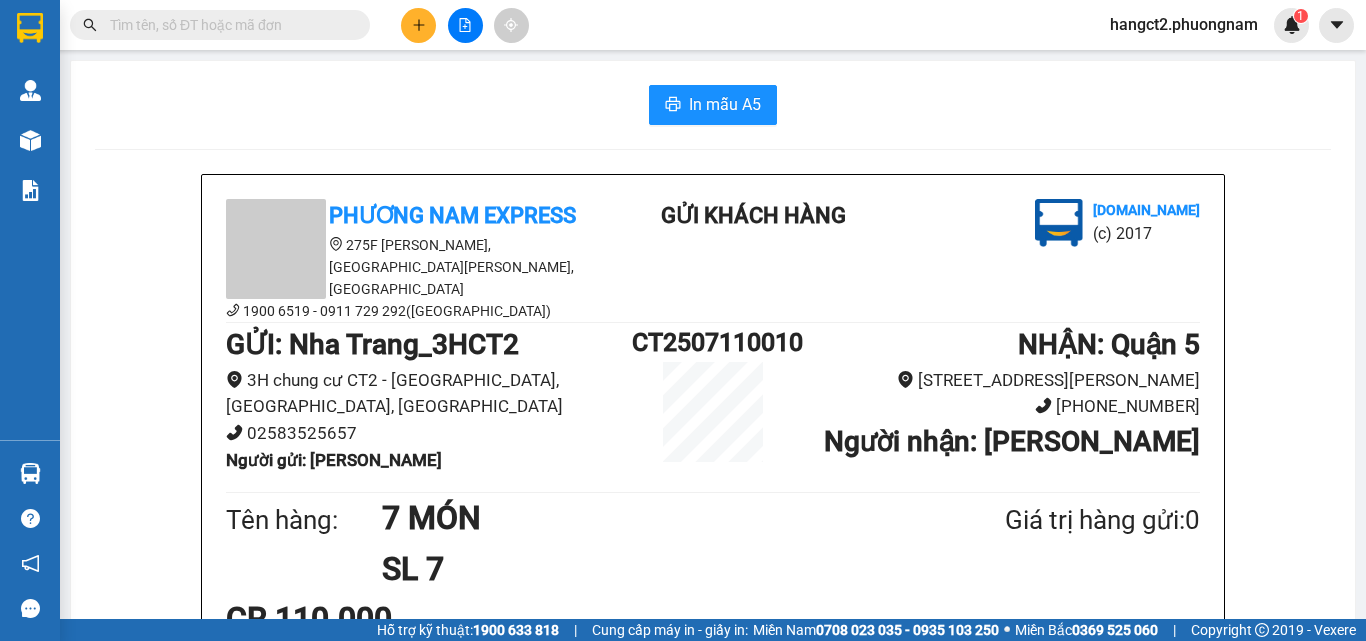 click 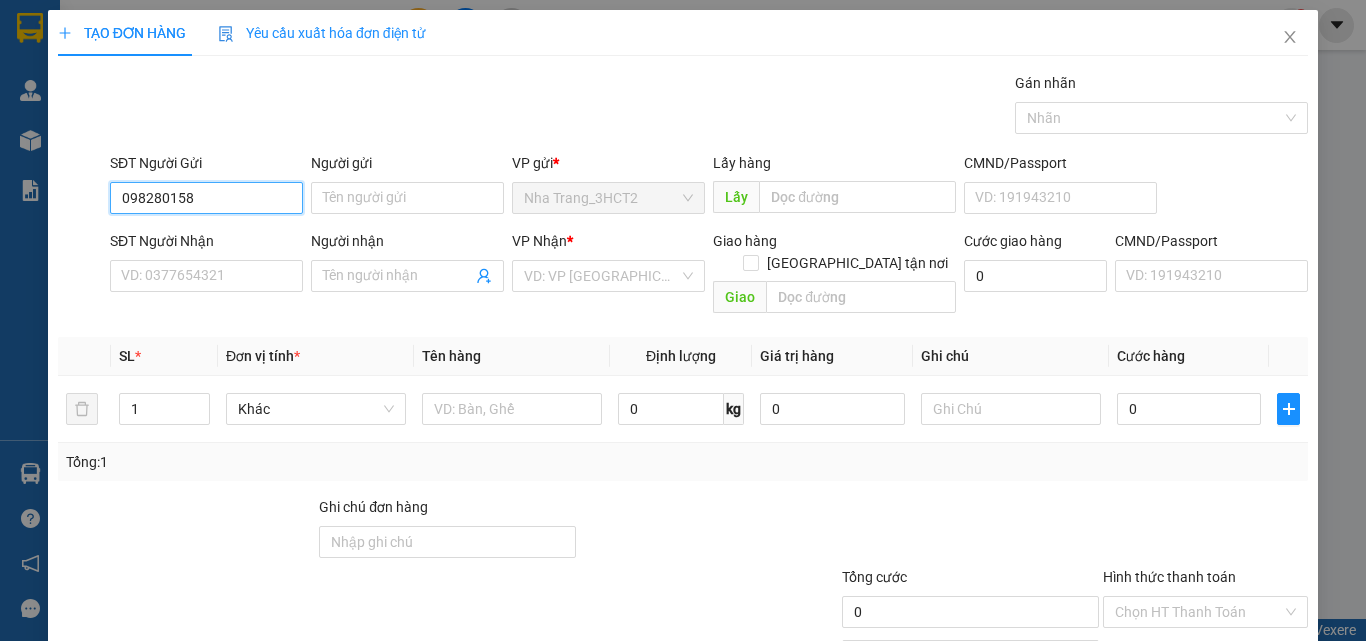 type on "0982801582" 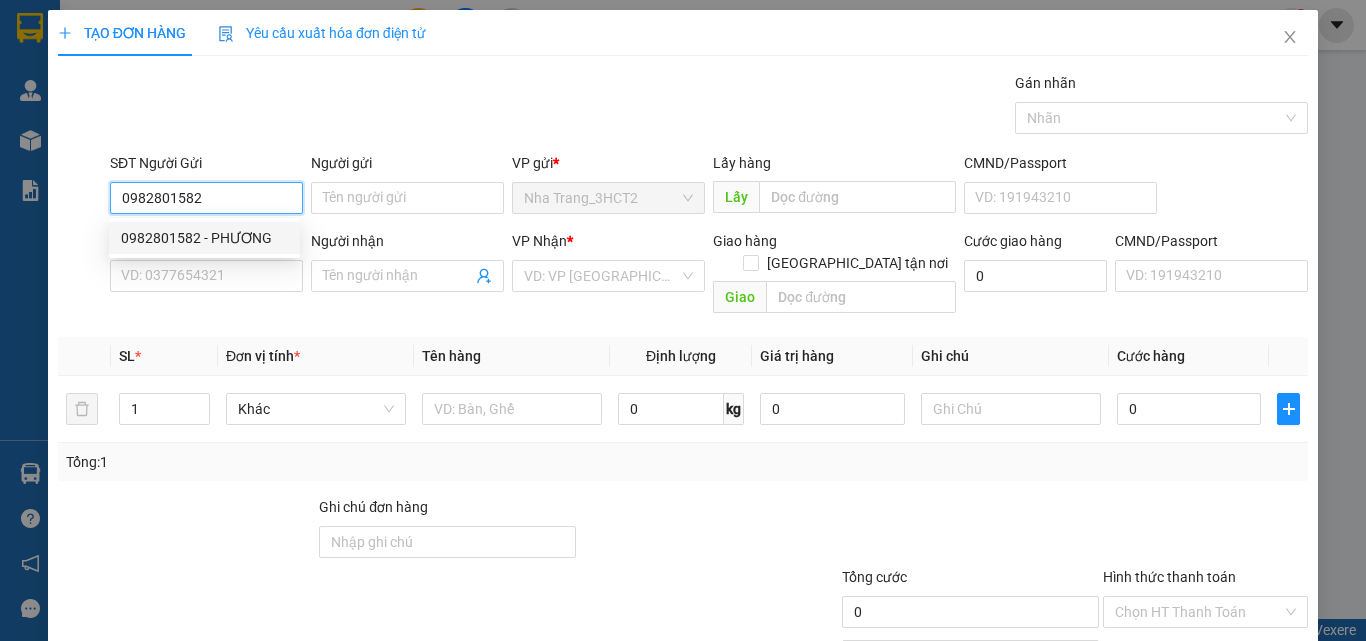 click on "0982801582 - PHƯƠNG" at bounding box center [204, 238] 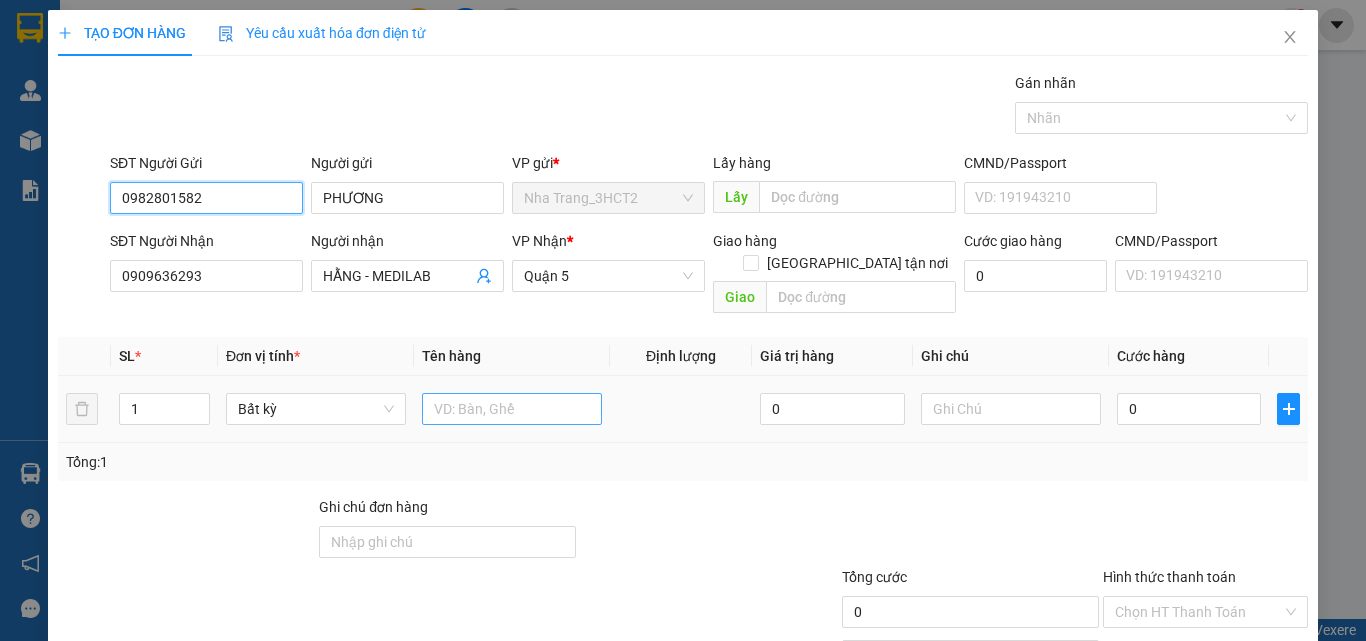 type on "0982801582" 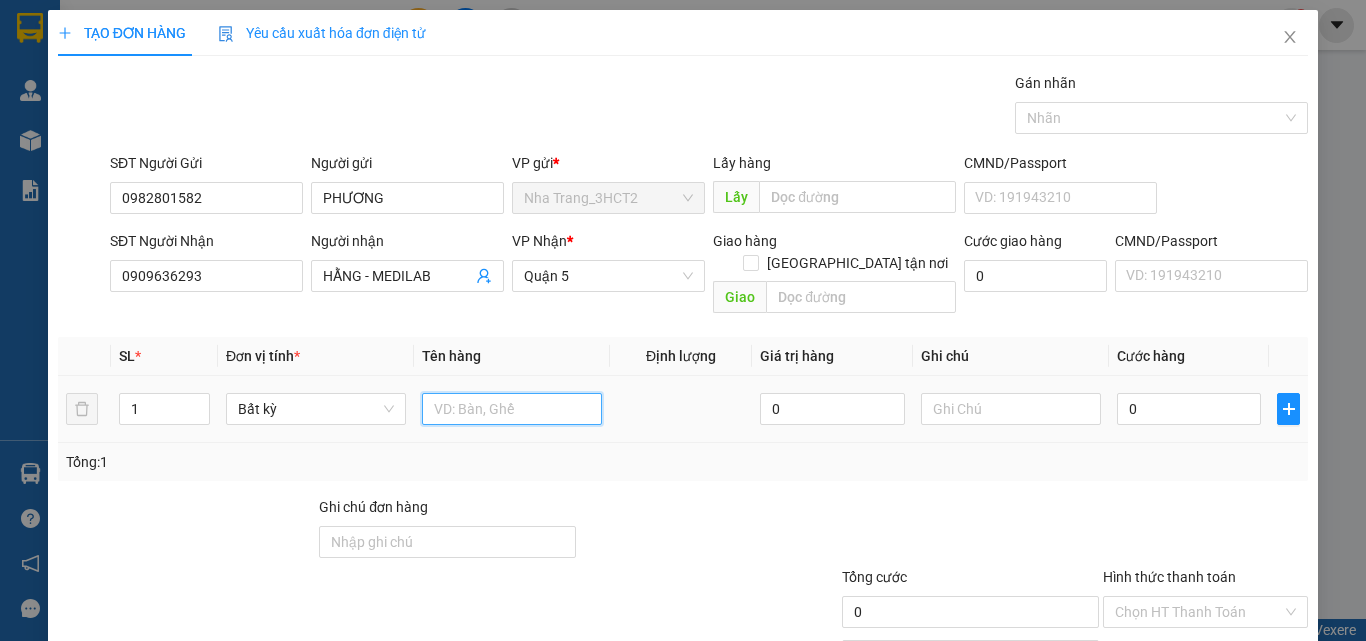 click at bounding box center [512, 409] 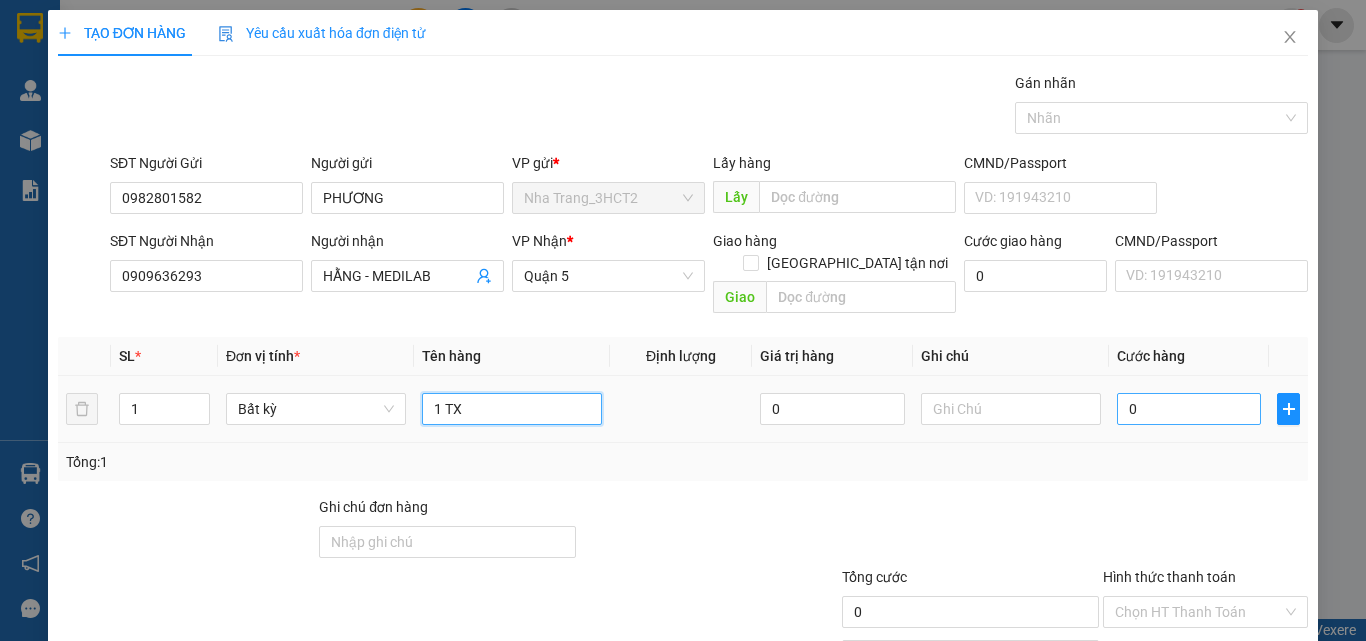 type on "1 TX" 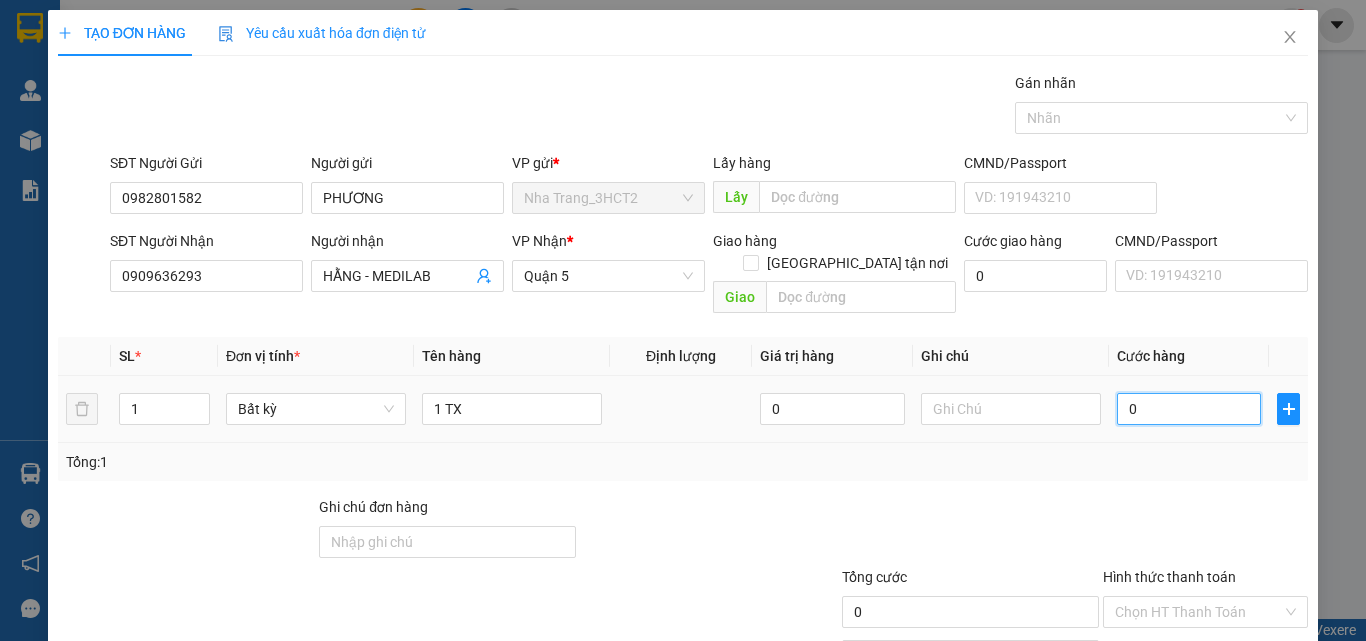 click on "0" at bounding box center (1189, 409) 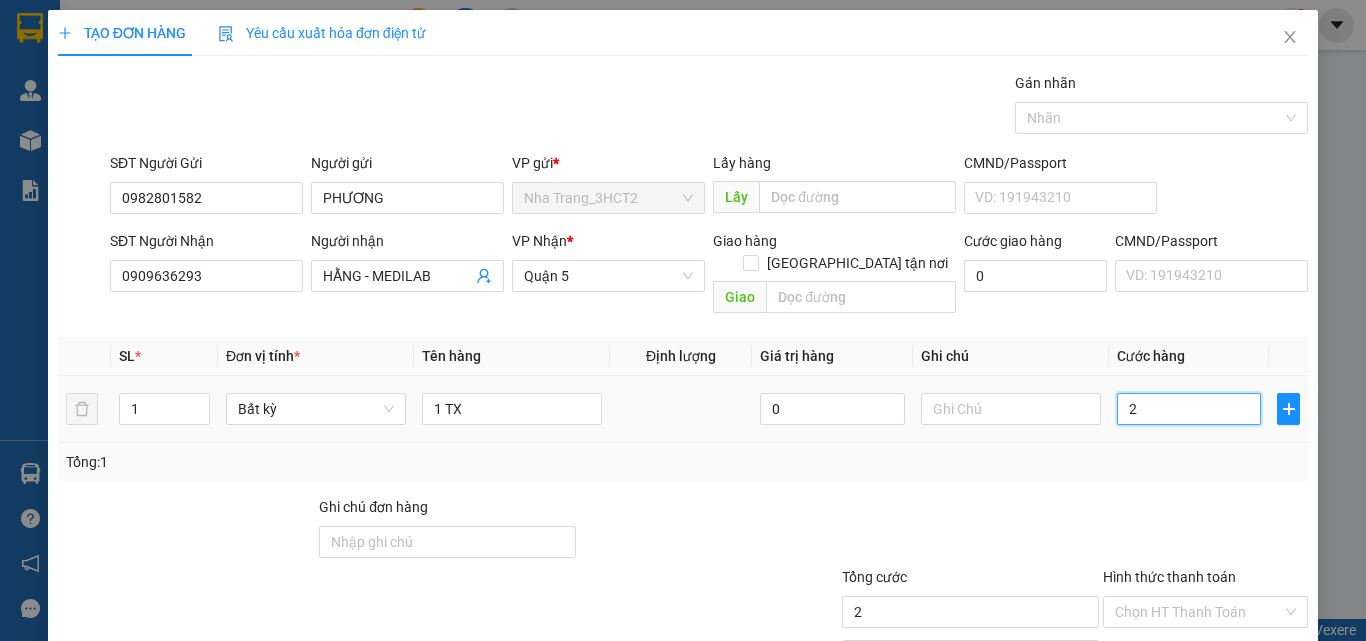 type on "20" 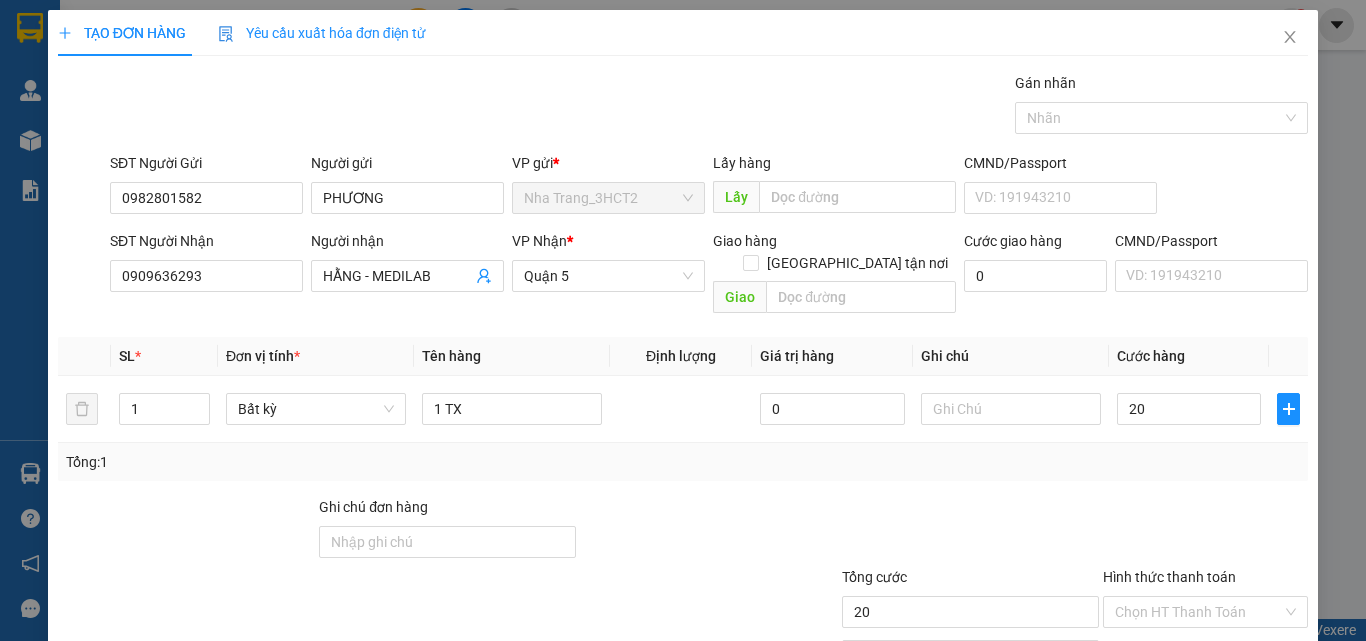type on "20.000" 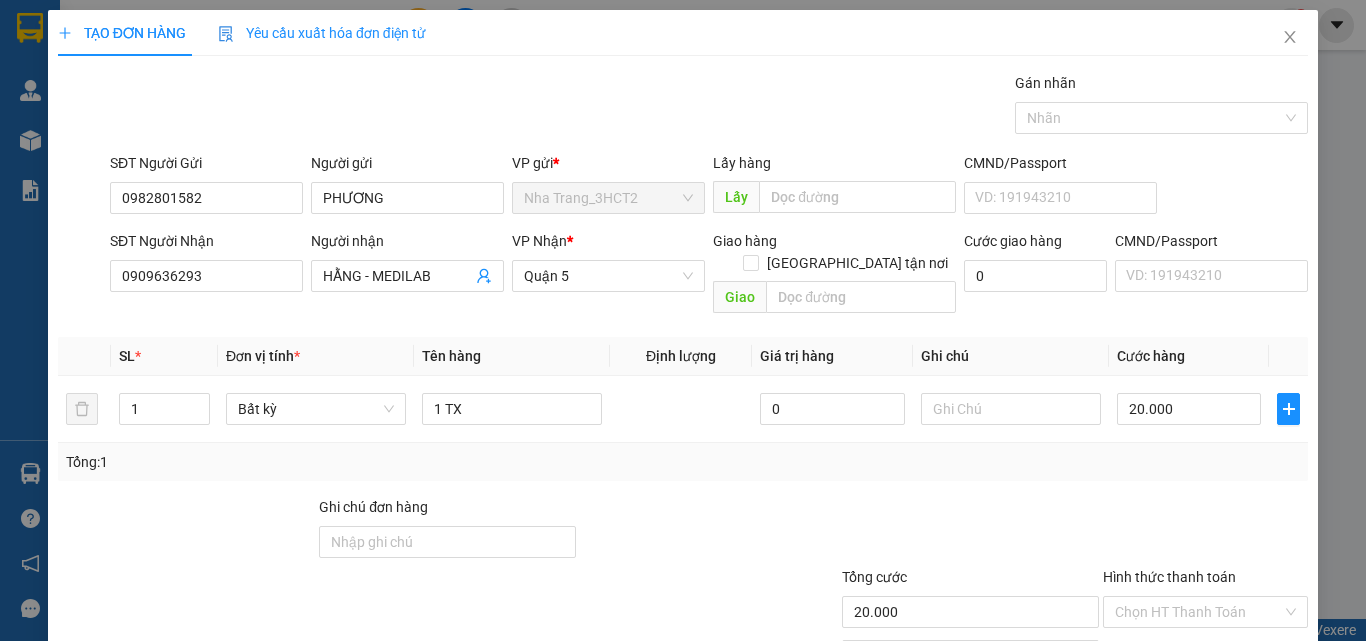 click on "Tổng:  1" at bounding box center [683, 462] 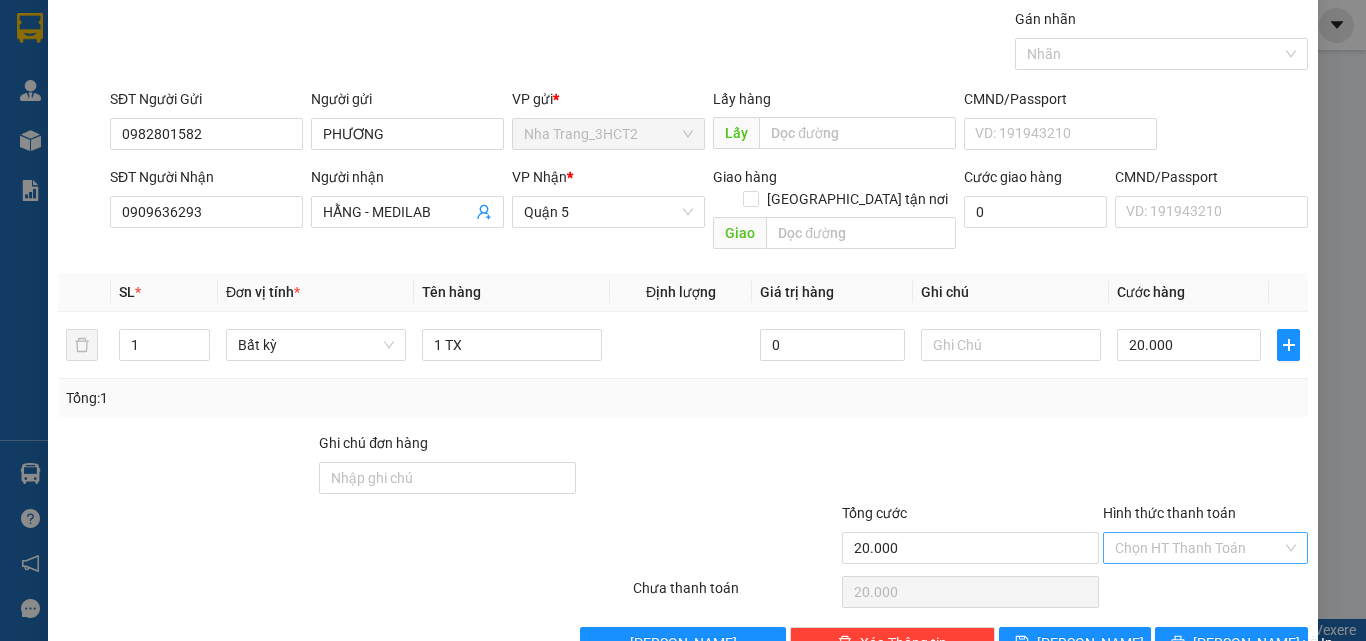 scroll, scrollTop: 99, scrollLeft: 0, axis: vertical 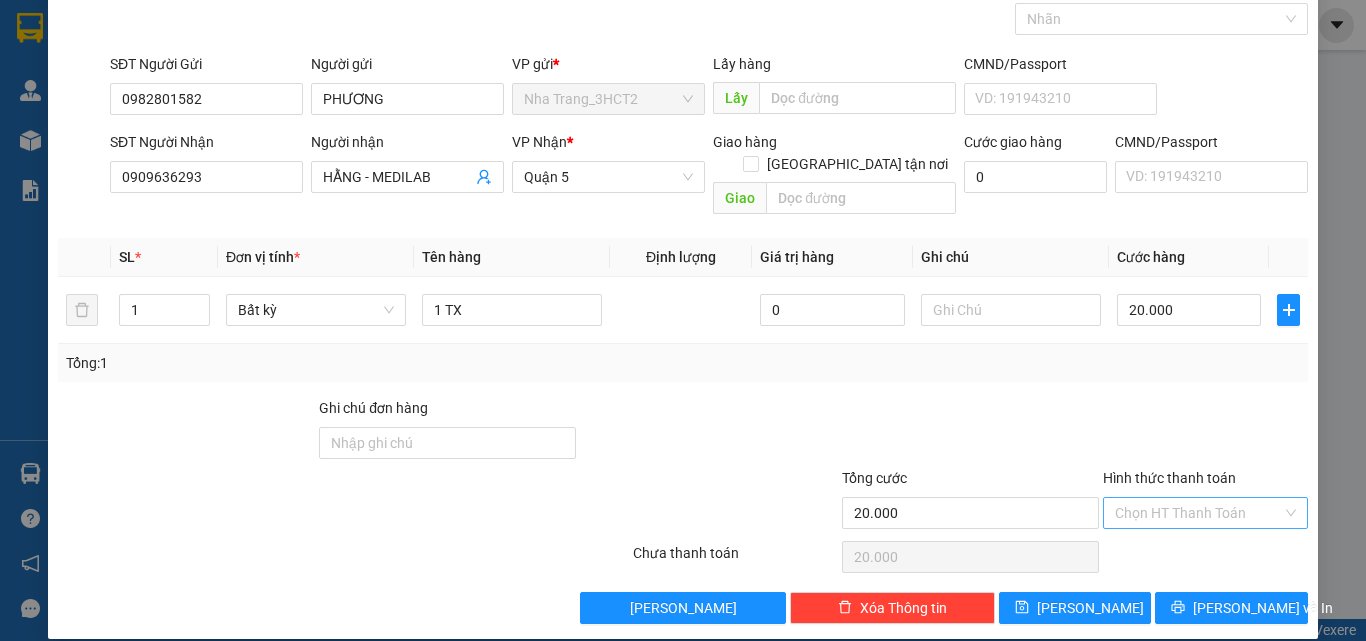 click on "Hình thức thanh toán" at bounding box center (1198, 513) 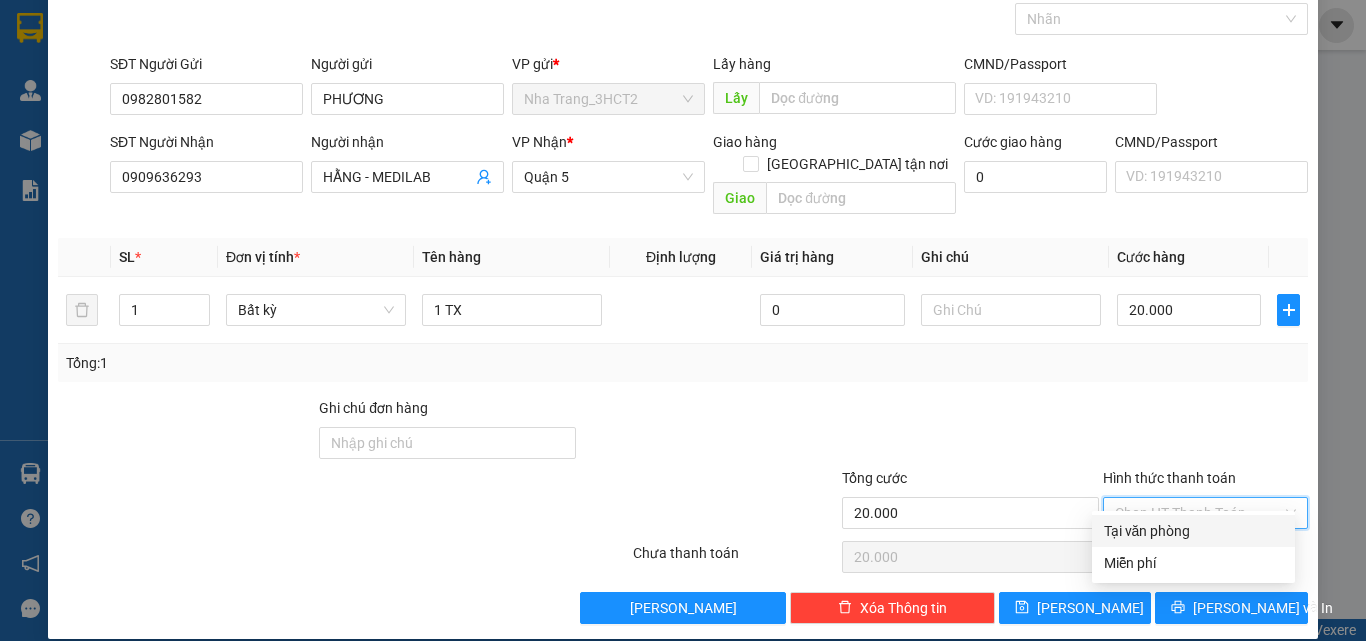 click on "Tại văn phòng" at bounding box center [1193, 531] 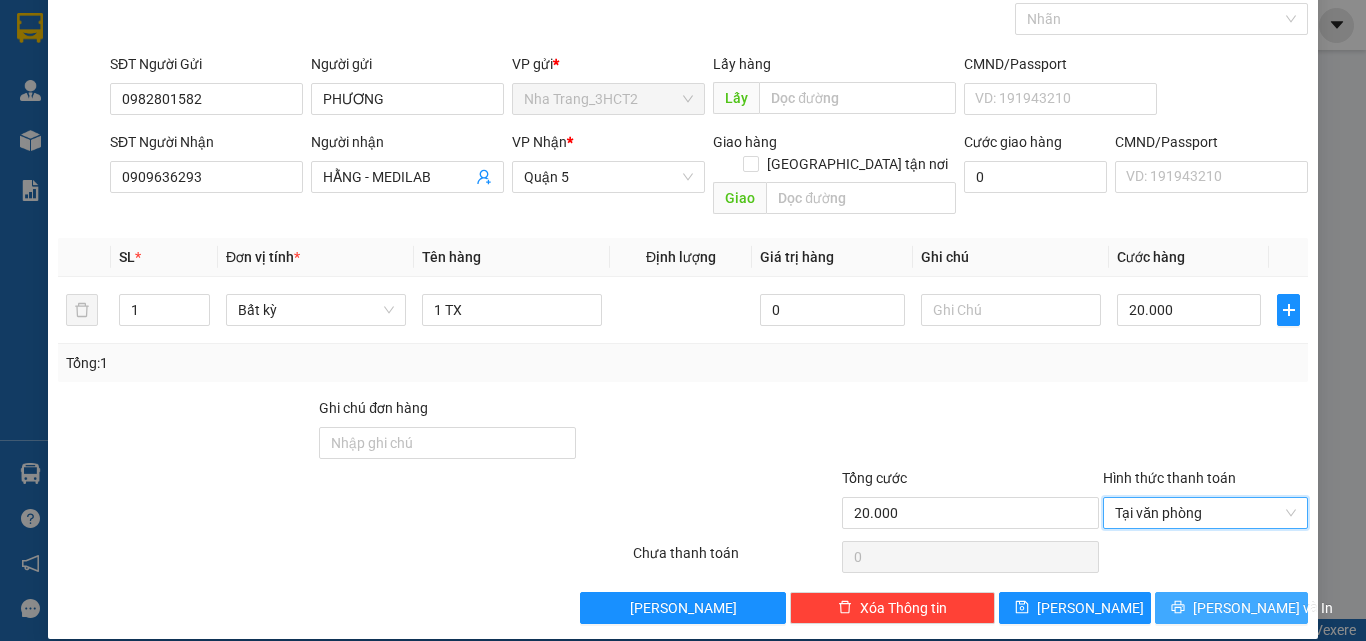 click 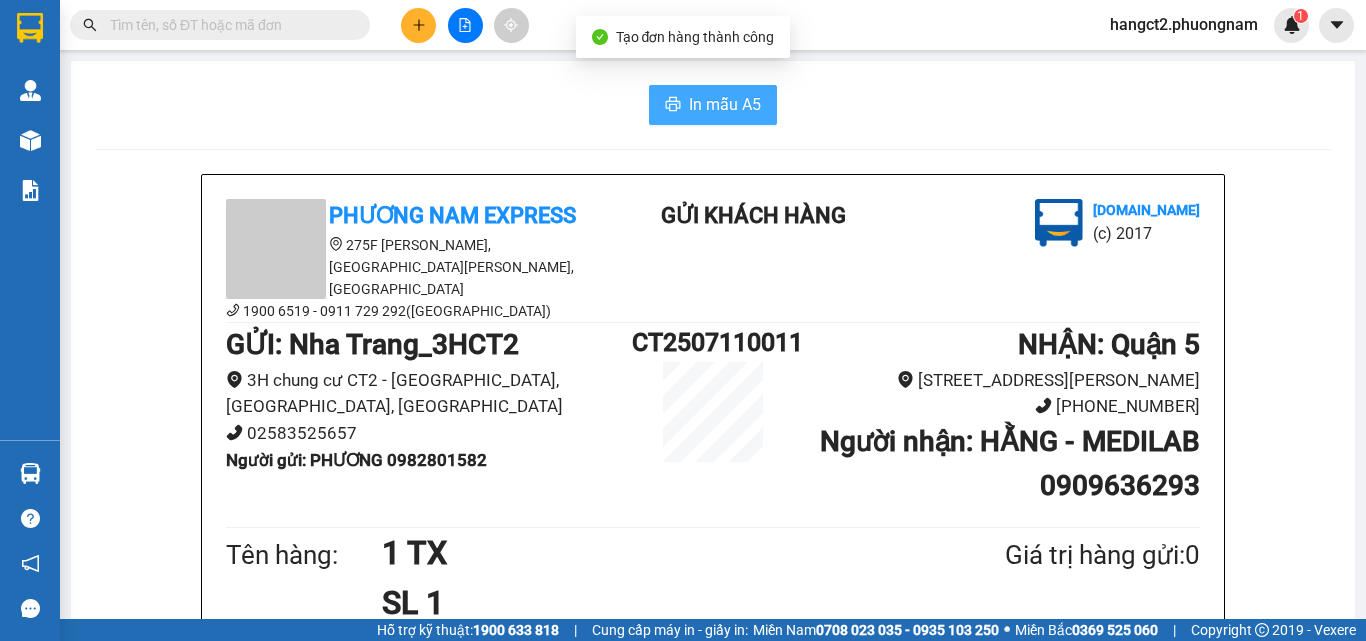click 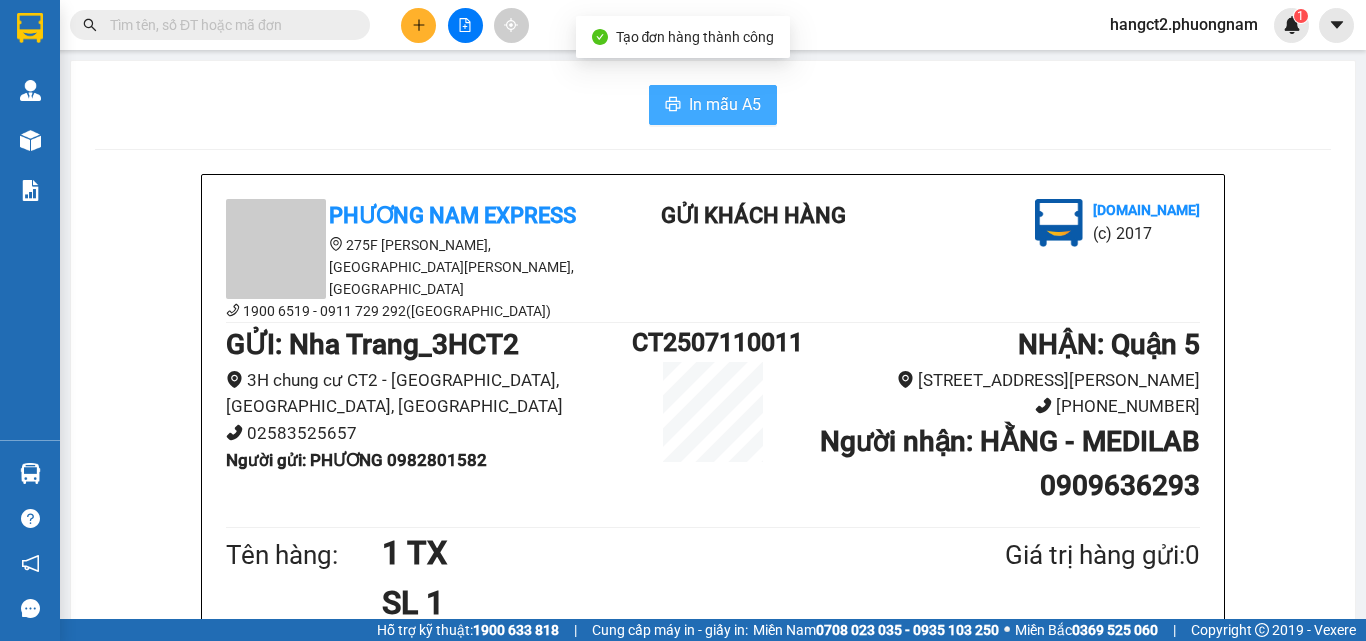 scroll, scrollTop: 0, scrollLeft: 0, axis: both 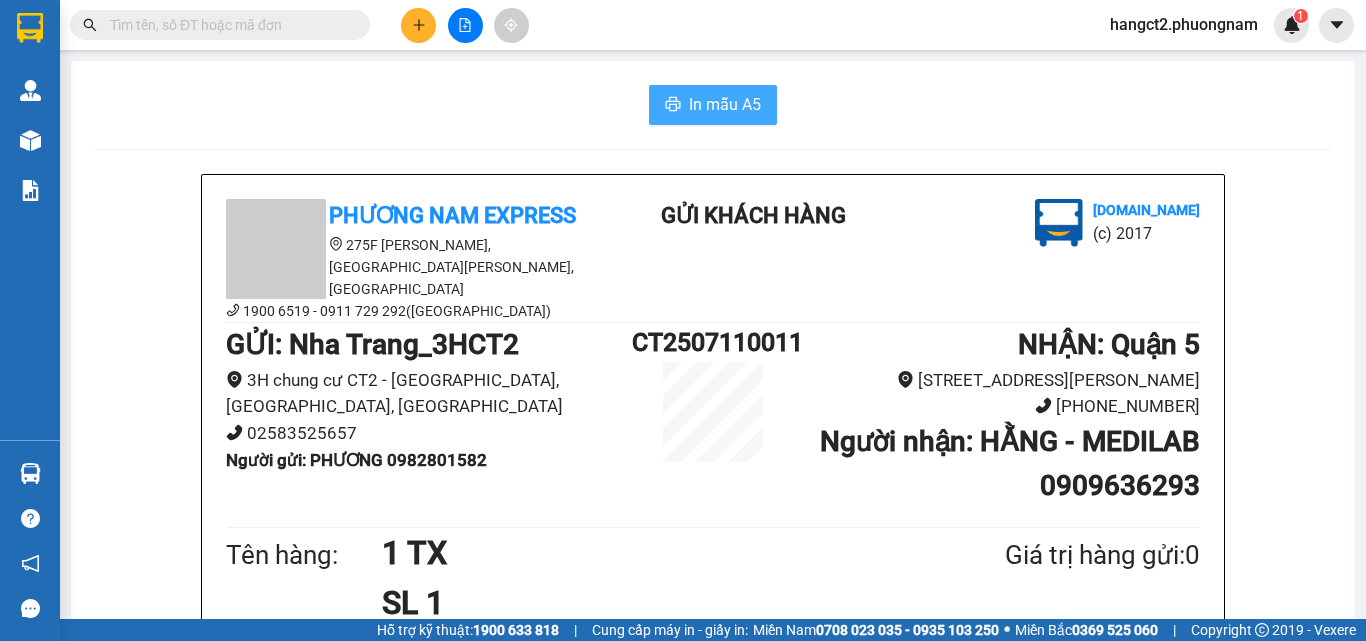 click on "In mẫu A5" at bounding box center (713, 105) 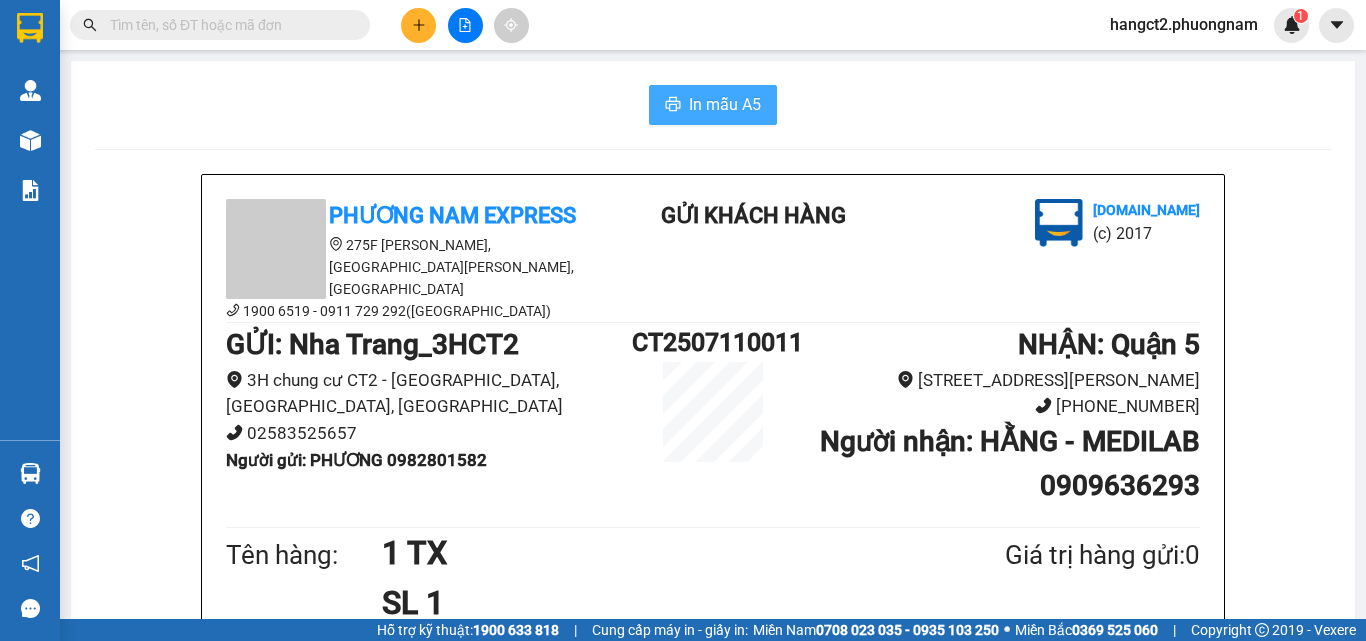 scroll, scrollTop: 0, scrollLeft: 0, axis: both 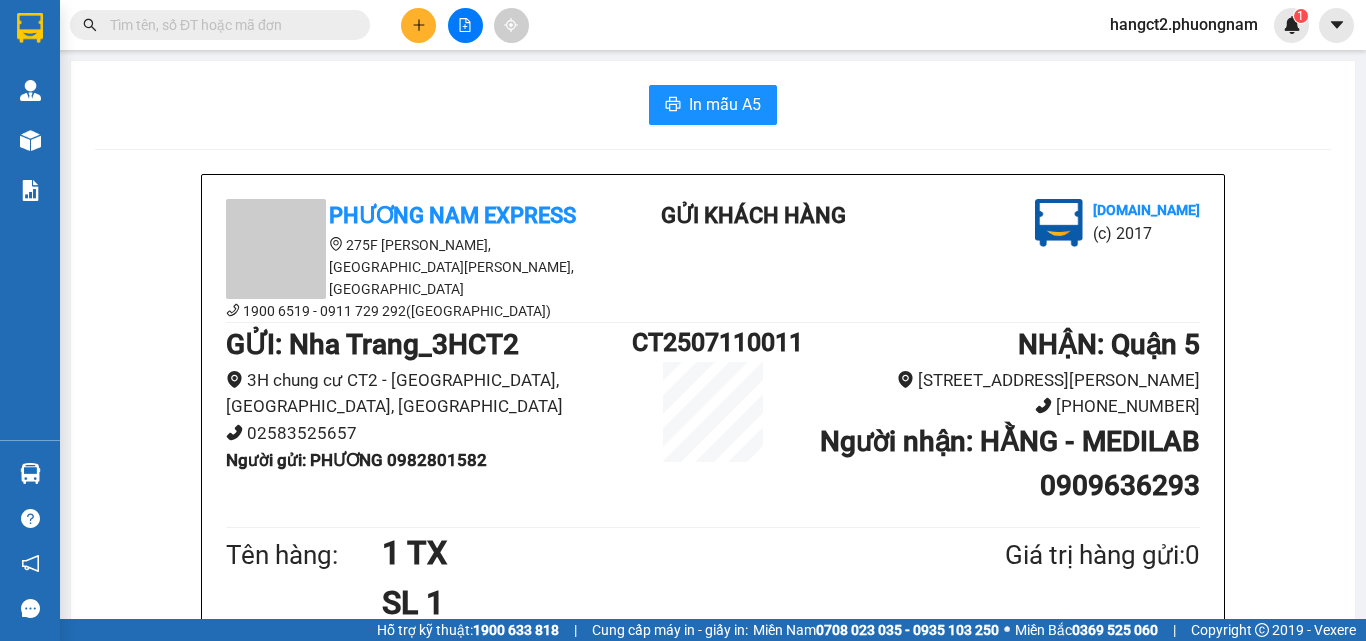 click at bounding box center [228, 25] 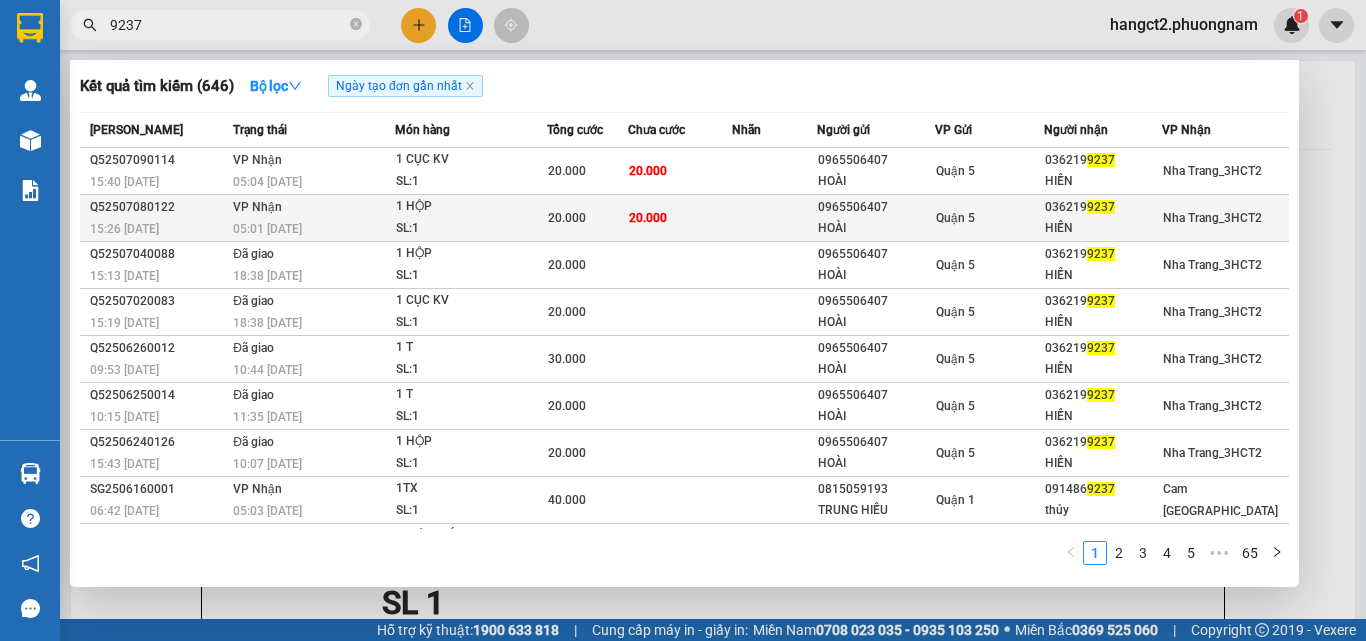 type on "9237" 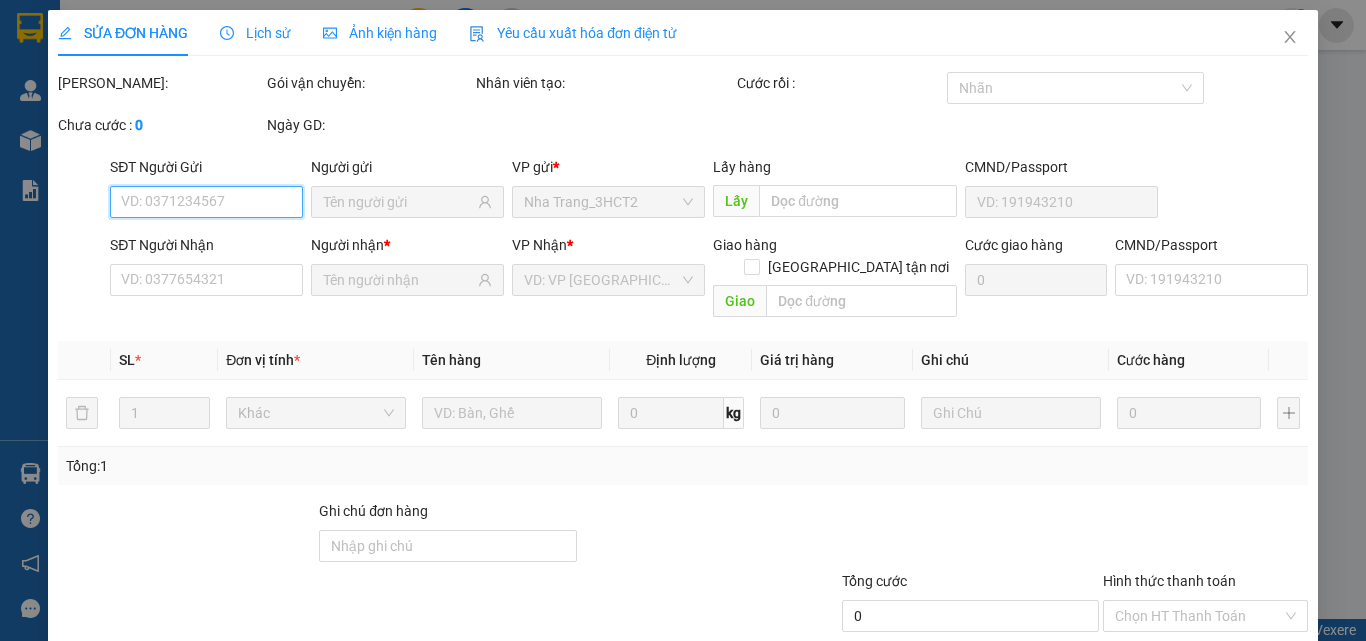 type on "0965506407" 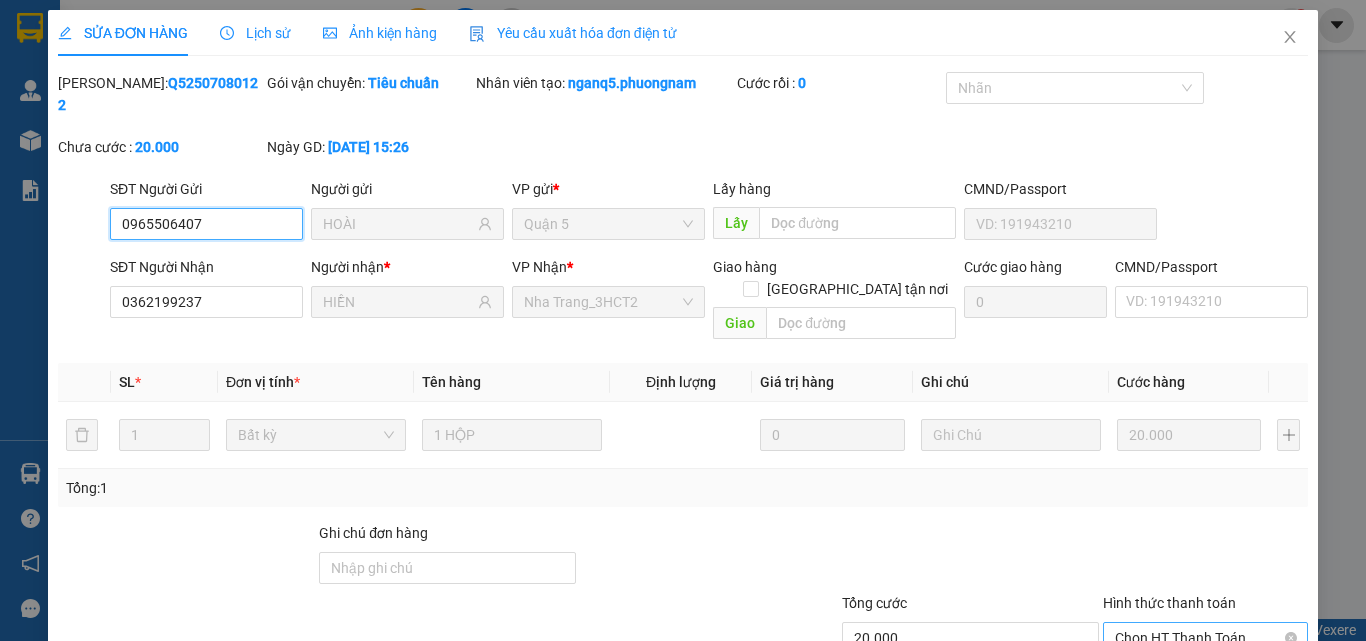 click on "Chọn HT Thanh Toán" at bounding box center [1205, 638] 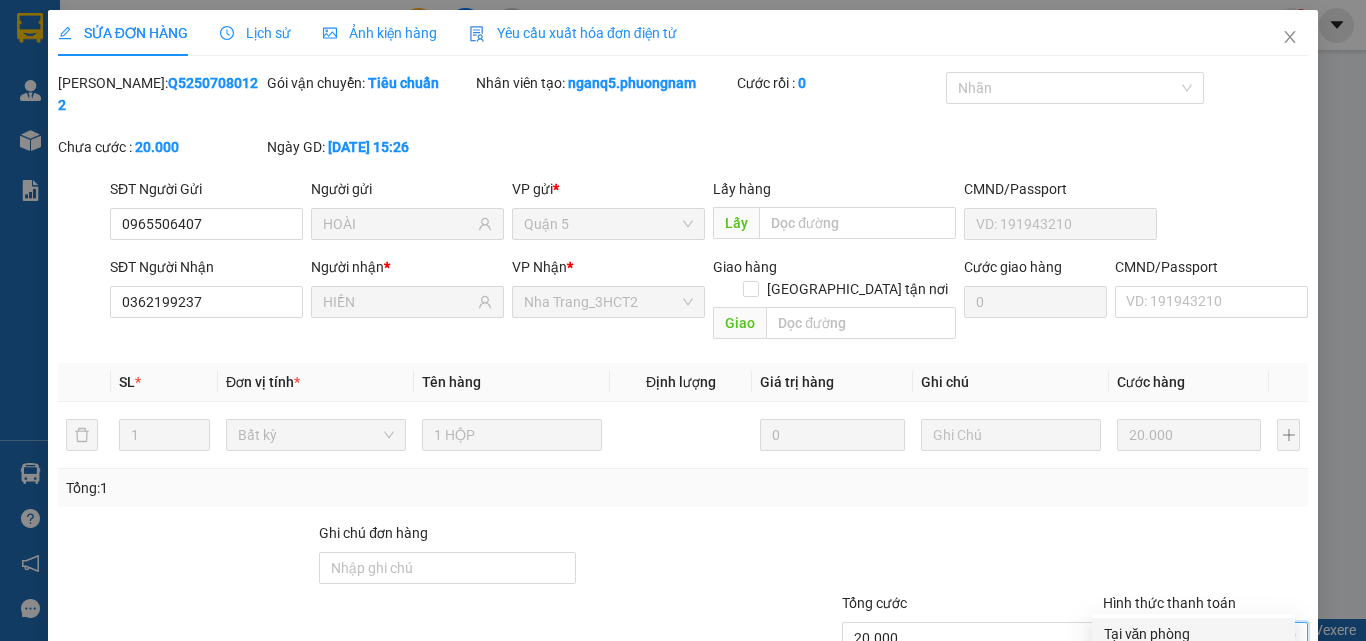 click on "Tại văn phòng" at bounding box center (1193, 634) 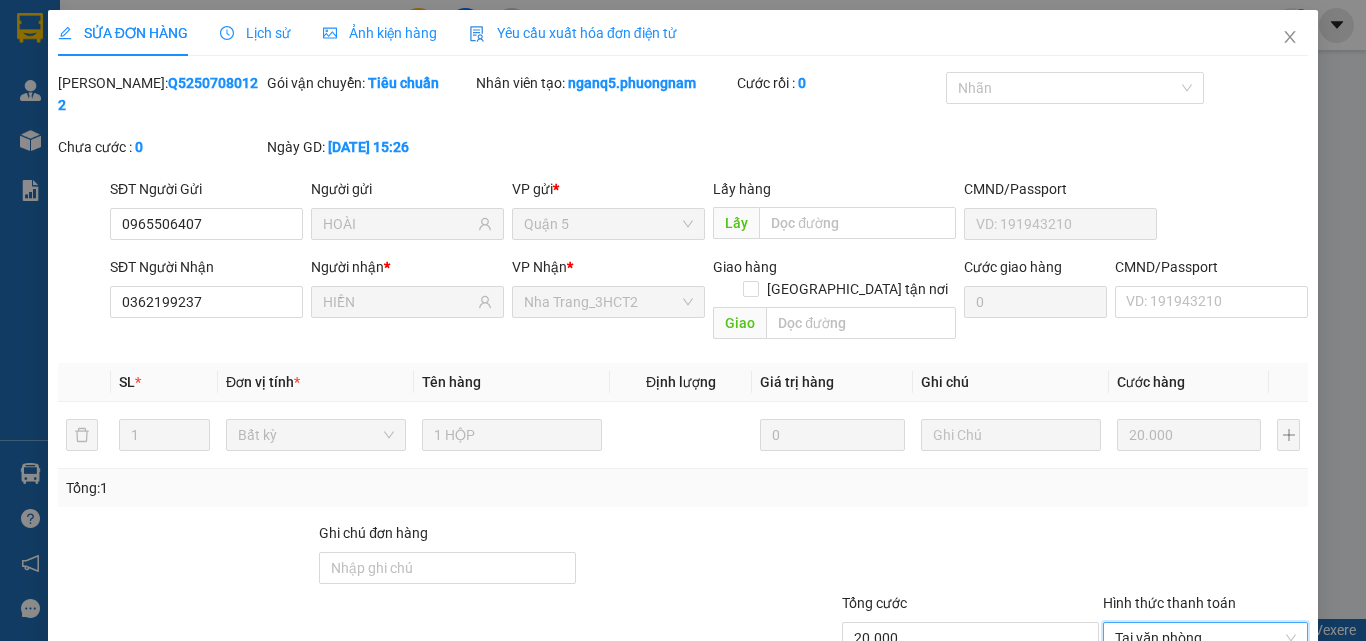 click on "Giao hàng" at bounding box center [929, 733] 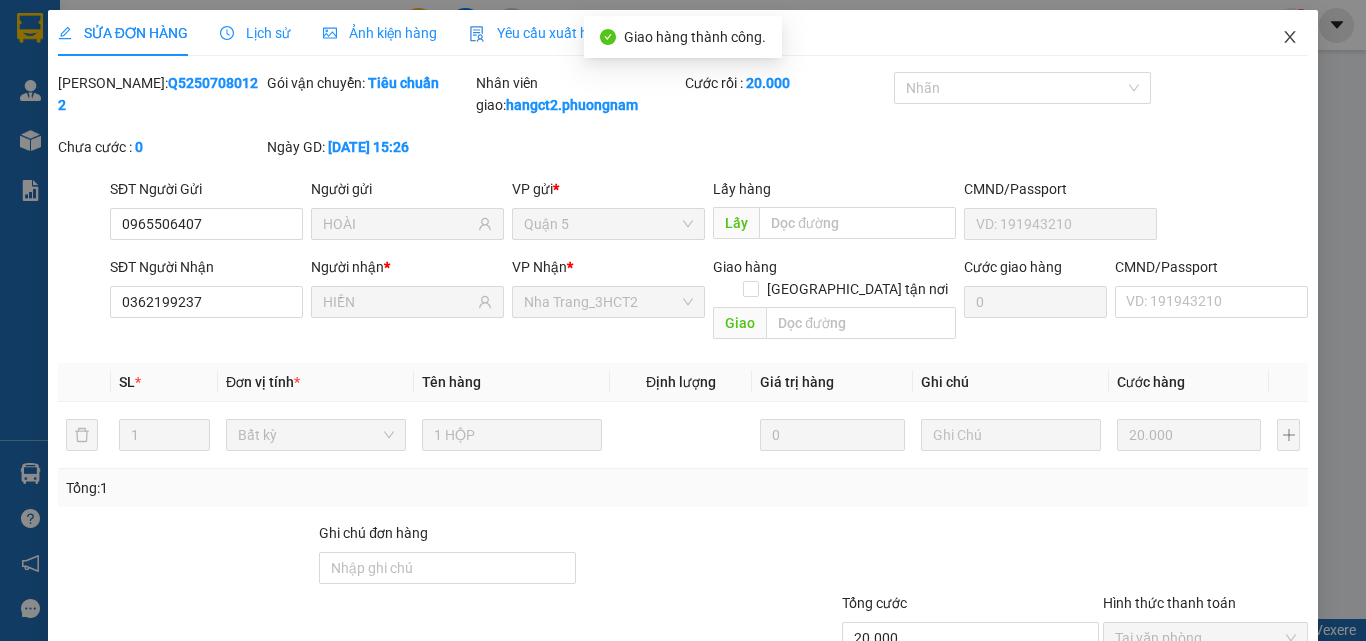 click at bounding box center [1290, 38] 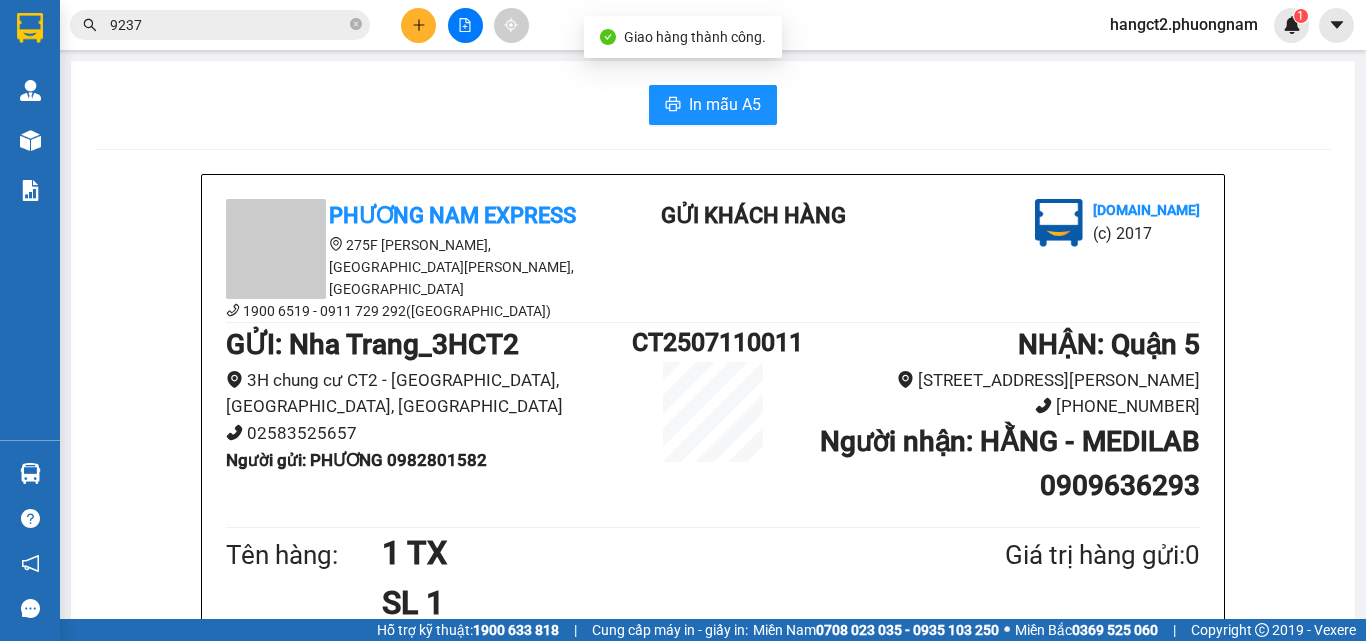 click on "9237" at bounding box center [228, 25] 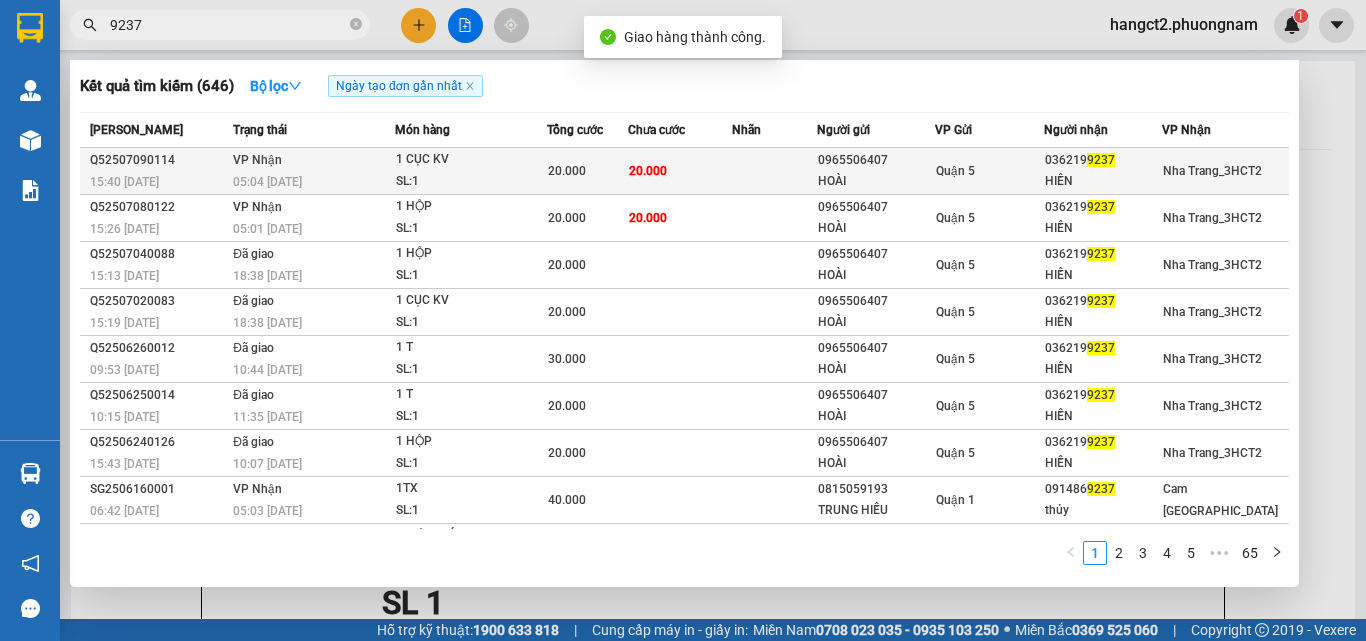 click on "SL:  1" at bounding box center [471, 182] 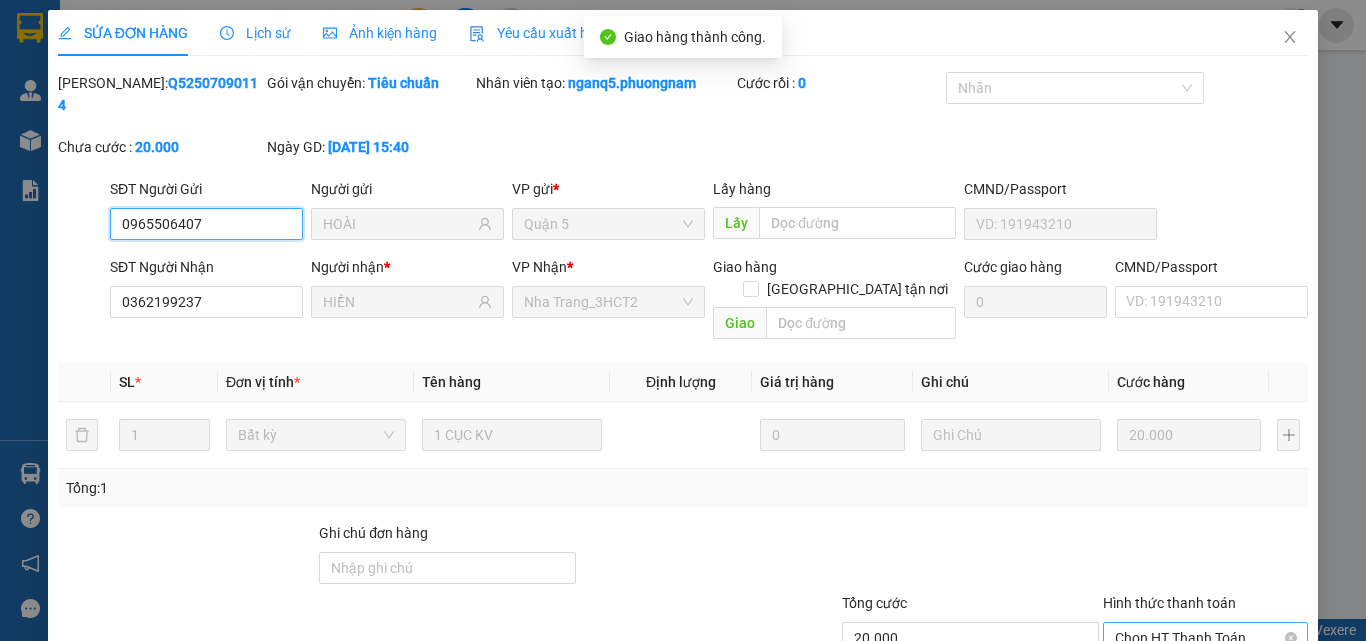 click on "Chọn HT Thanh Toán" at bounding box center (1205, 638) 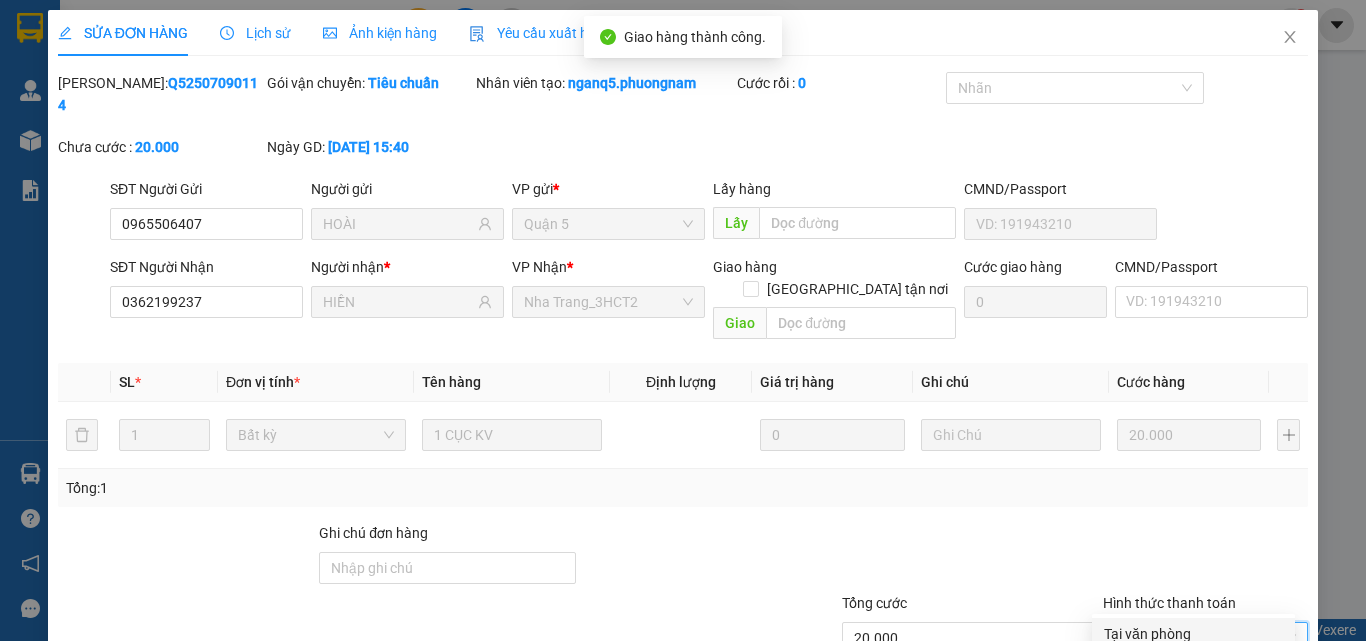 click on "Tại văn phòng" at bounding box center [1193, 634] 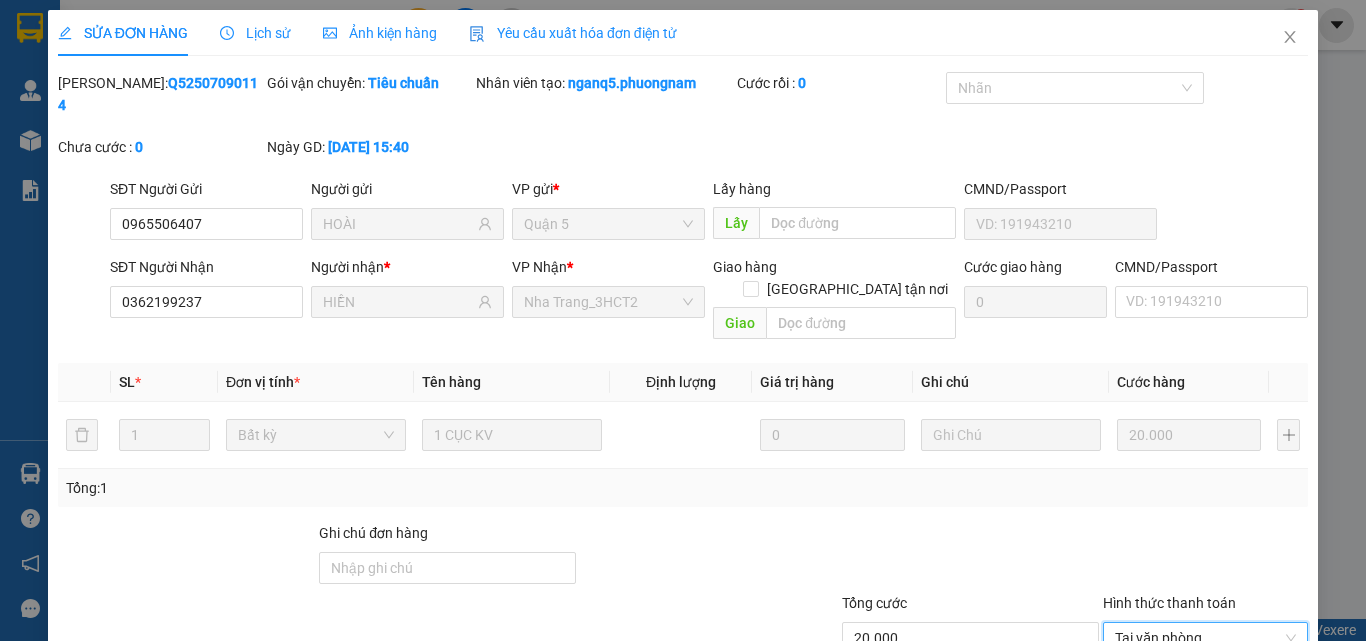 click on "Giao hàng" at bounding box center [929, 733] 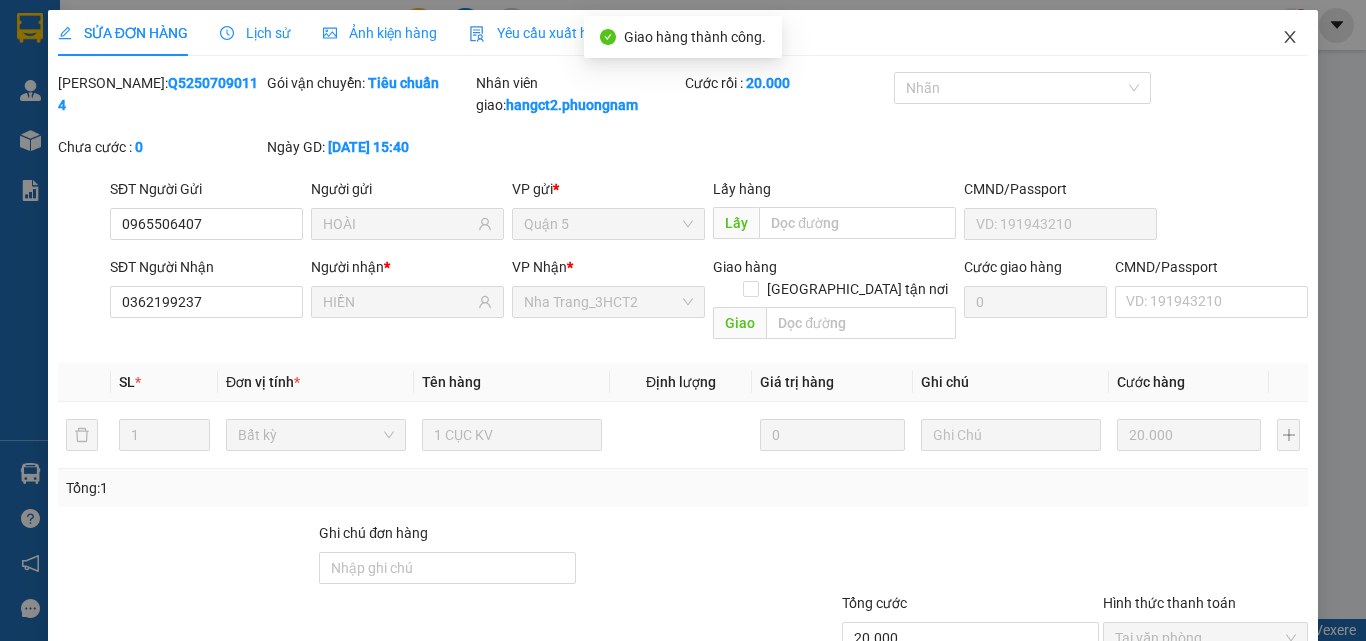 click 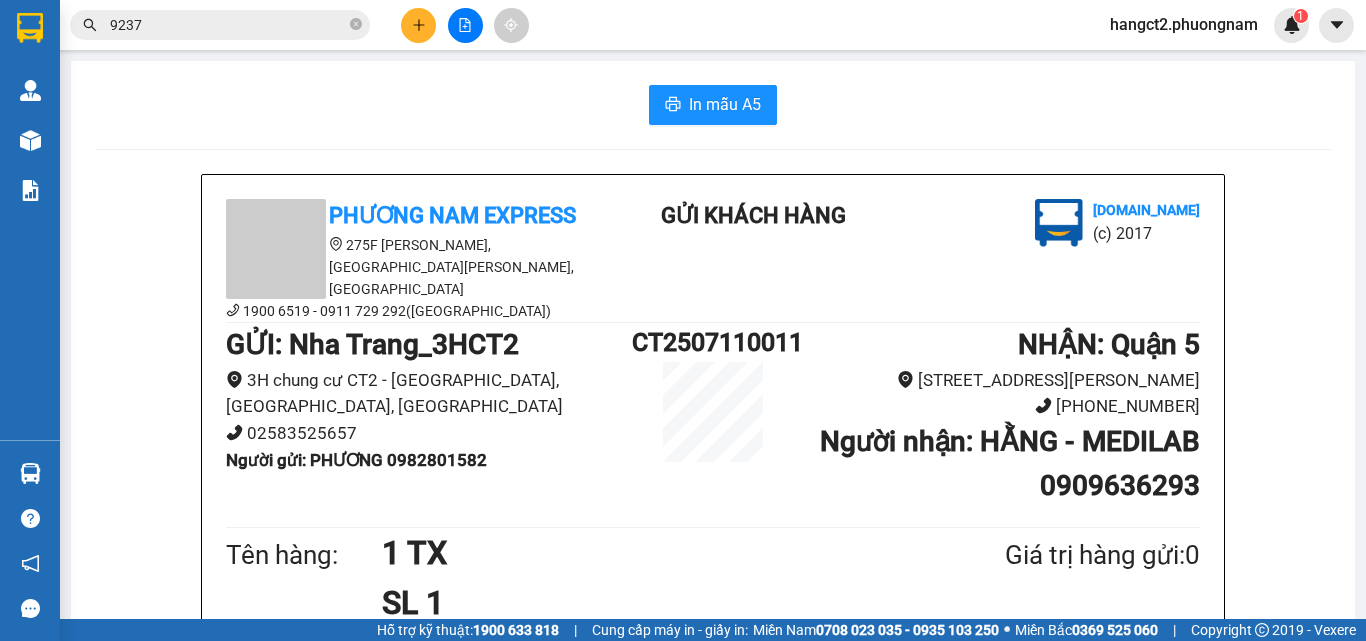 click 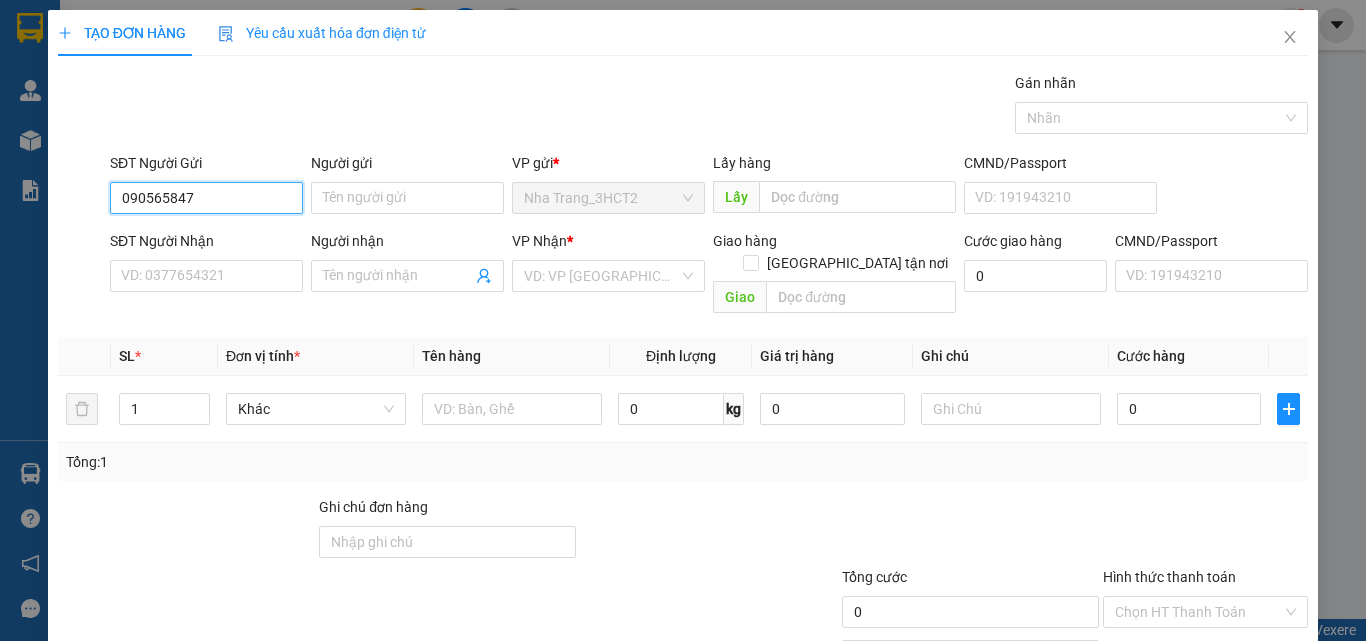 type on "0905658471" 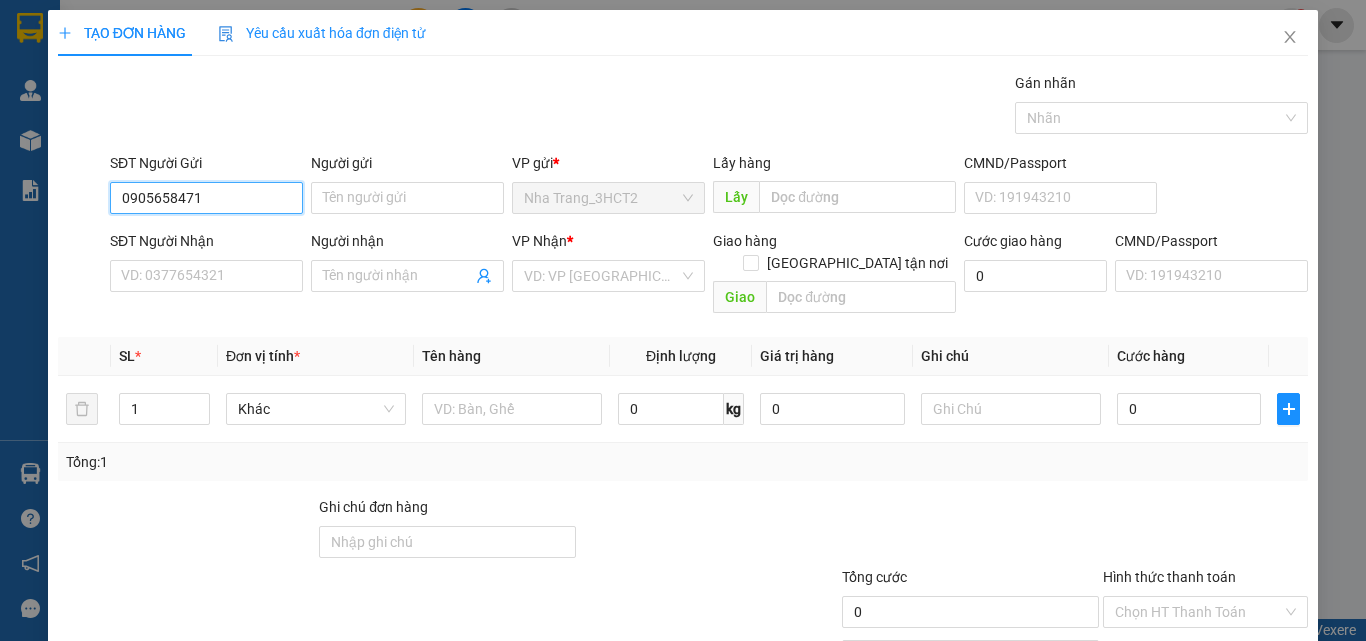 click on "0905658471" at bounding box center (206, 198) 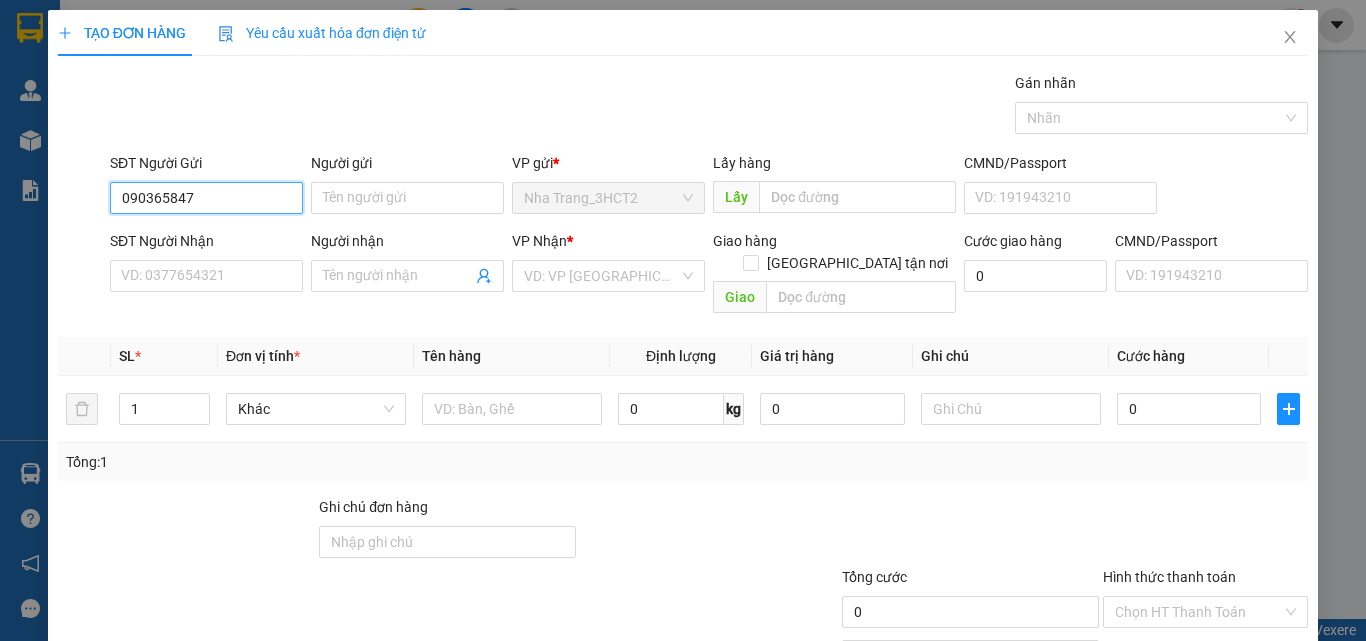 type on "0903658471" 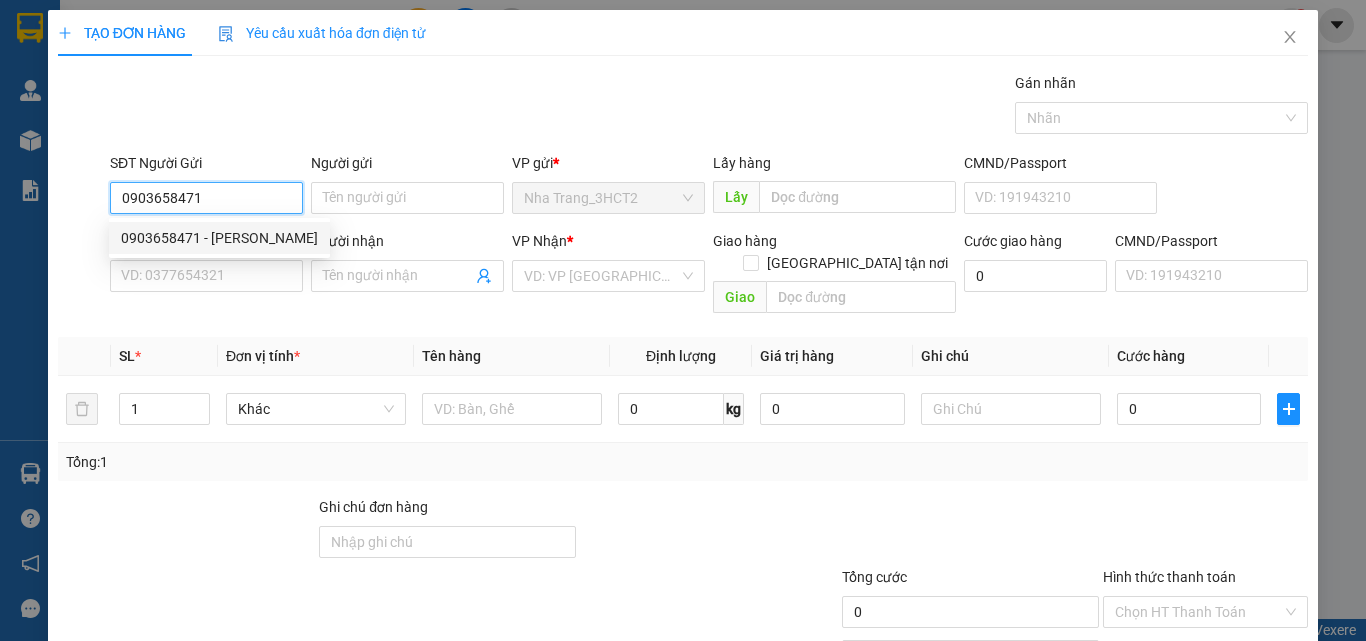 click on "0903658471 - [PERSON_NAME]" at bounding box center [219, 238] 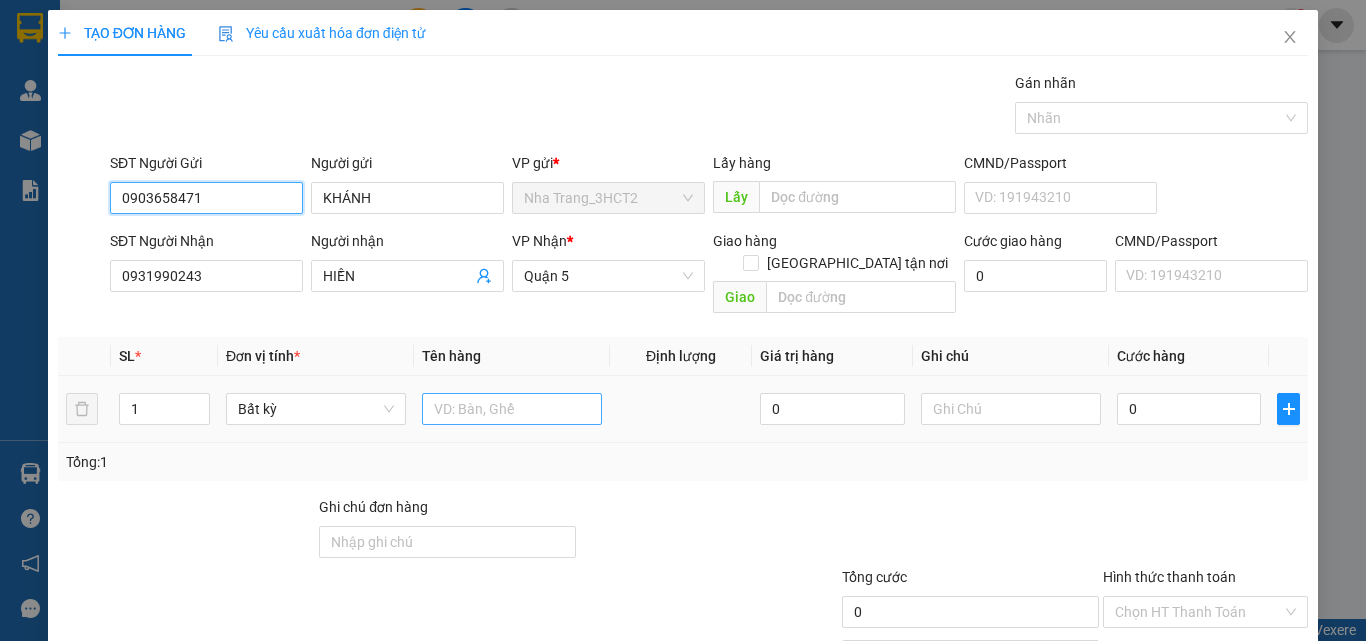 type on "0903658471" 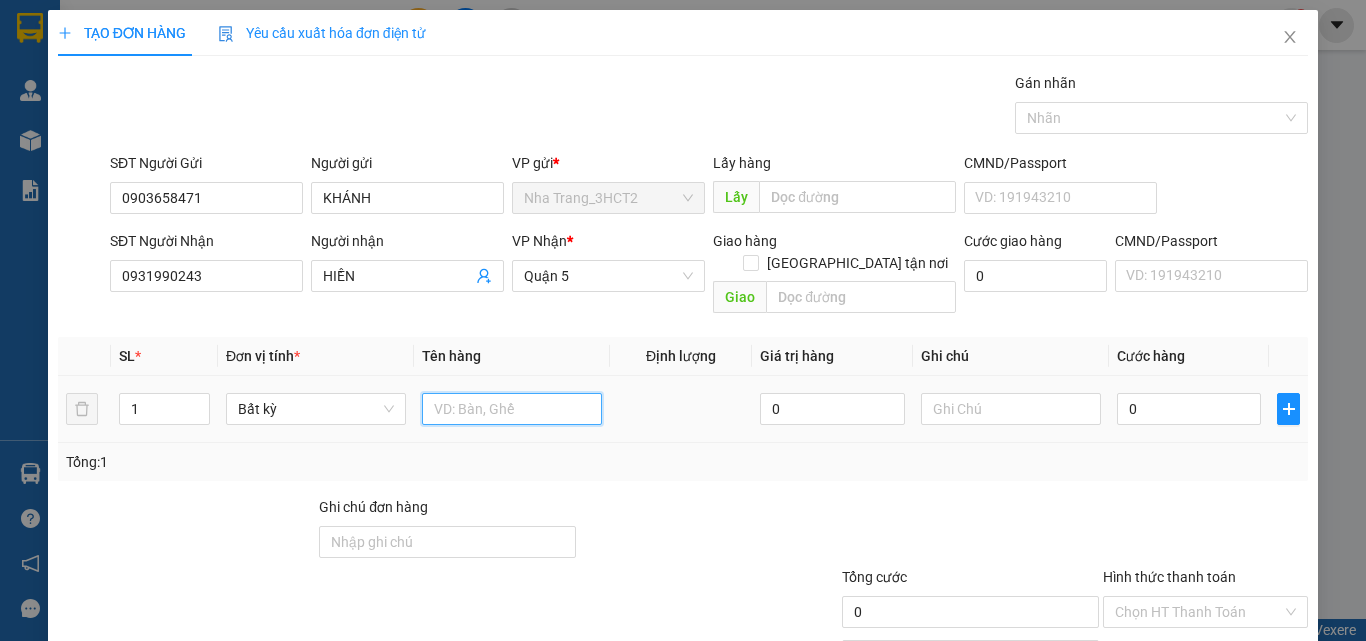 click at bounding box center [512, 409] 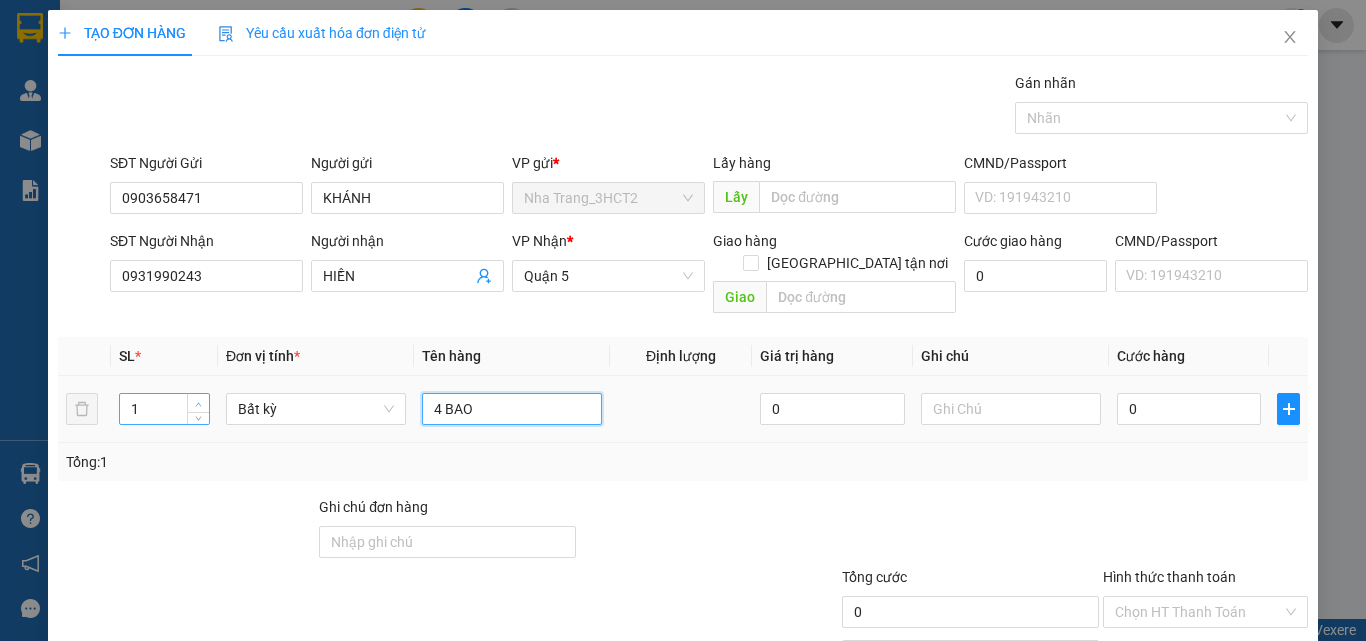 type on "4 BAO" 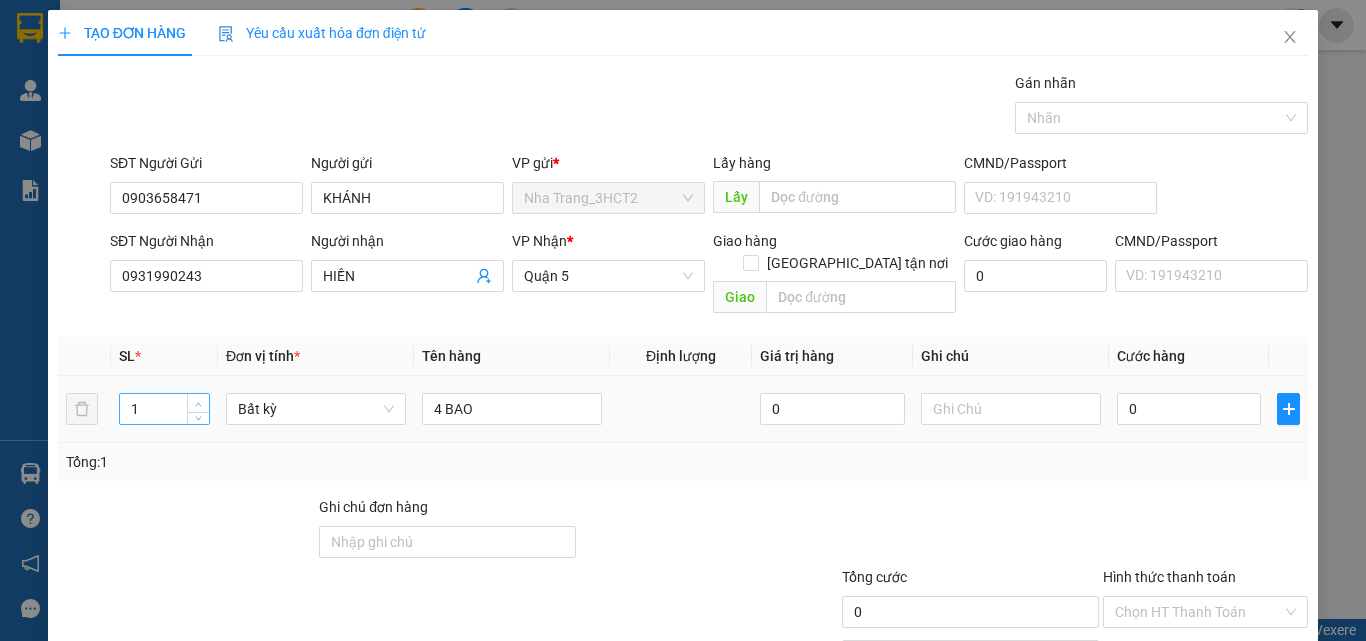 click 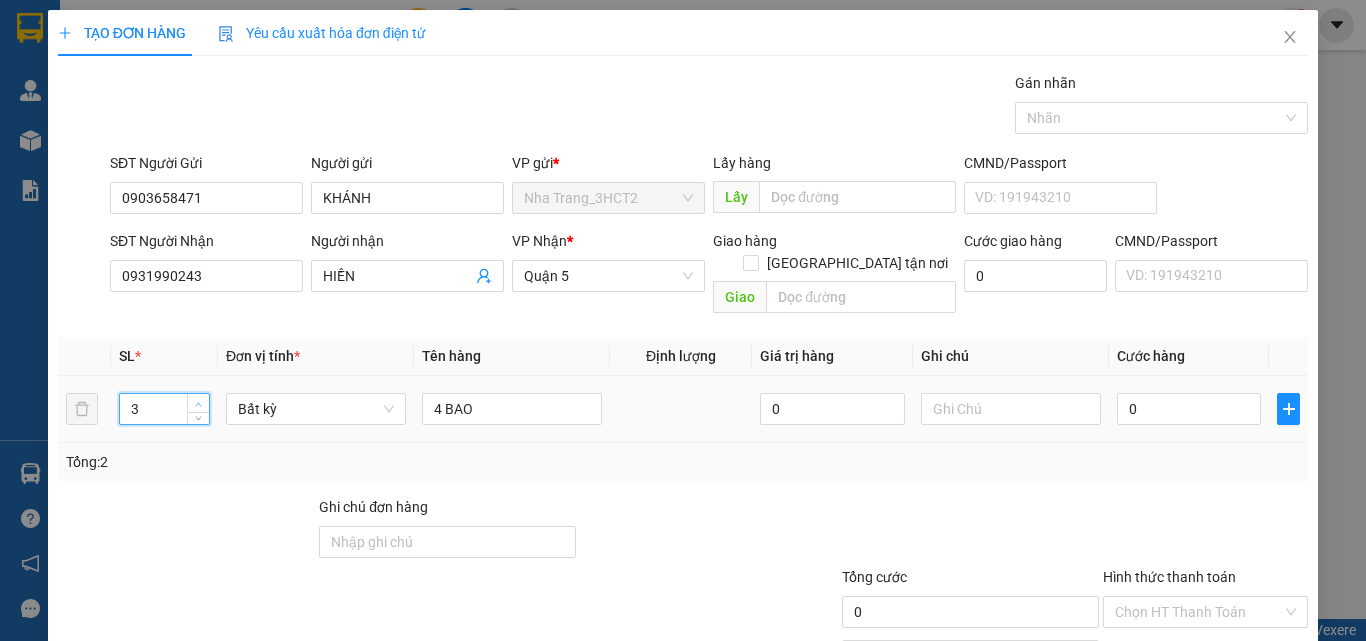 click 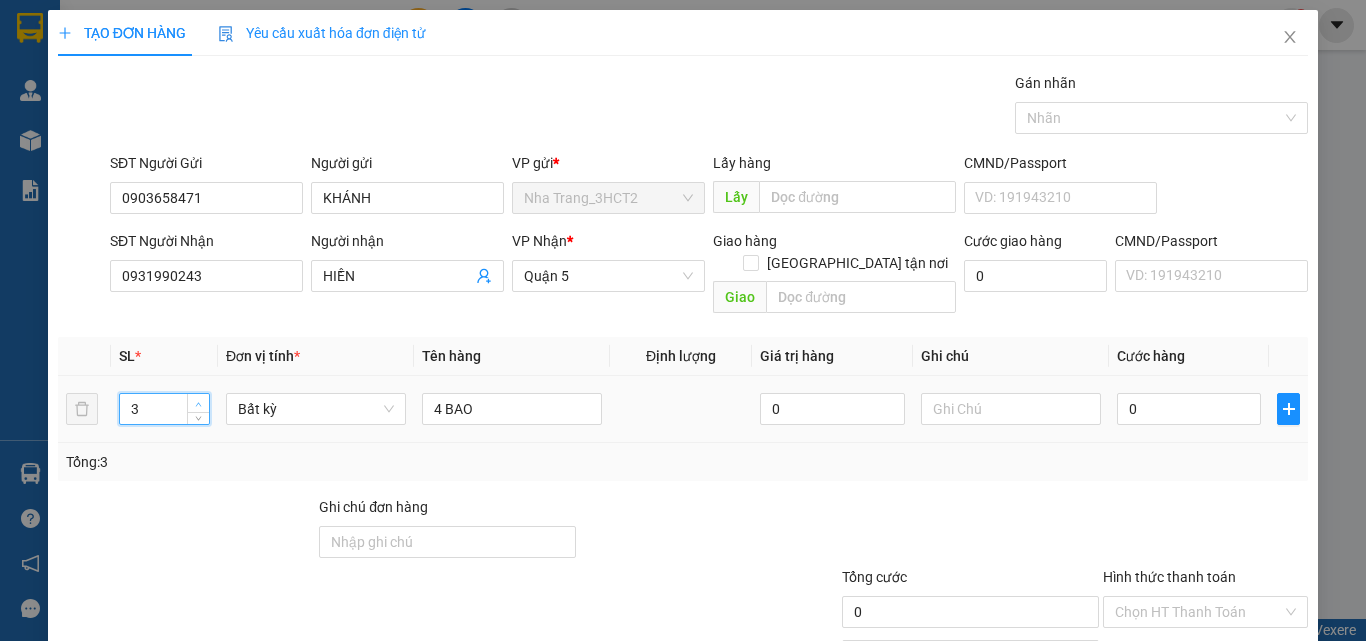 type on "4" 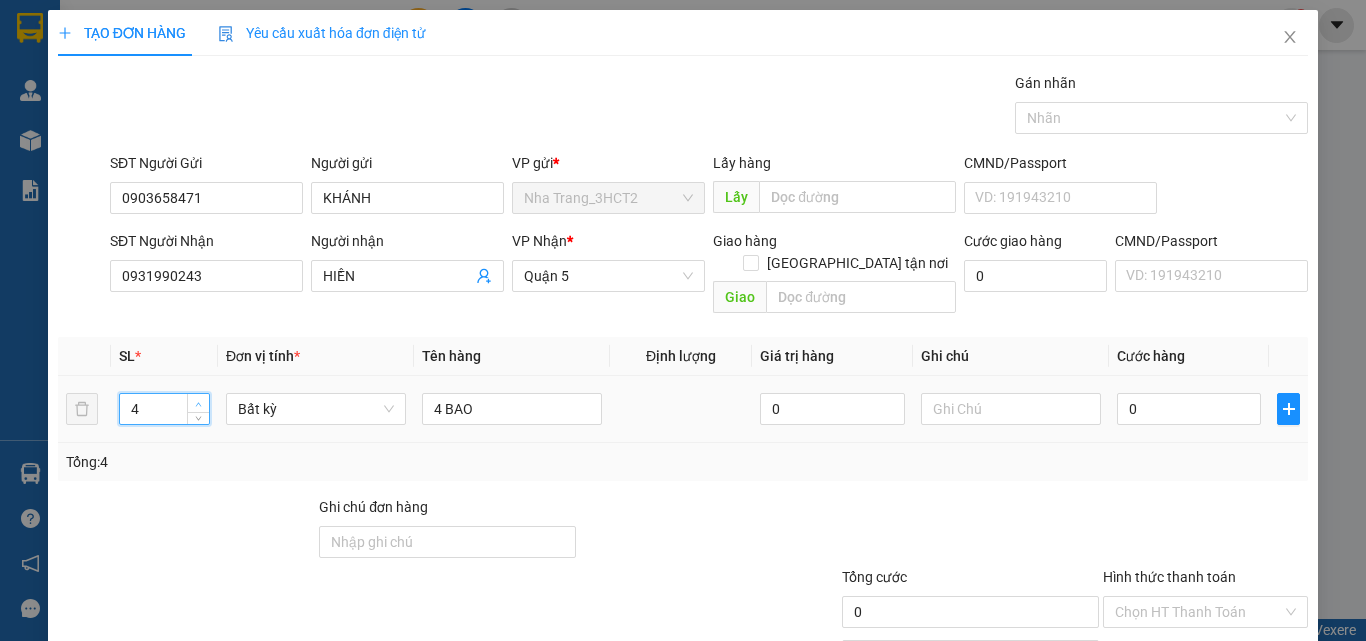 click at bounding box center [198, 403] 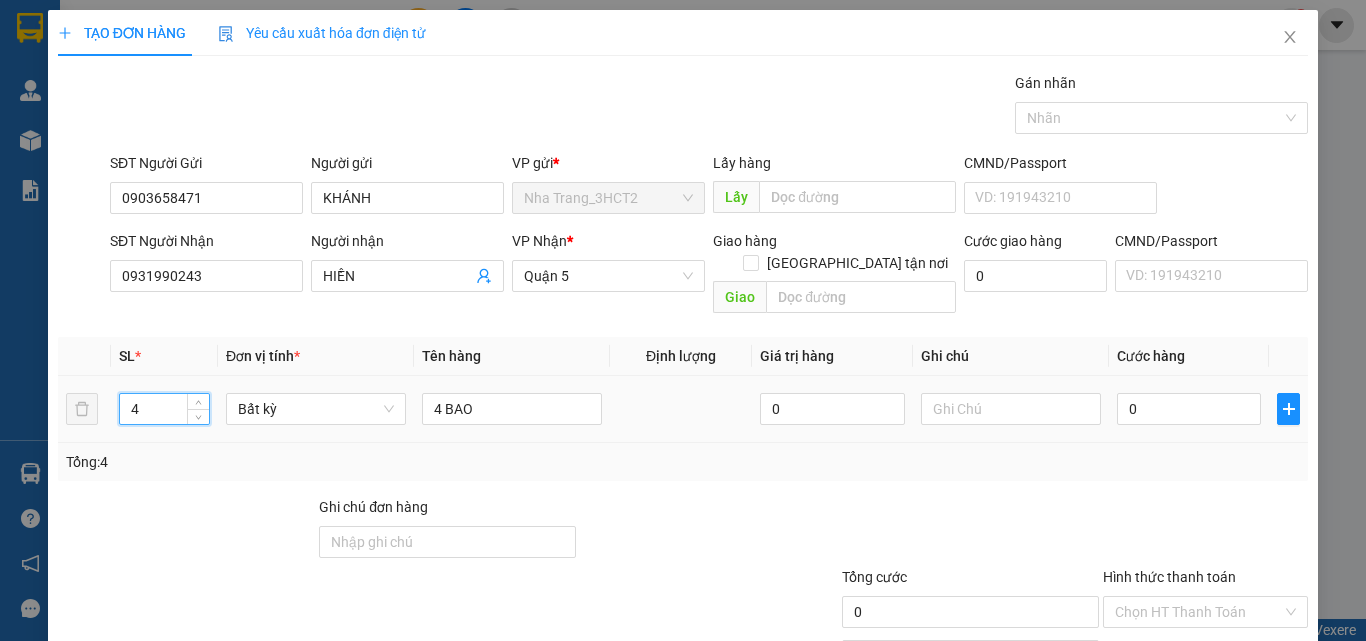 click on "0" at bounding box center [1189, 409] 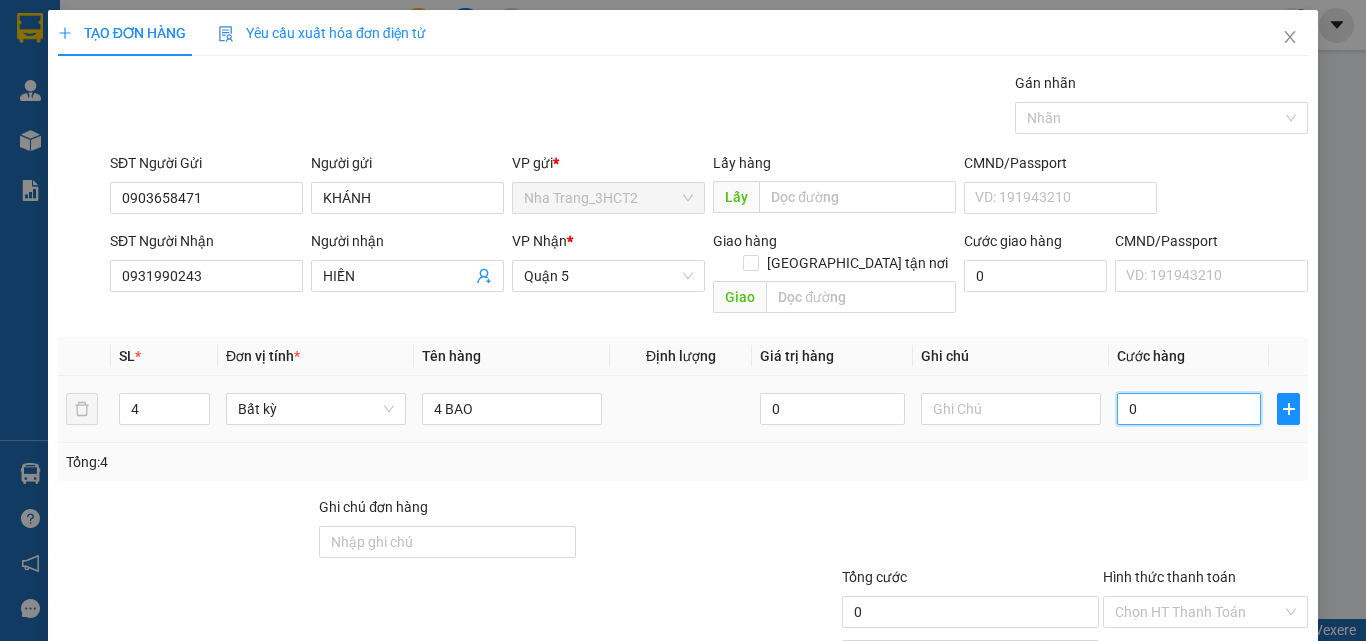 click on "0" at bounding box center (1189, 409) 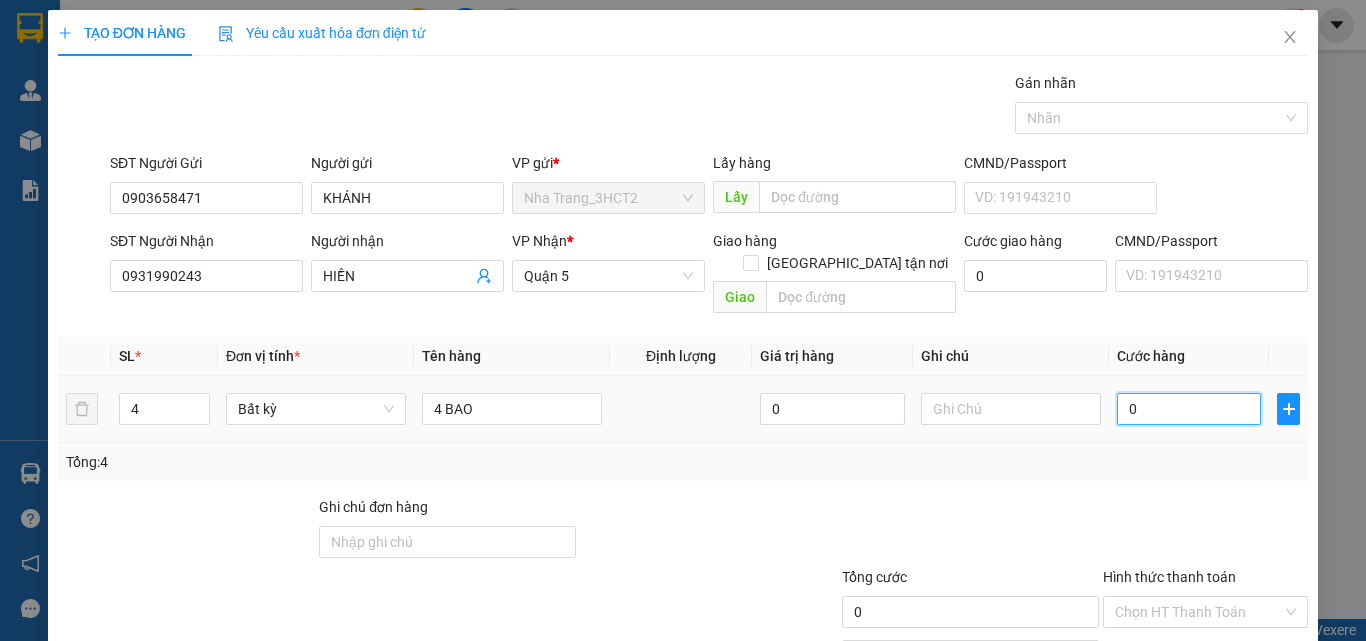 type on "4" 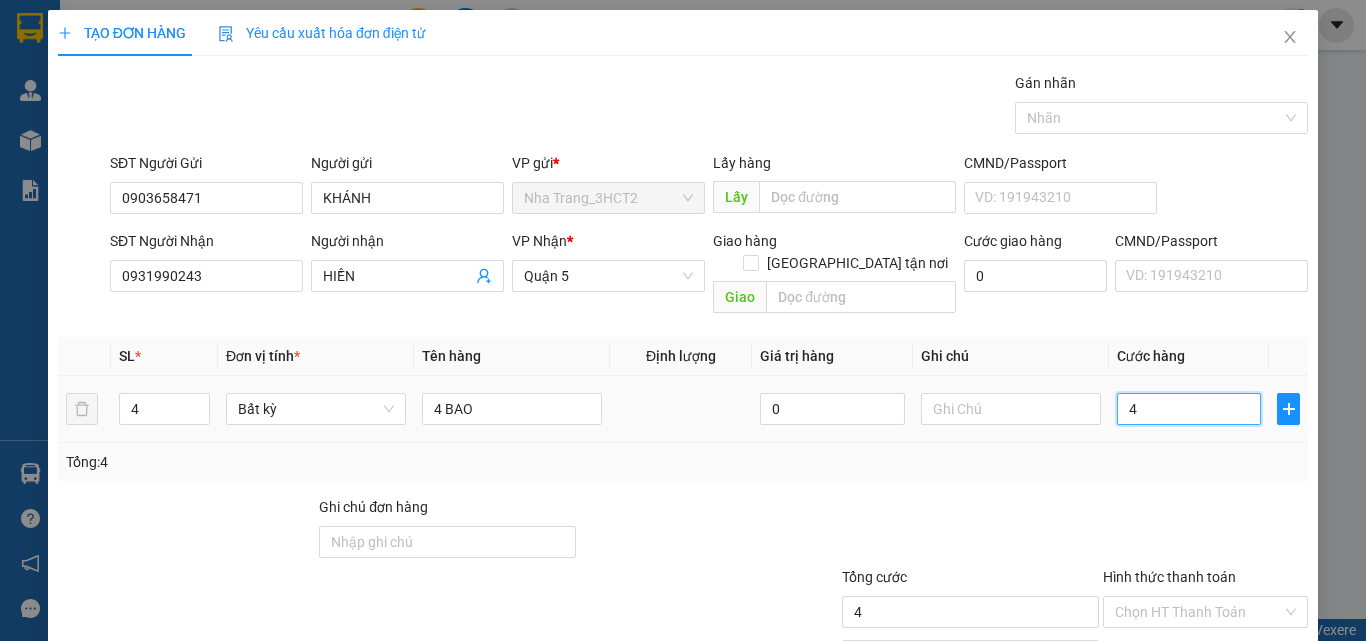 type on "45" 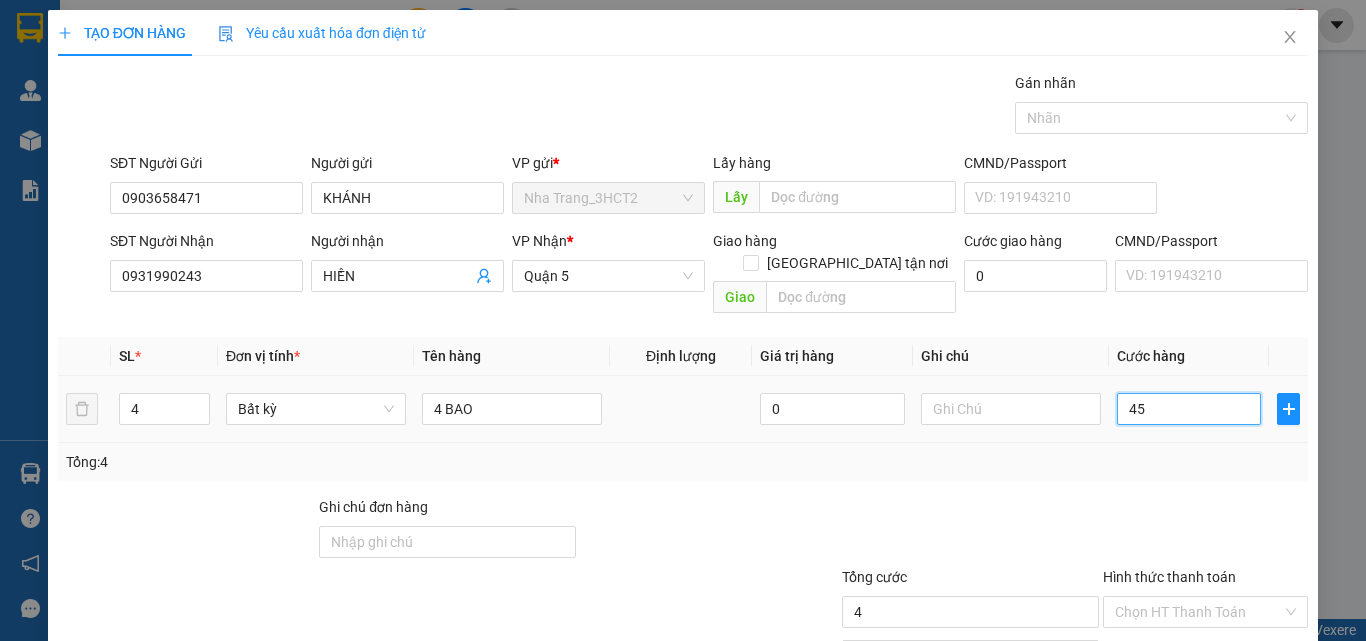 type on "45" 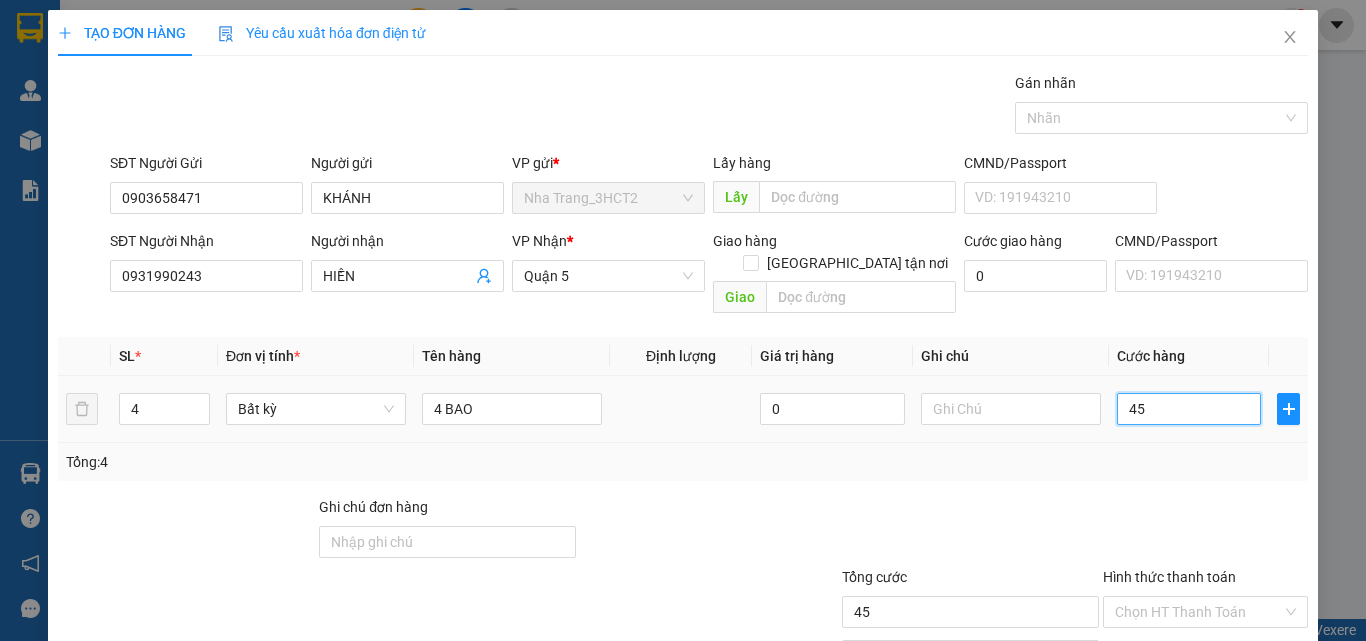type on "450" 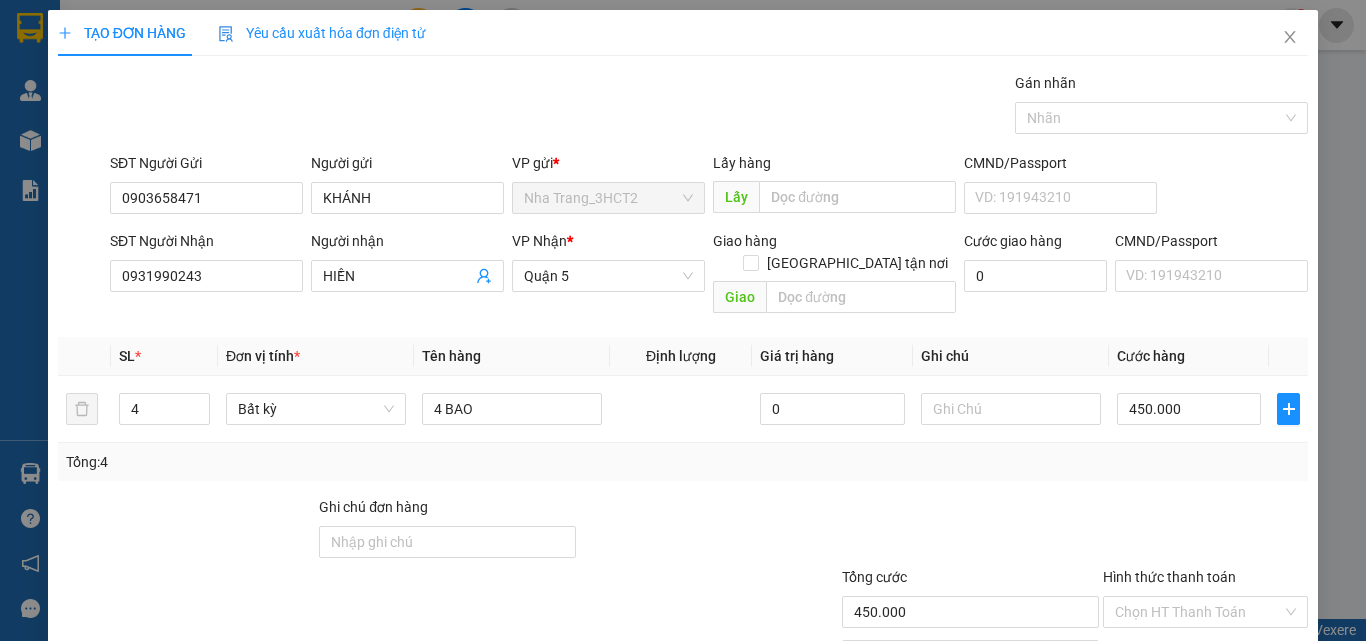 click at bounding box center (970, 531) 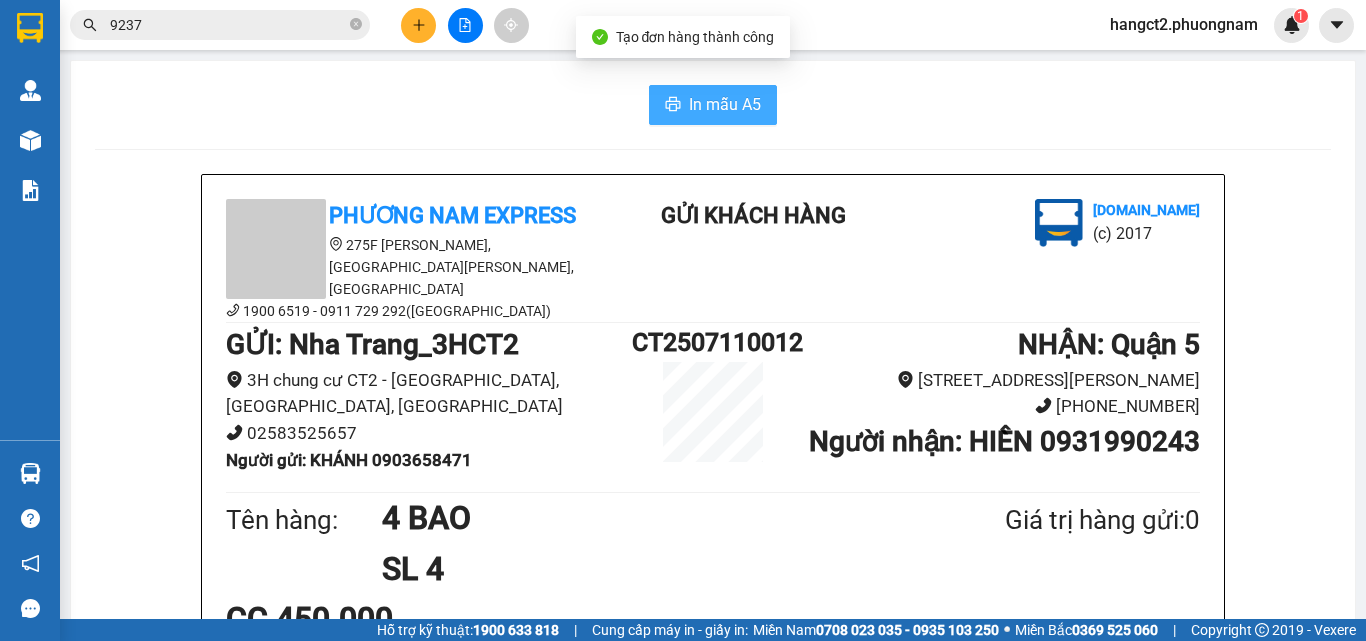 click on "In mẫu A5" at bounding box center (725, 104) 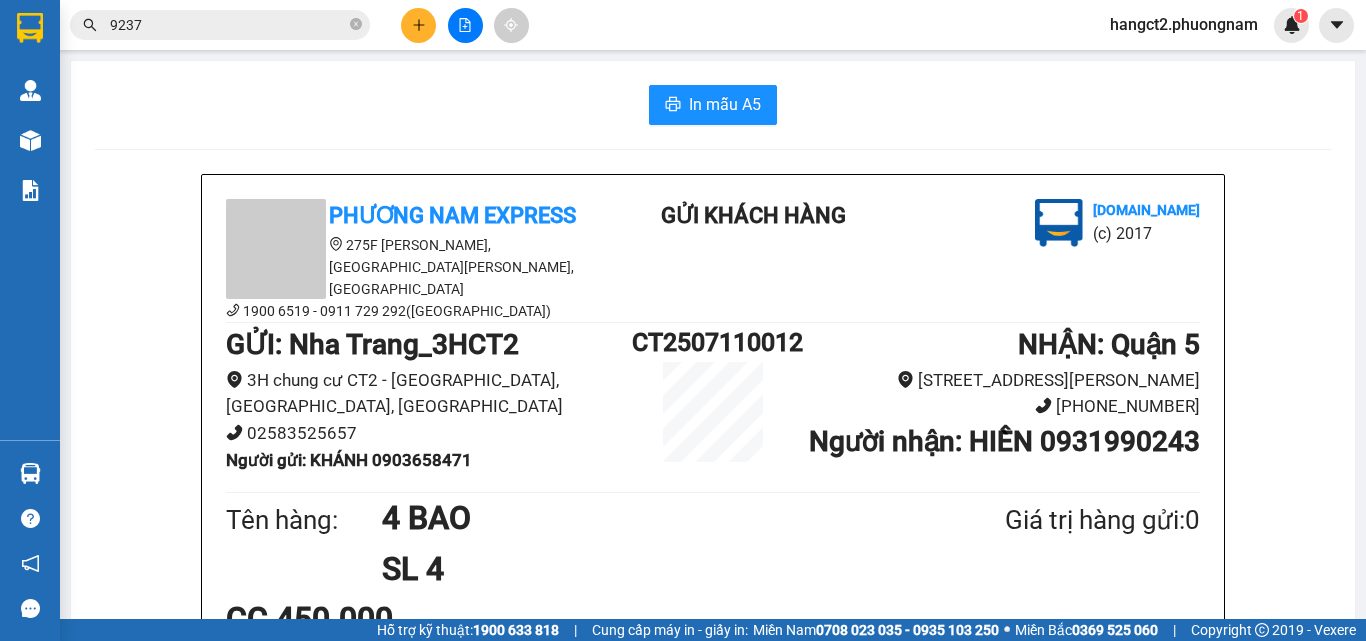 click 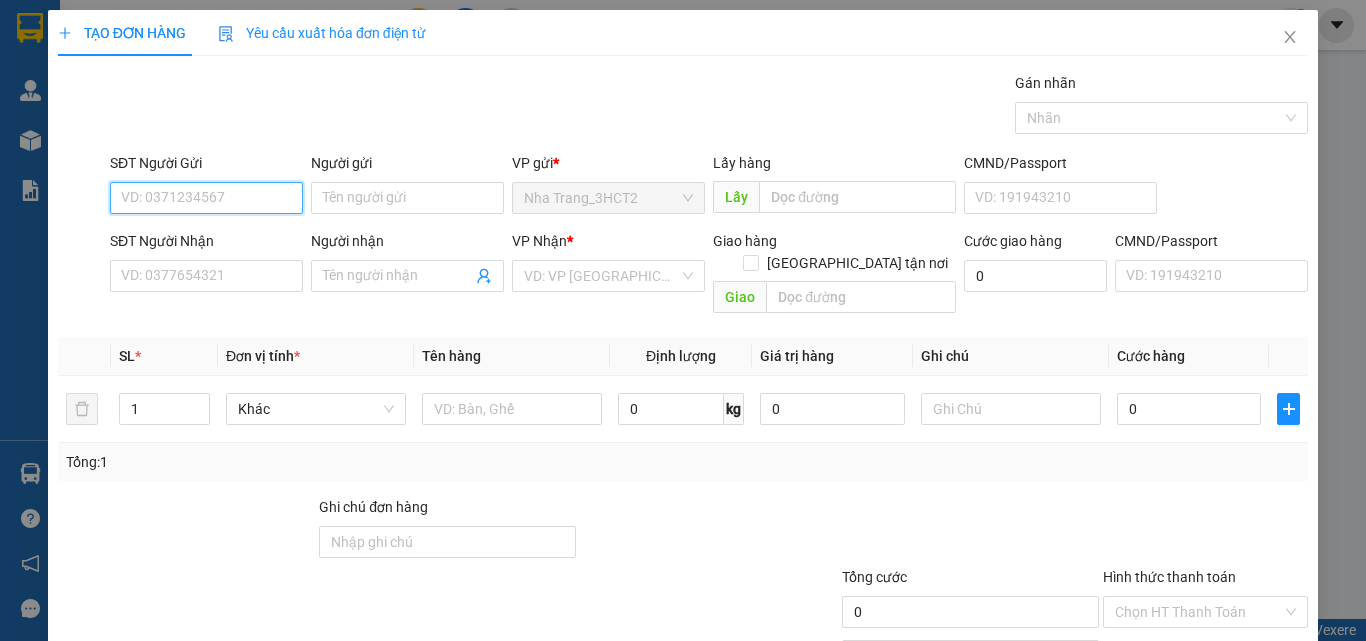 click on "SĐT Người Gửi" at bounding box center [206, 198] 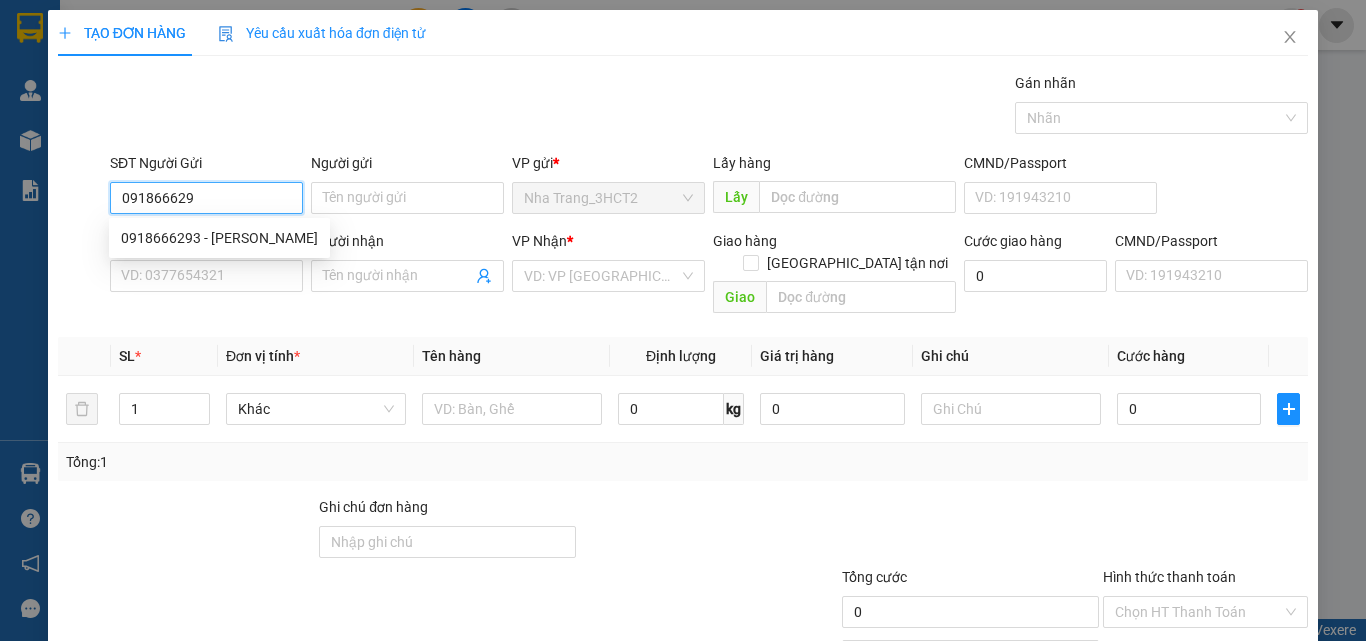 type on "0918666293" 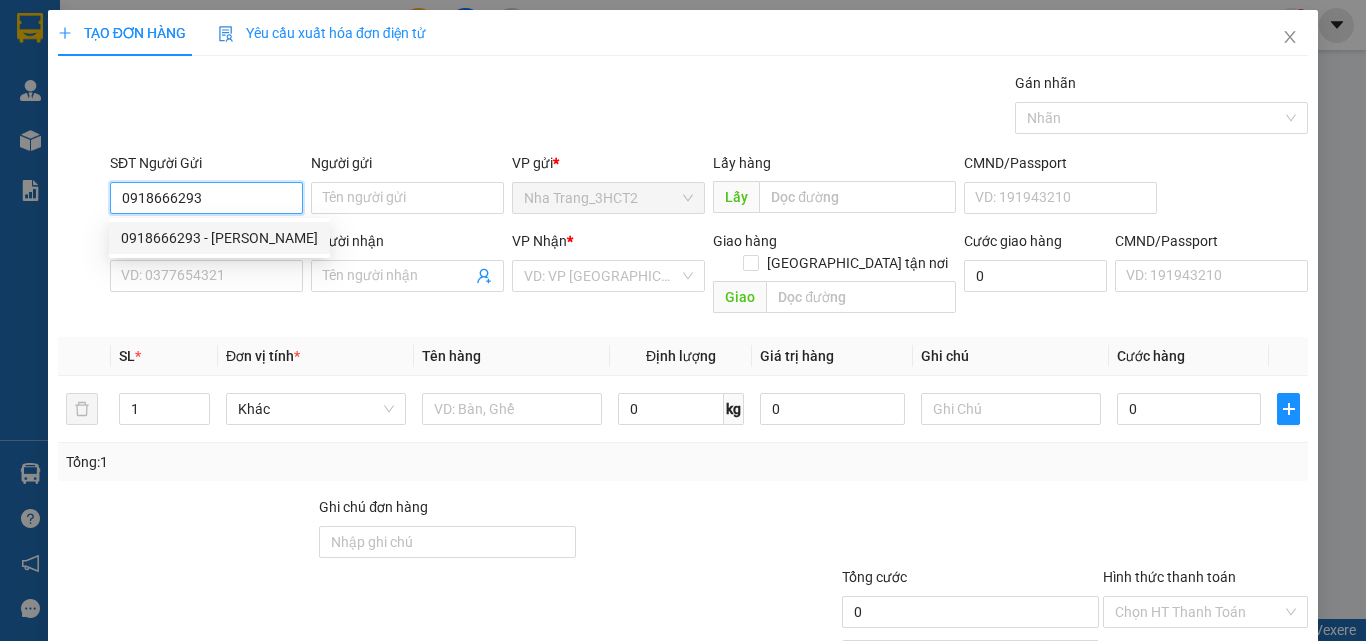 click on "0918666293 - [PERSON_NAME]" at bounding box center (219, 238) 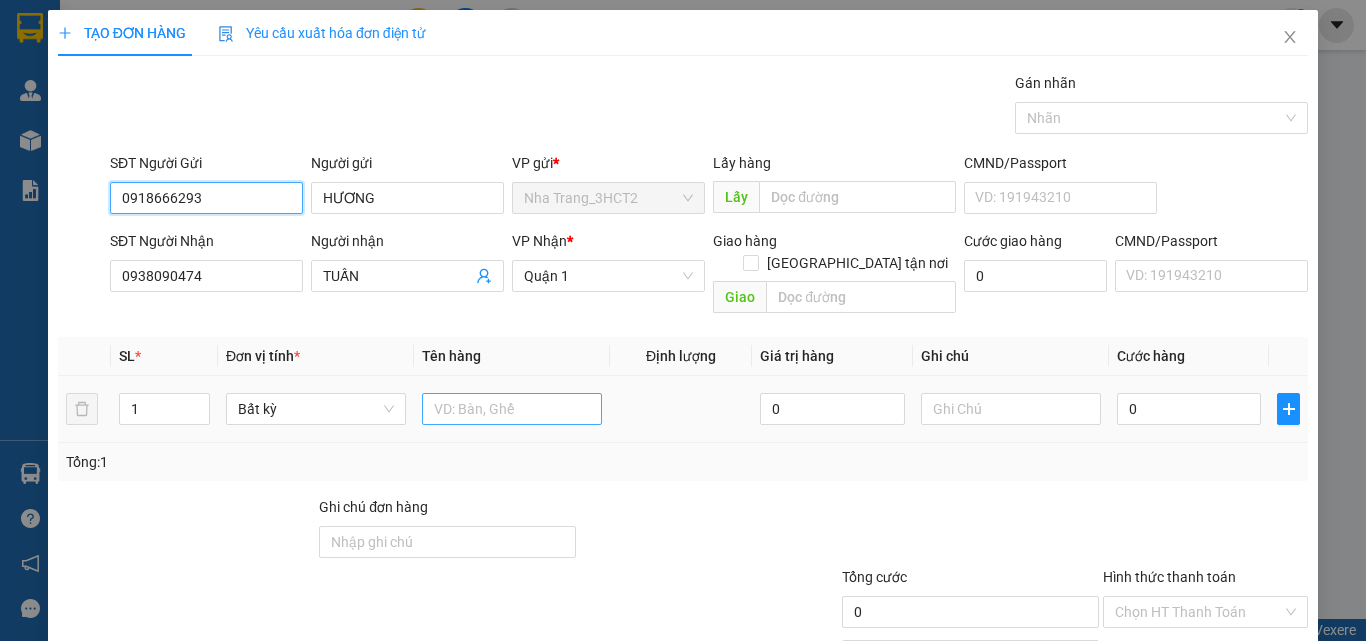 type on "0918666293" 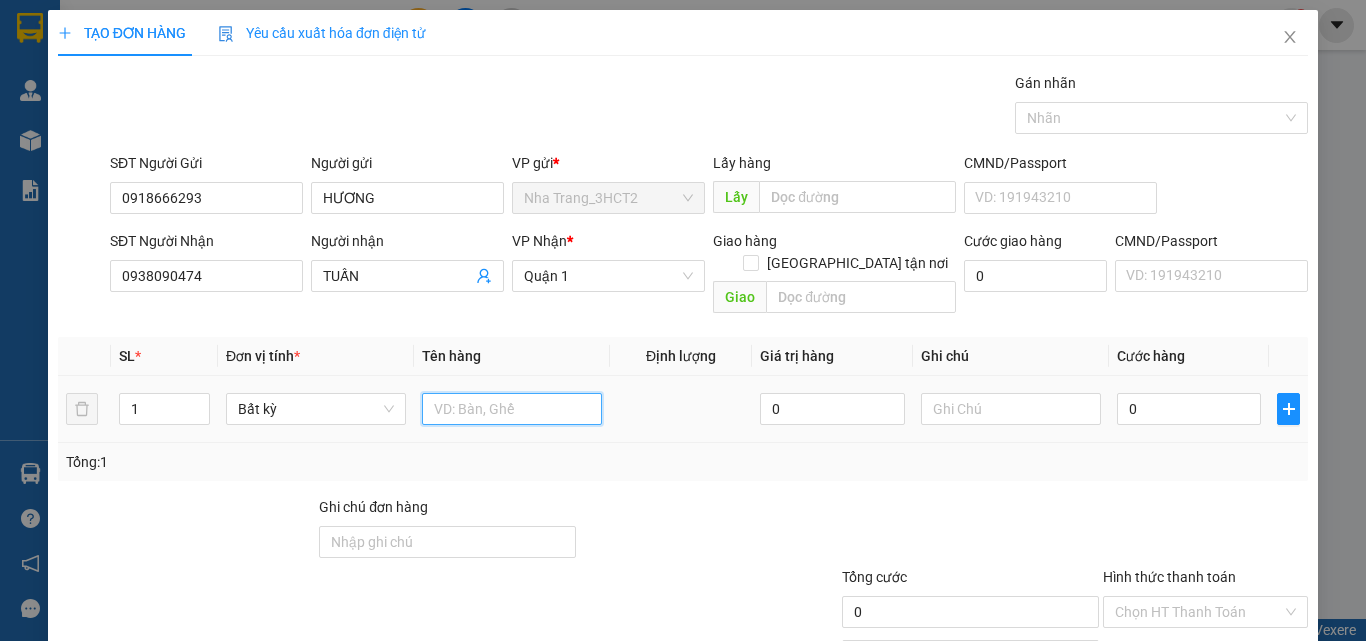click at bounding box center [512, 409] 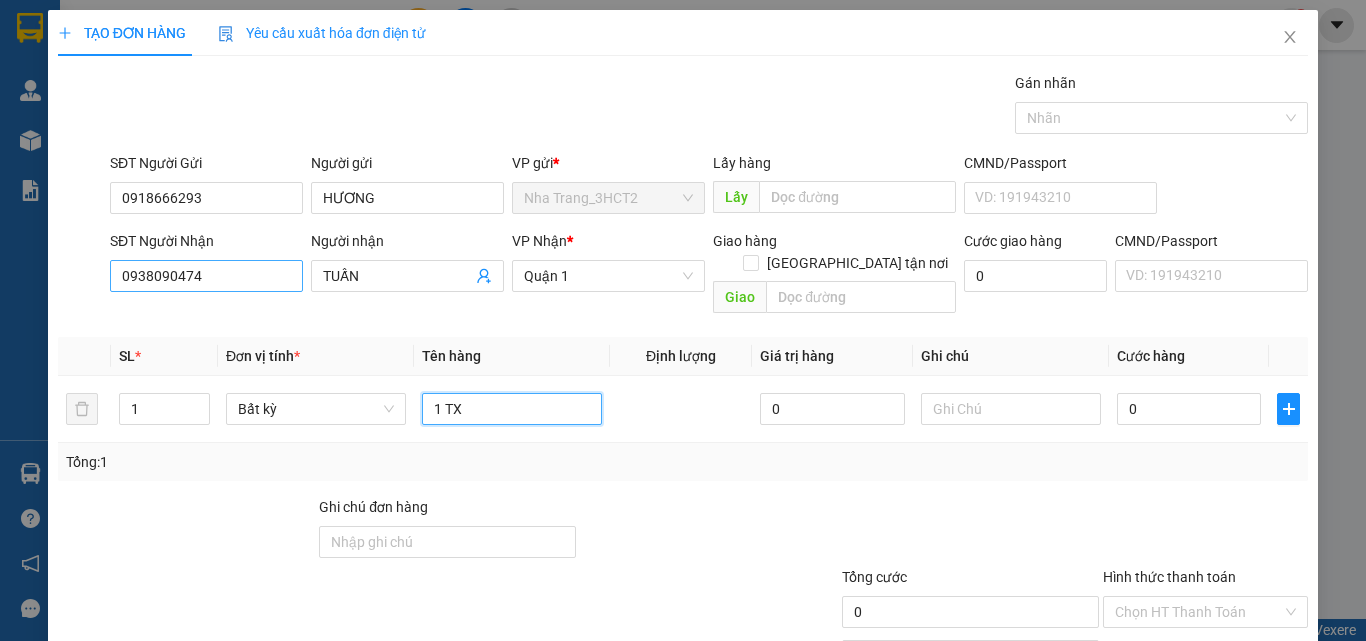 type on "1 TX" 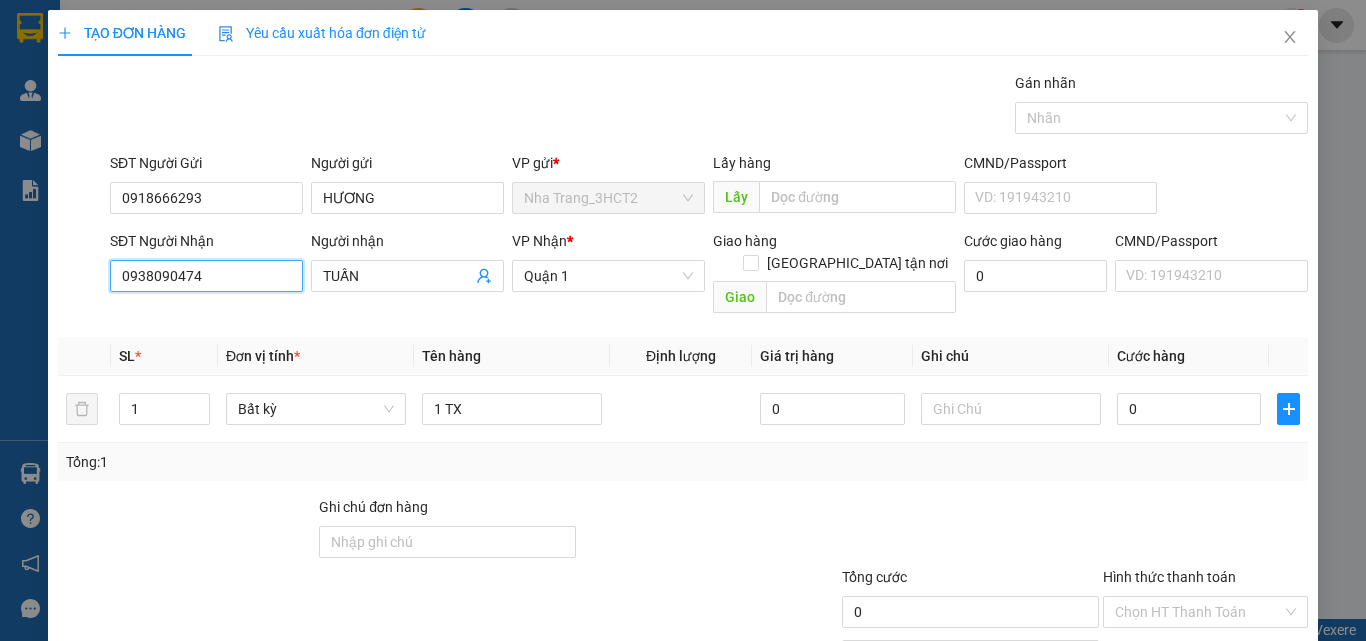 click on "0938090474" at bounding box center [206, 276] 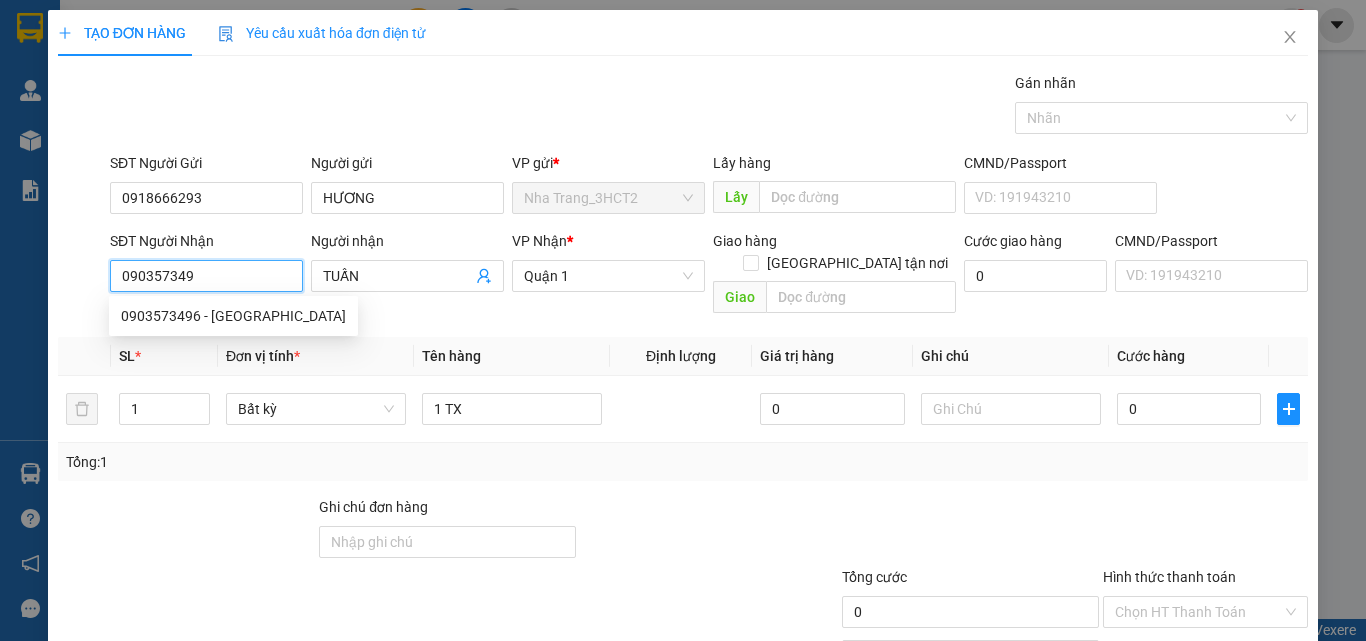type on "0903573496" 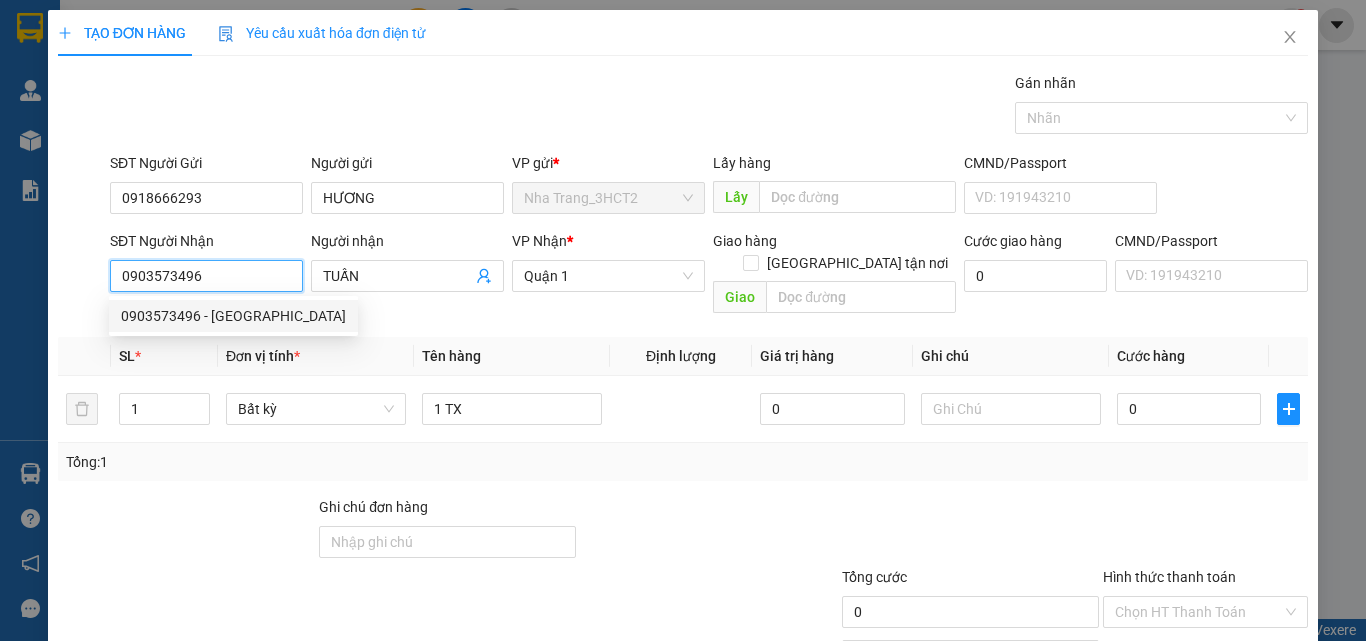 click on "0903573496 - [GEOGRAPHIC_DATA]" at bounding box center (233, 316) 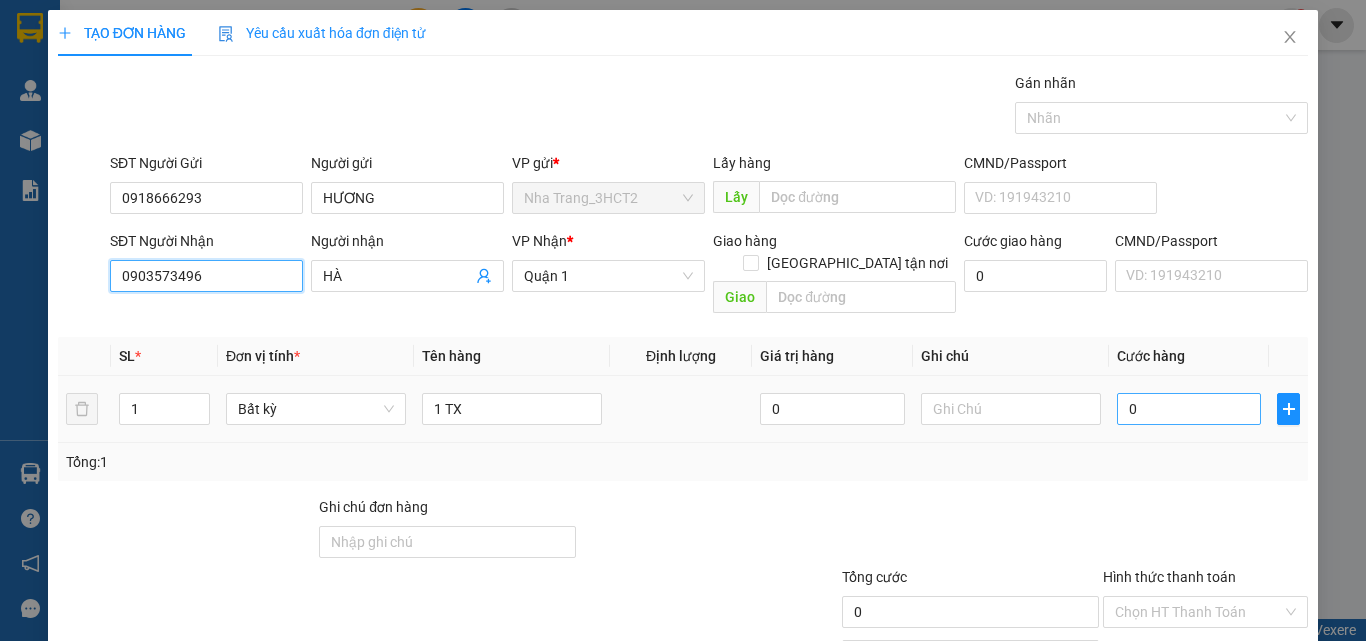 type on "0903573496" 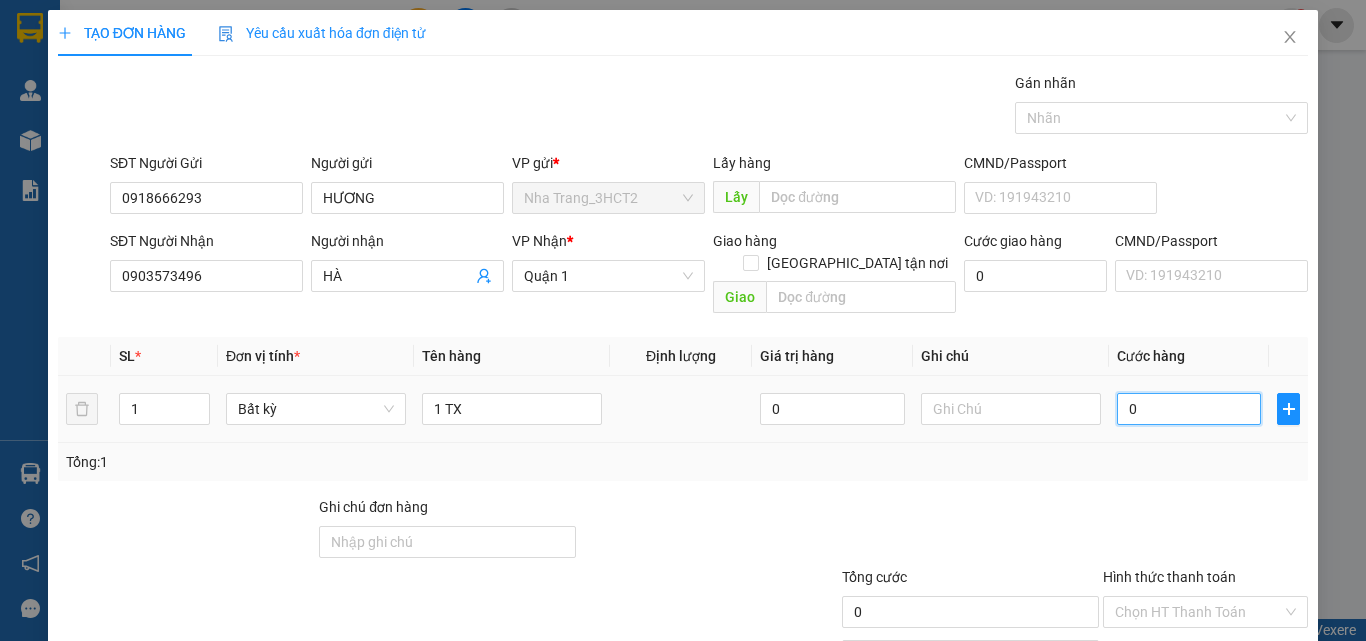 click on "0" at bounding box center [1189, 409] 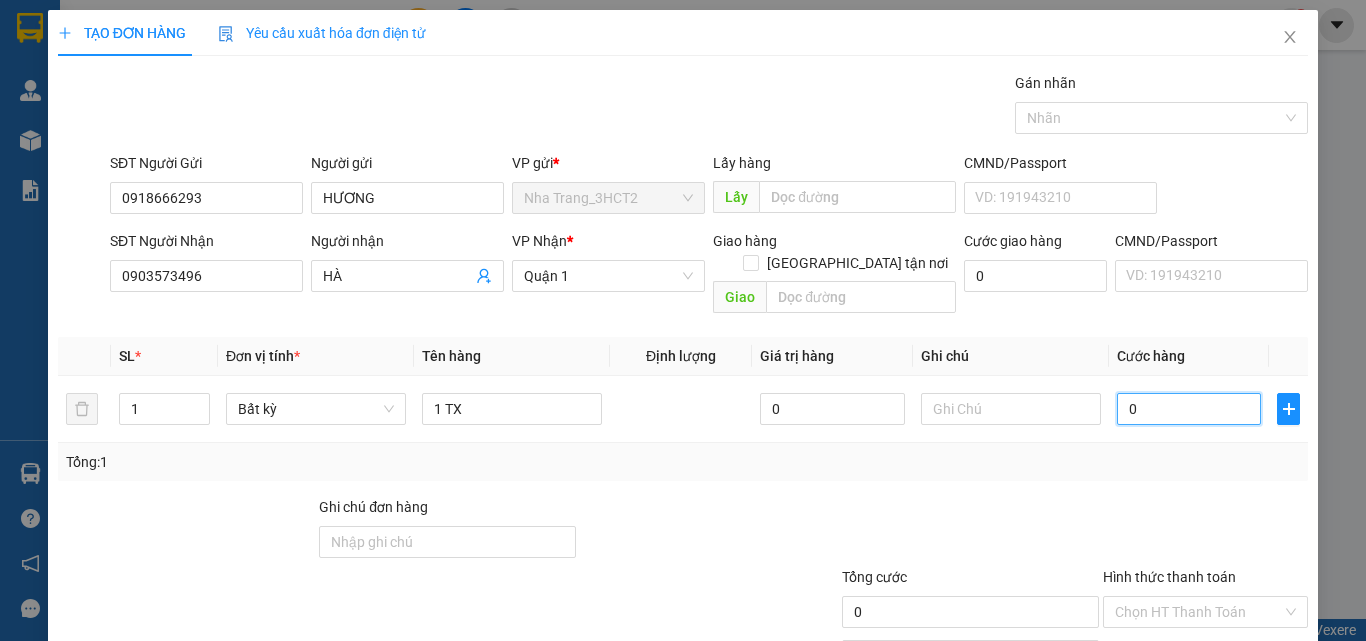 type on "3" 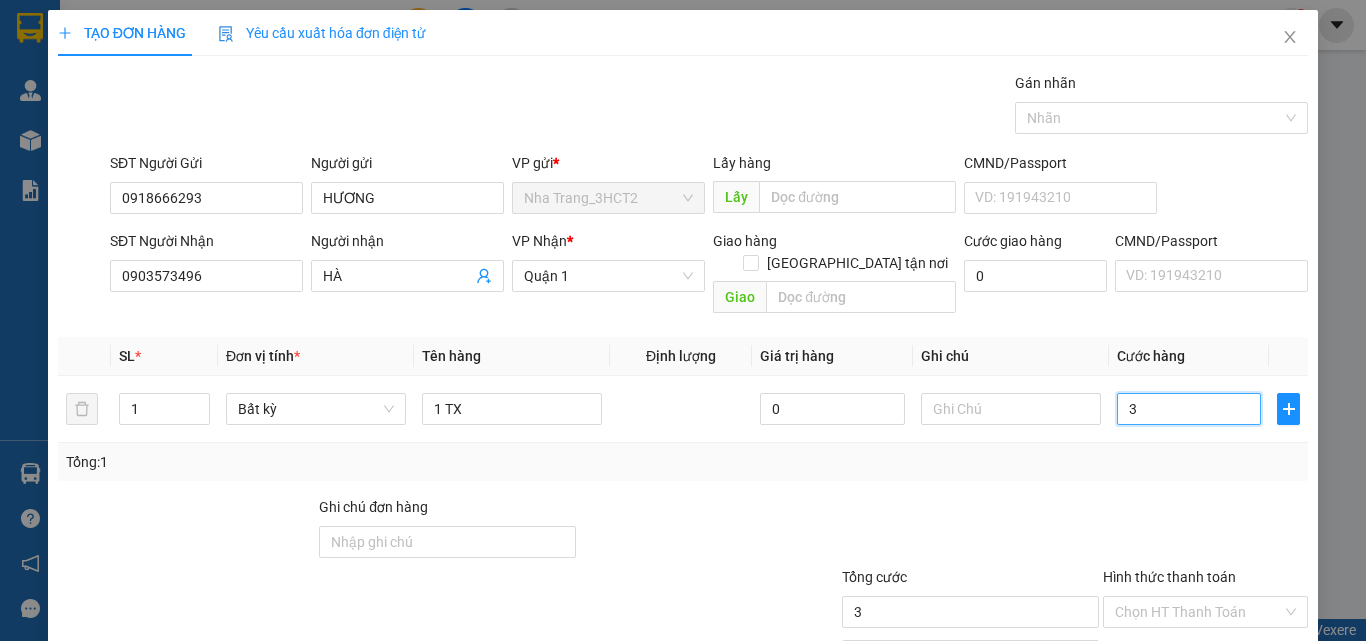 type on "30" 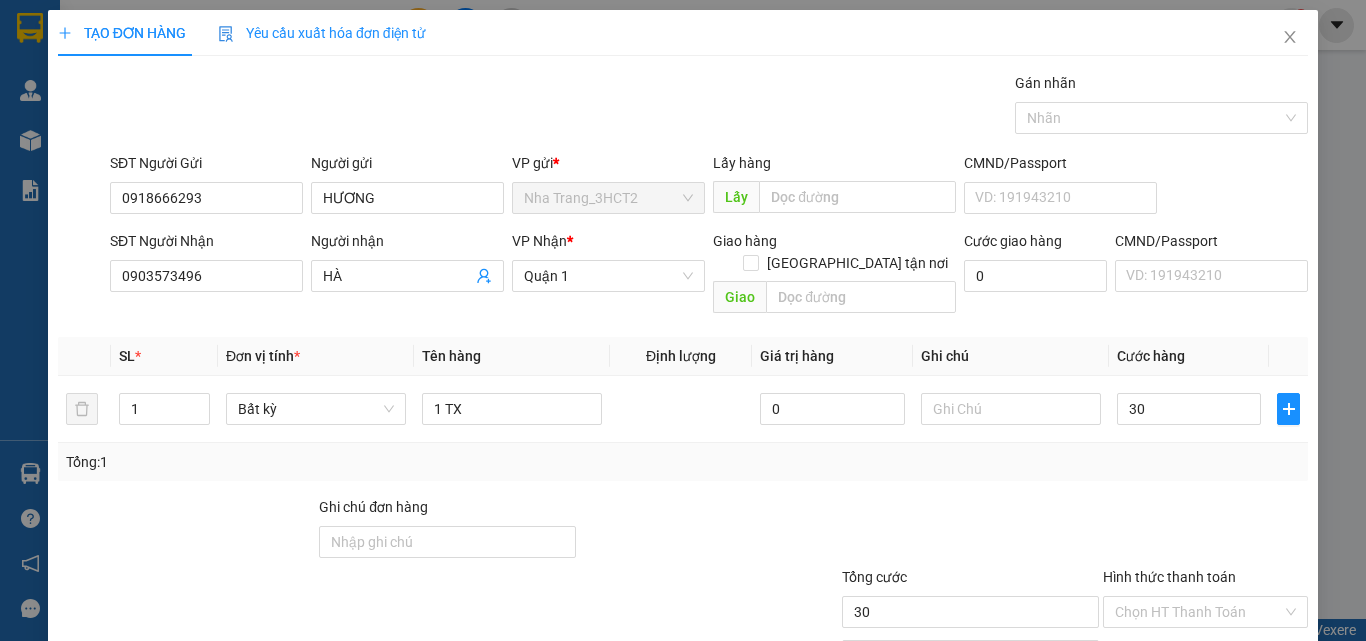 type on "30.000" 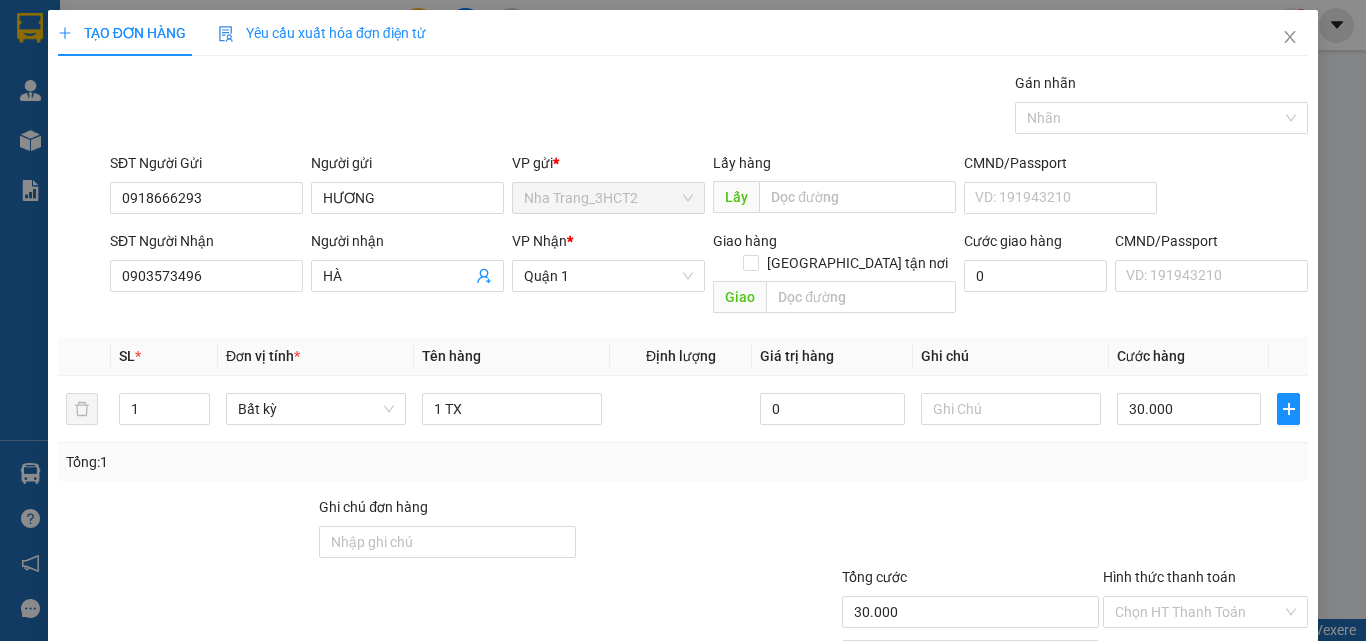 click at bounding box center (970, 531) 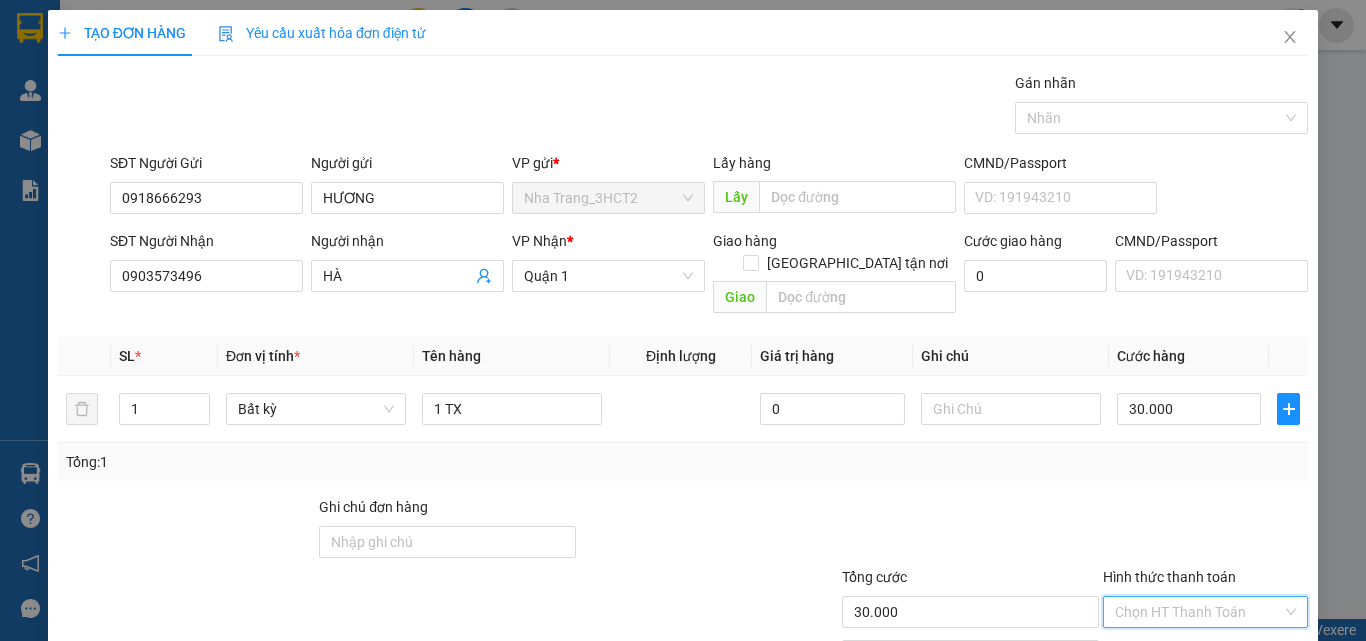 click on "Hình thức thanh toán" at bounding box center (1198, 612) 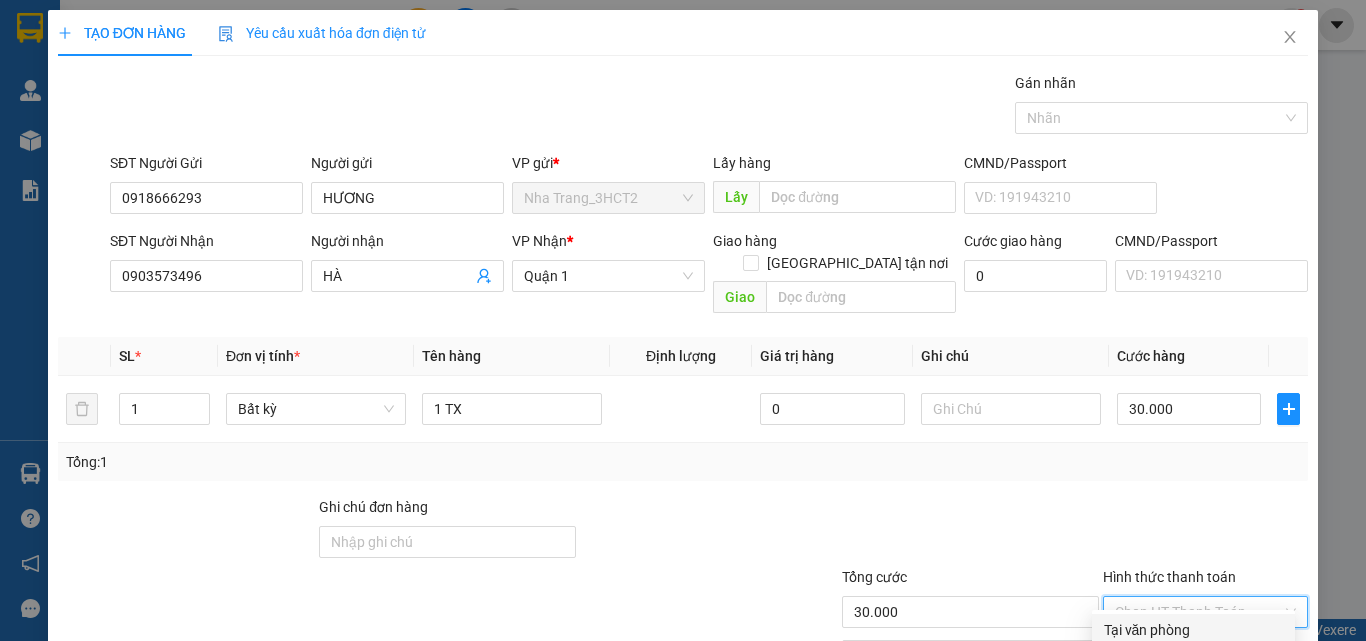 click on "Tại văn phòng" at bounding box center [1193, 630] 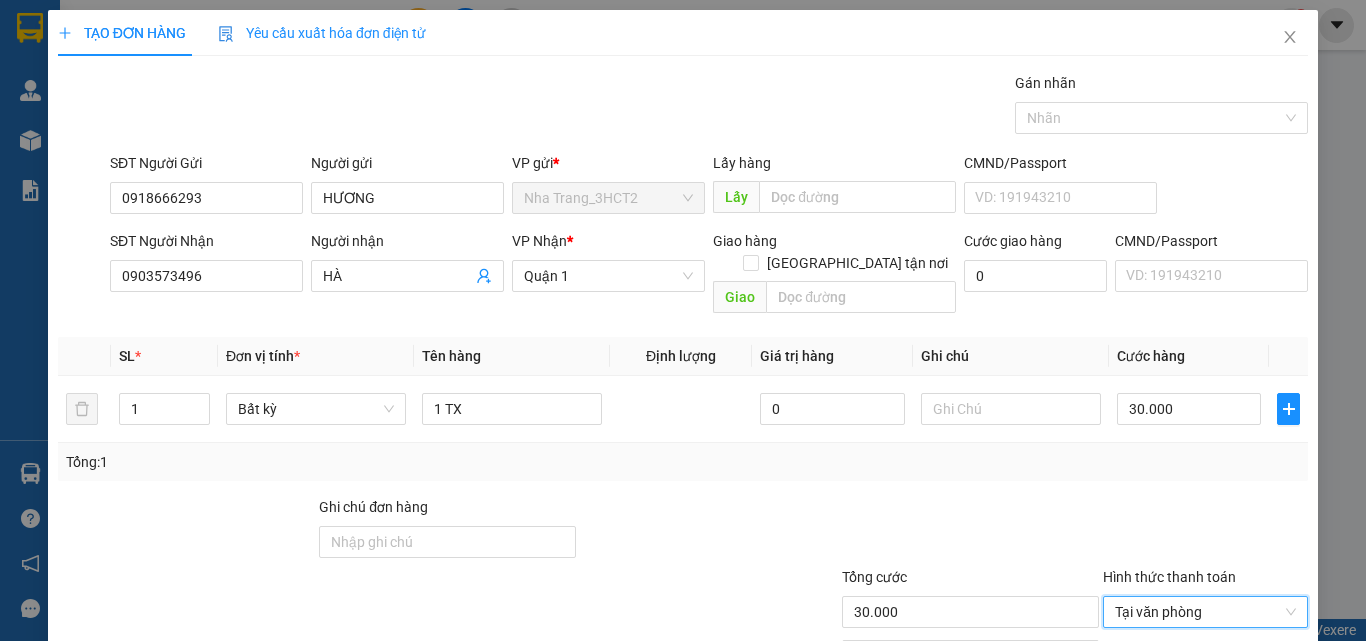 click on "[PERSON_NAME] và In" at bounding box center (1263, 707) 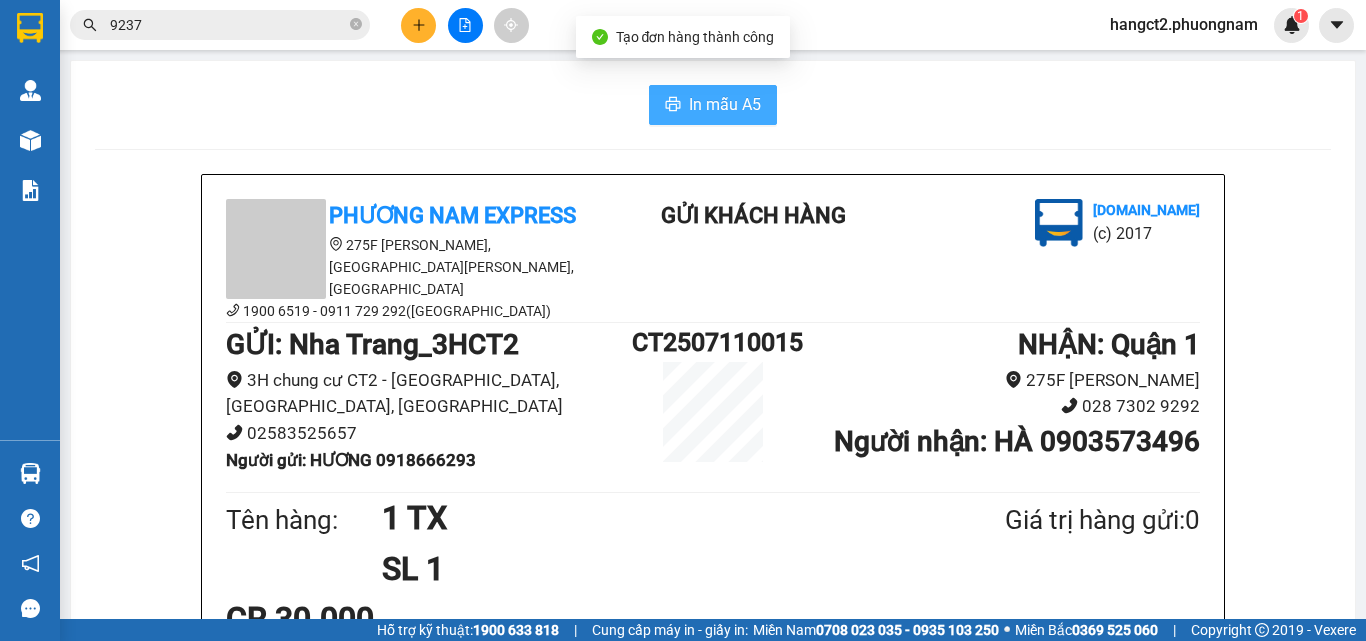 click 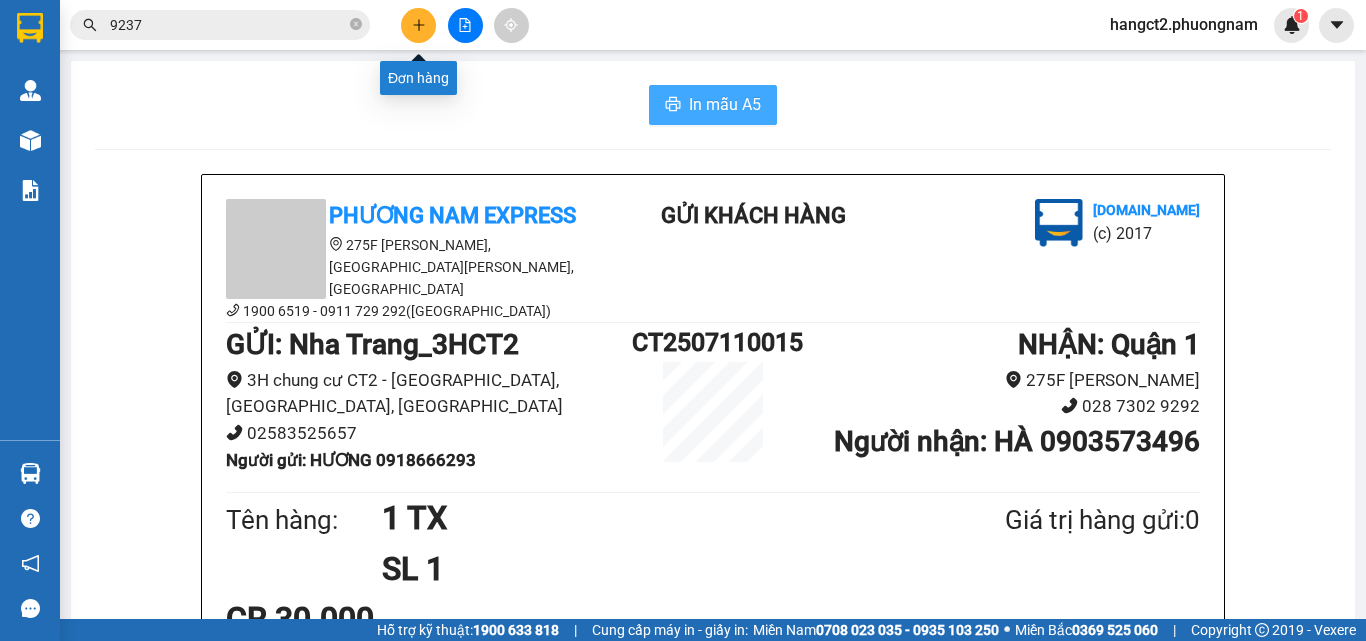 click 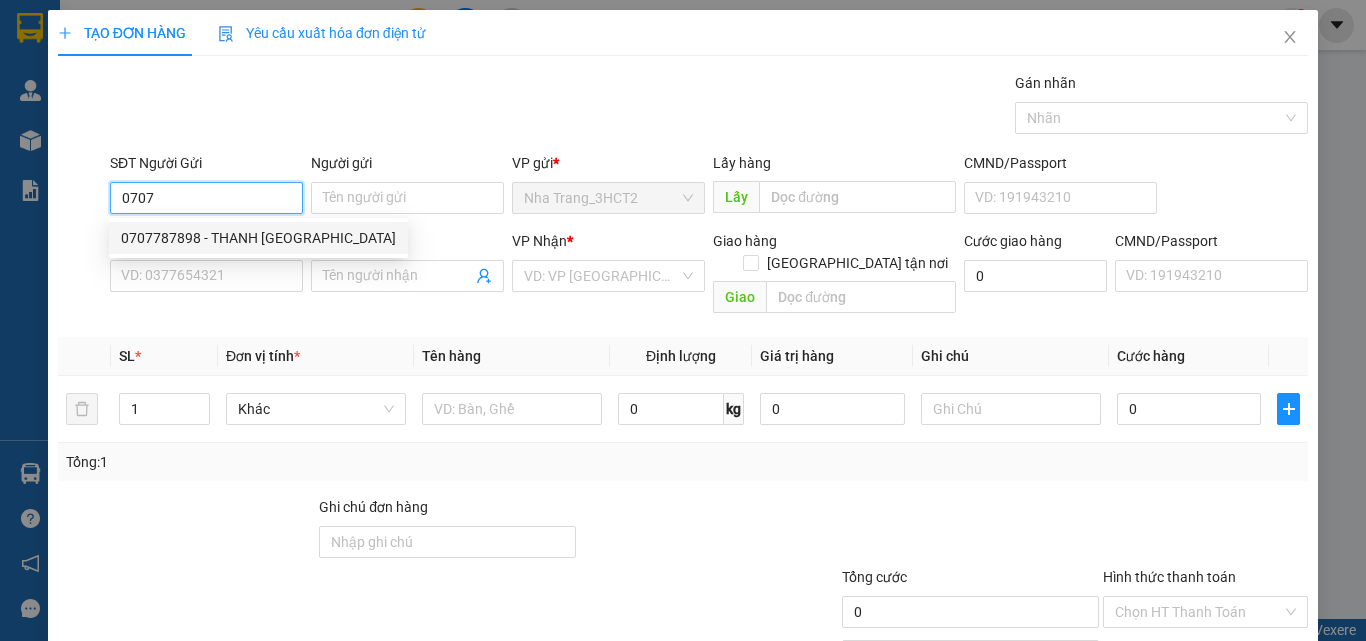 click on "0707787898 - THANH [GEOGRAPHIC_DATA]" at bounding box center (258, 238) 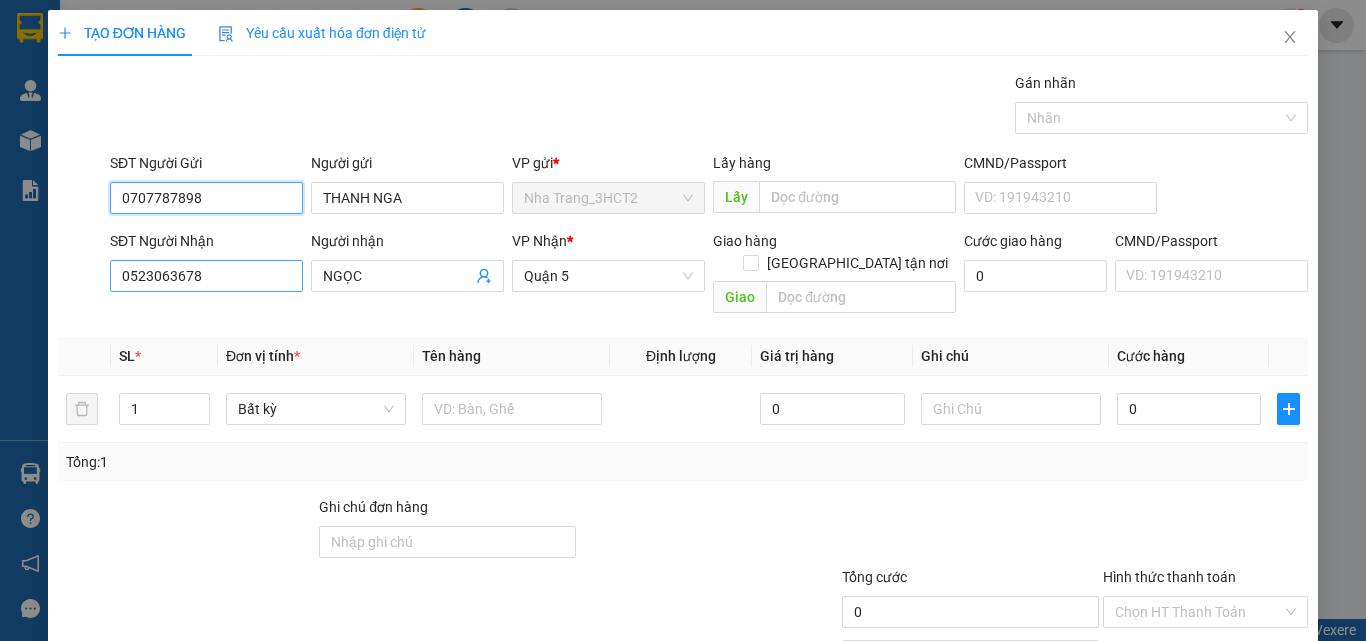 type on "0707787898" 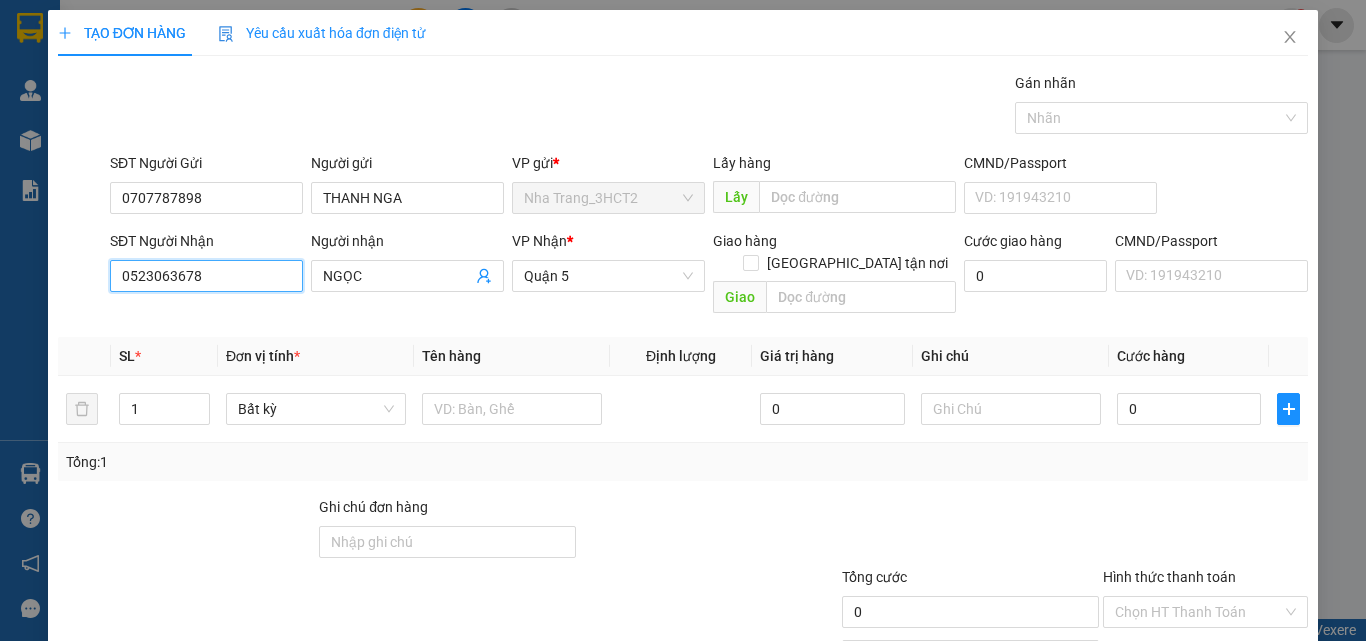 click on "0523063678" at bounding box center (206, 276) 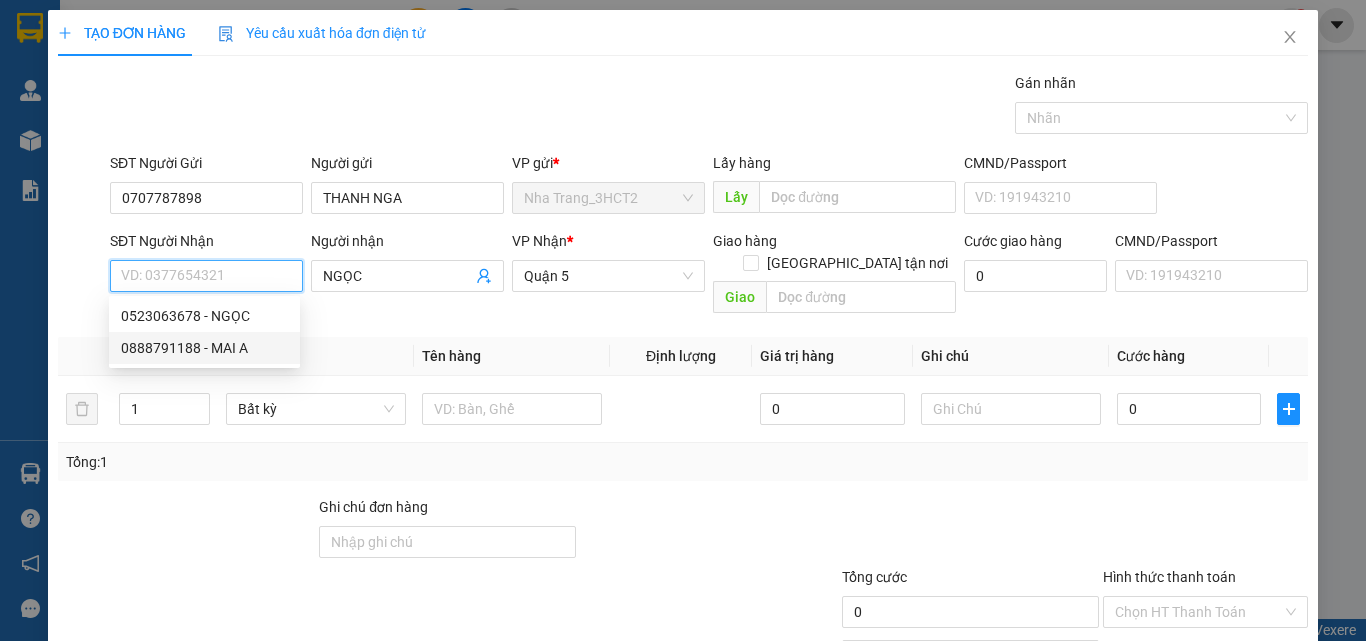 click on "0888791188 - MAI A" at bounding box center (204, 348) 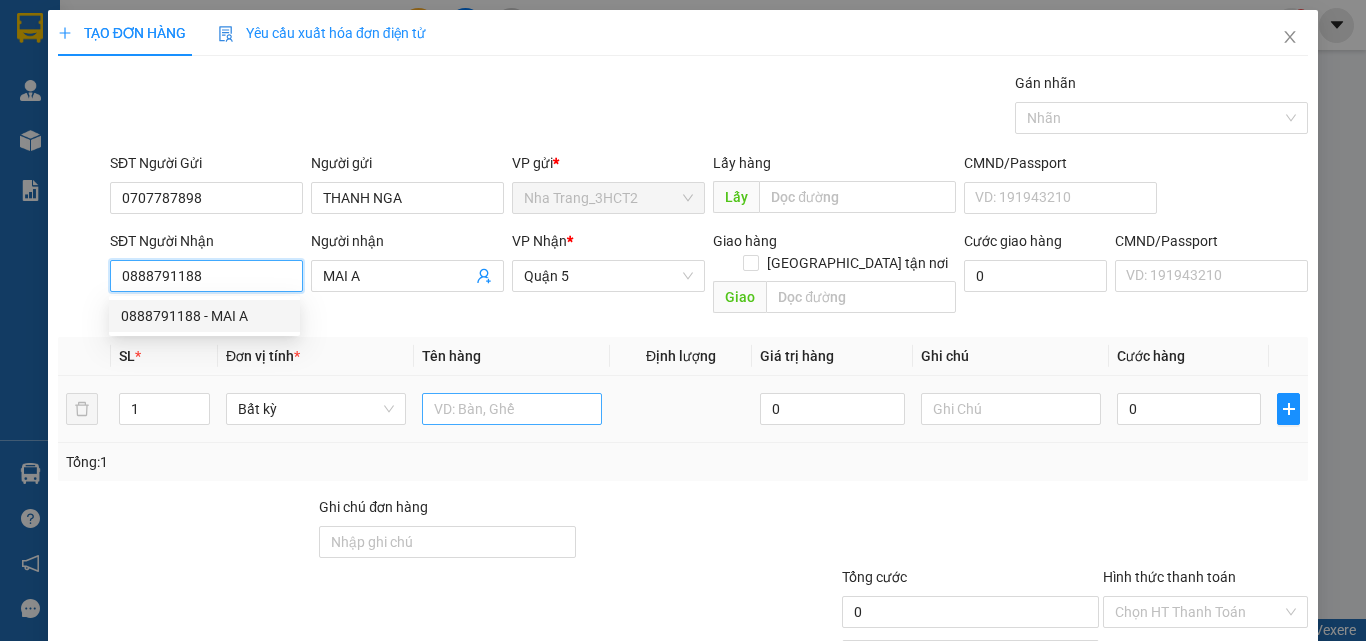 type on "0888791188" 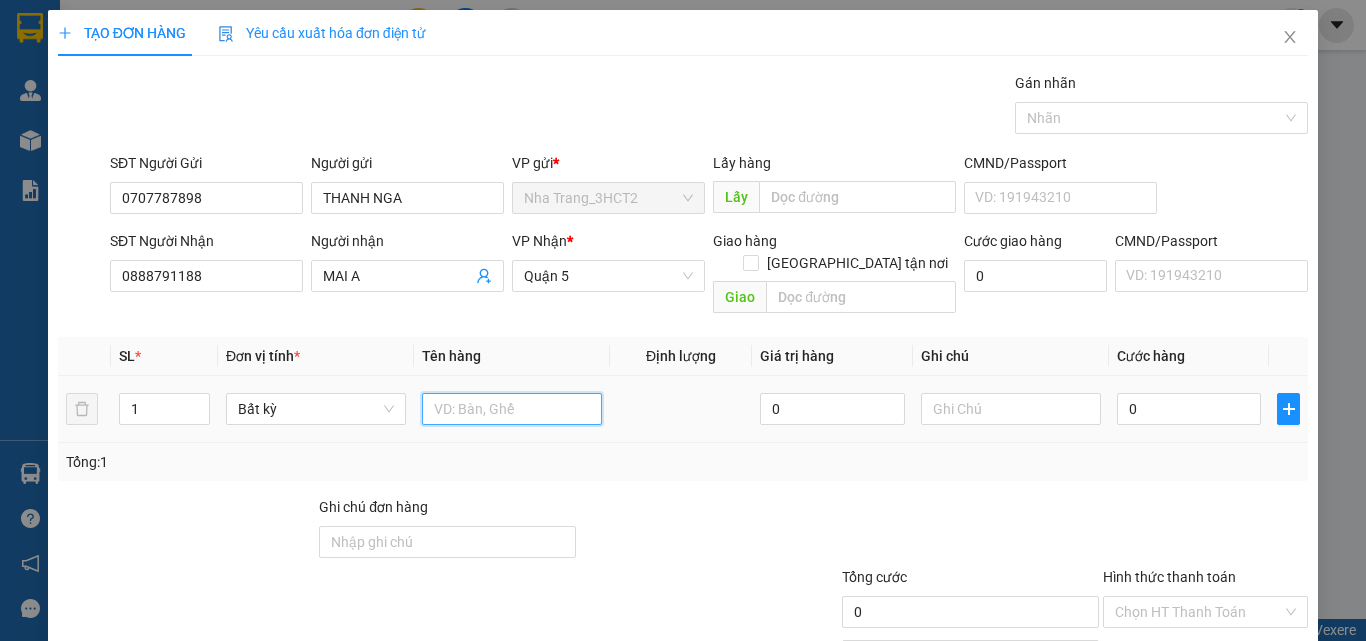 click at bounding box center (512, 409) 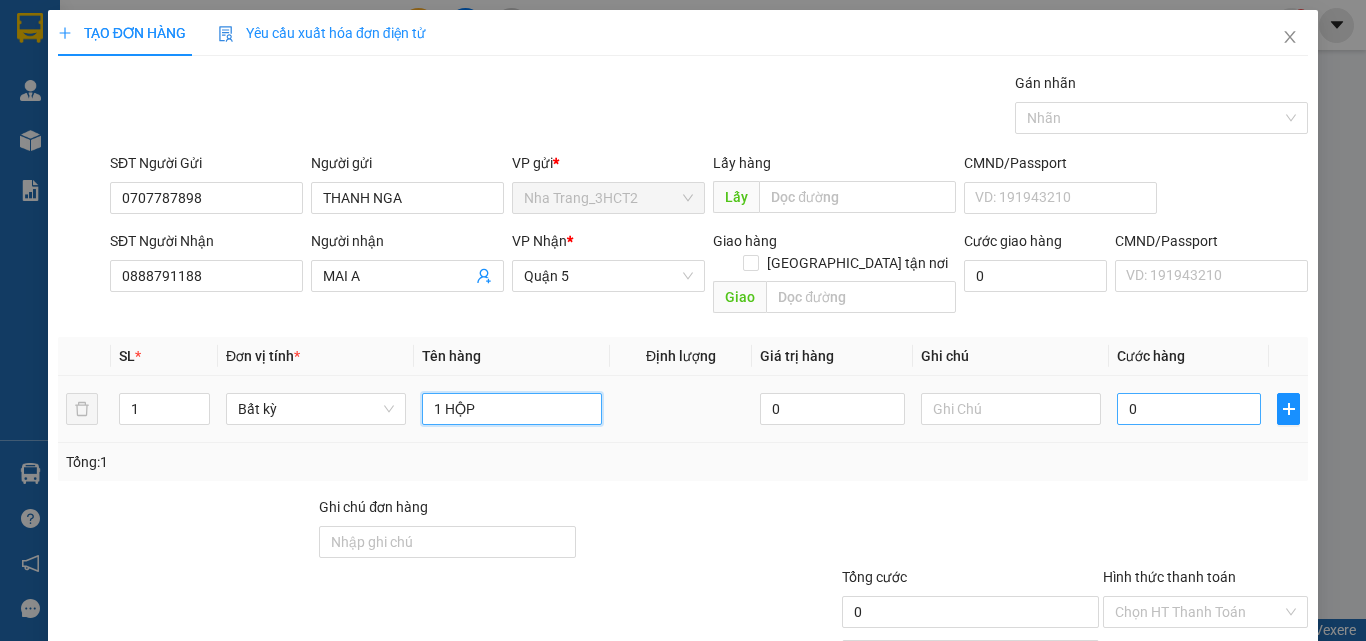 type on "1 HỘP" 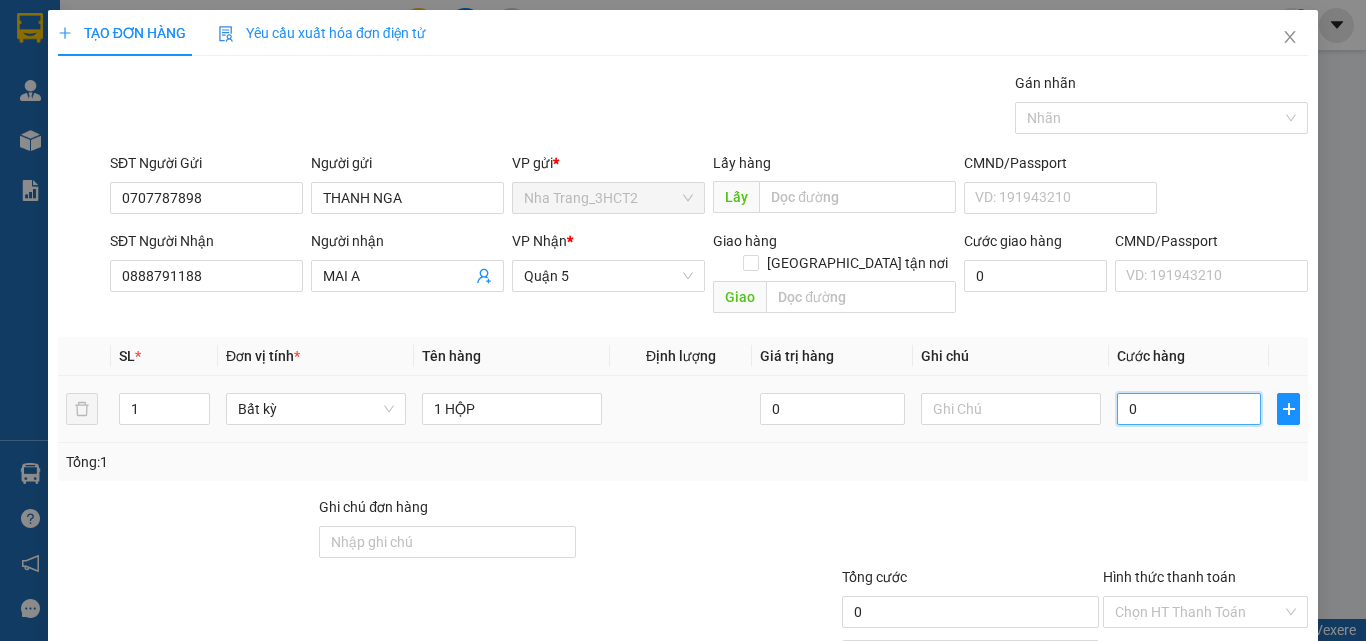 click on "0" at bounding box center [1189, 409] 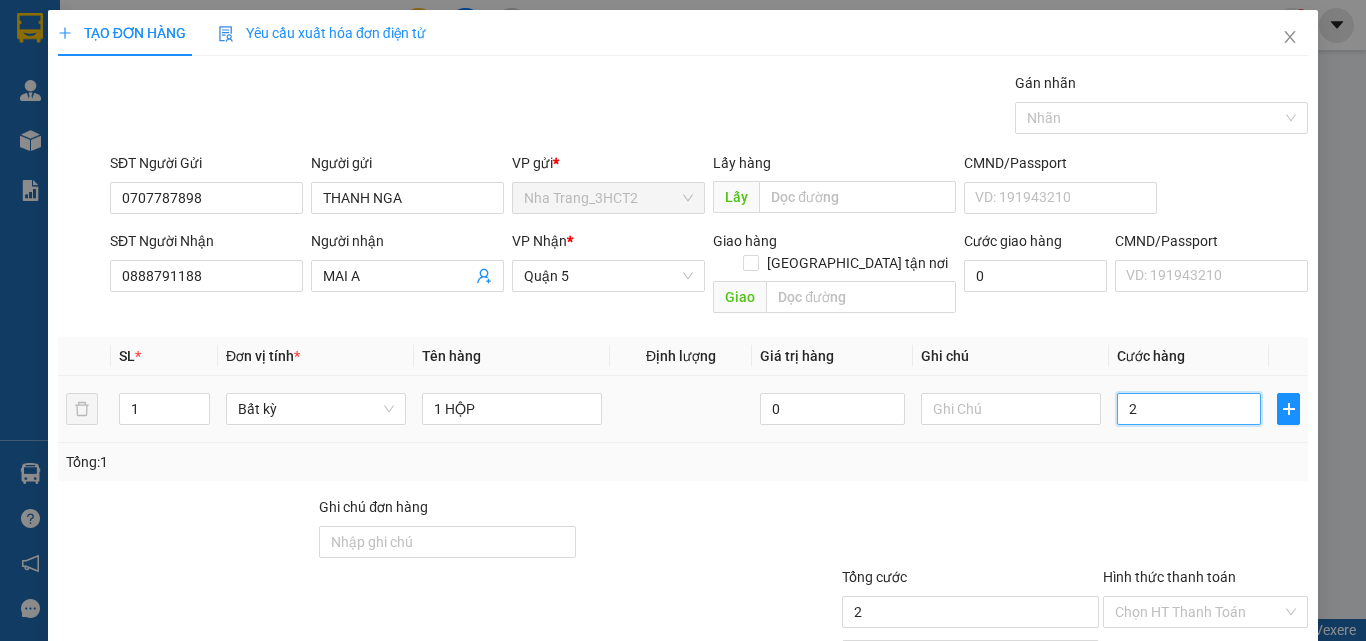type on "20" 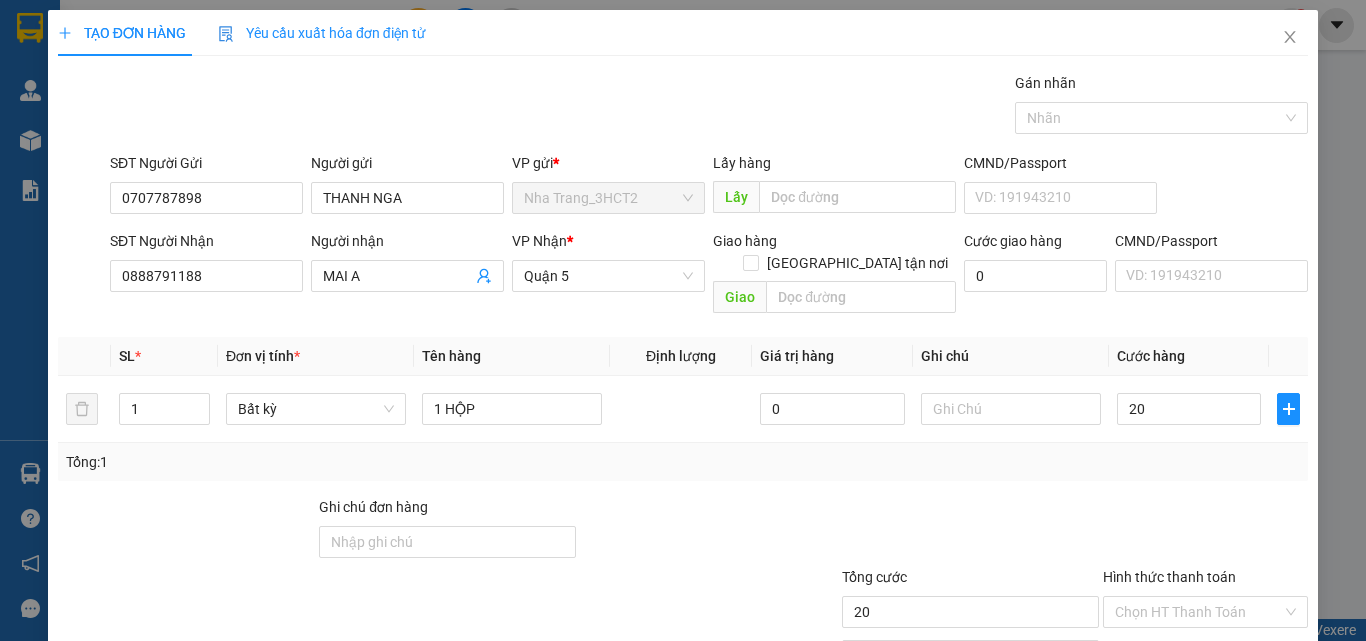 type on "20.000" 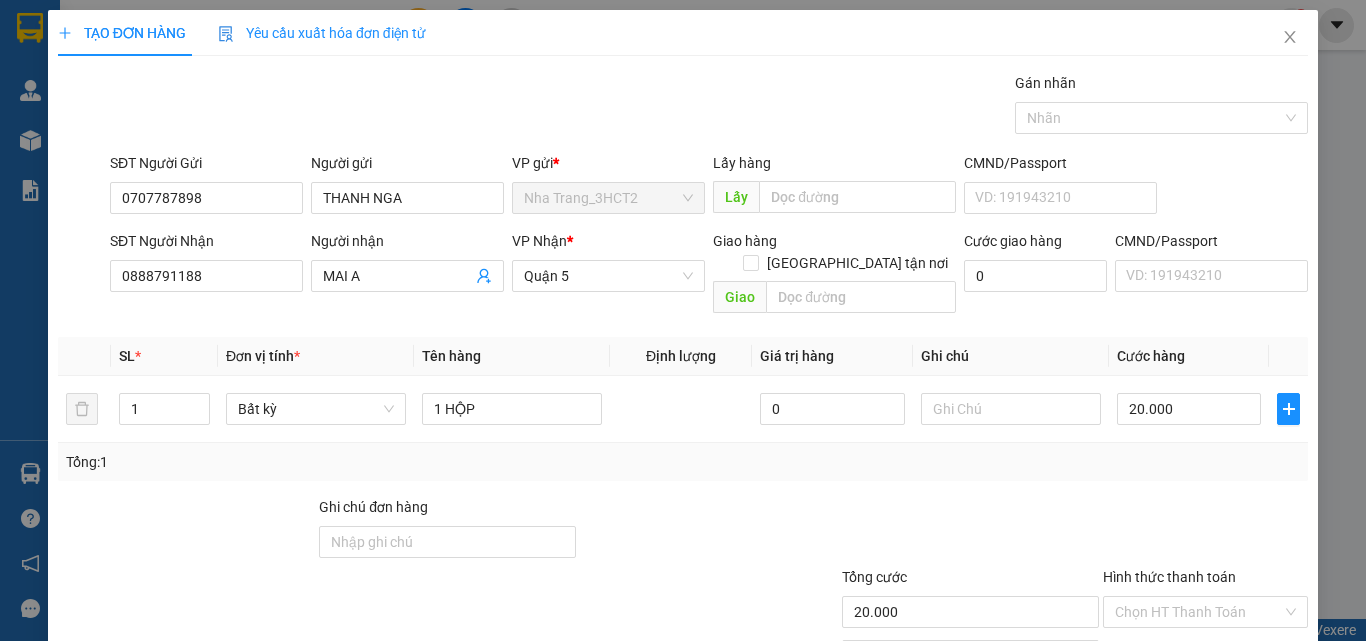 click at bounding box center (708, 531) 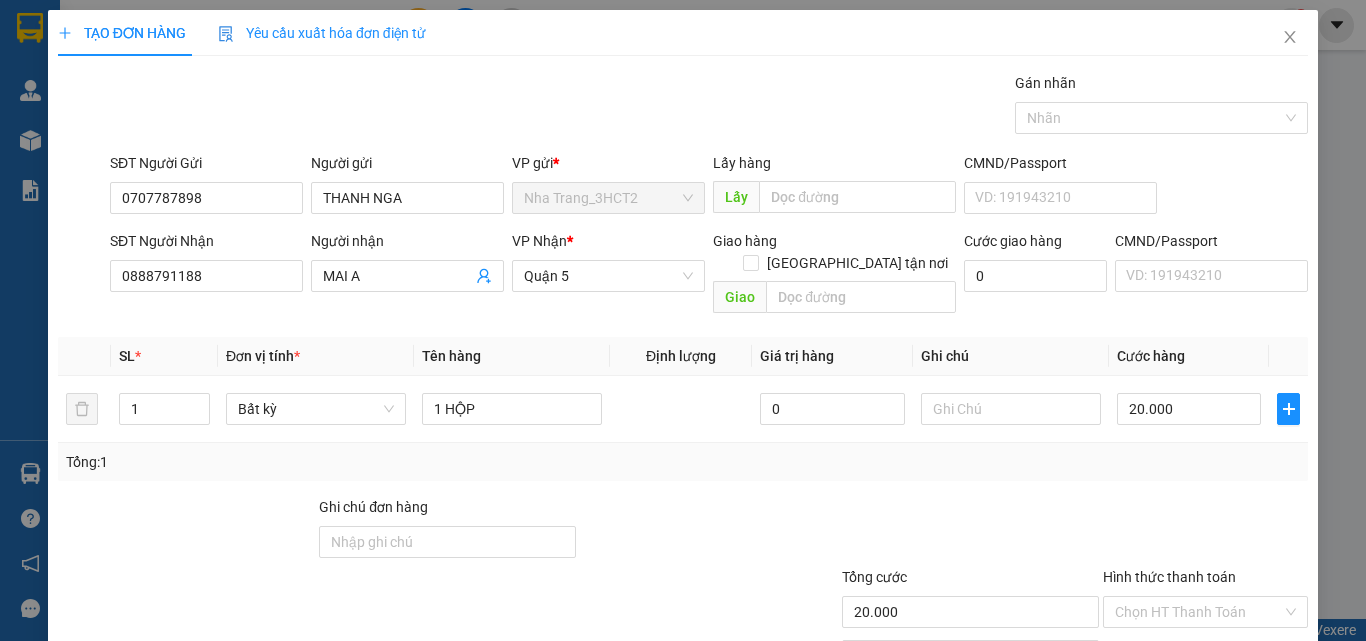 click on "[PERSON_NAME] và In" at bounding box center [1263, 707] 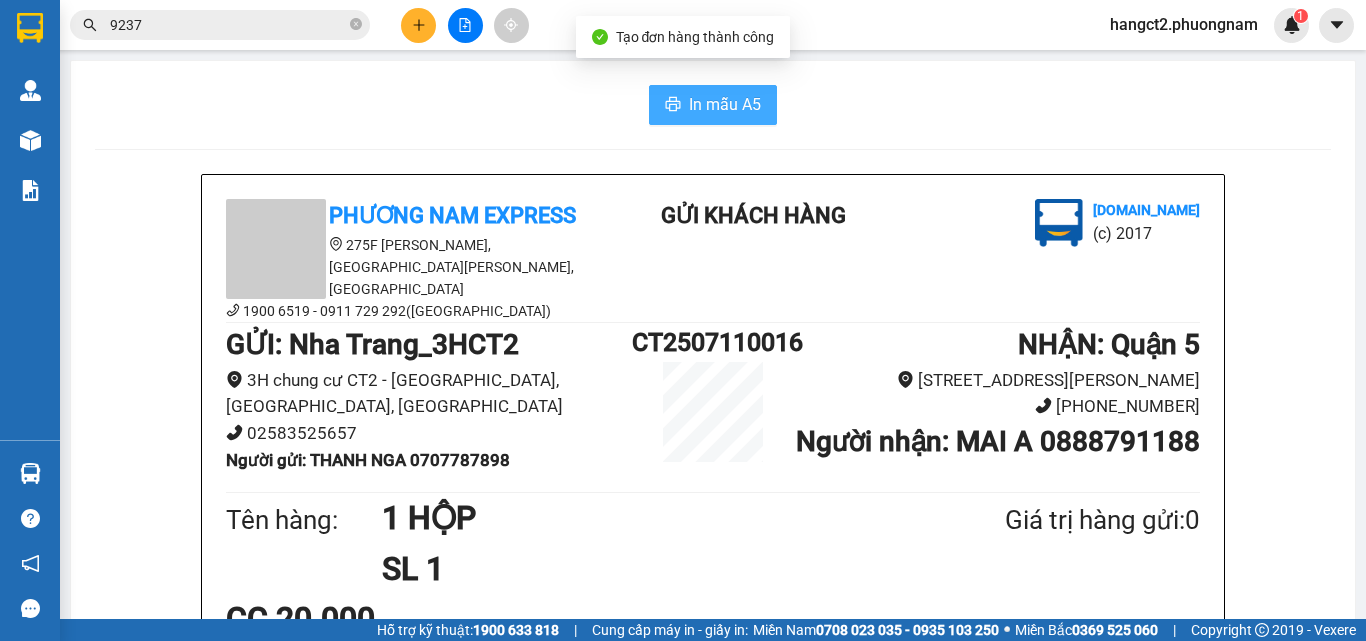 click on "In mẫu A5" at bounding box center [713, 105] 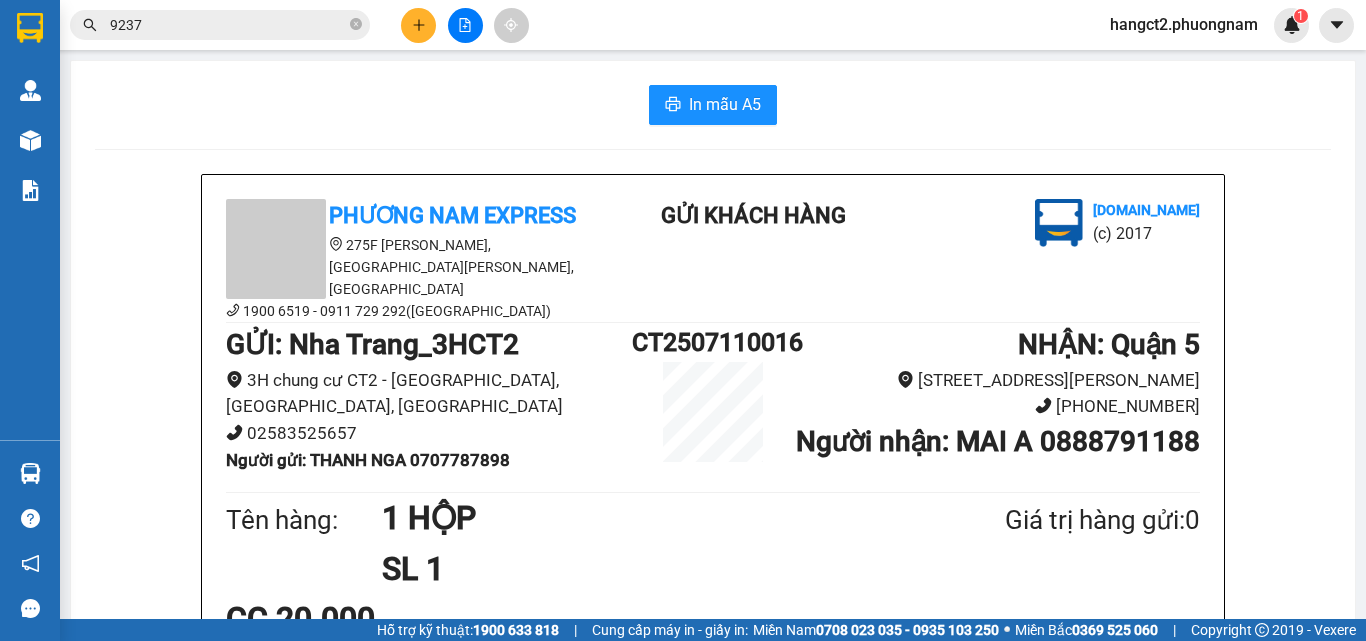 drag, startPoint x: 422, startPoint y: 440, endPoint x: 521, endPoint y: 446, distance: 99.18165 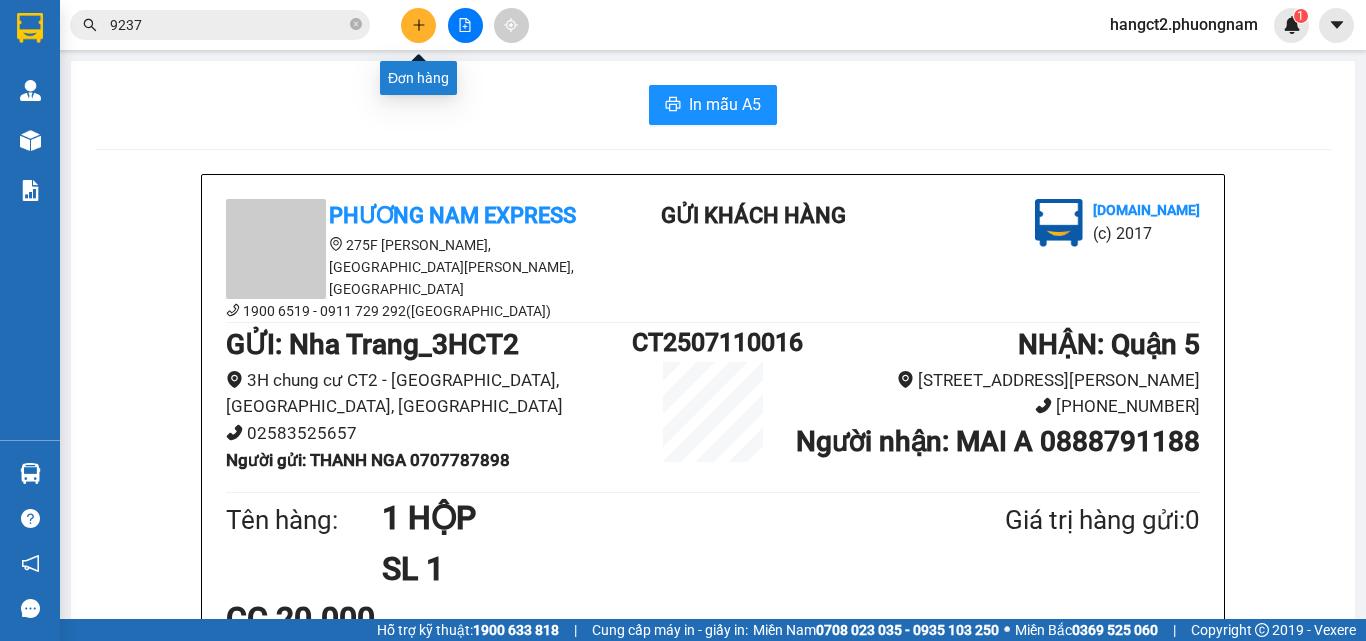 click 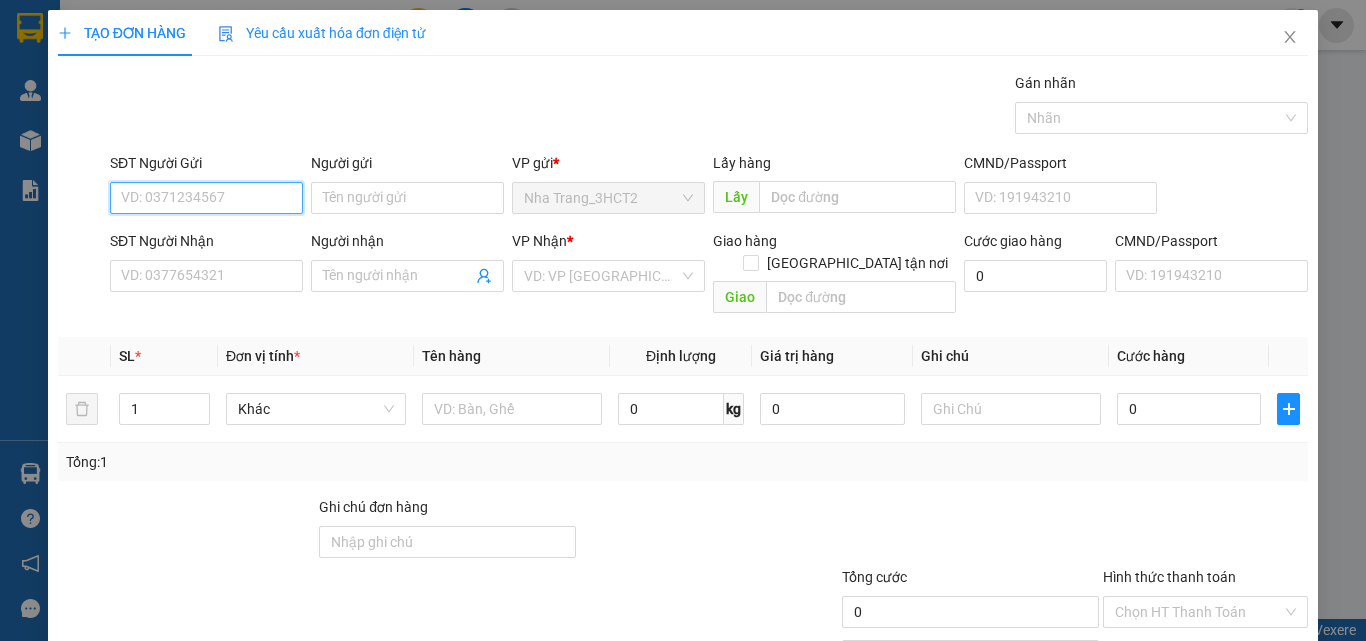 paste on "0707787898" 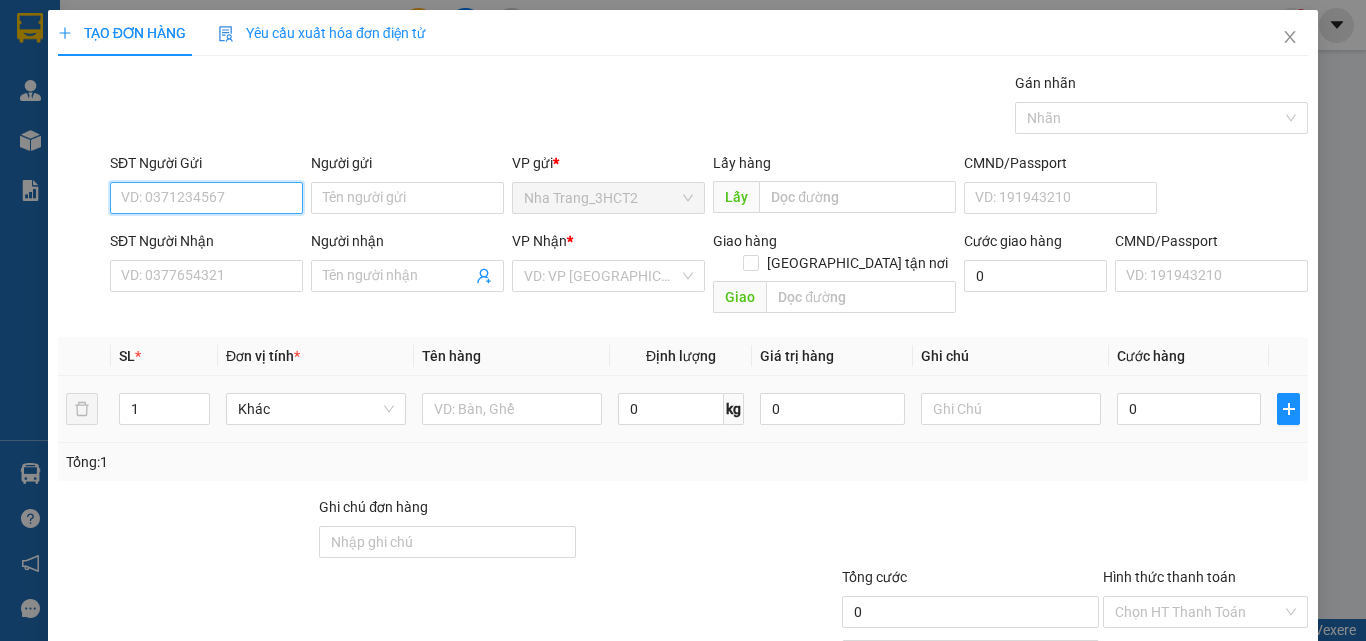 type on "0707787898" 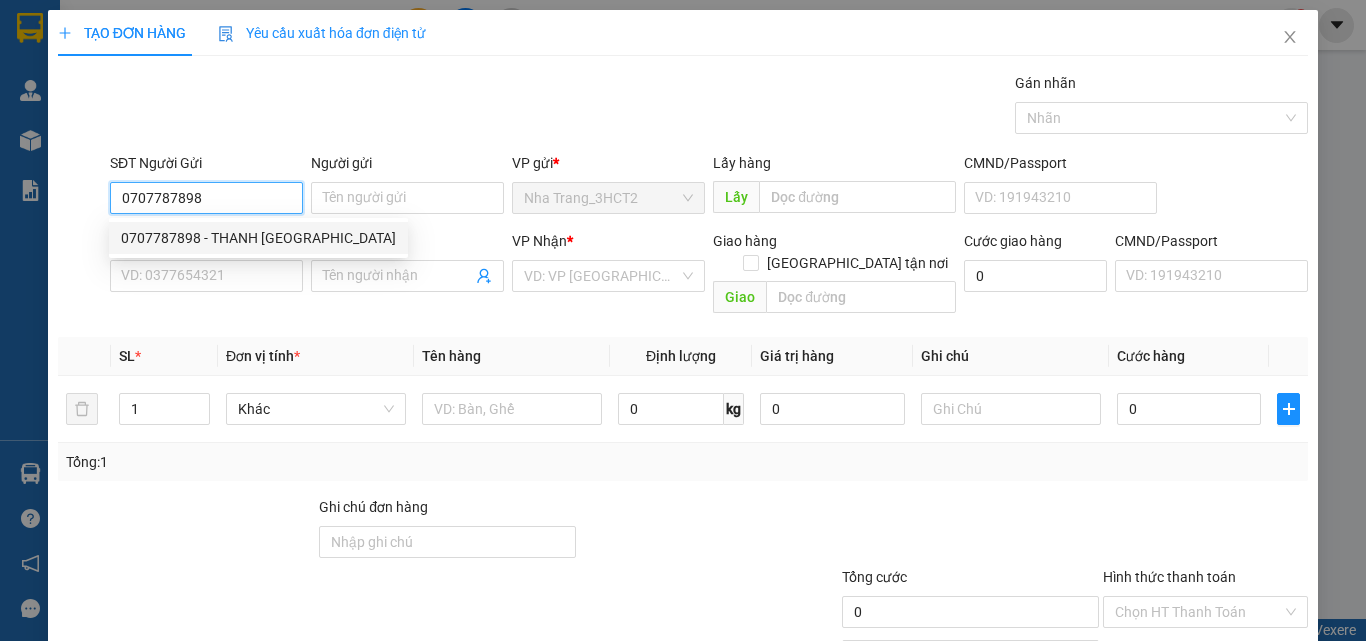 click on "0707787898 - THANH [GEOGRAPHIC_DATA]" at bounding box center [258, 238] 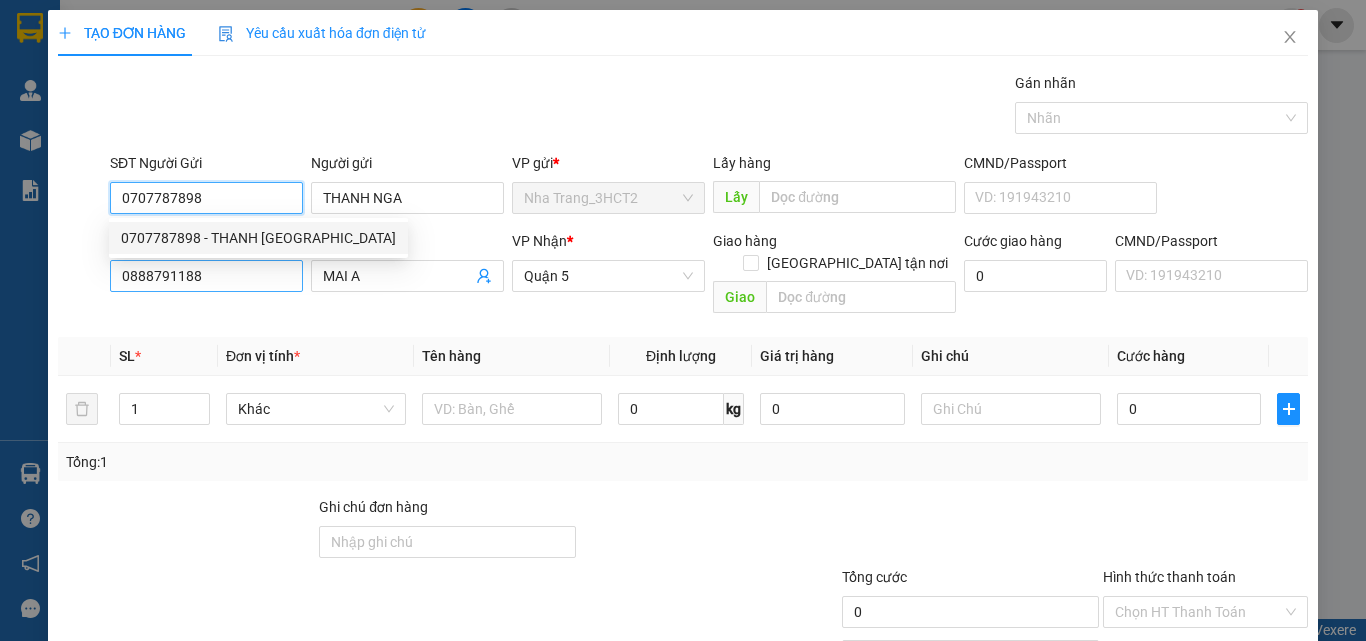 type on "0707787898" 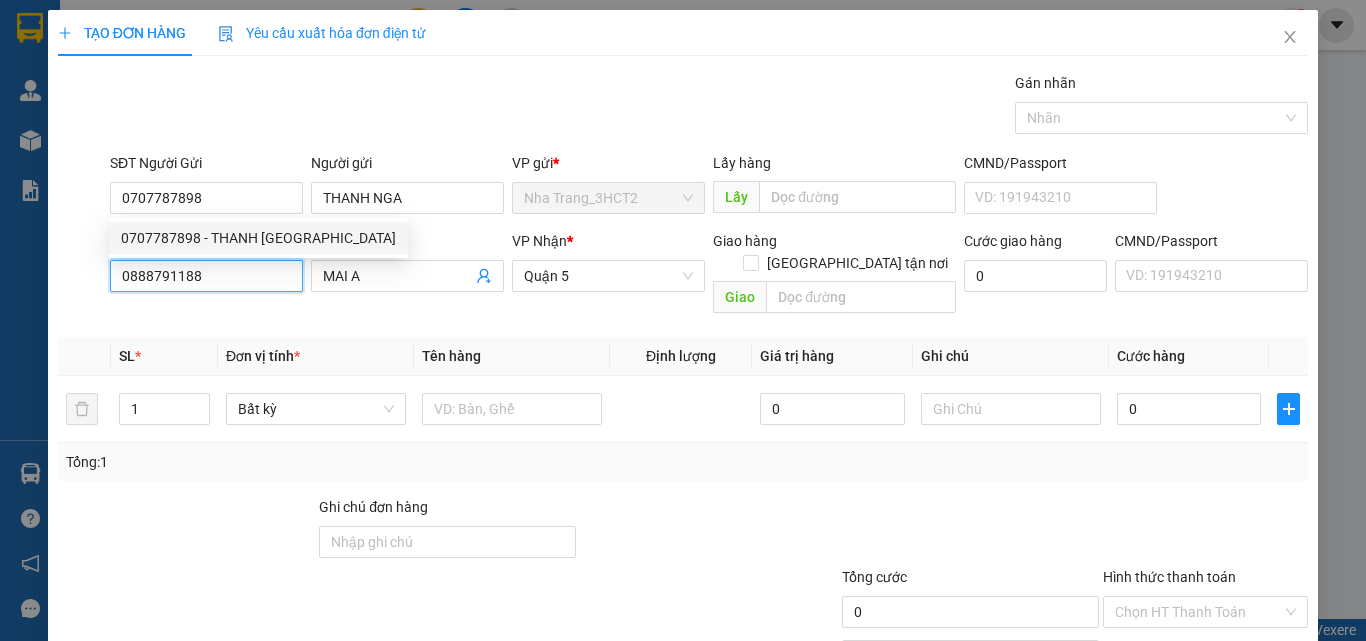 click on "0888791188" at bounding box center (206, 276) 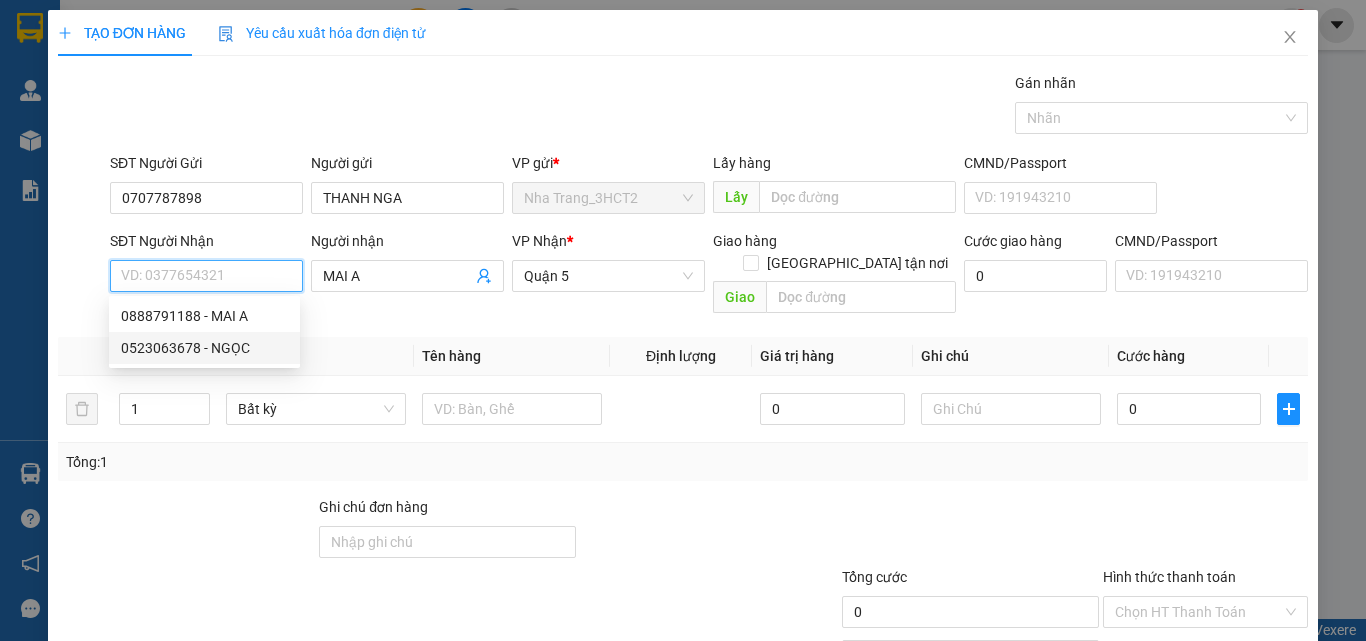 click on "0523063678 - NGỌC" at bounding box center [204, 348] 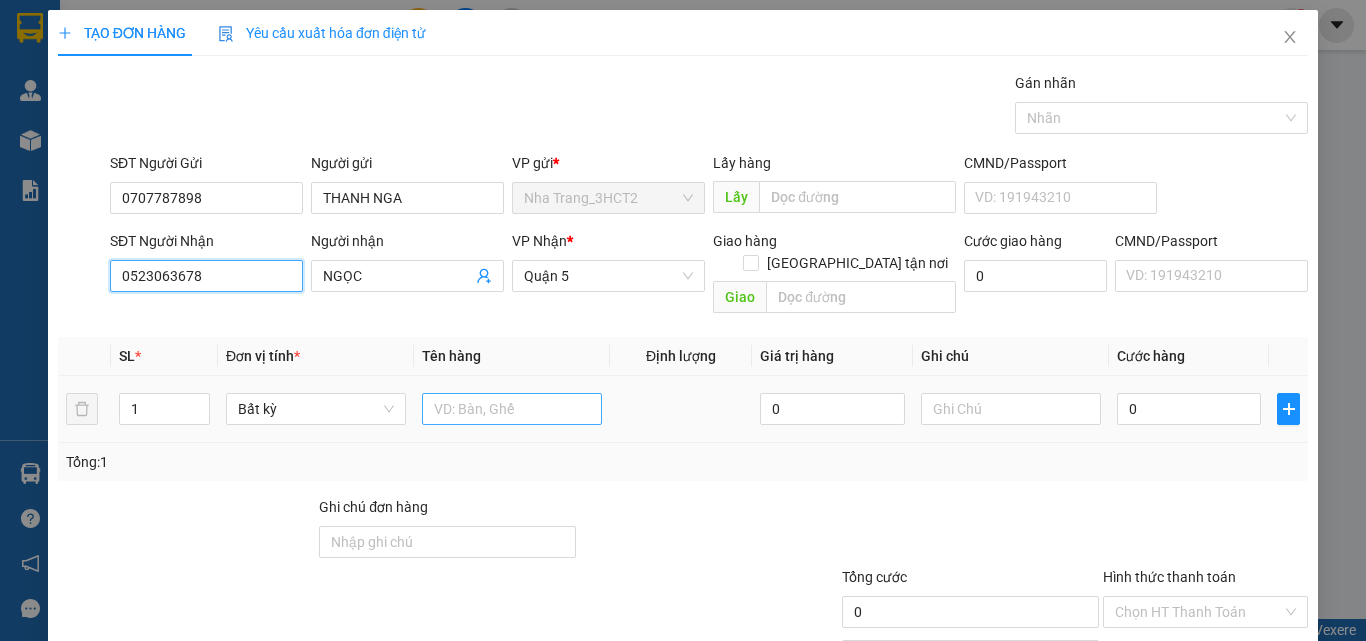 type on "0523063678" 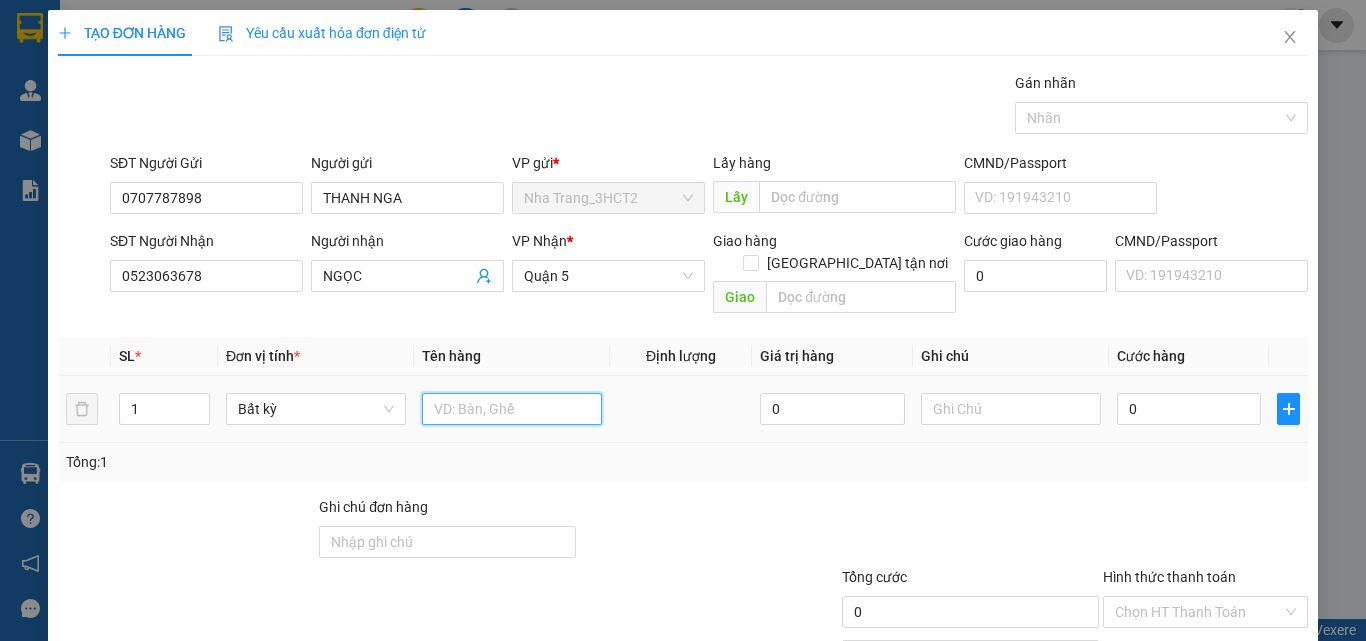 click at bounding box center (512, 409) 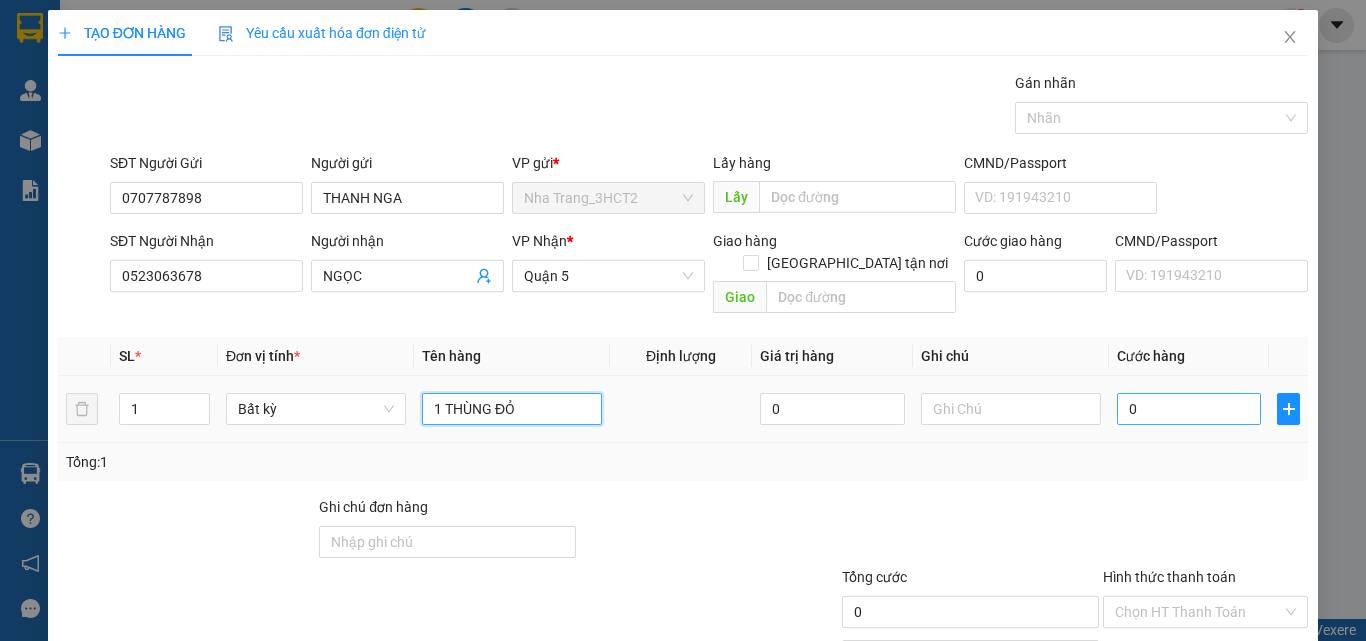 type on "1 THÙNG ĐỎ" 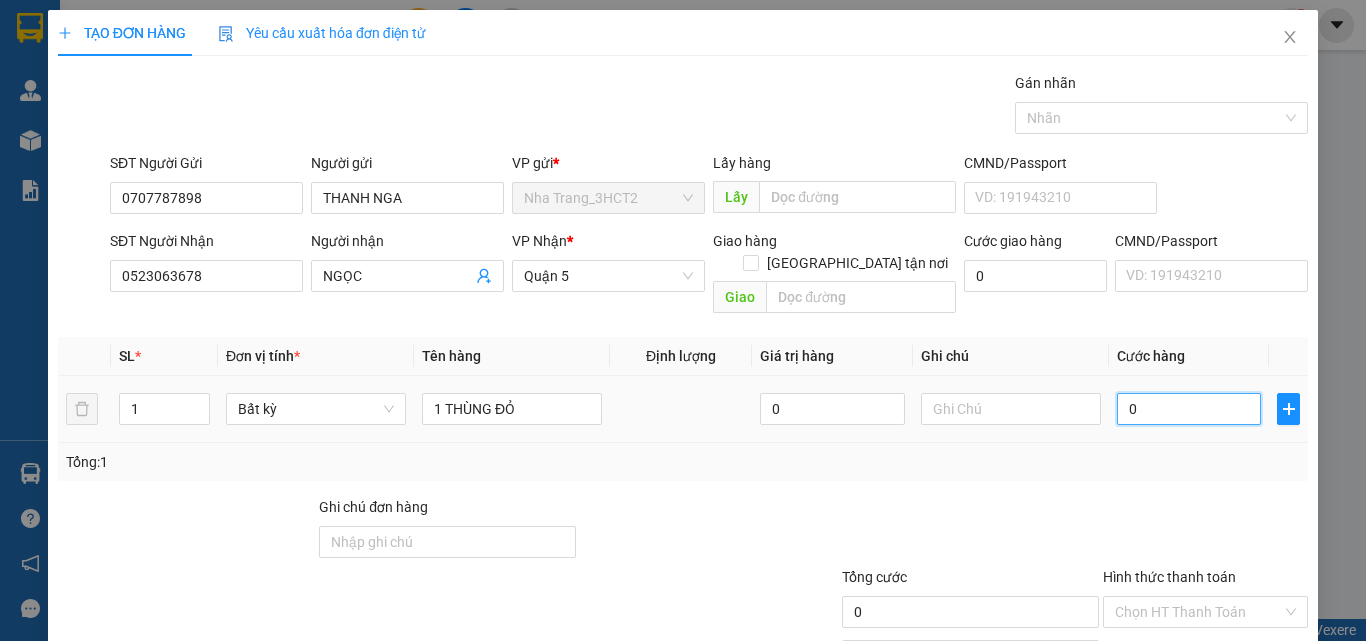 click on "0" at bounding box center [1189, 409] 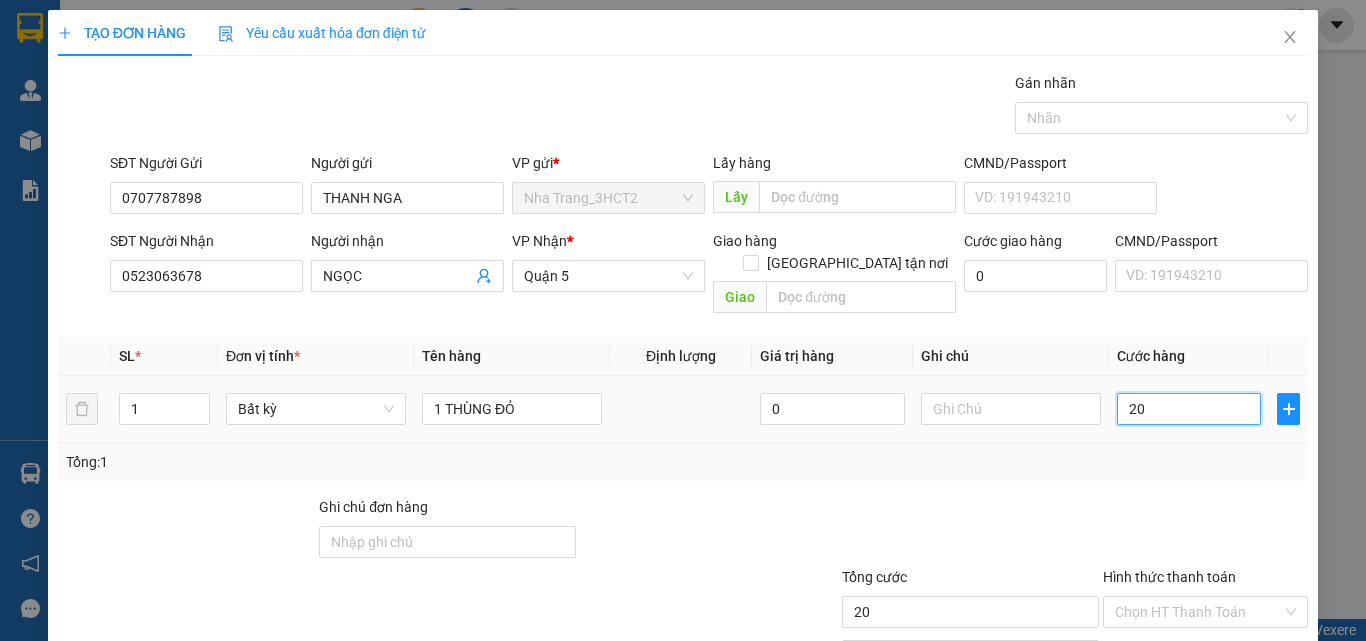 click on "20" at bounding box center (1189, 409) 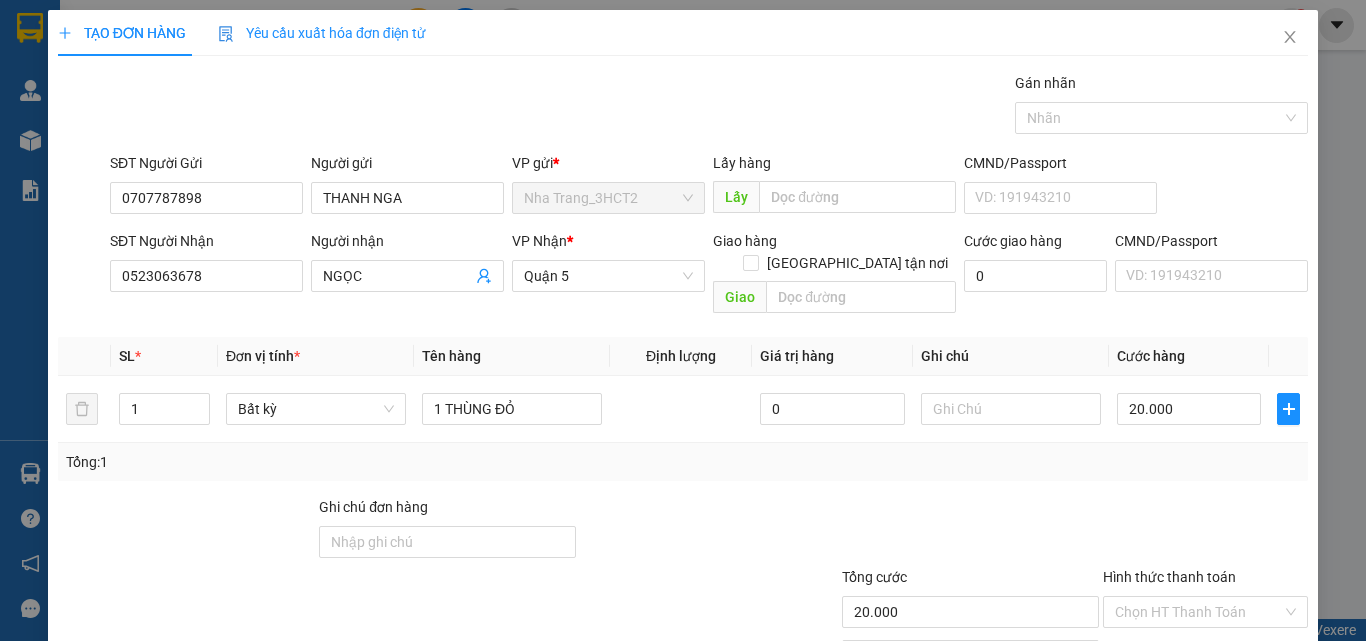 click at bounding box center (970, 531) 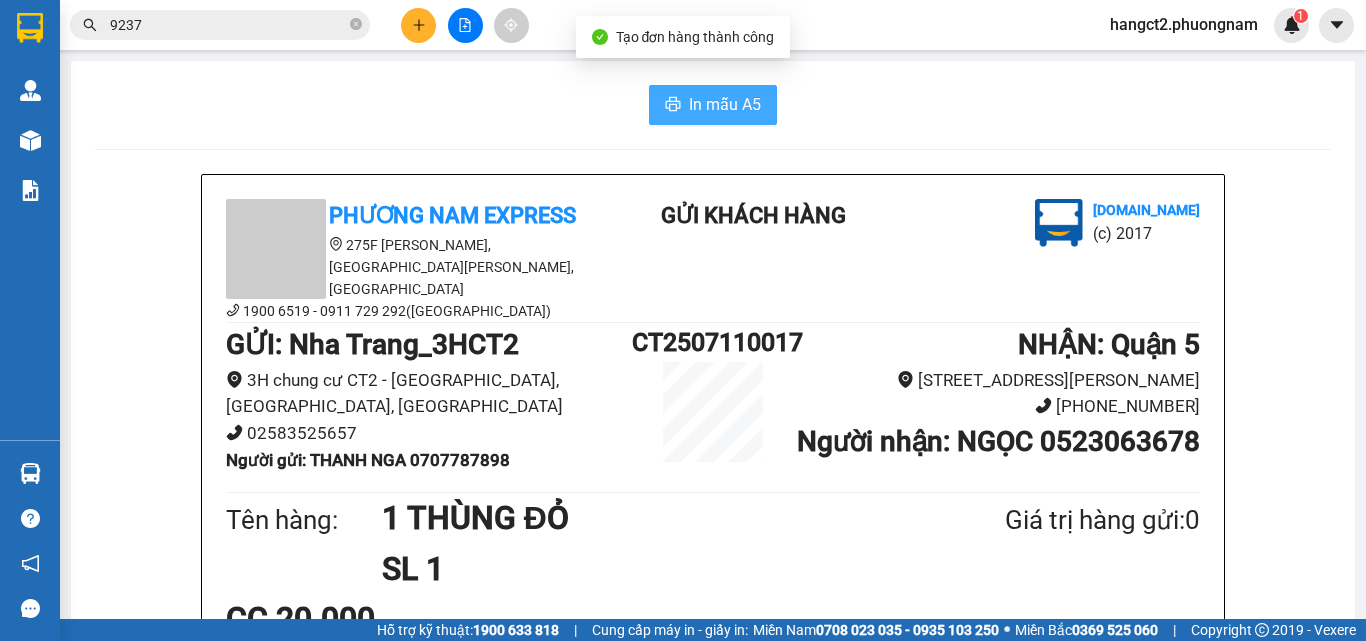 click on "In mẫu A5" at bounding box center (725, 104) 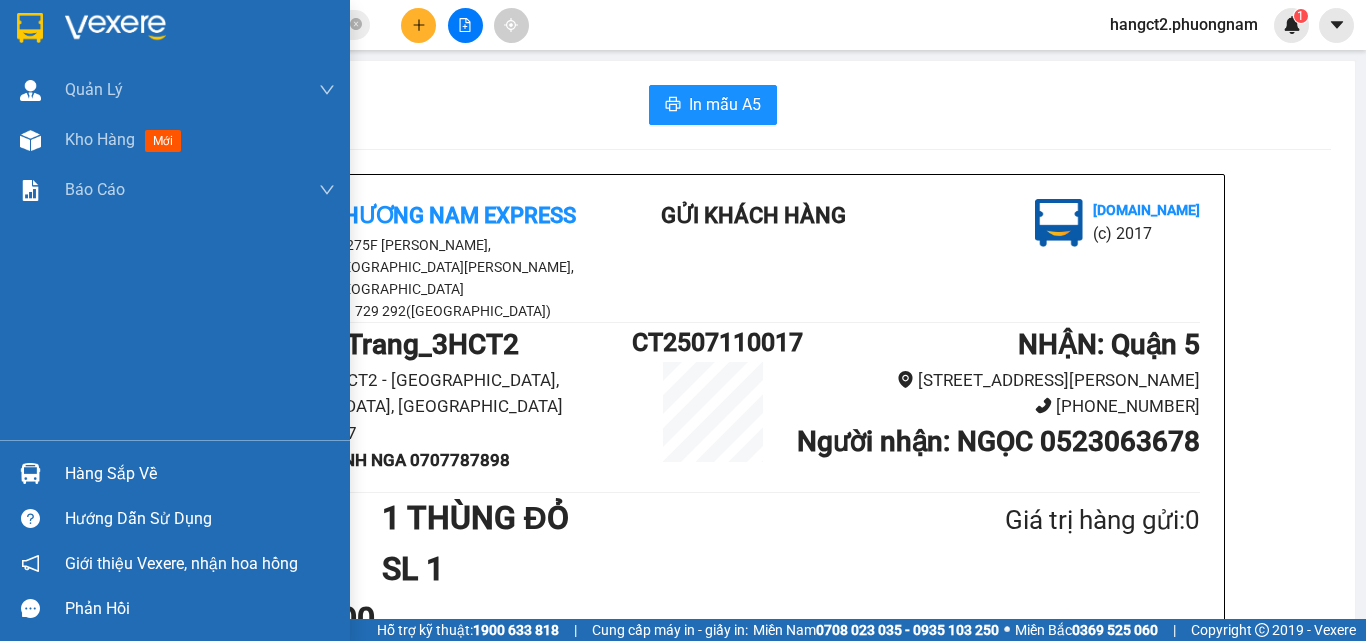drag, startPoint x: 170, startPoint y: 131, endPoint x: 482, endPoint y: 3, distance: 337.2358 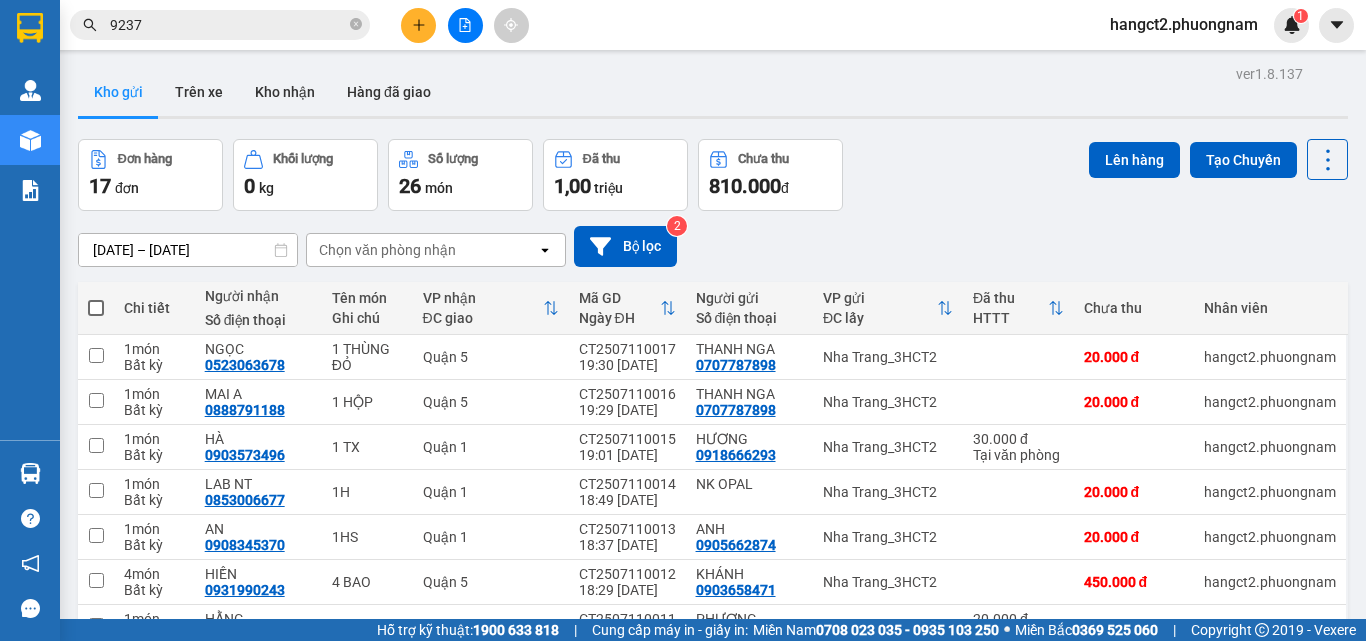 click 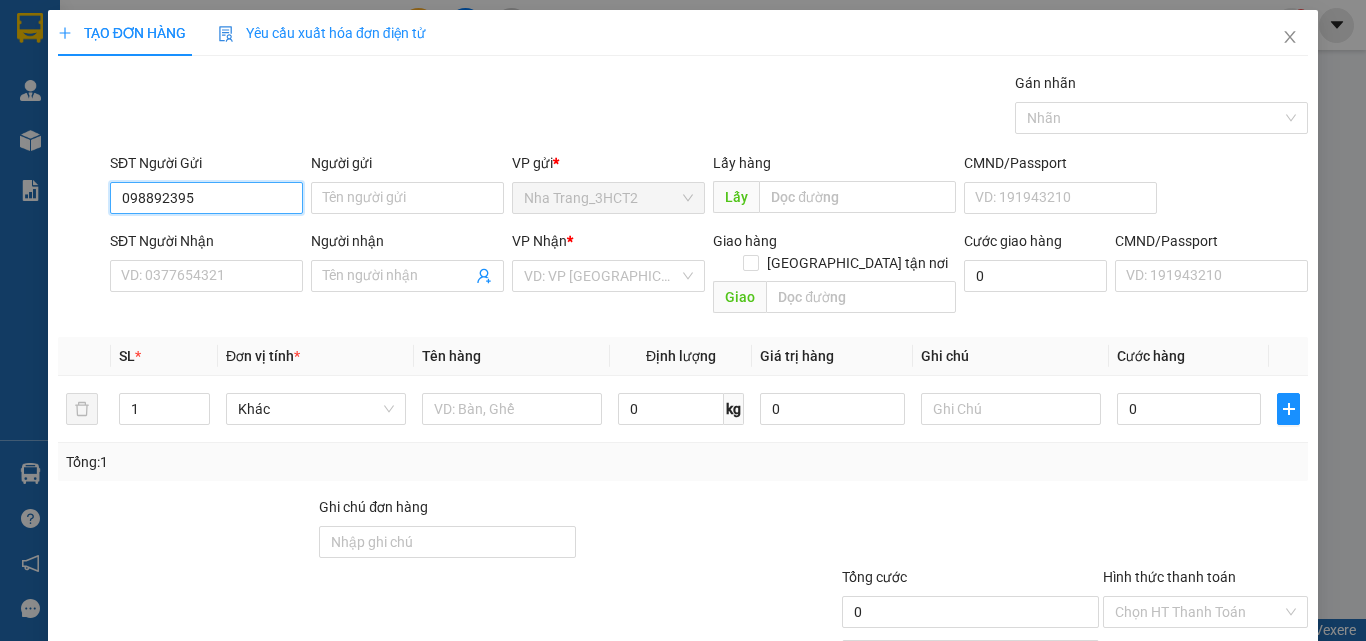 type on "0988923957" 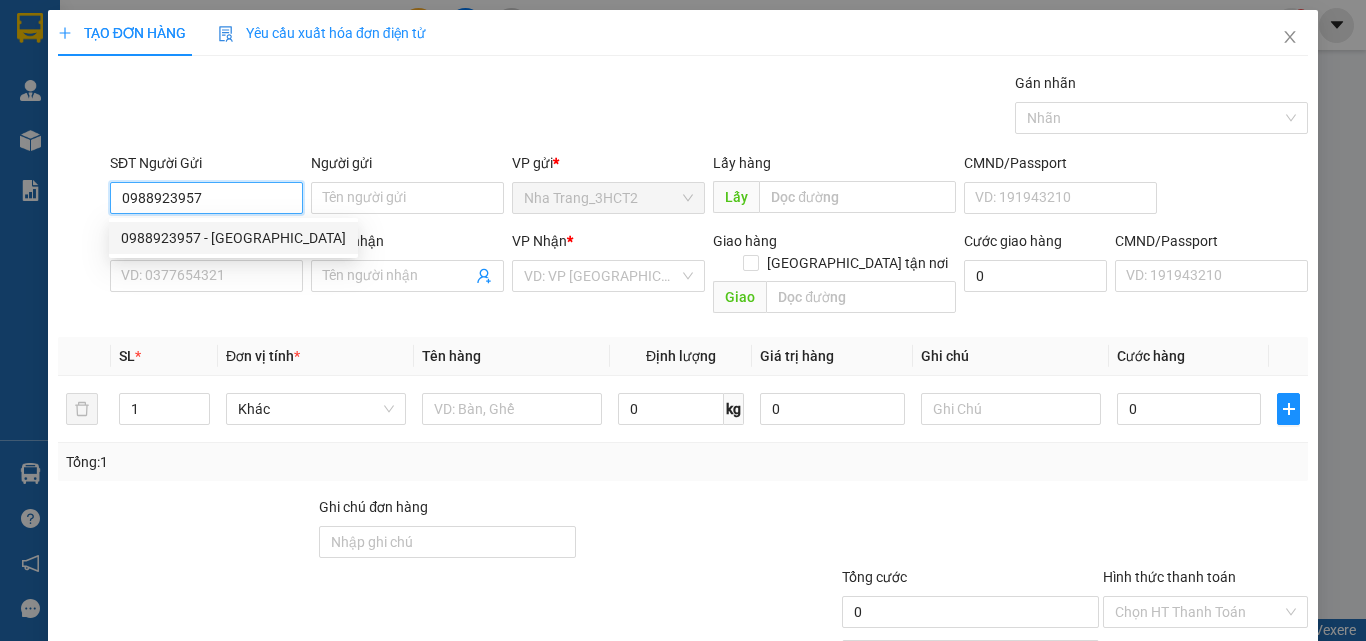 click on "0988923957 - [GEOGRAPHIC_DATA]" at bounding box center [233, 238] 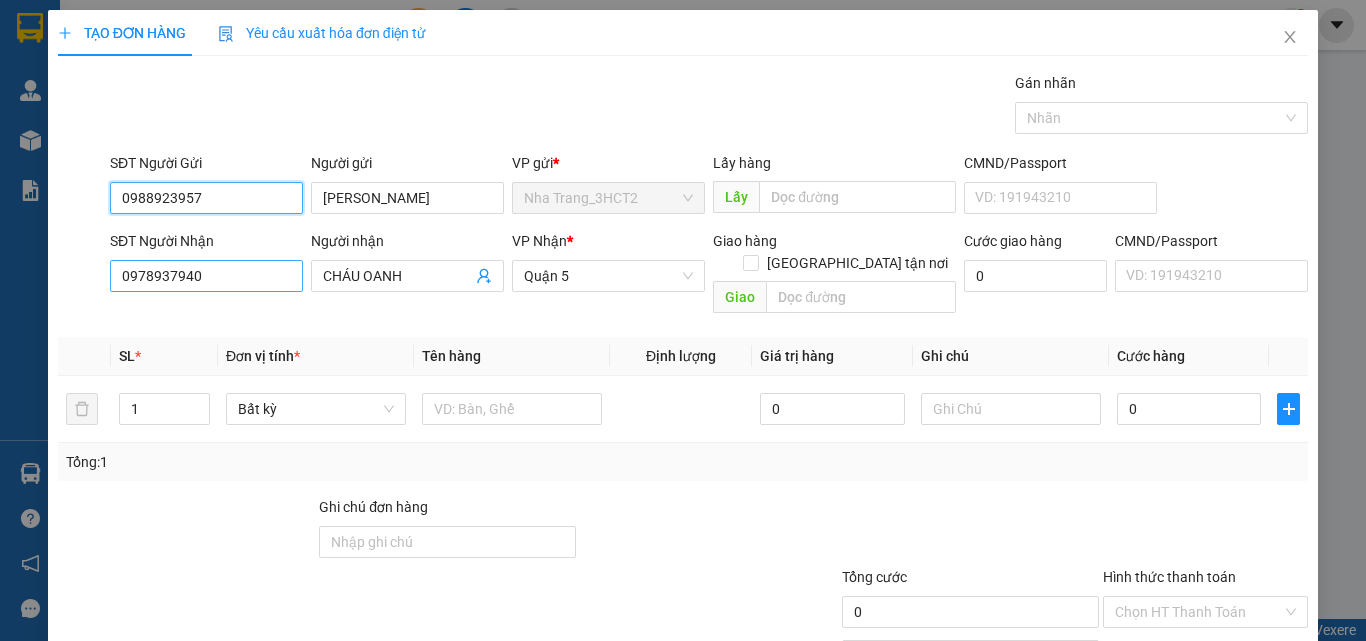 type on "0988923957" 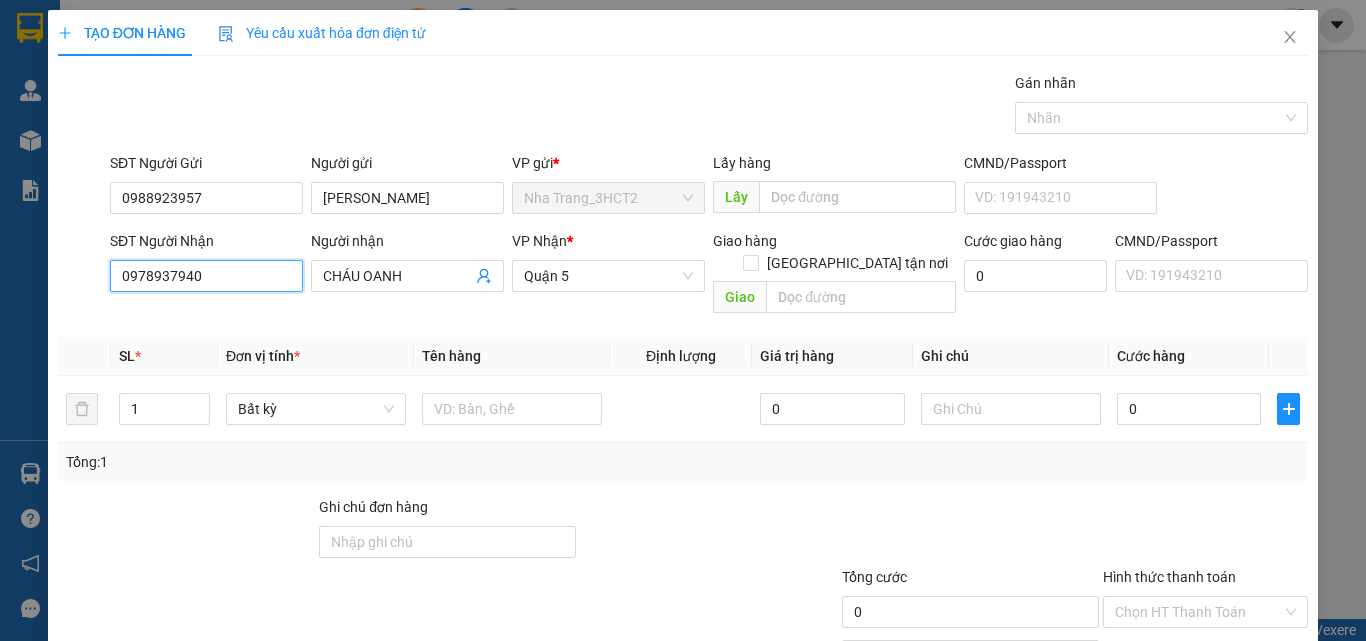 click on "0978937940" at bounding box center (206, 276) 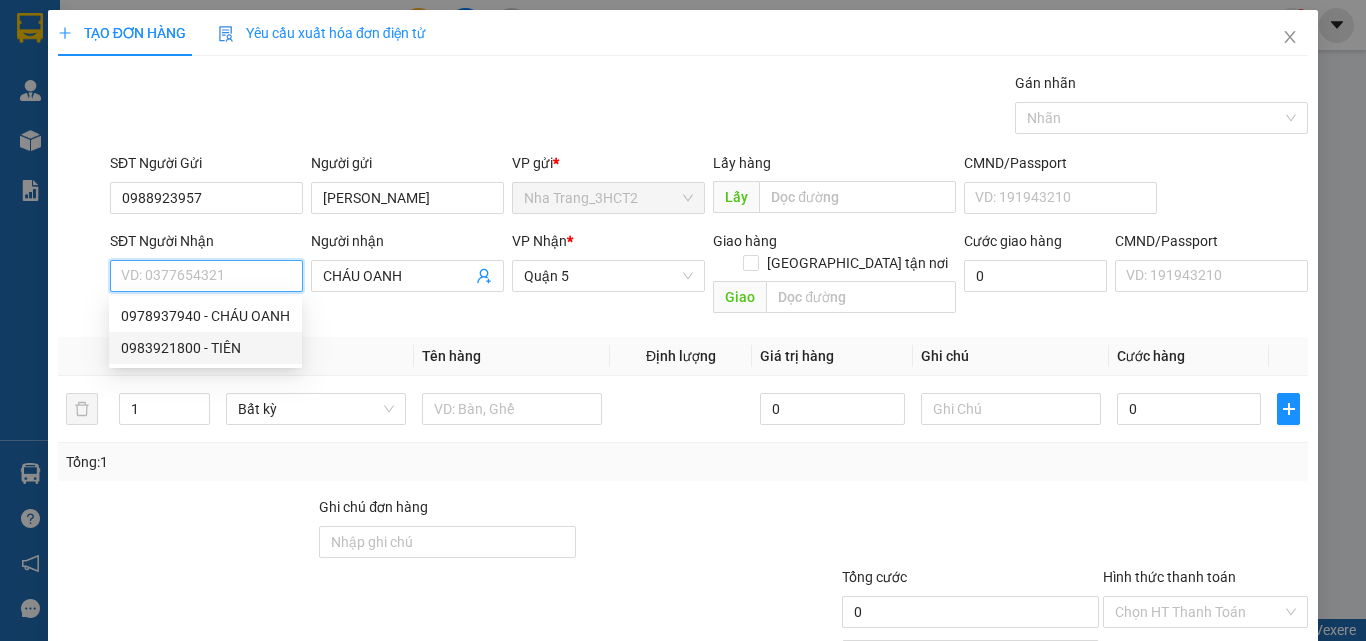 click on "0983921800 - TIÊN" at bounding box center [205, 348] 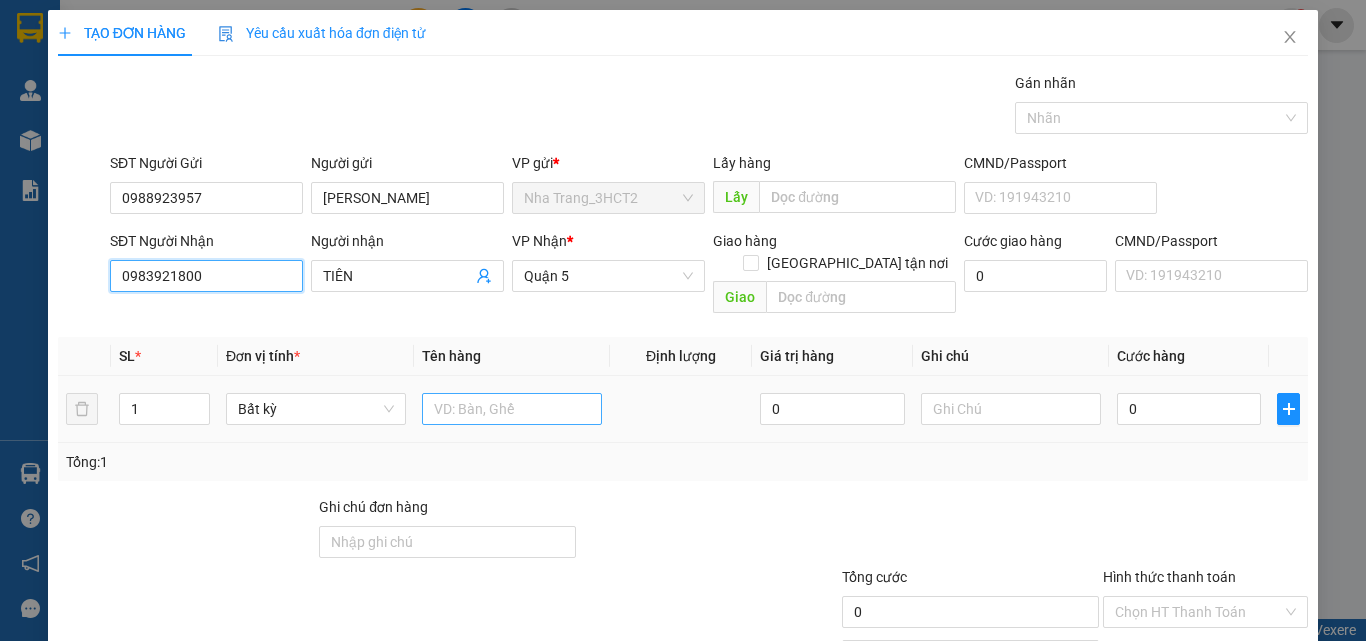 type on "0983921800" 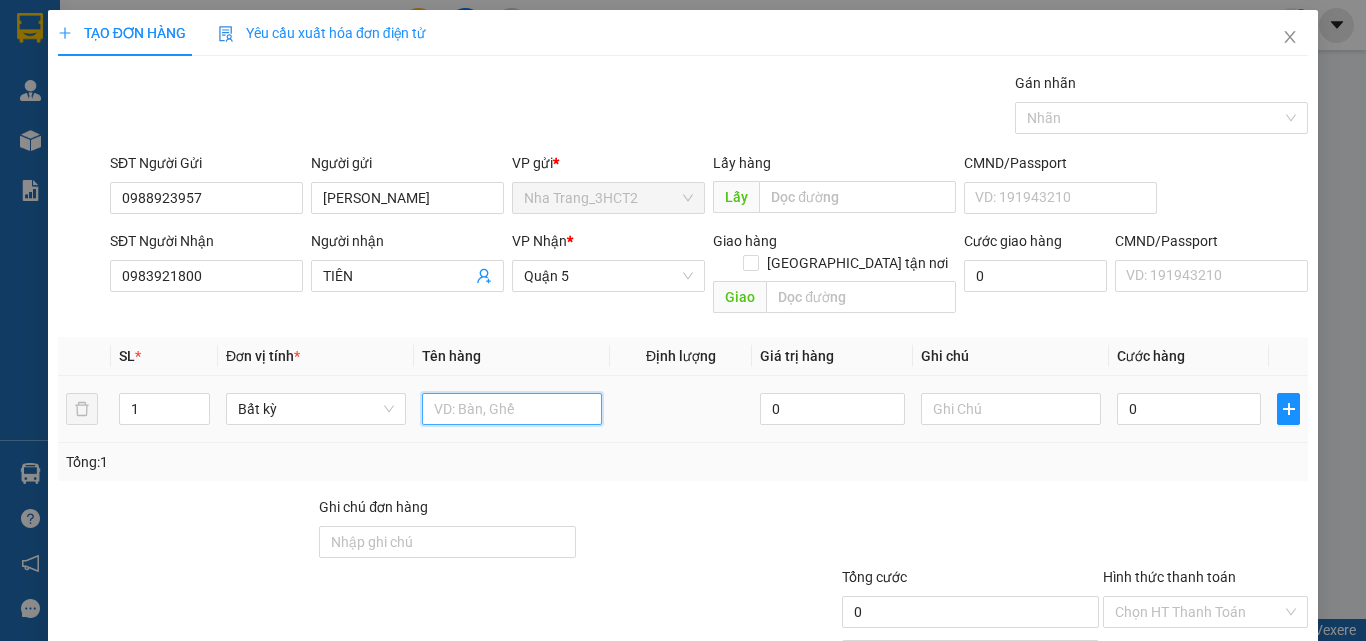 click at bounding box center (512, 409) 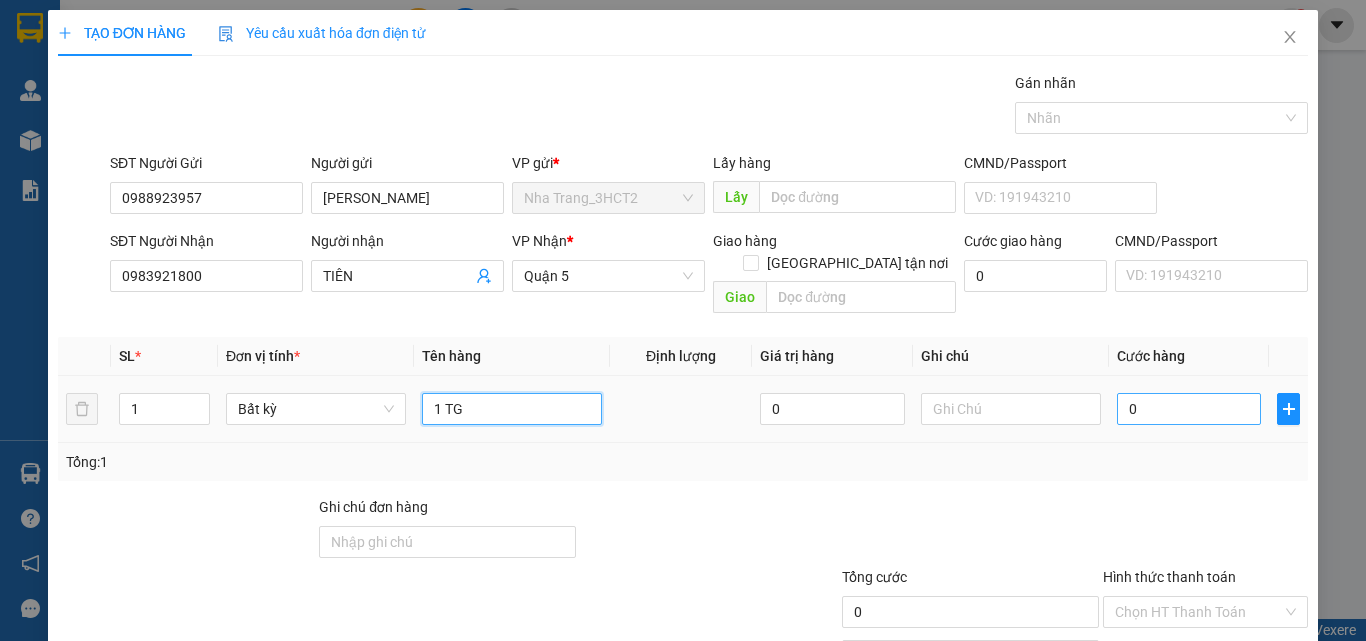 type on "1 TG" 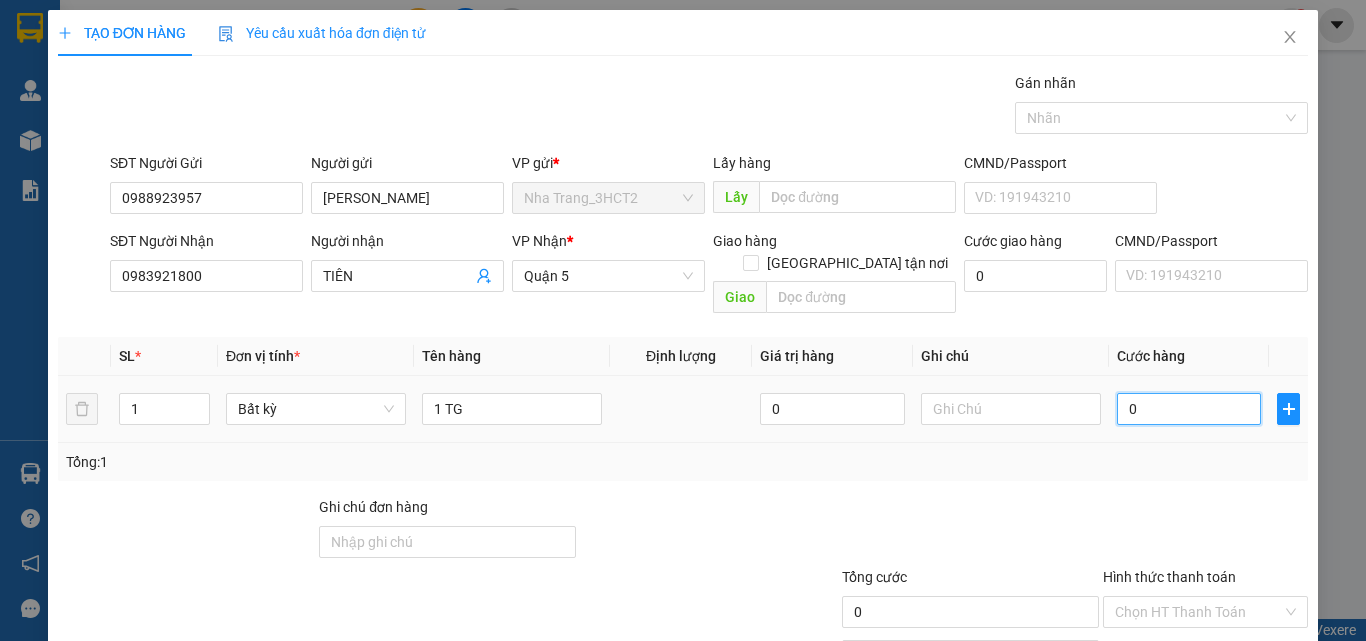 click on "0" at bounding box center (1189, 409) 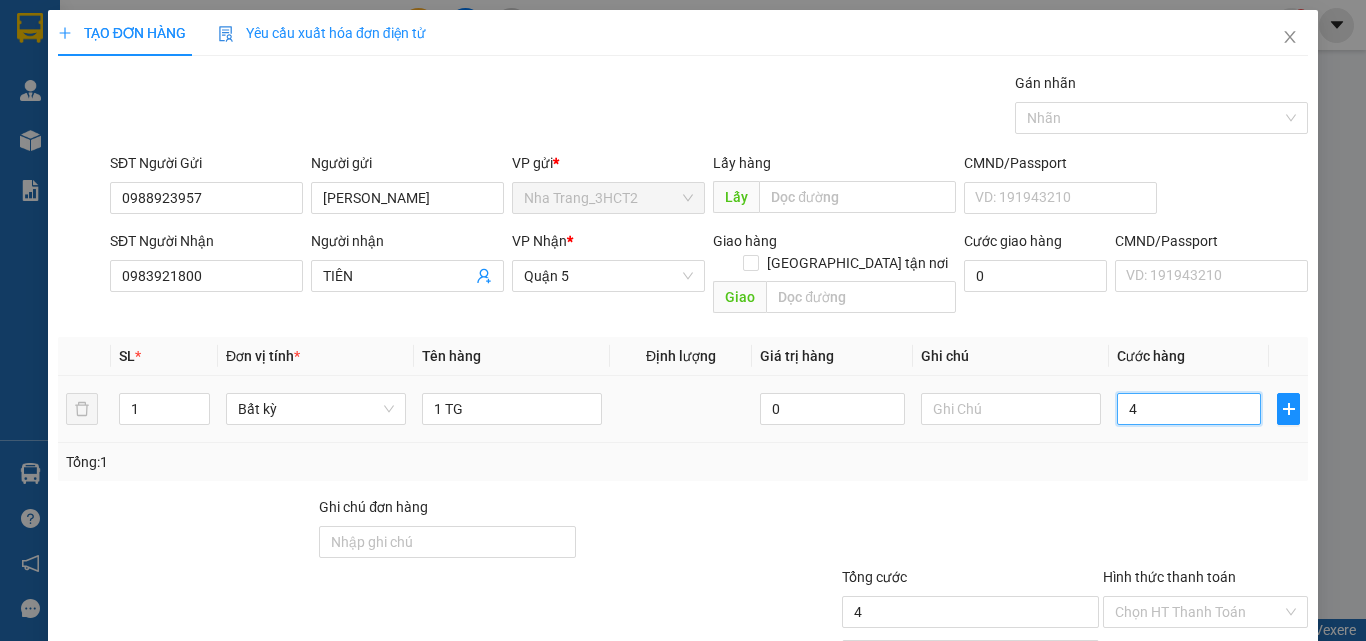 type on "40" 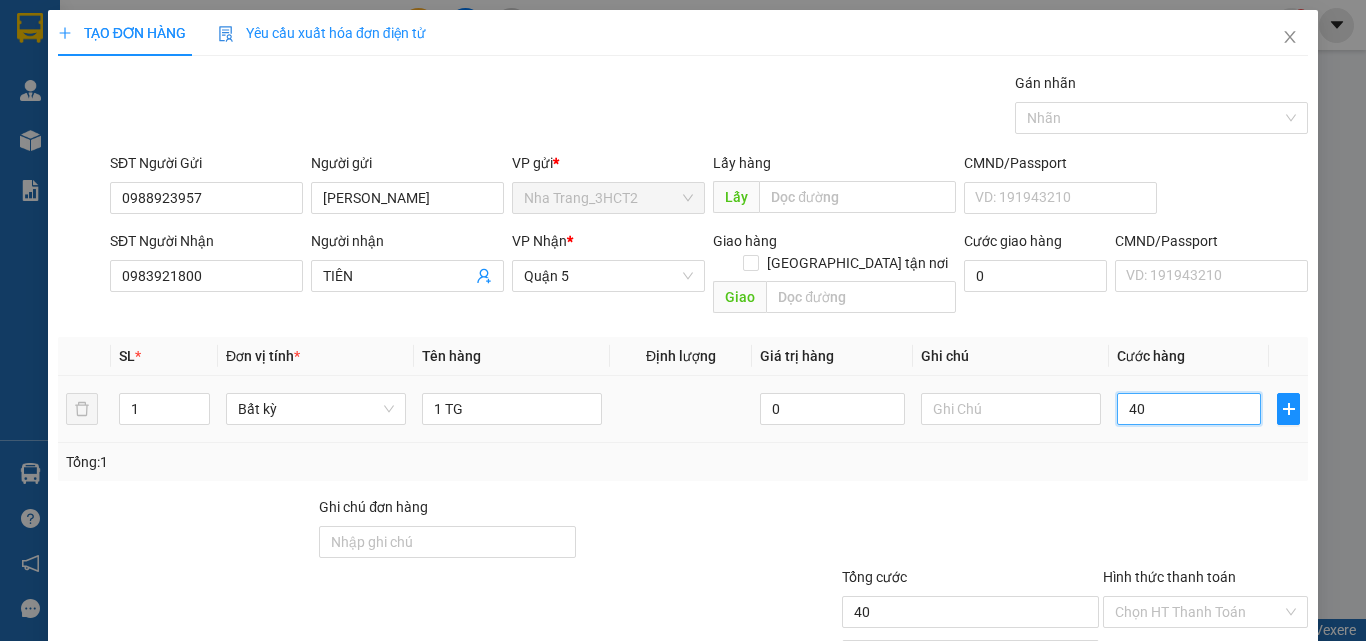 type on "40" 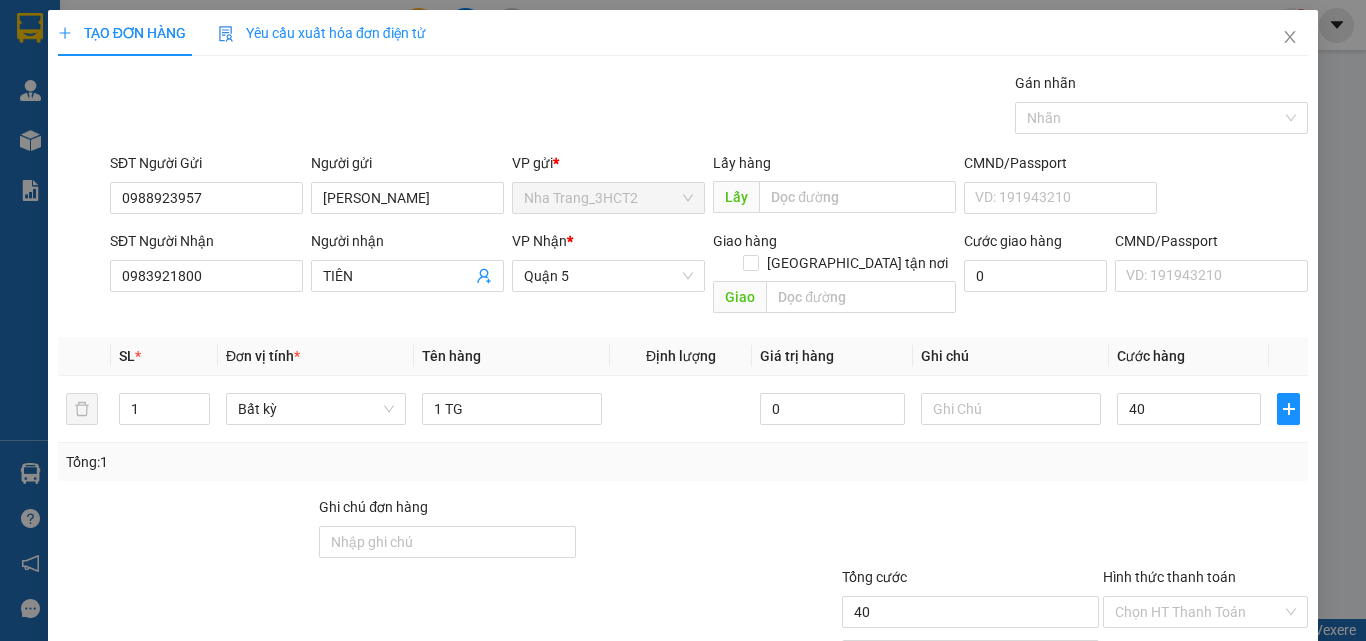 type on "40.000" 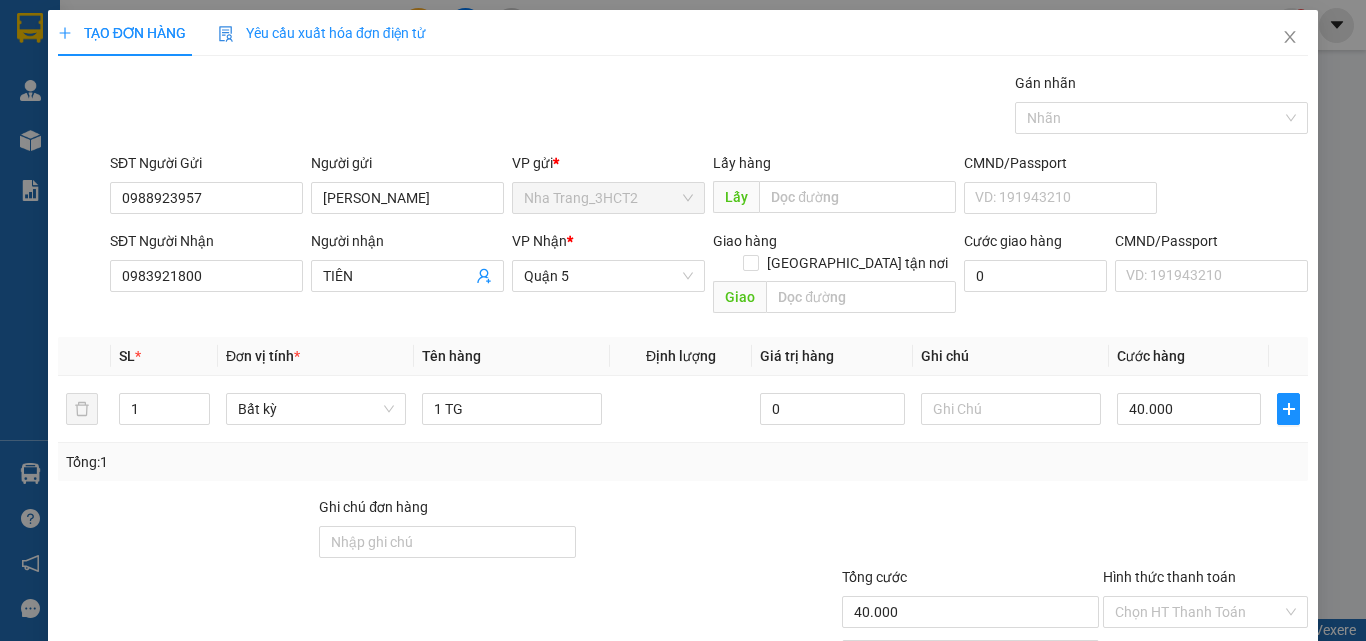 click at bounding box center (970, 531) 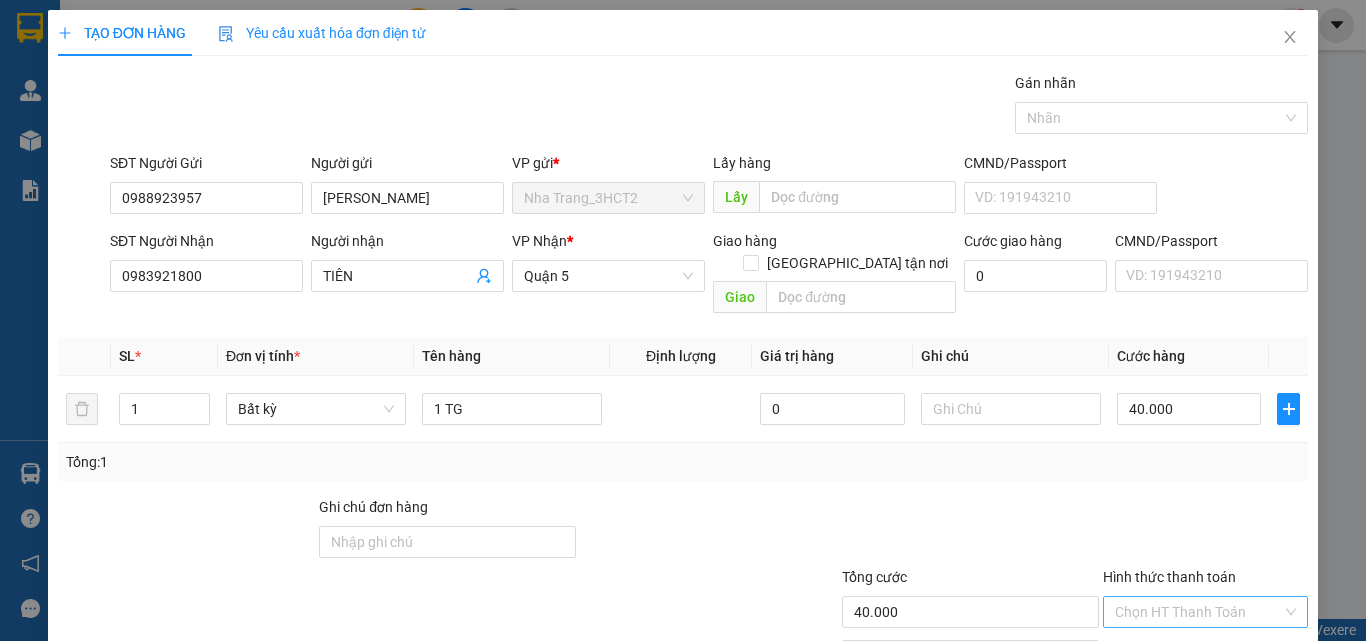 click on "Hình thức thanh toán" at bounding box center (1198, 612) 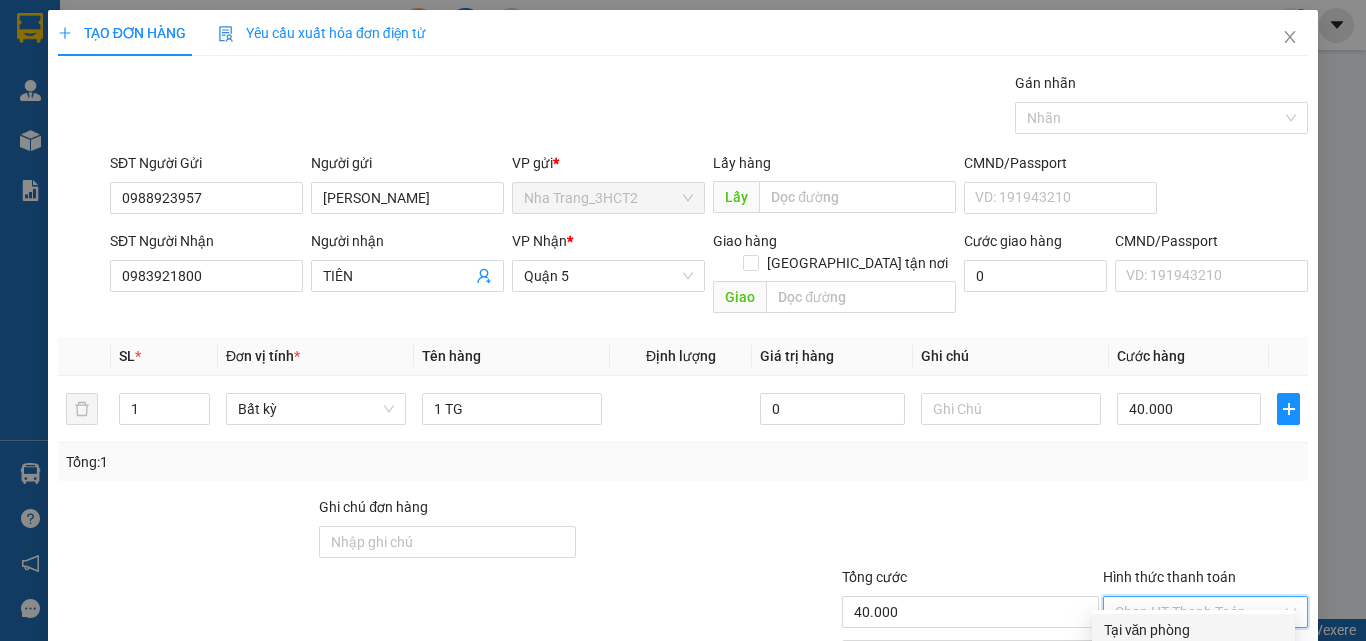 click on "Tại văn phòng" at bounding box center (1193, 630) 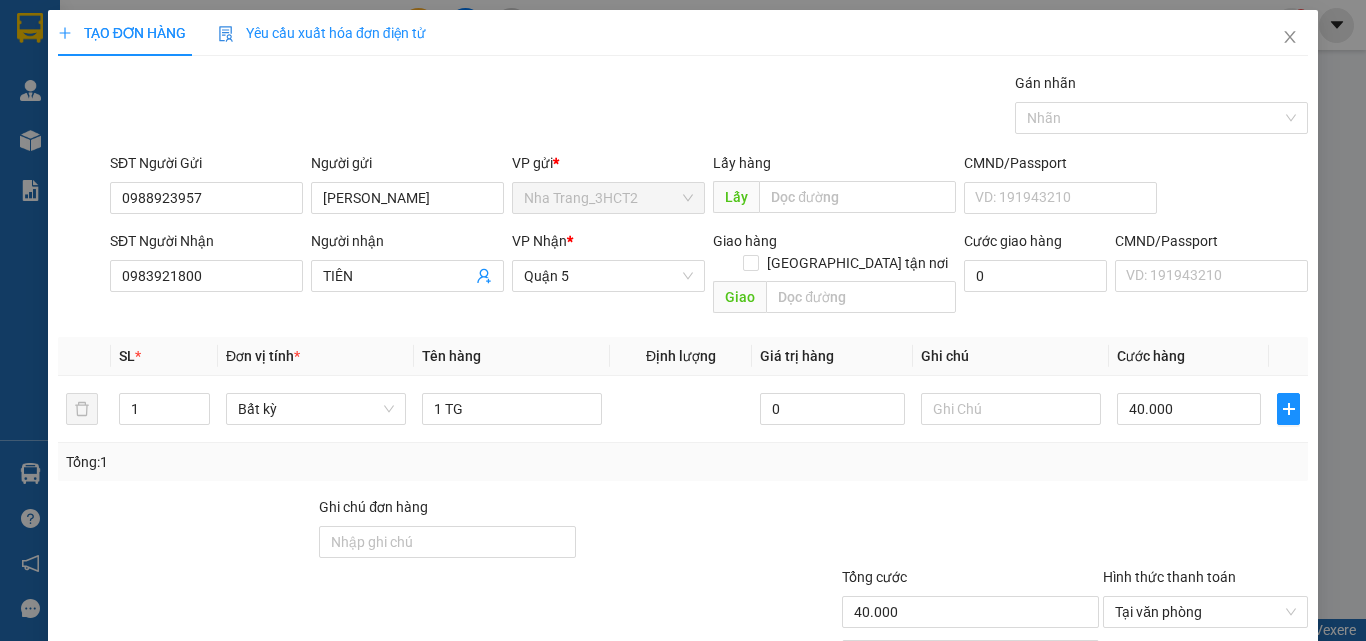 click on "[PERSON_NAME] và In" at bounding box center (1231, 707) 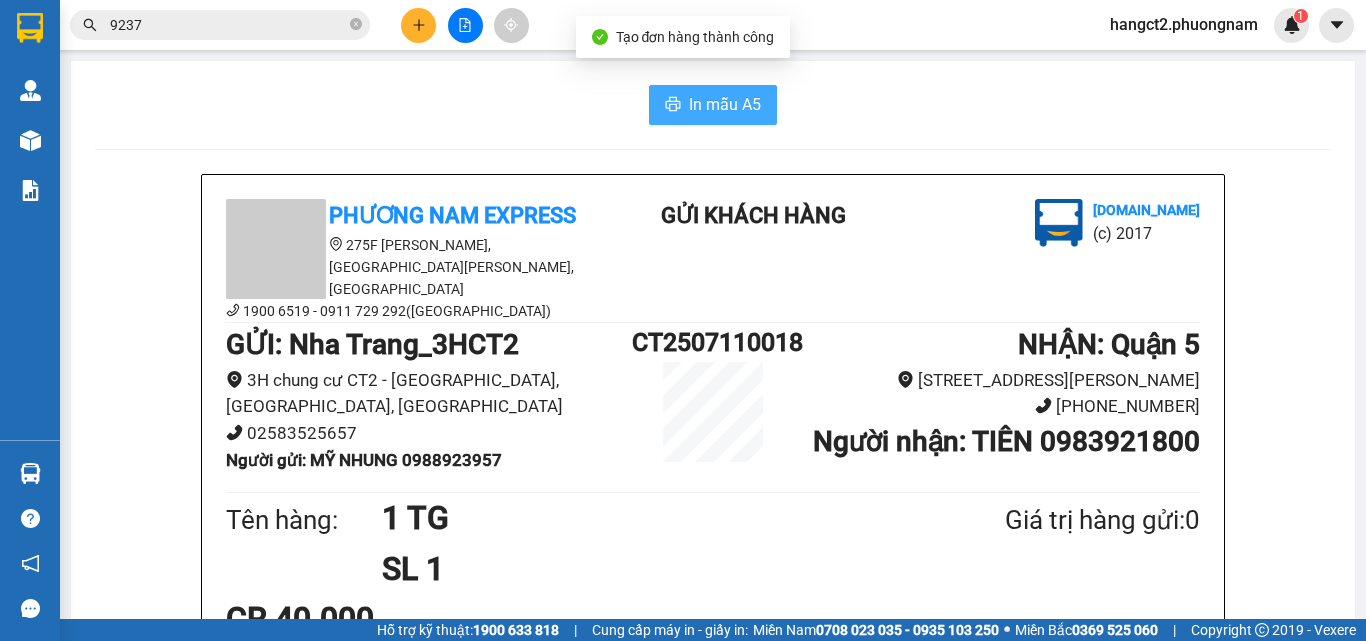click on "In mẫu A5" at bounding box center [713, 105] 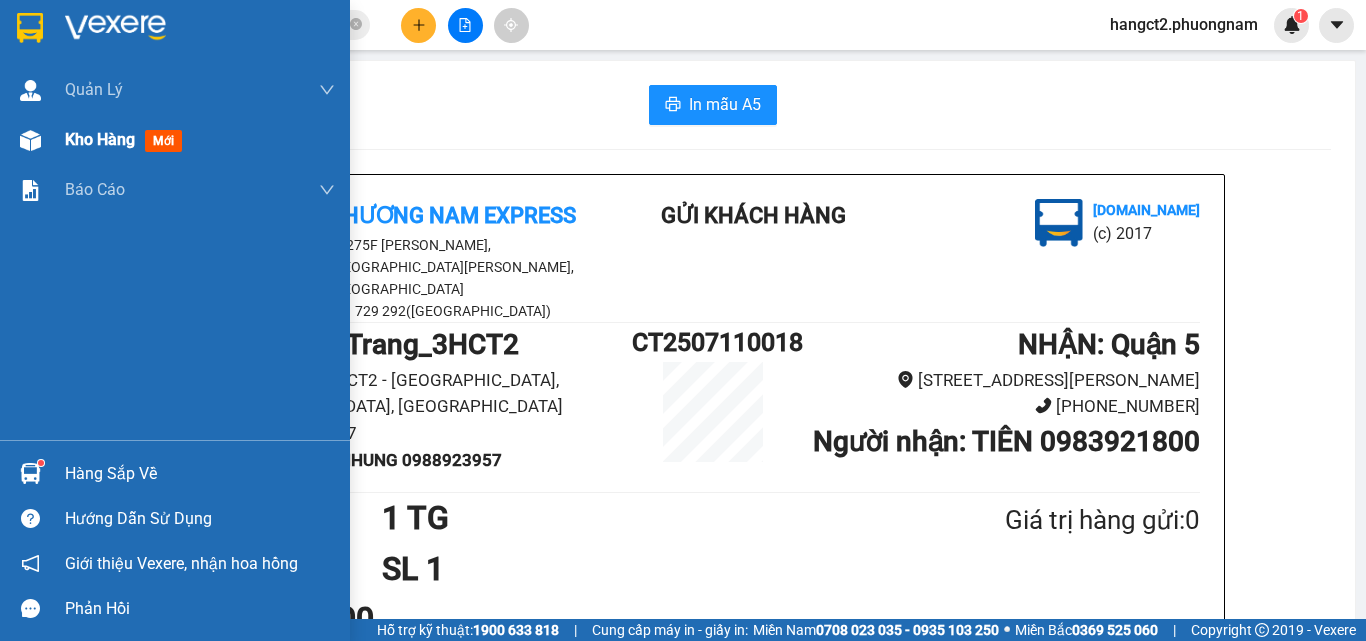 click at bounding box center (30, 140) 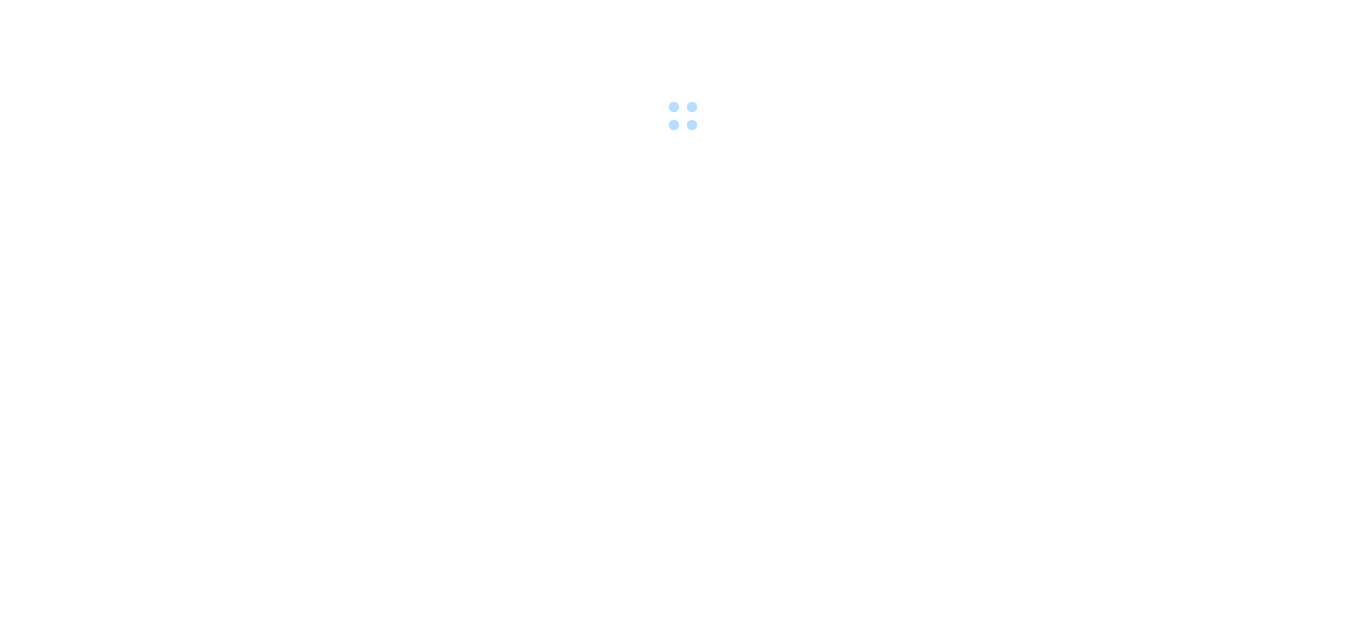scroll, scrollTop: 0, scrollLeft: 0, axis: both 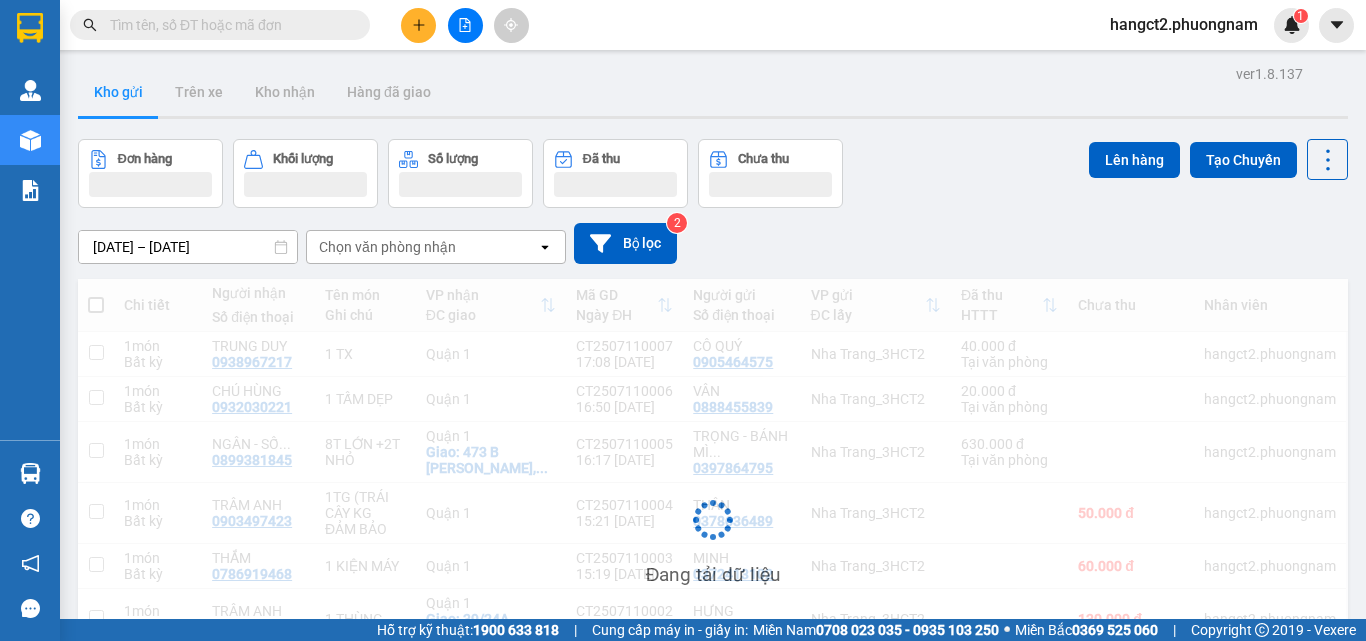 click at bounding box center [228, 25] 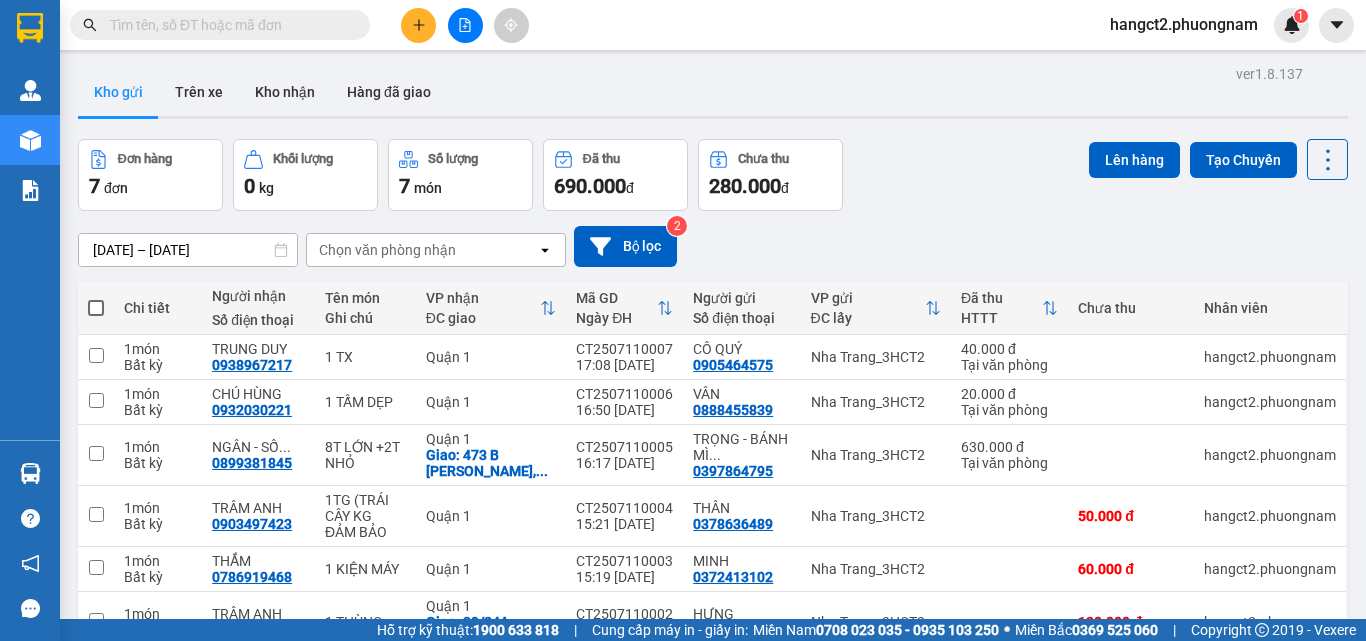 paste on "0889818985" 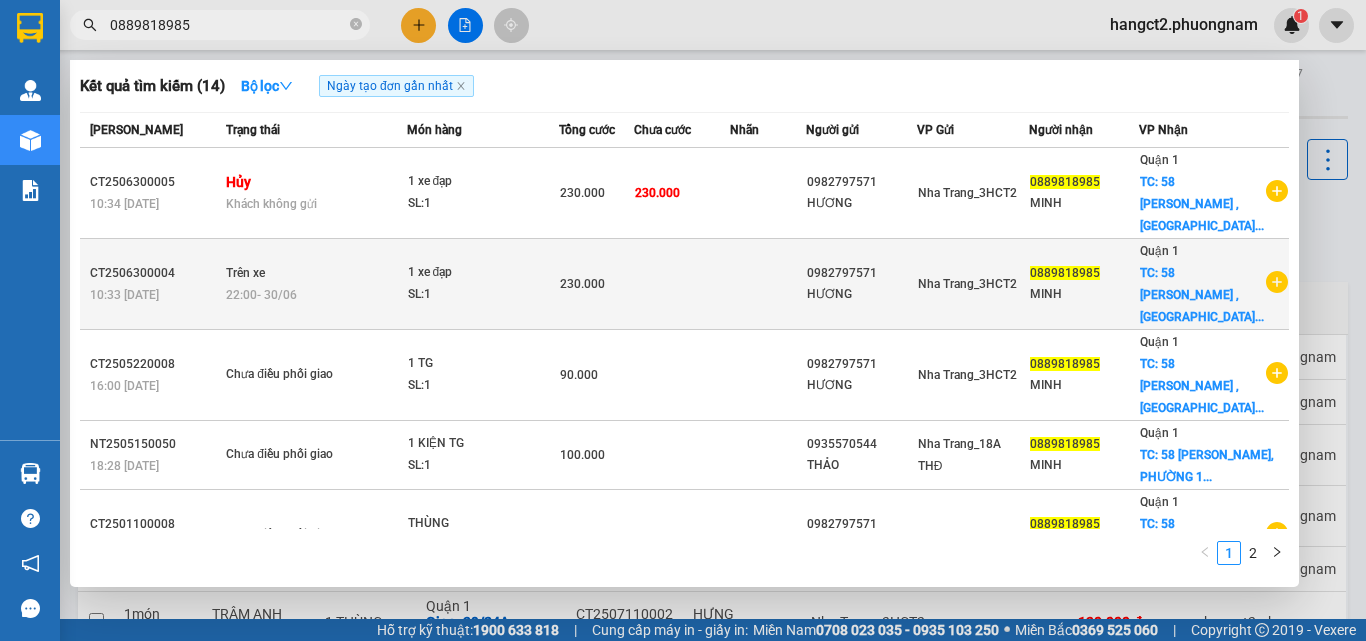 type on "0889818985" 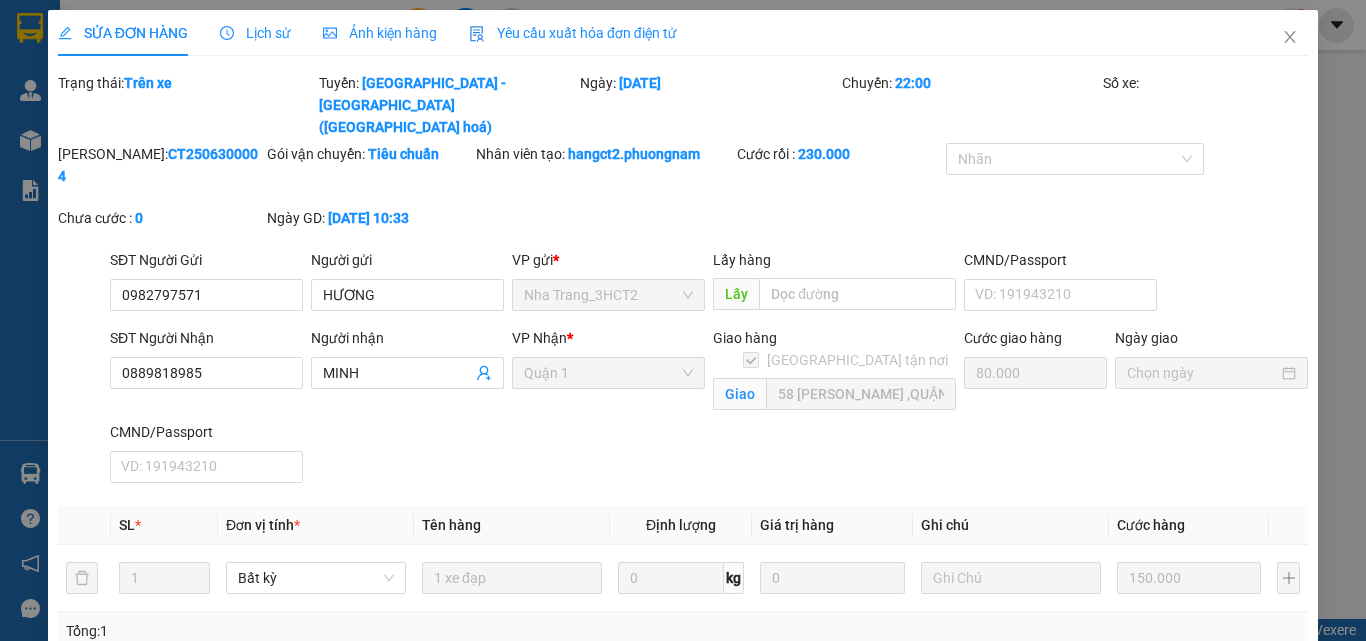 type on "0982797571" 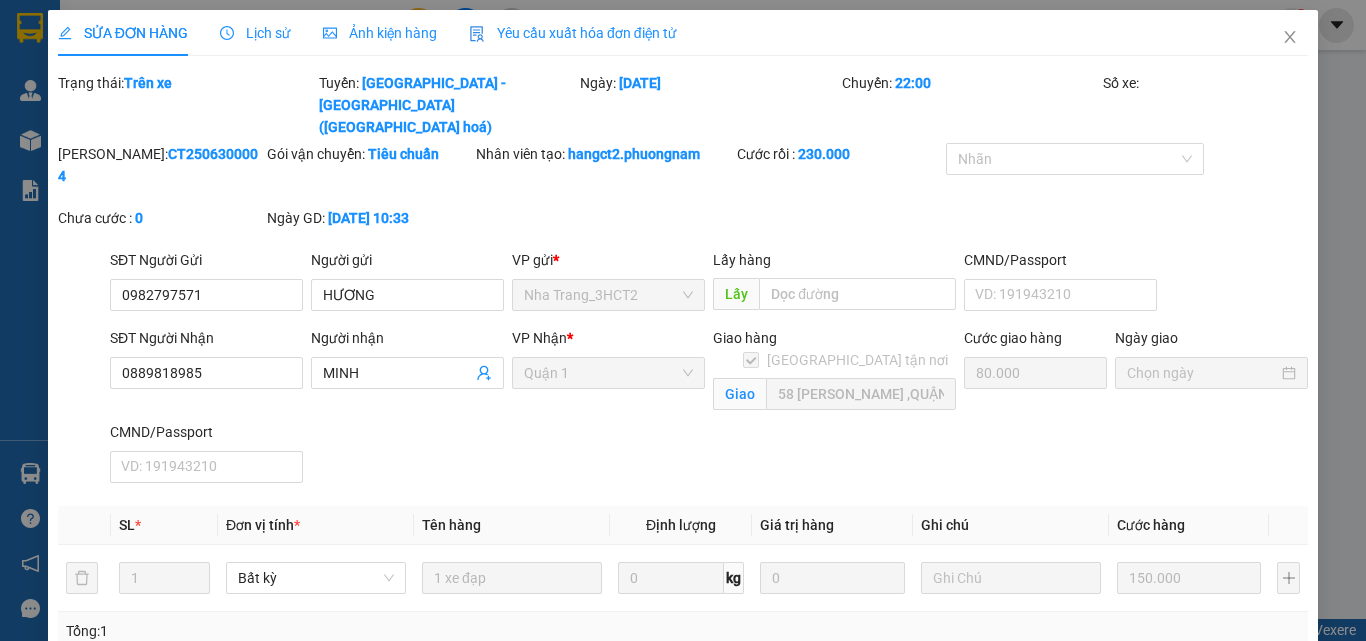 type on "0889818985" 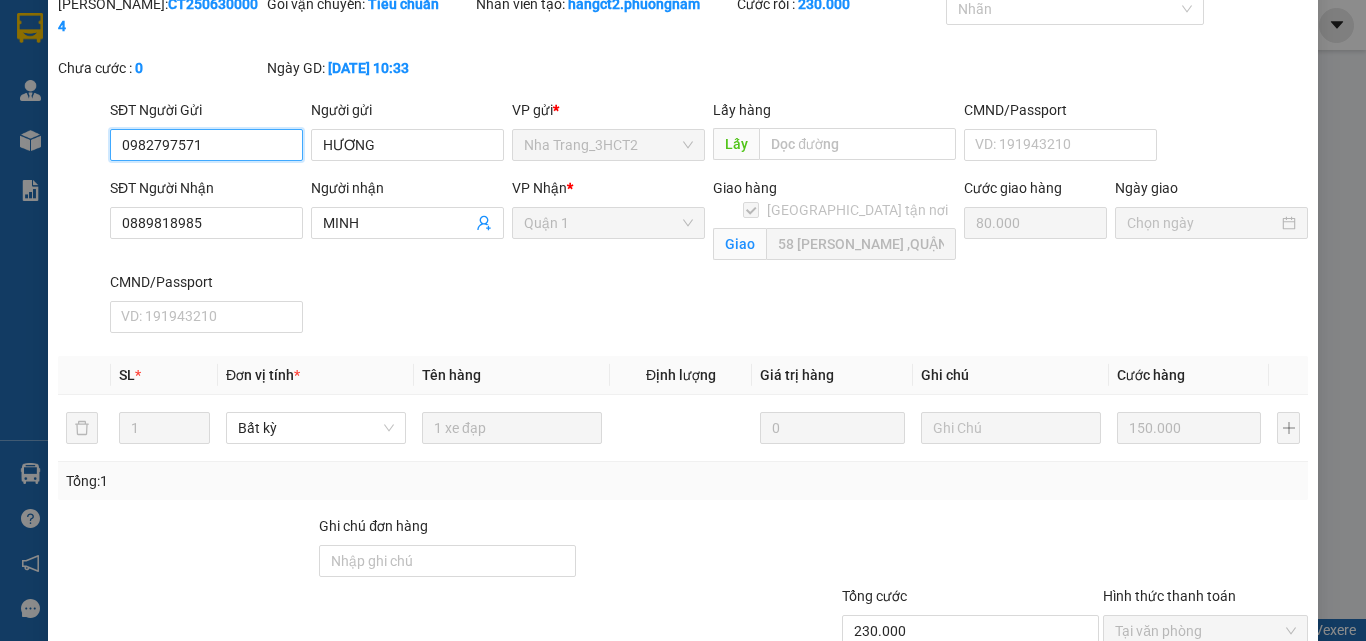 scroll, scrollTop: 224, scrollLeft: 0, axis: vertical 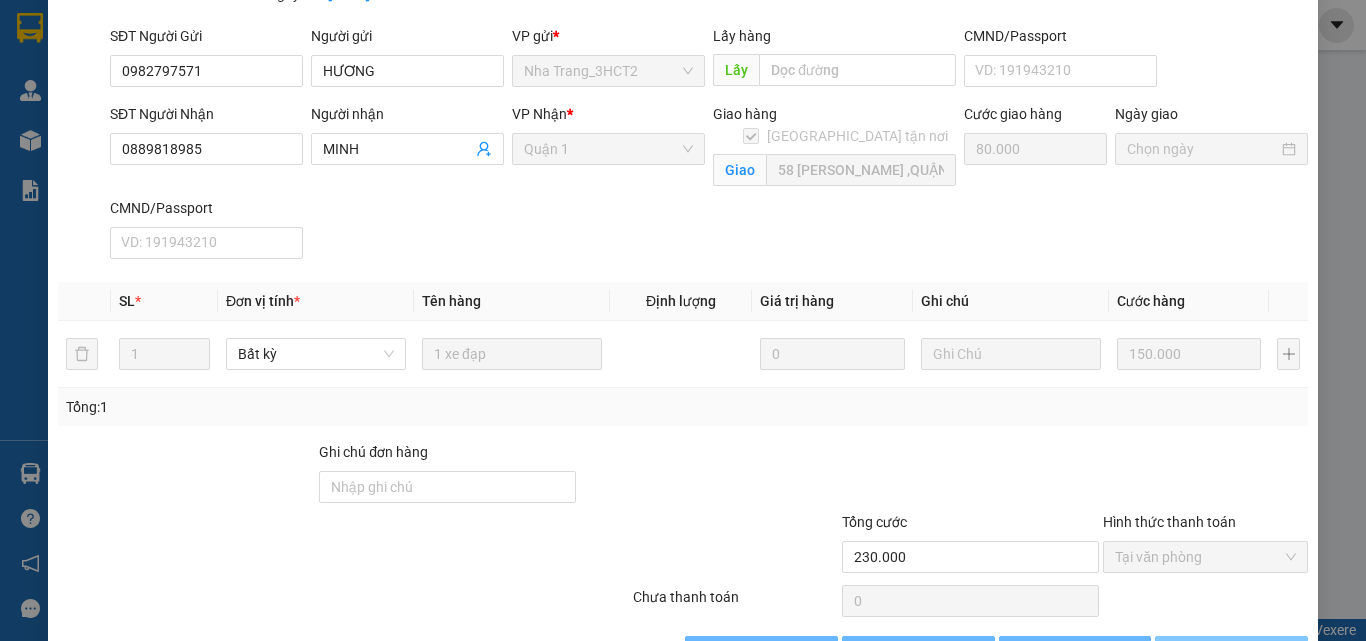 click on "[PERSON_NAME] và In" at bounding box center (1263, 652) 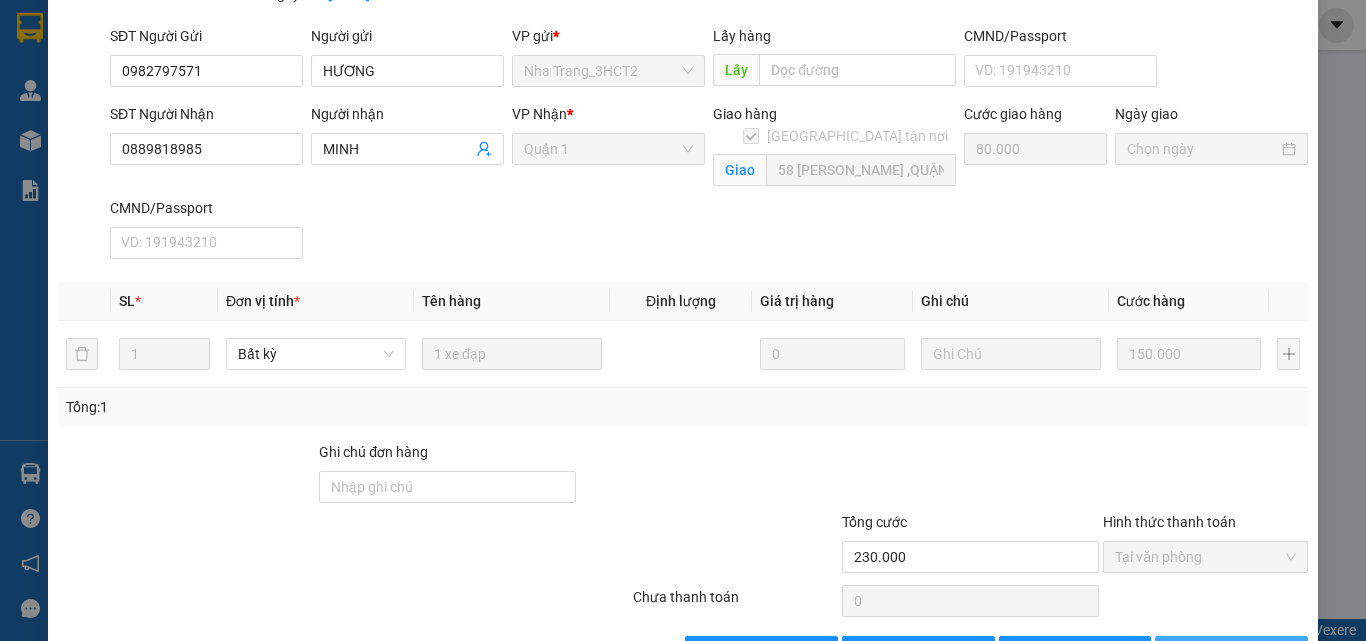 click on "[PERSON_NAME] và In" at bounding box center [1263, 652] 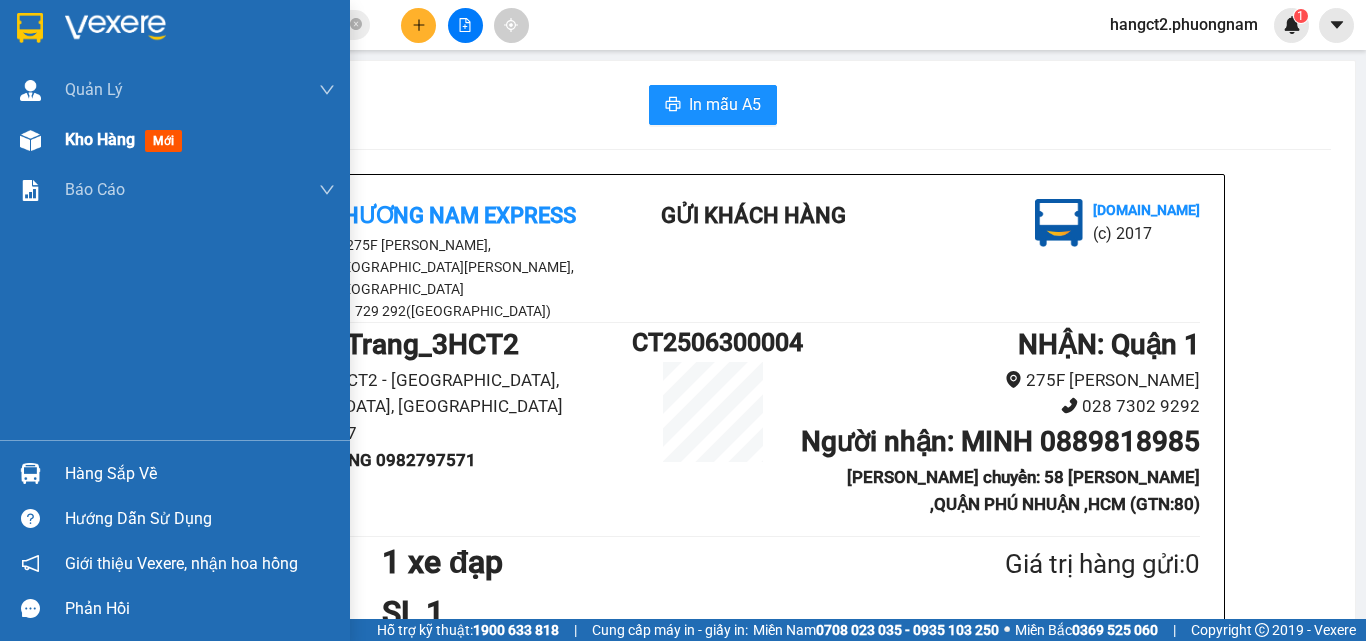 click on "Kho hàng mới" at bounding box center (127, 139) 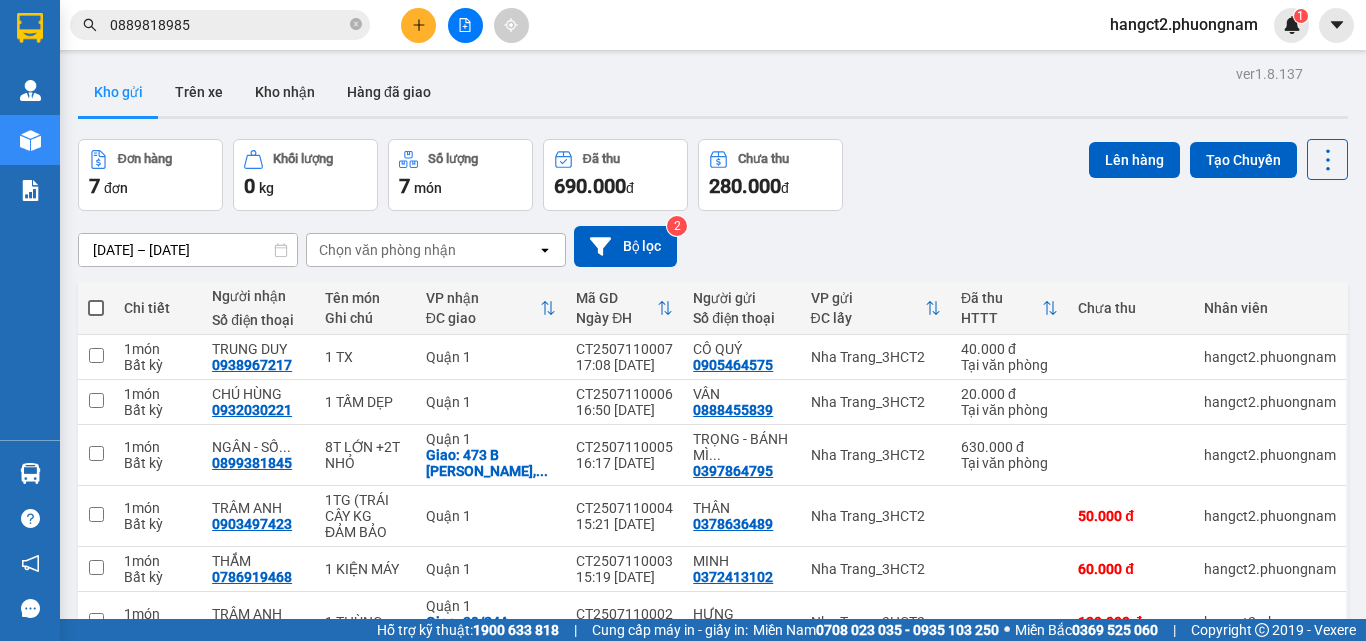 click on "0889818985" at bounding box center [228, 25] 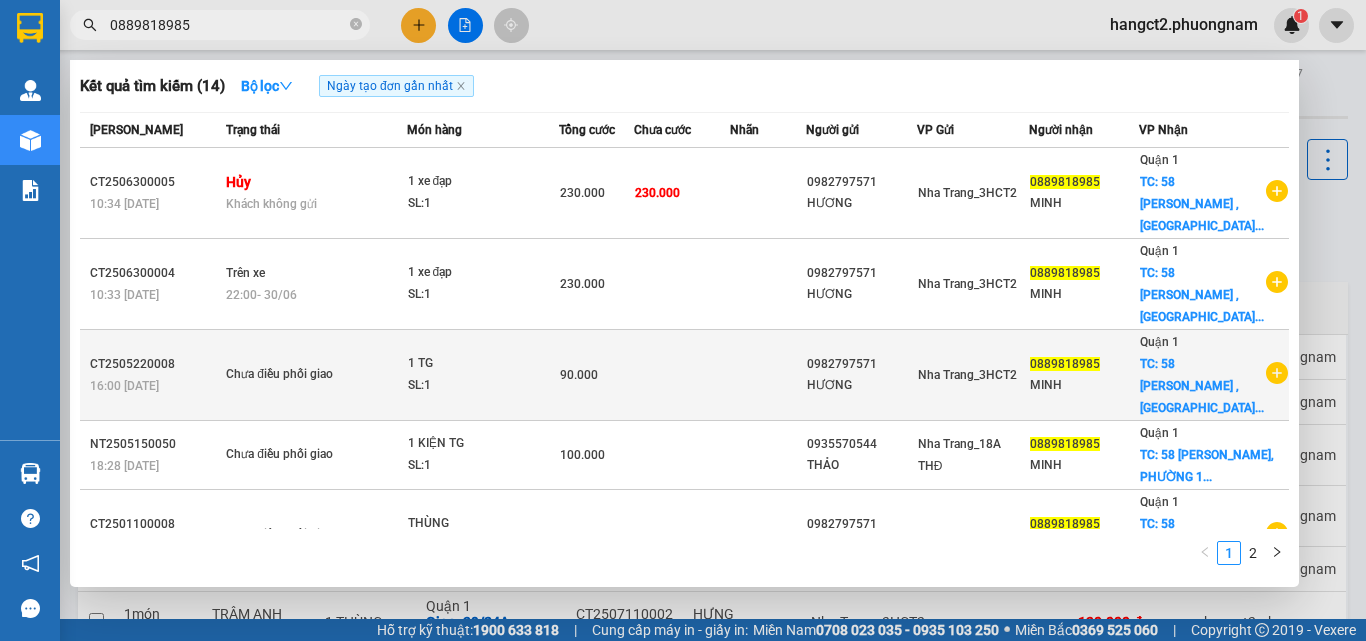 click on "SL:  1" at bounding box center [483, 386] 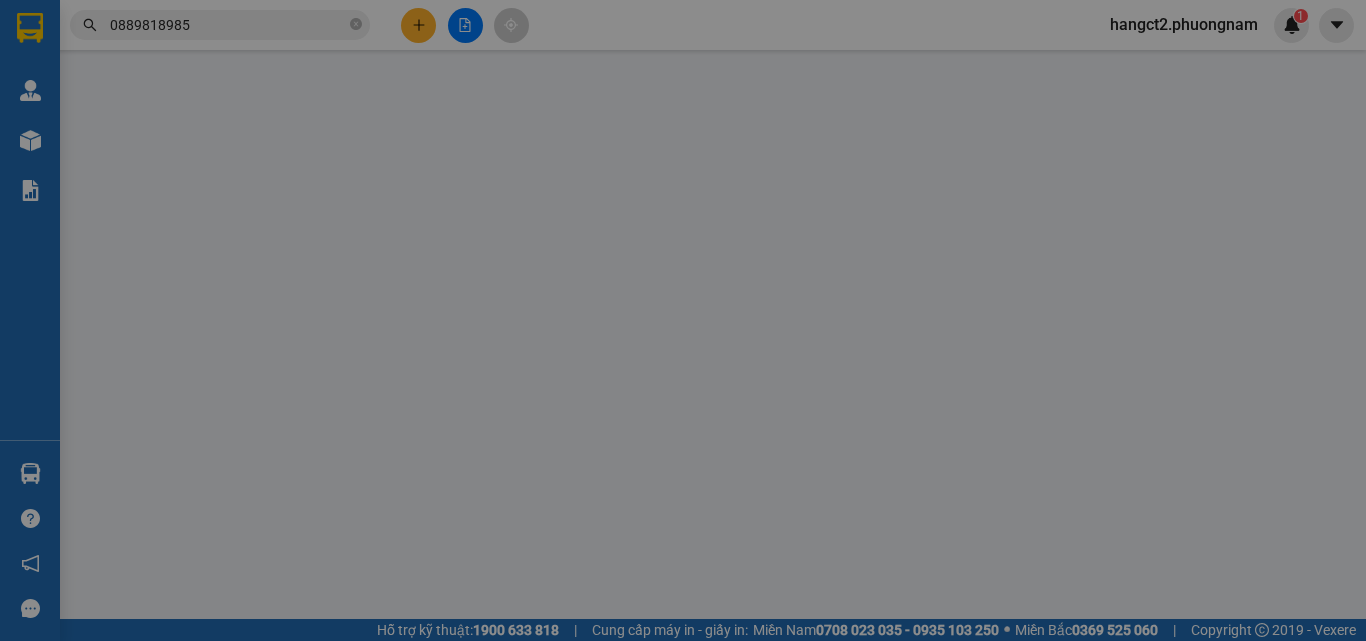 type on "0982797571" 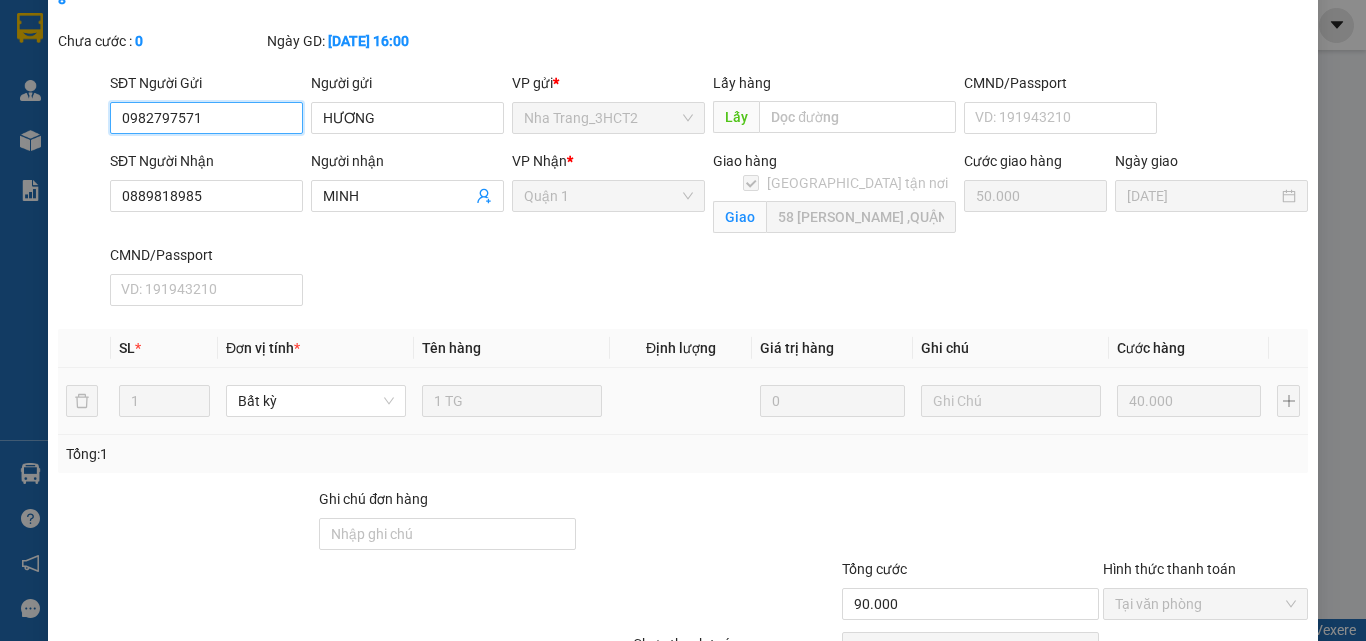 scroll, scrollTop: 197, scrollLeft: 0, axis: vertical 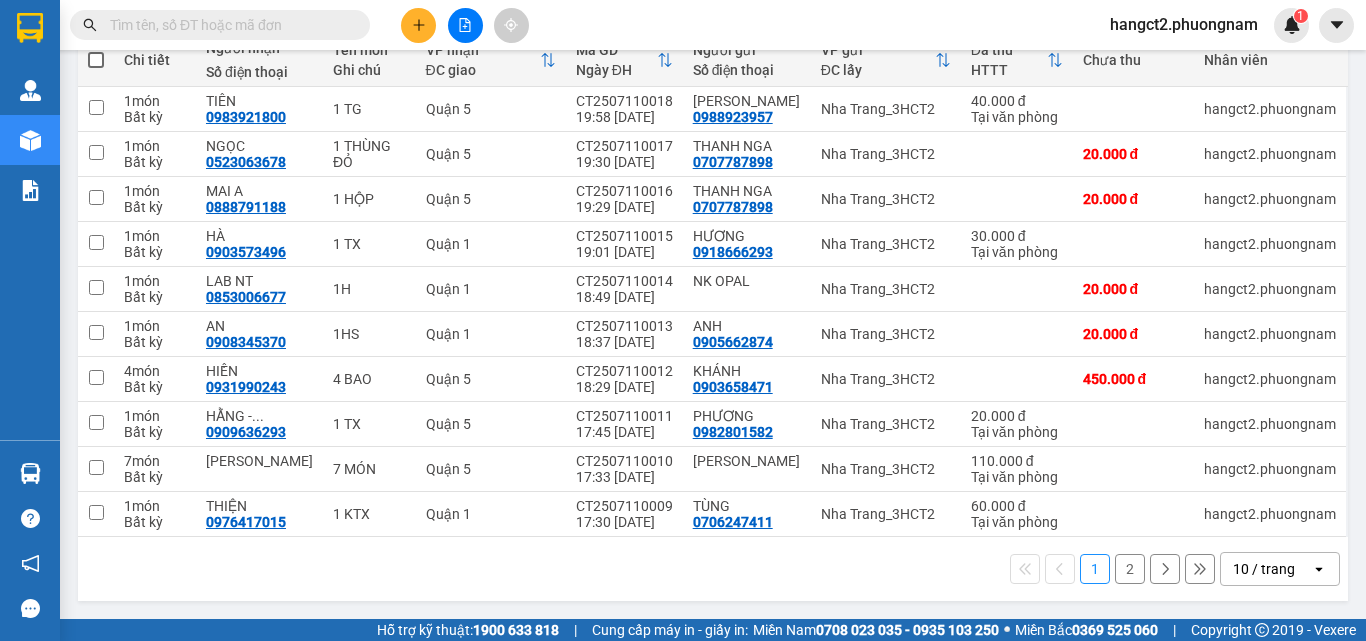 click on "10 / trang" at bounding box center [1264, 569] 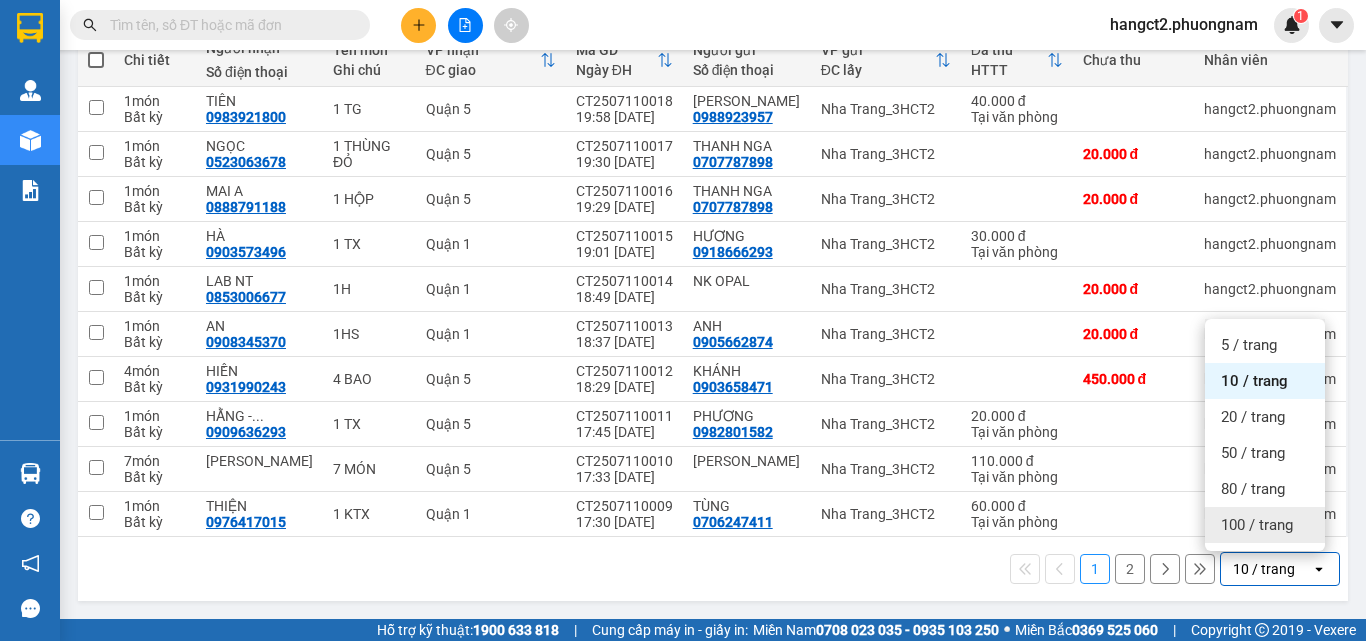 click on "100 / trang" at bounding box center [1257, 525] 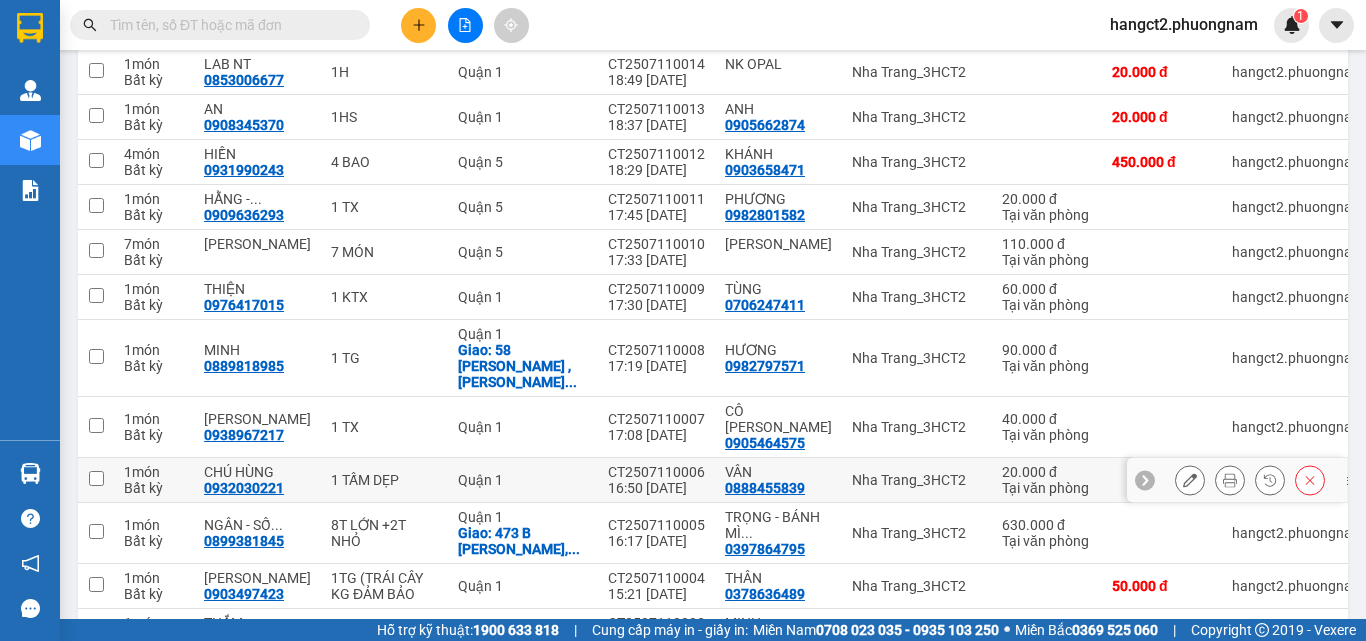 scroll, scrollTop: 548, scrollLeft: 0, axis: vertical 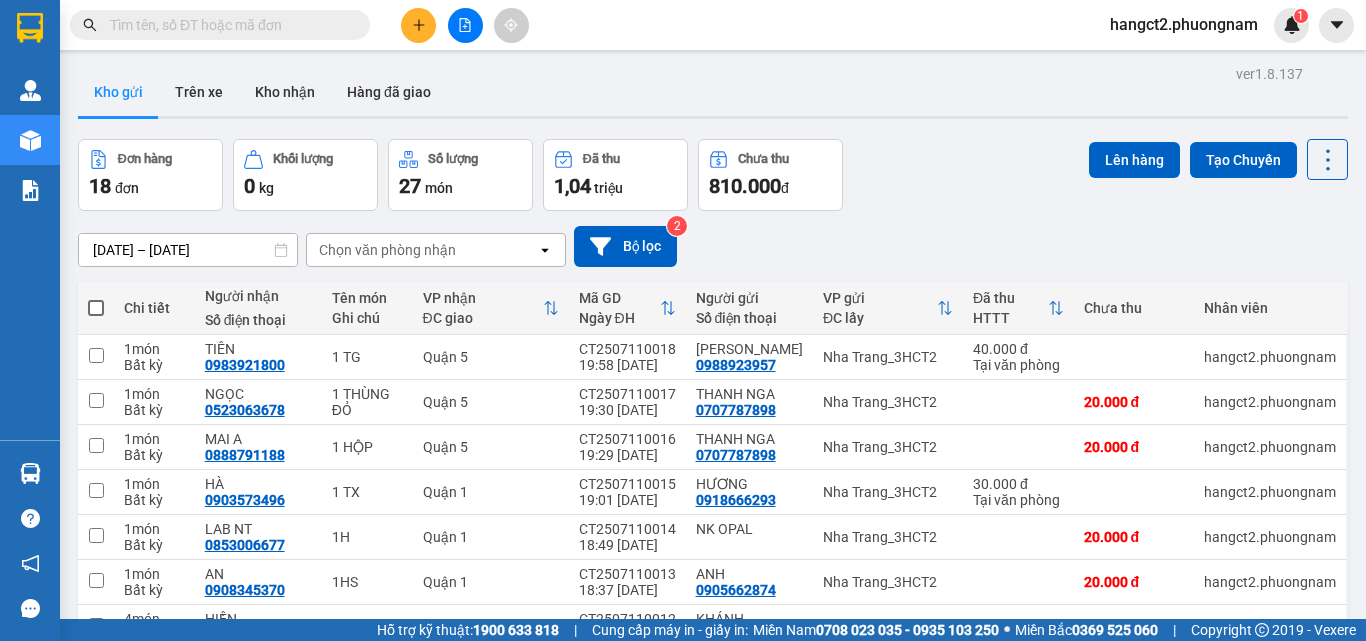 click at bounding box center [96, 308] 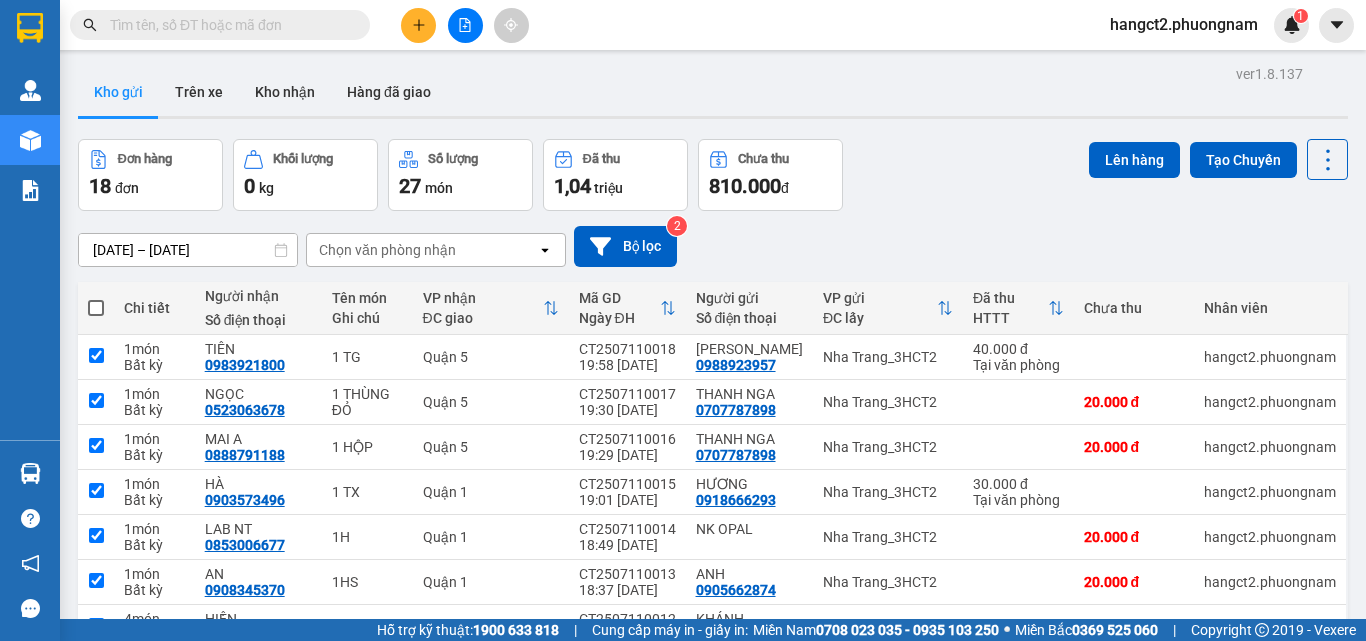 checkbox on "true" 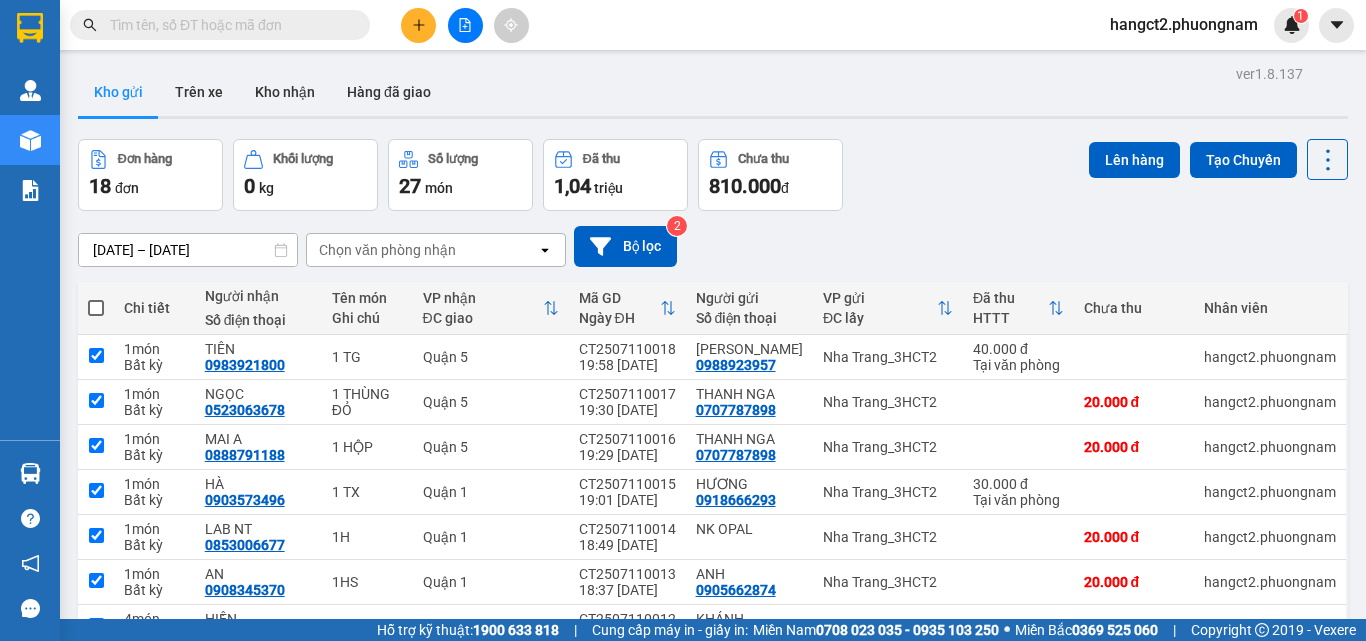checkbox on "true" 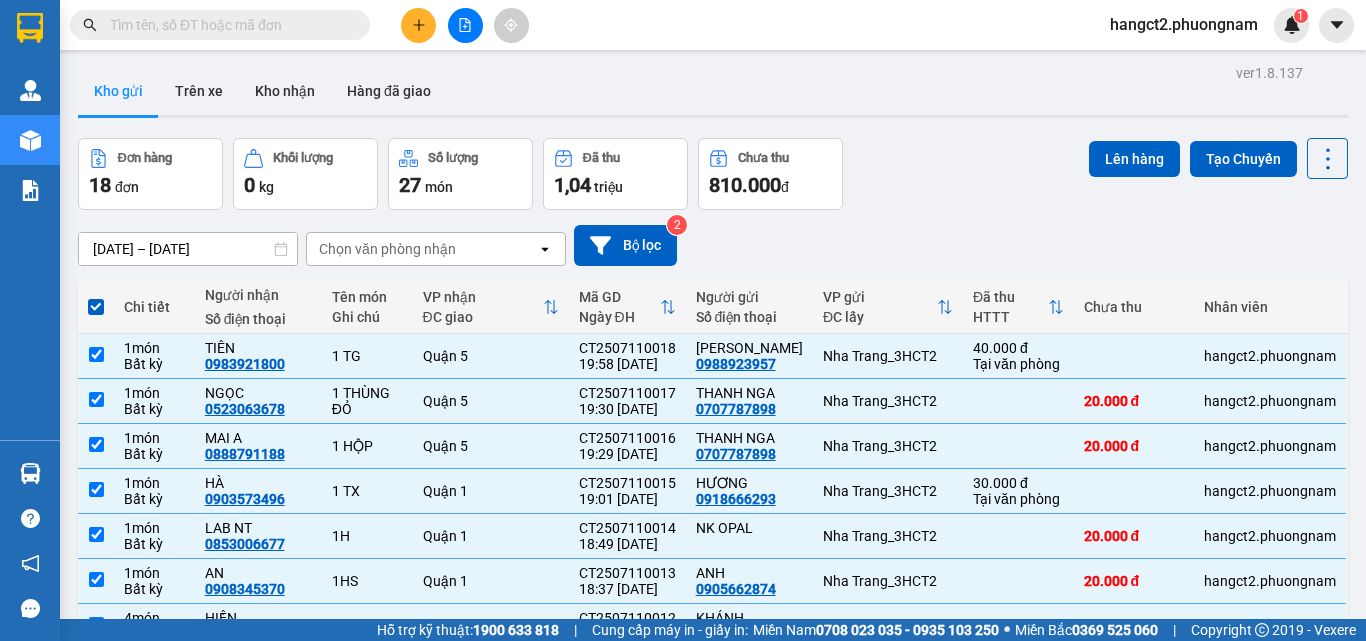 scroll, scrollTop: 0, scrollLeft: 0, axis: both 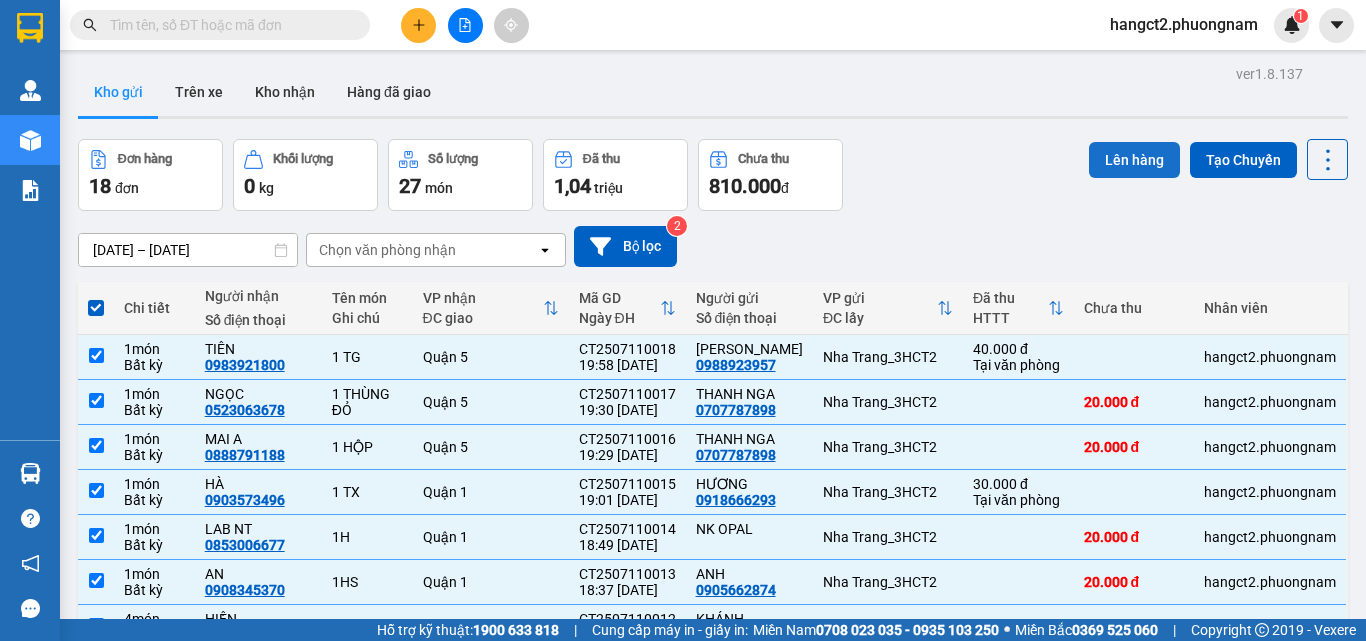click on "Lên hàng" at bounding box center [1134, 160] 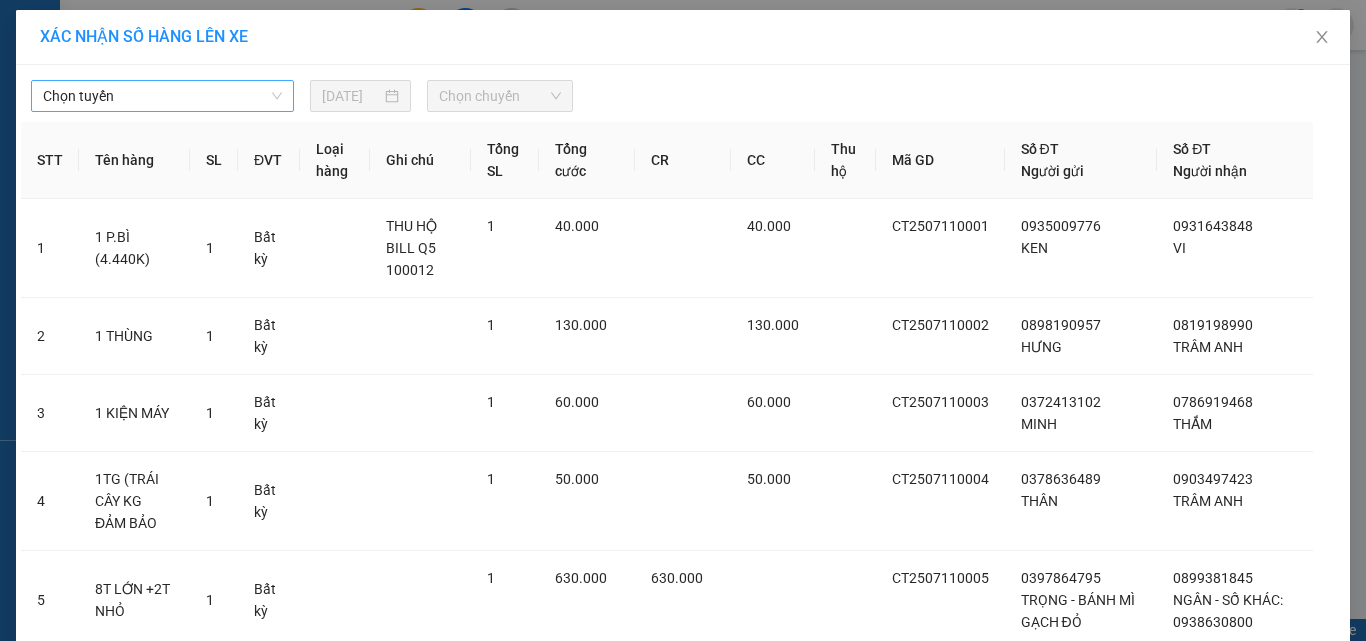 click on "Chọn tuyến" at bounding box center (162, 96) 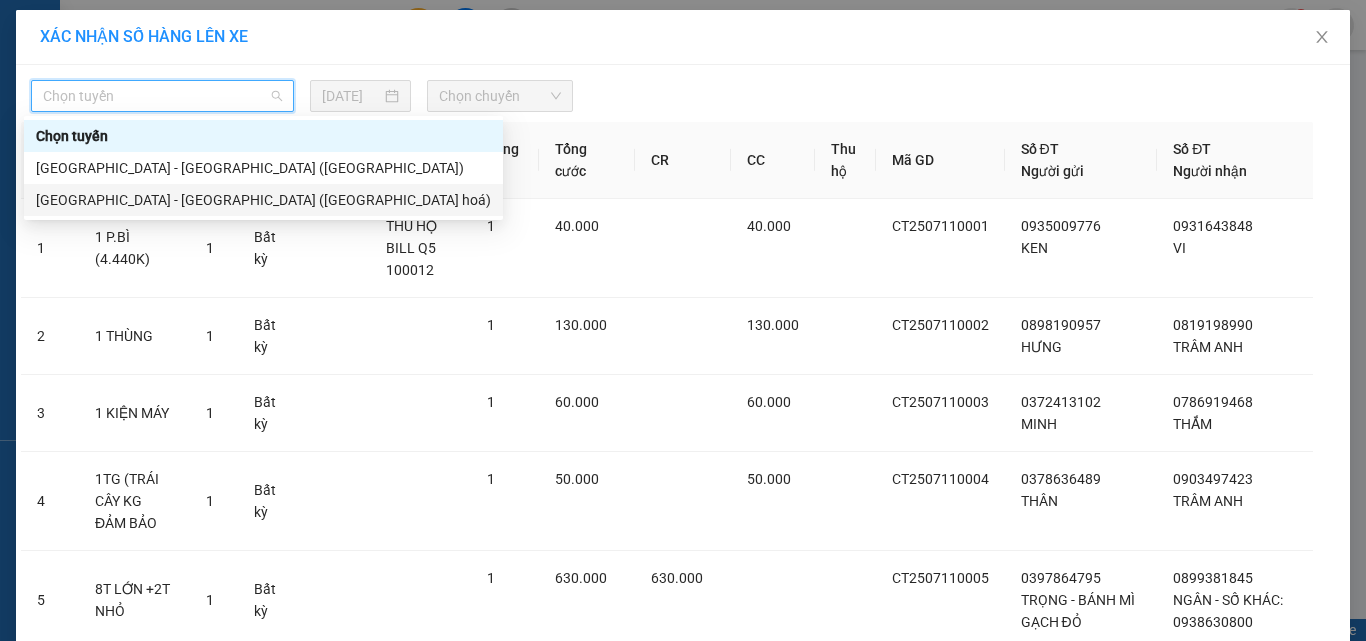 click on "Nha Trang - Sài Gòn (Hàng hoá)" at bounding box center (263, 200) 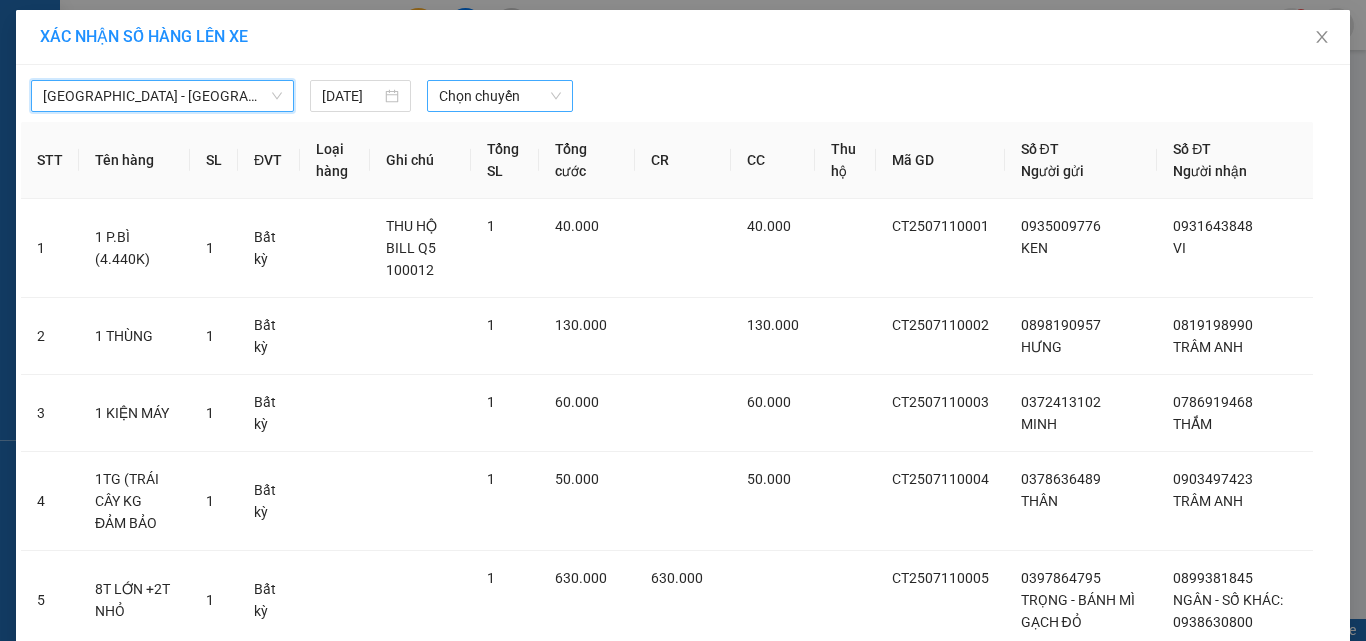 click on "Chọn chuyến" at bounding box center (500, 96) 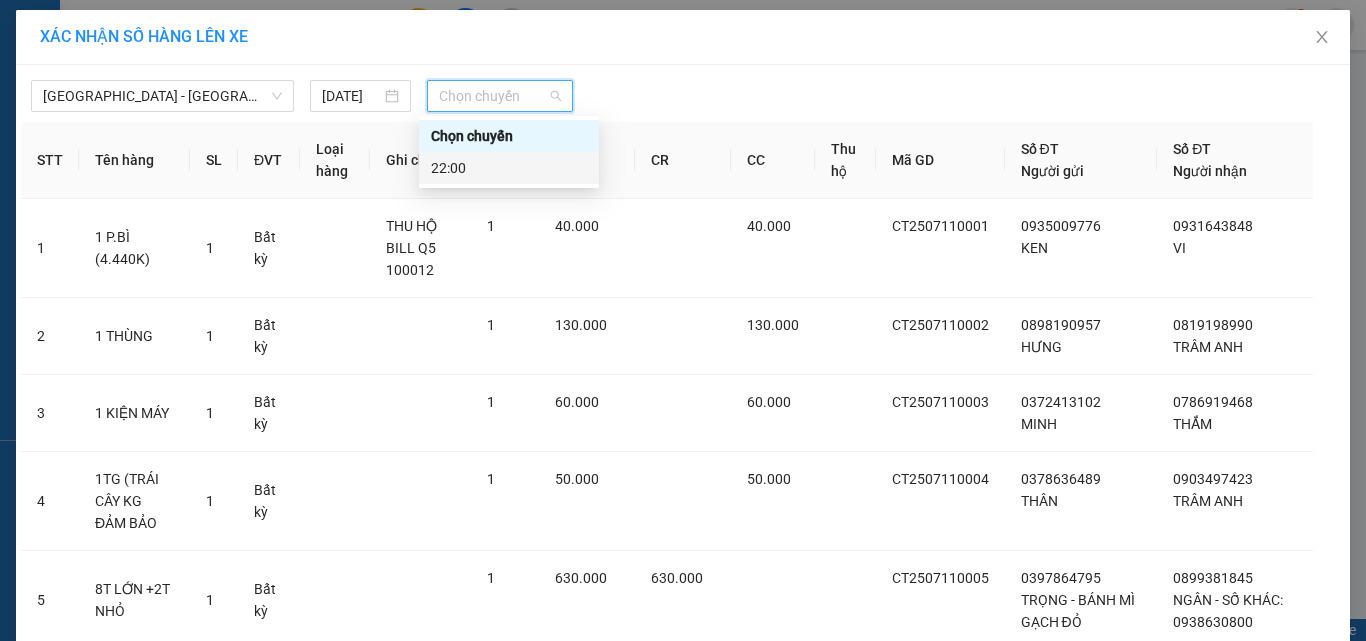 click on "22:00" at bounding box center (509, 168) 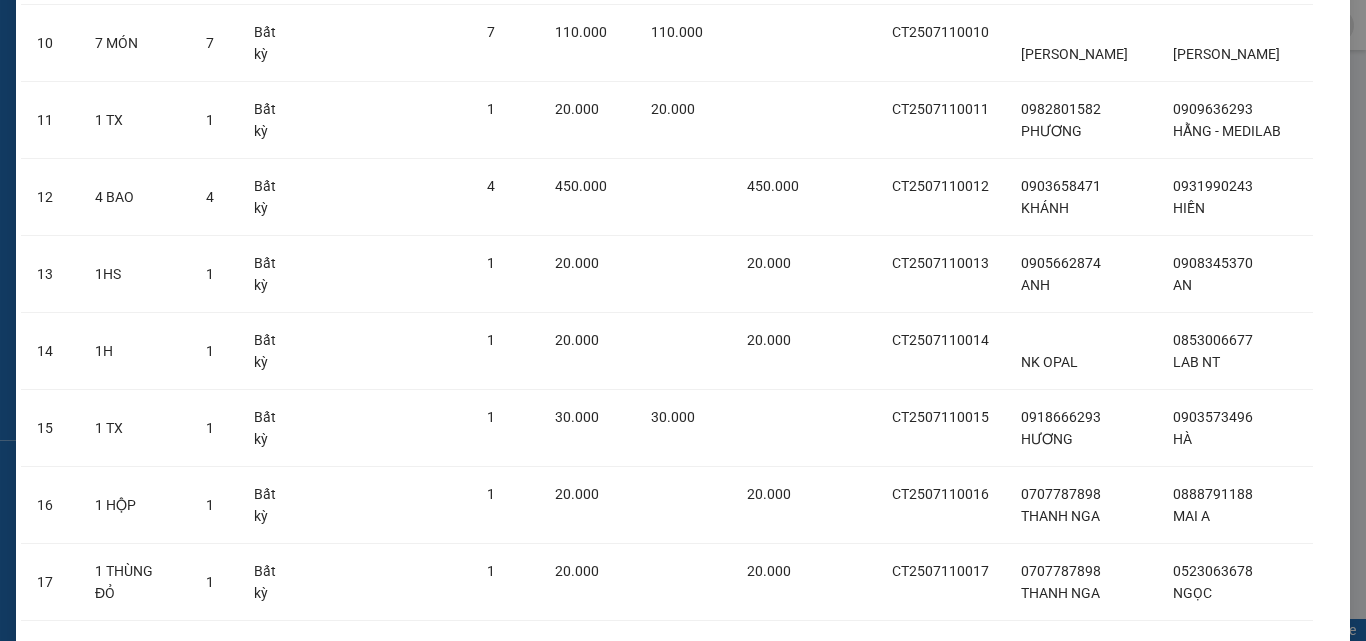 scroll, scrollTop: 1124, scrollLeft: 0, axis: vertical 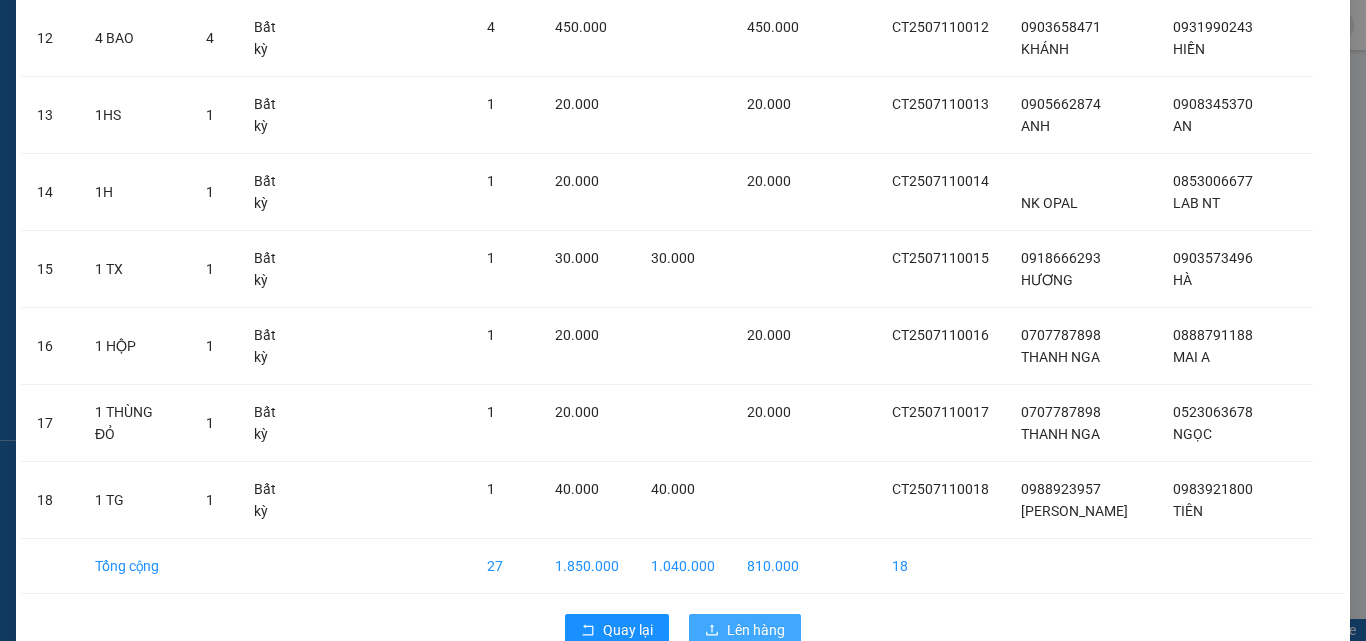 click on "Lên hàng" at bounding box center [745, 630] 